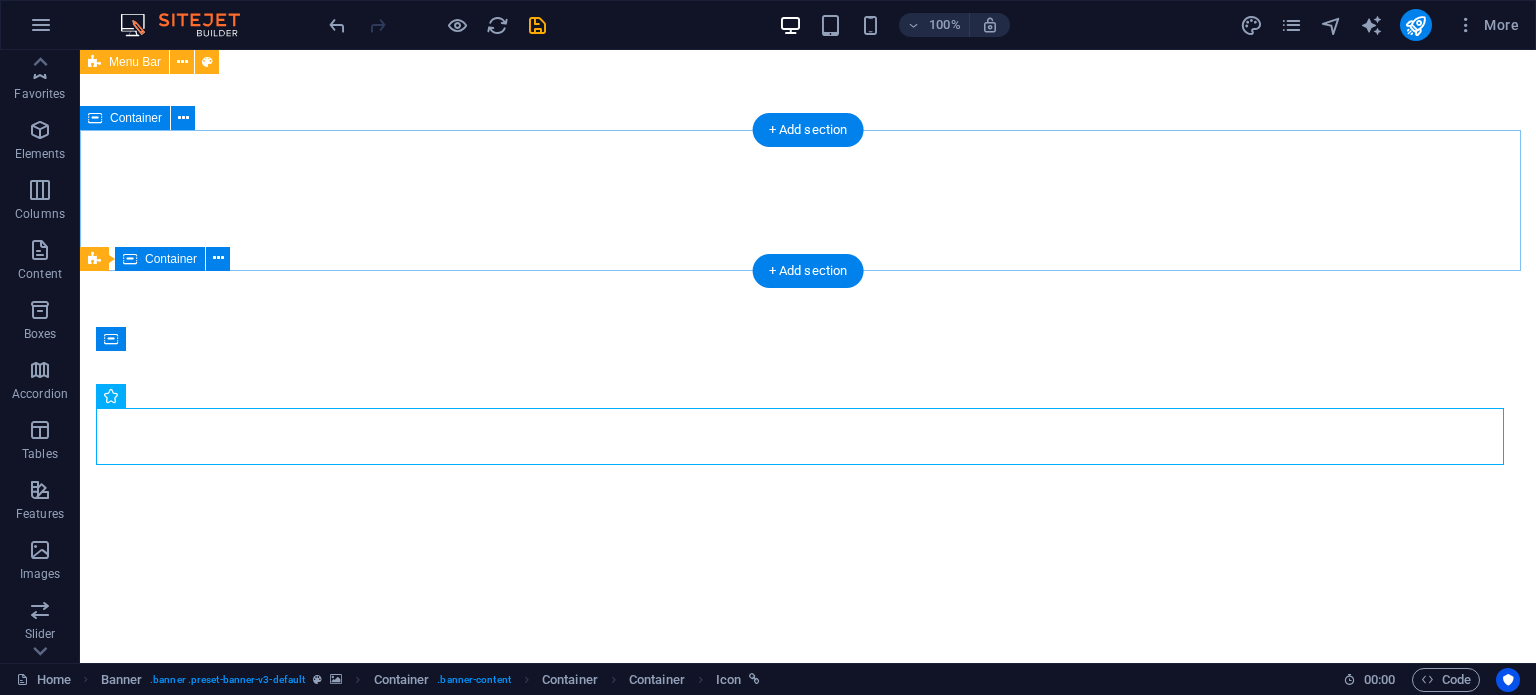 scroll, scrollTop: 0, scrollLeft: 0, axis: both 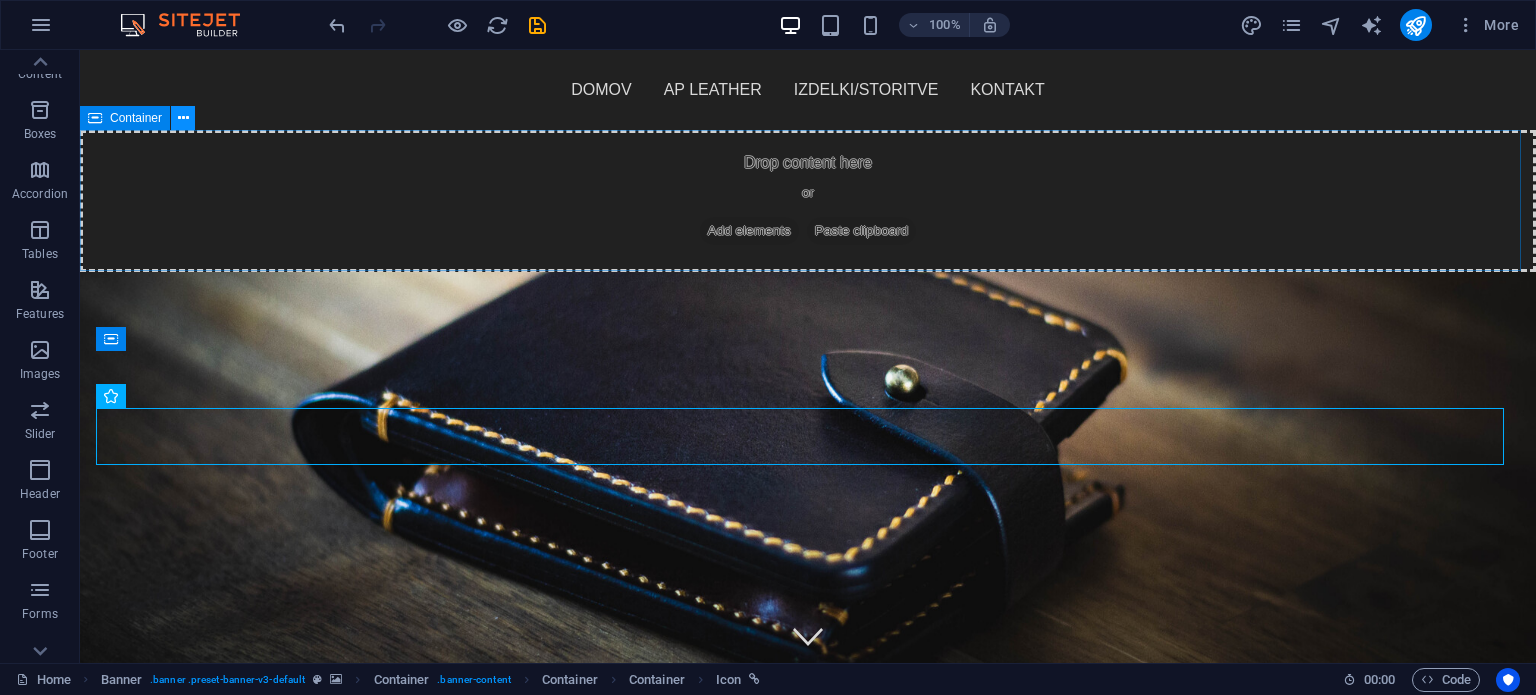 click at bounding box center (183, 118) 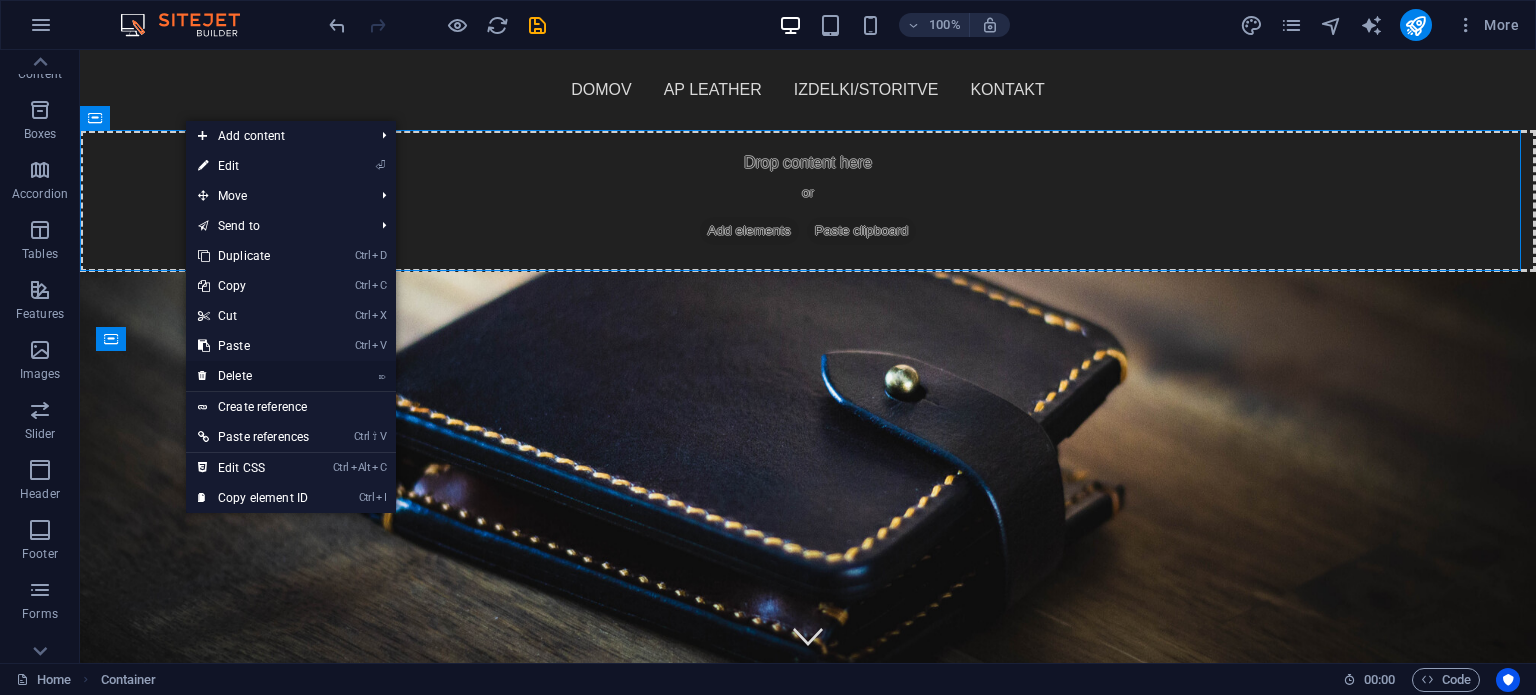 click on "⌦  Delete" at bounding box center [253, 376] 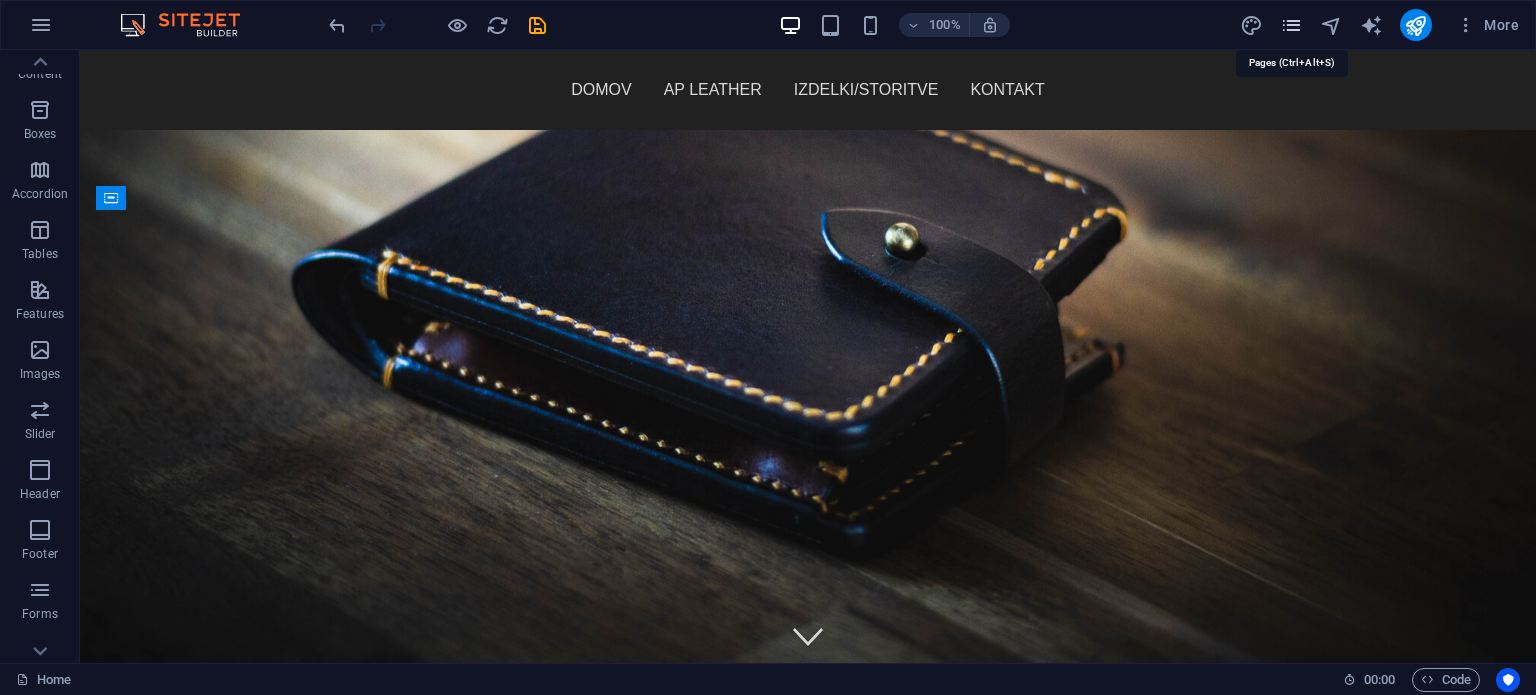 click at bounding box center (1291, 25) 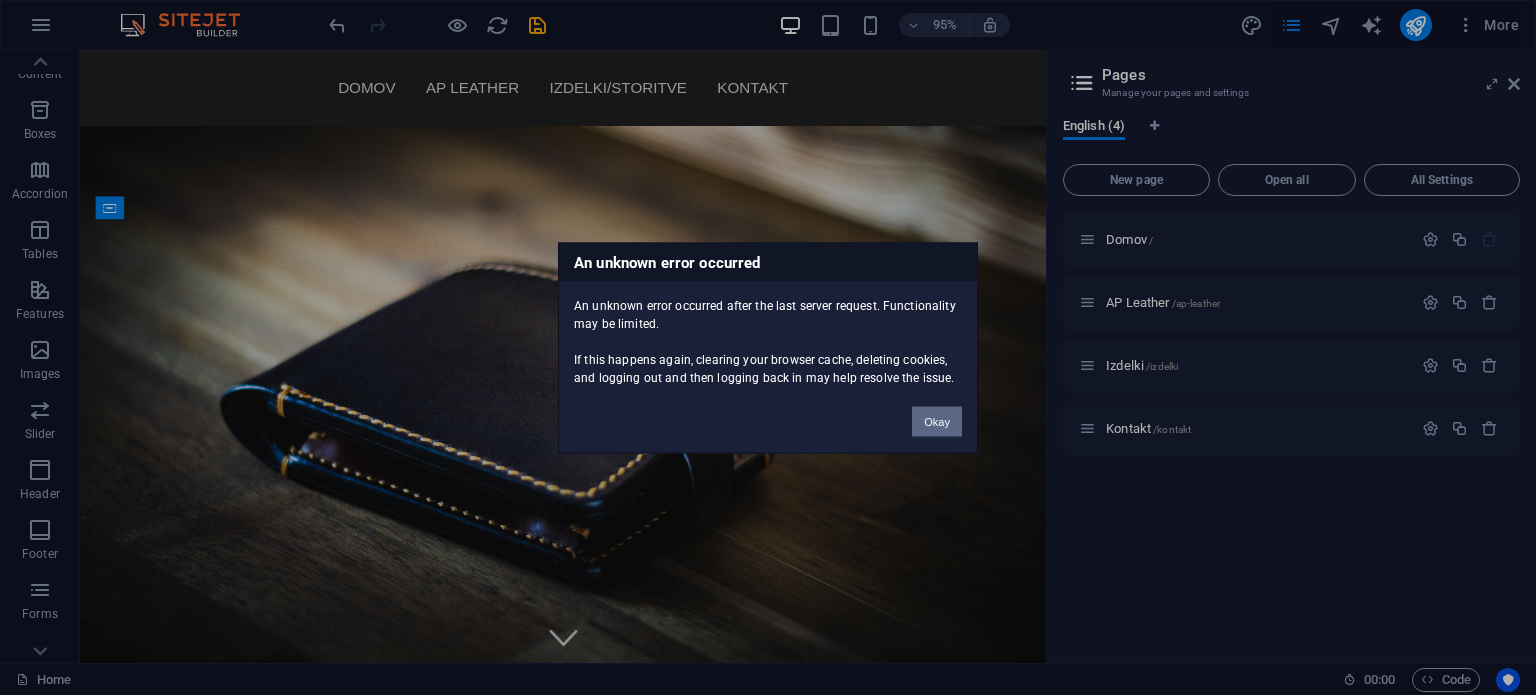 click on "Okay" at bounding box center (937, 421) 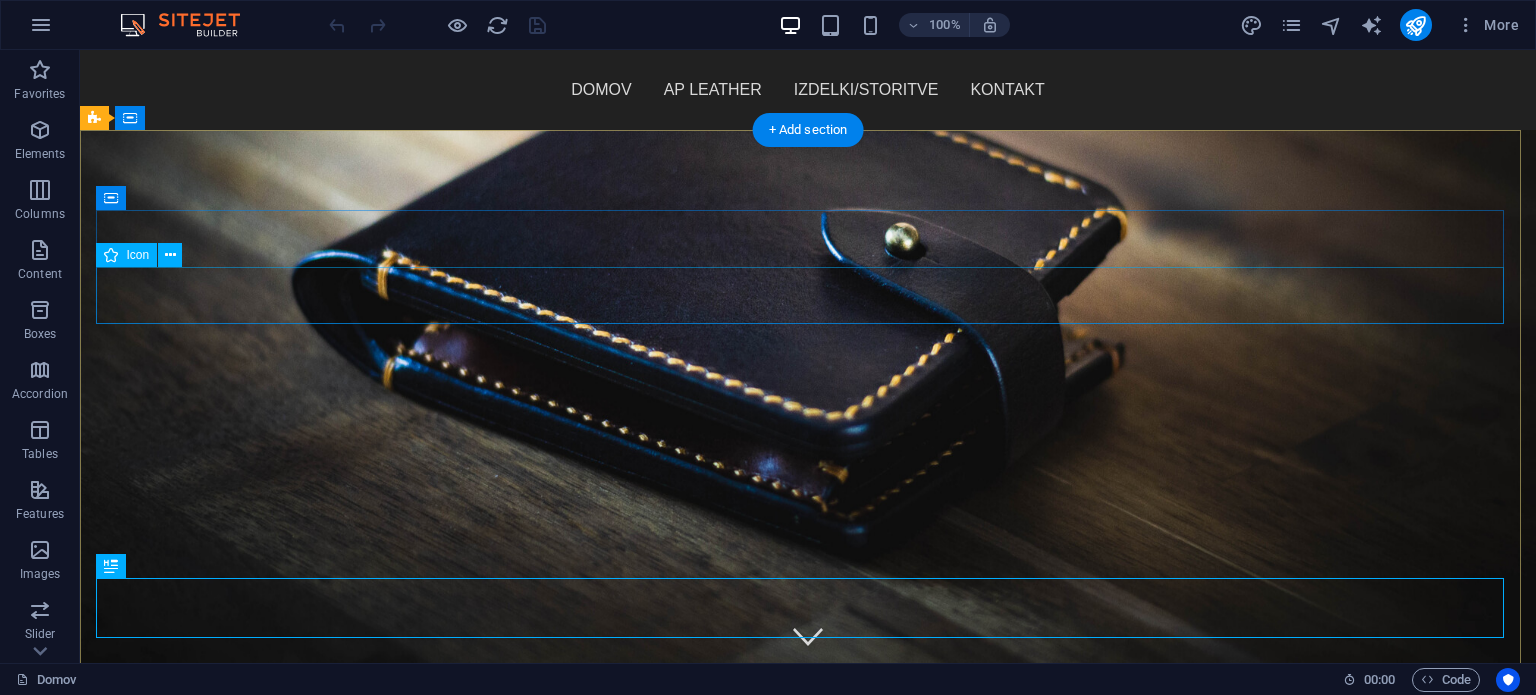 scroll, scrollTop: 0, scrollLeft: 0, axis: both 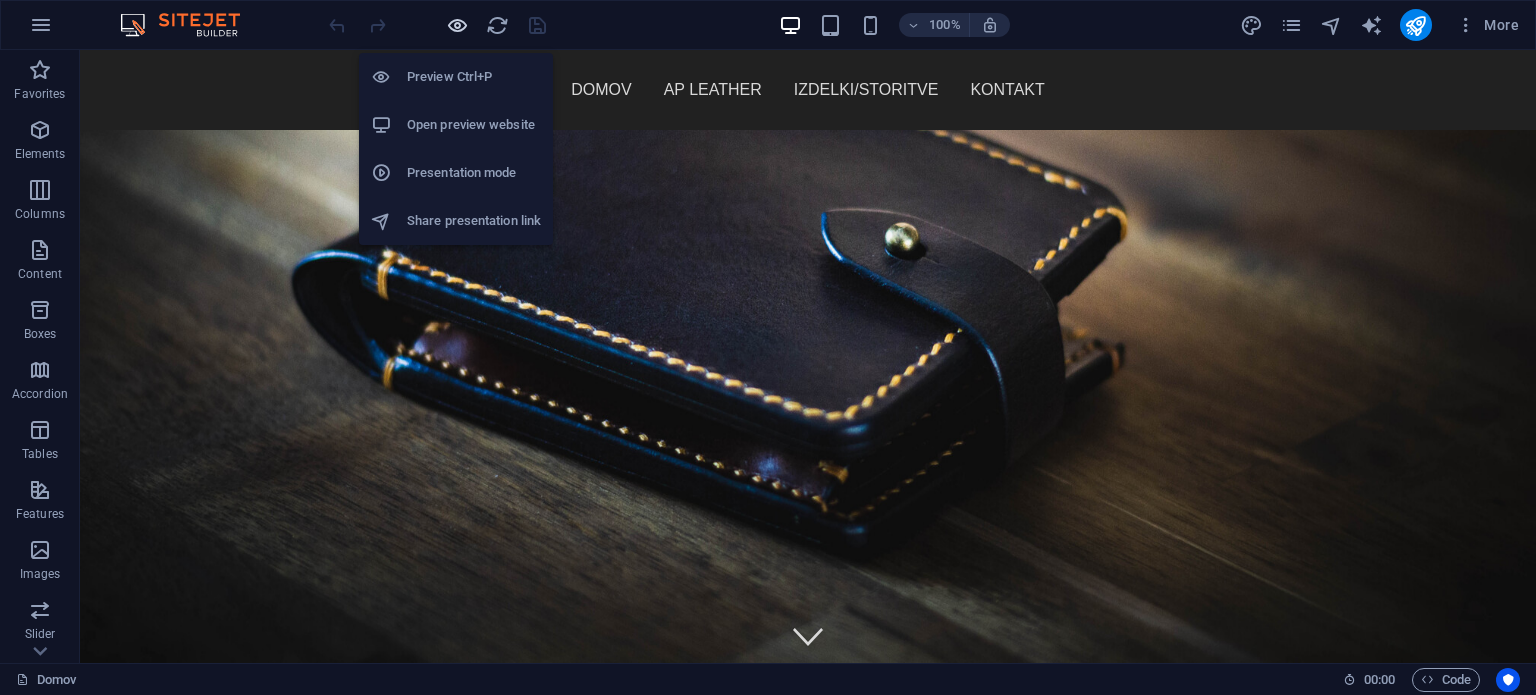 click at bounding box center [457, 25] 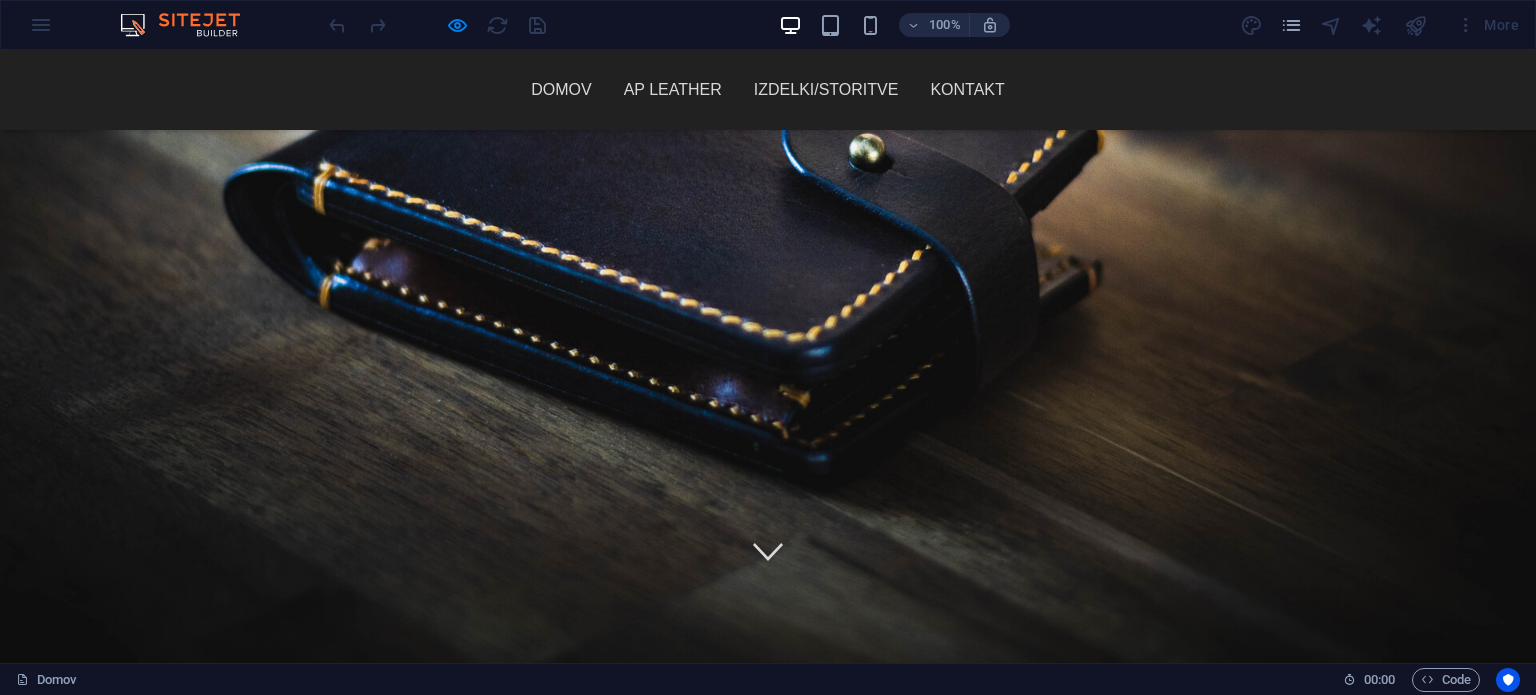 scroll, scrollTop: 0, scrollLeft: 0, axis: both 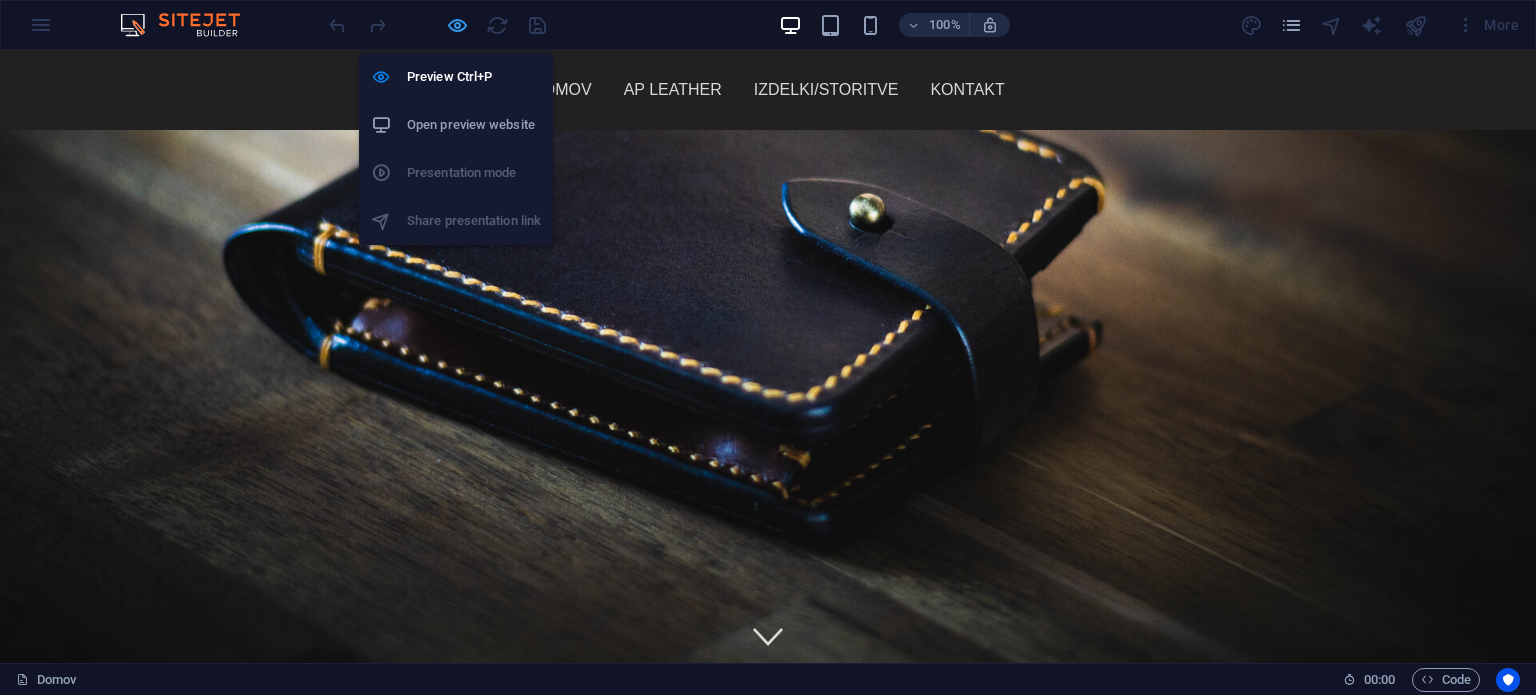 click at bounding box center (457, 25) 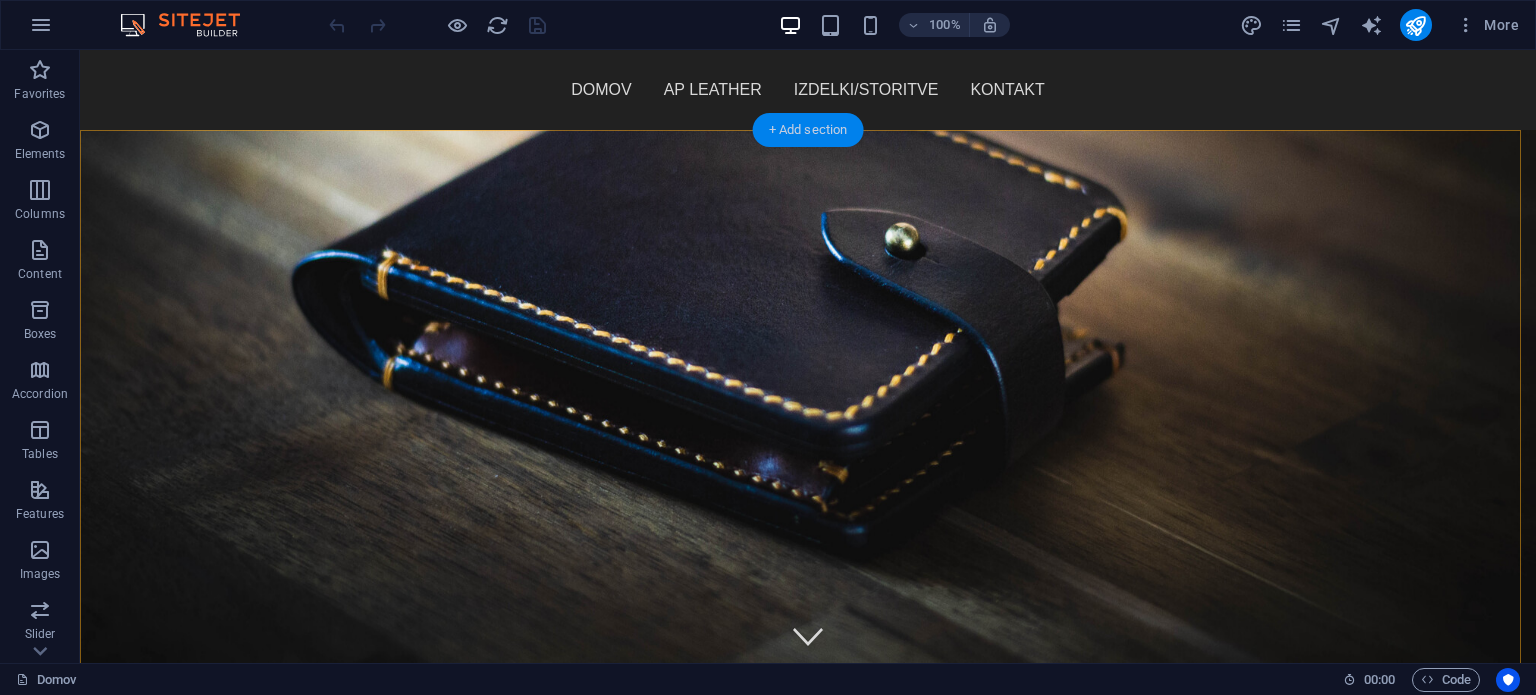 click on "+ Add section" at bounding box center [808, 130] 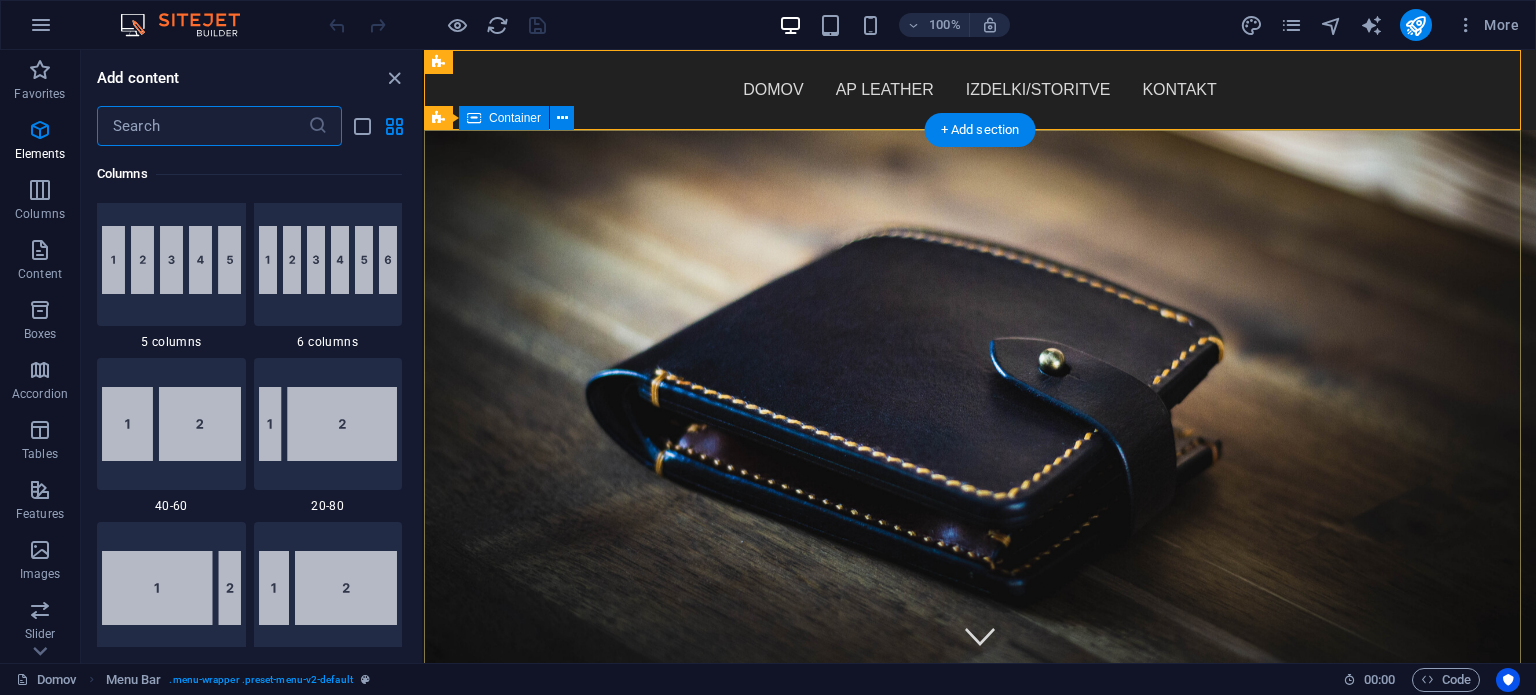scroll, scrollTop: 3499, scrollLeft: 0, axis: vertical 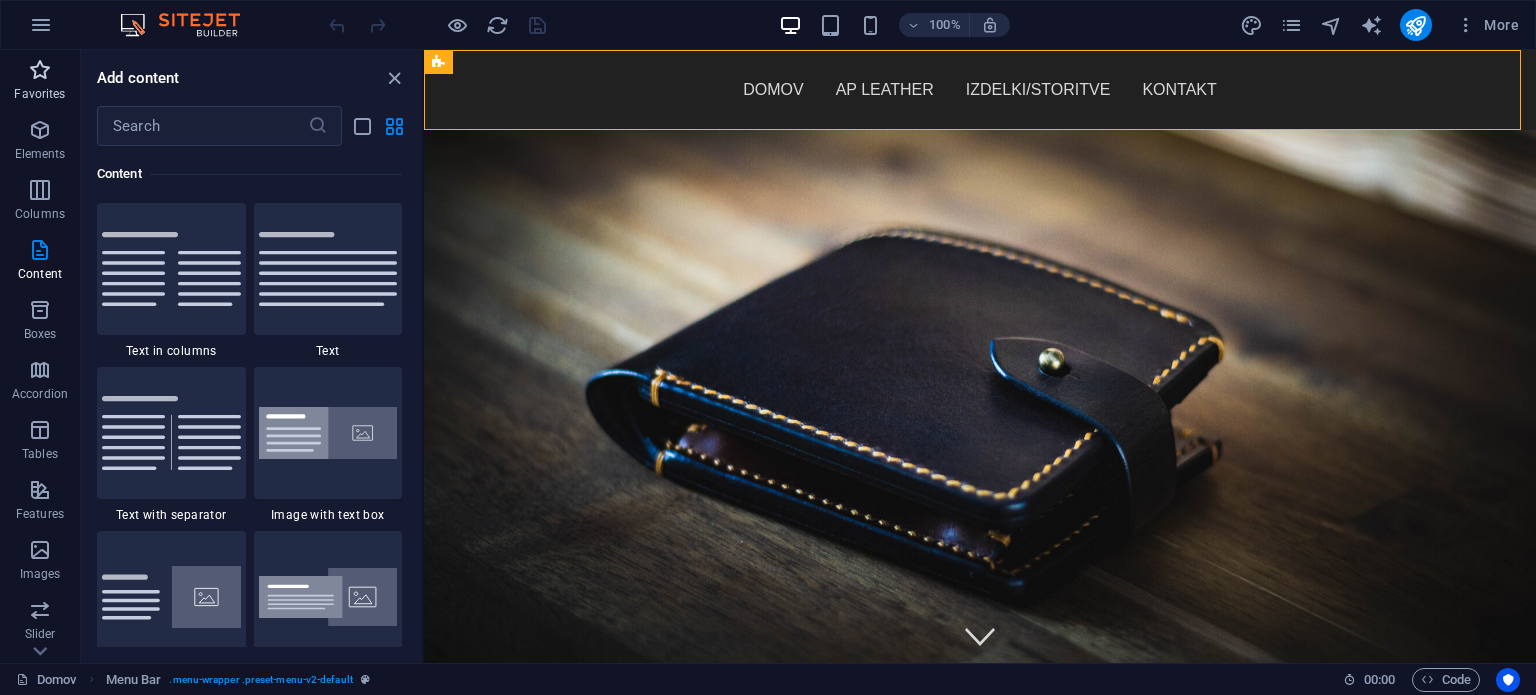 click at bounding box center (40, 70) 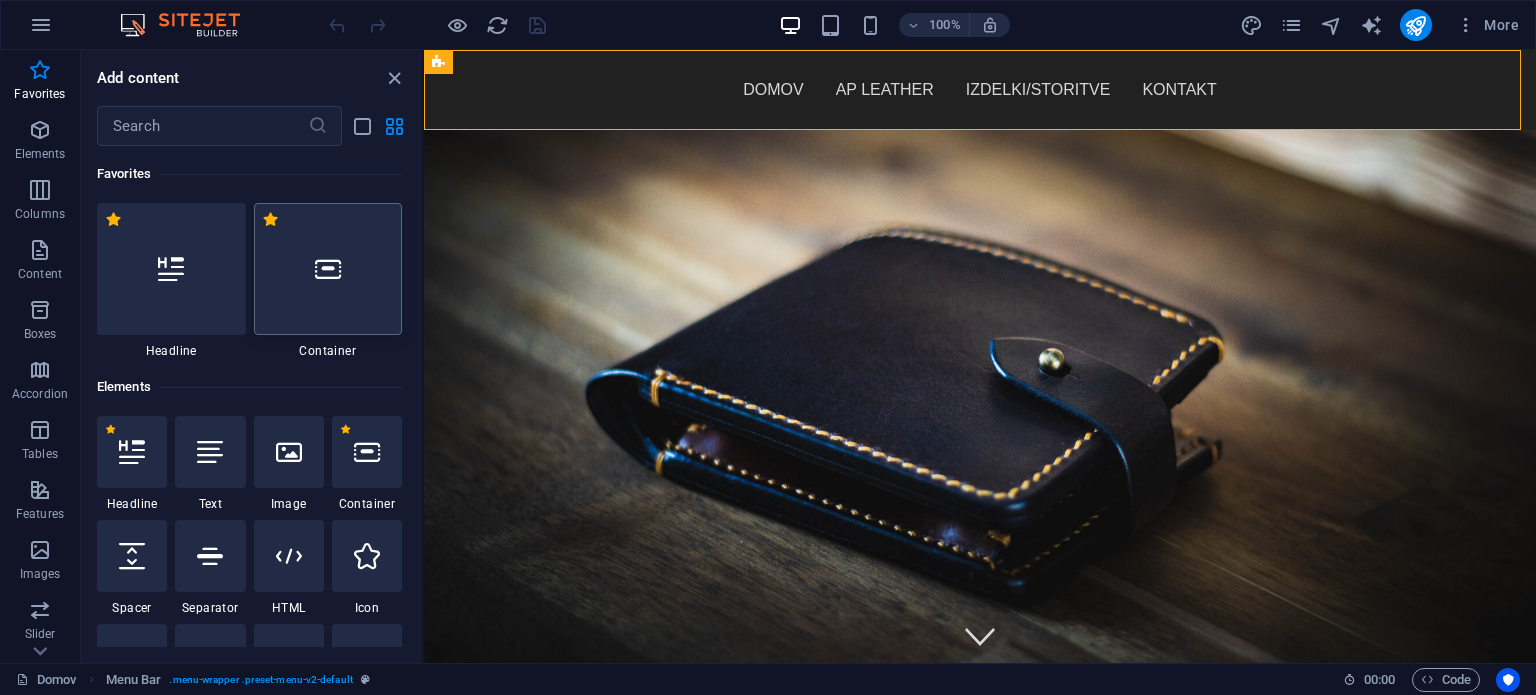 scroll, scrollTop: 100, scrollLeft: 0, axis: vertical 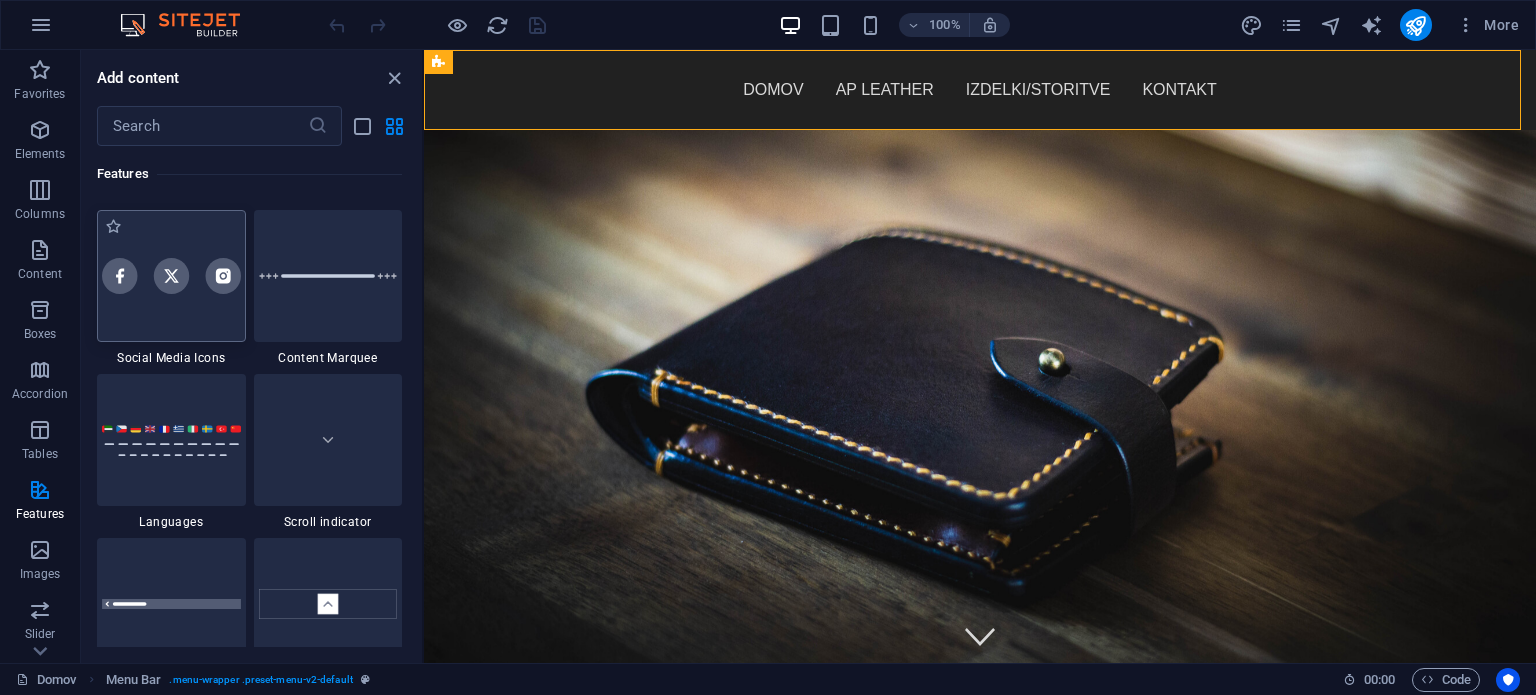 click at bounding box center [171, 276] 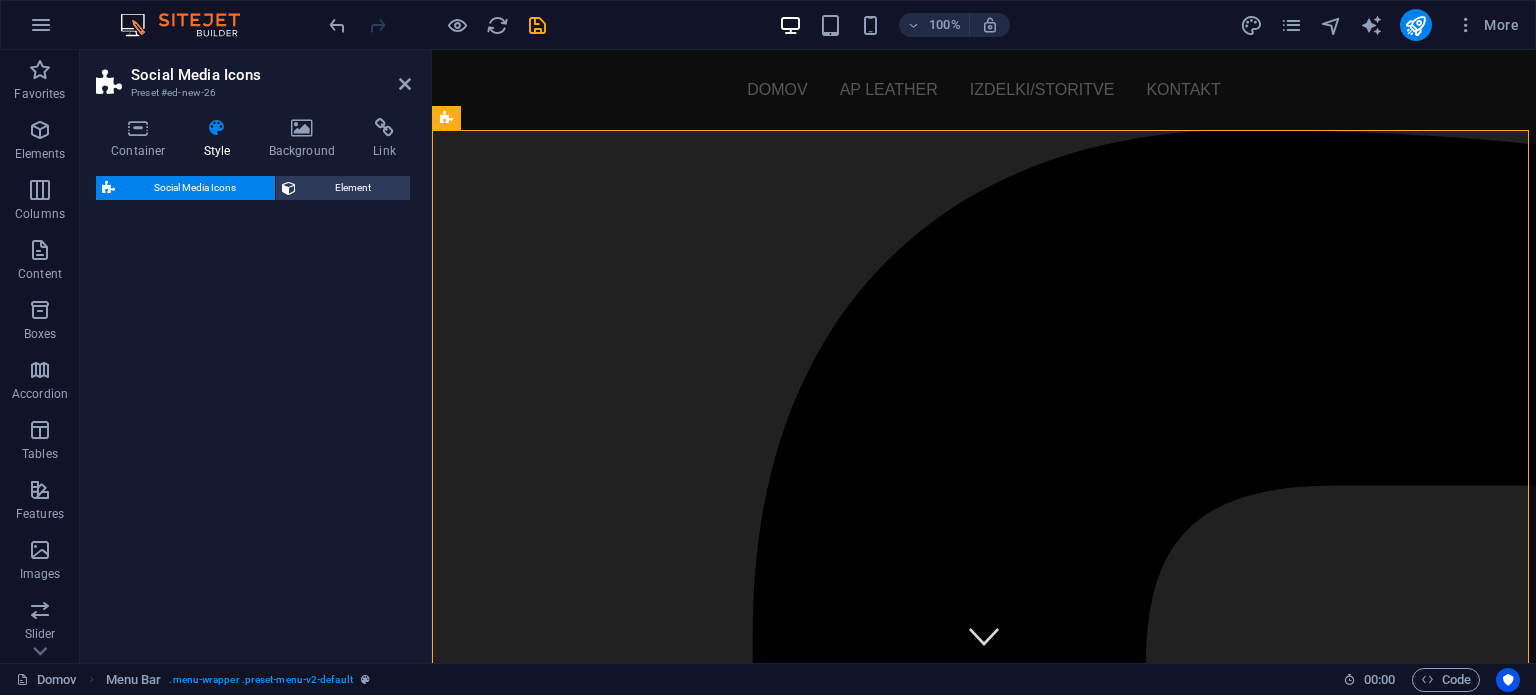 select on "rem" 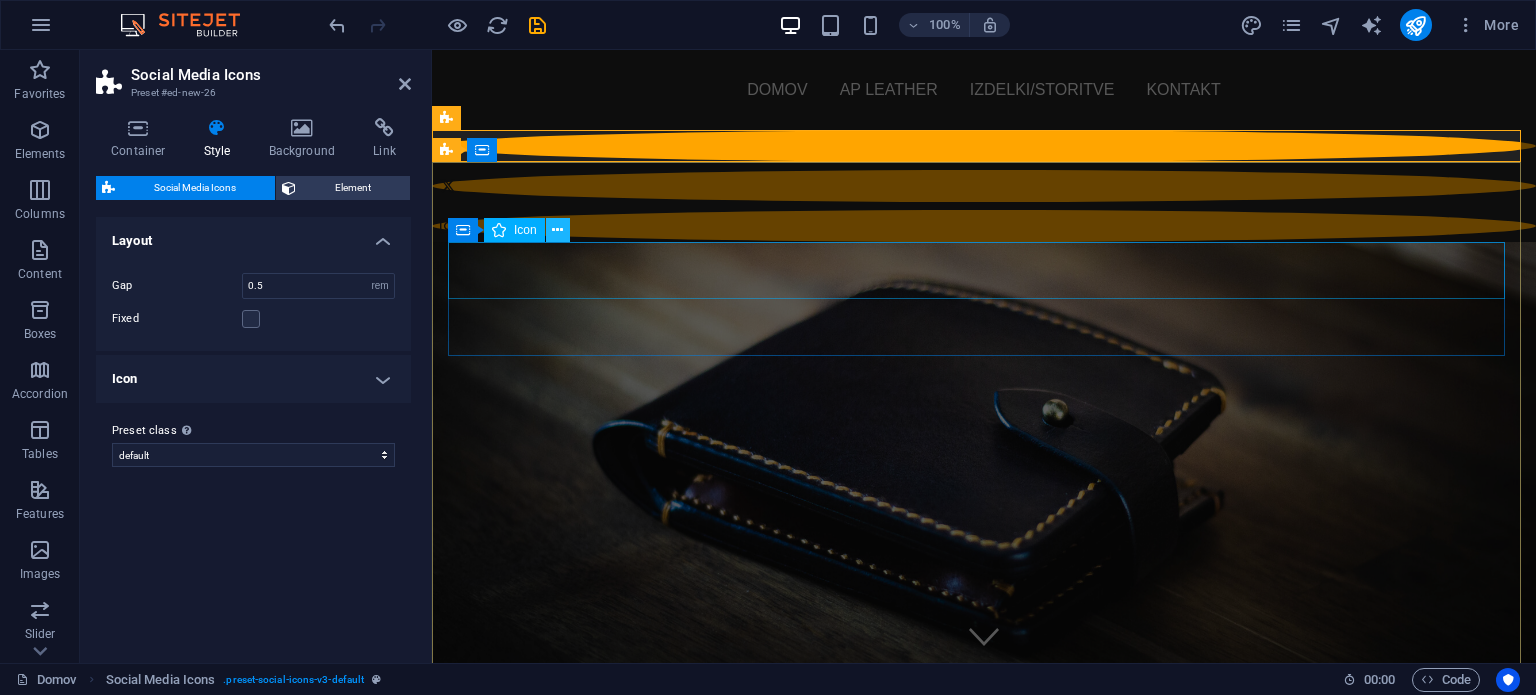 click at bounding box center [557, 230] 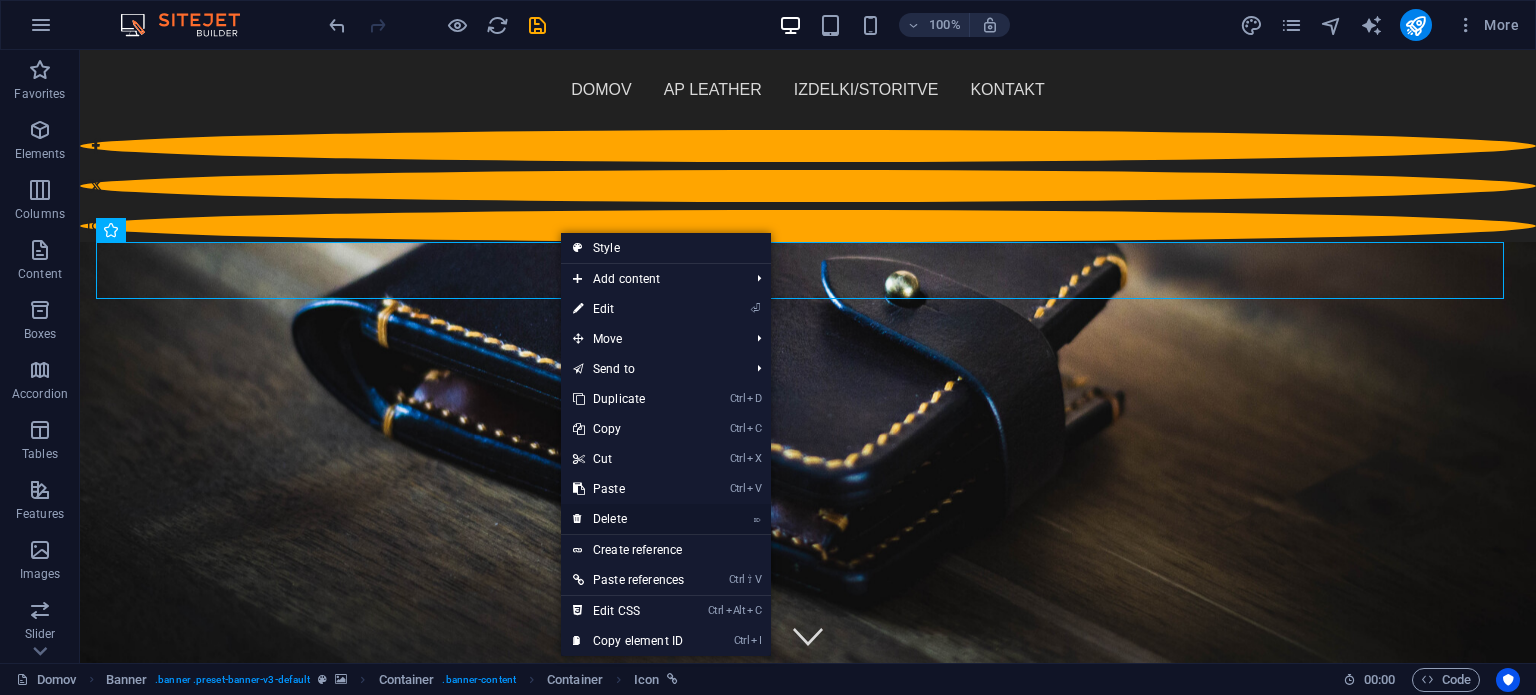 click on "⌦  Delete" at bounding box center [628, 519] 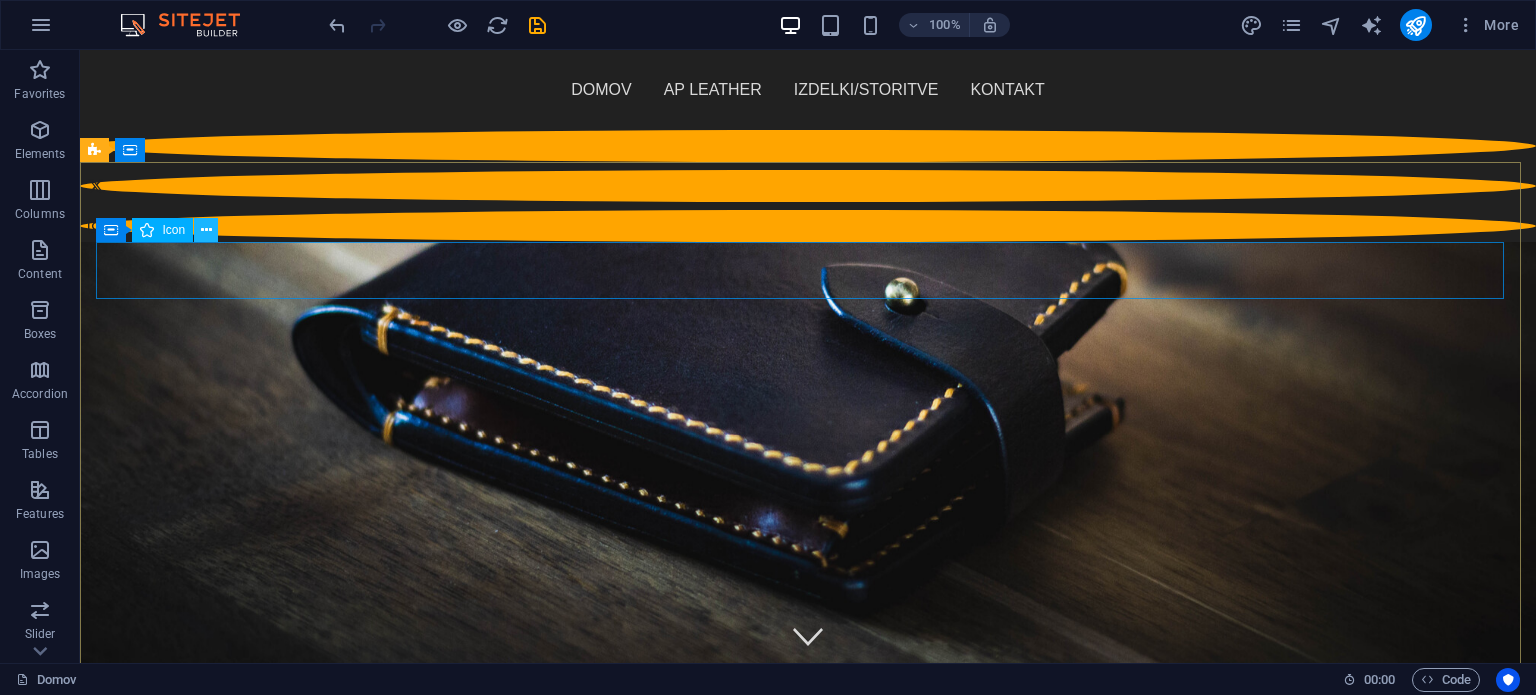 click at bounding box center [206, 230] 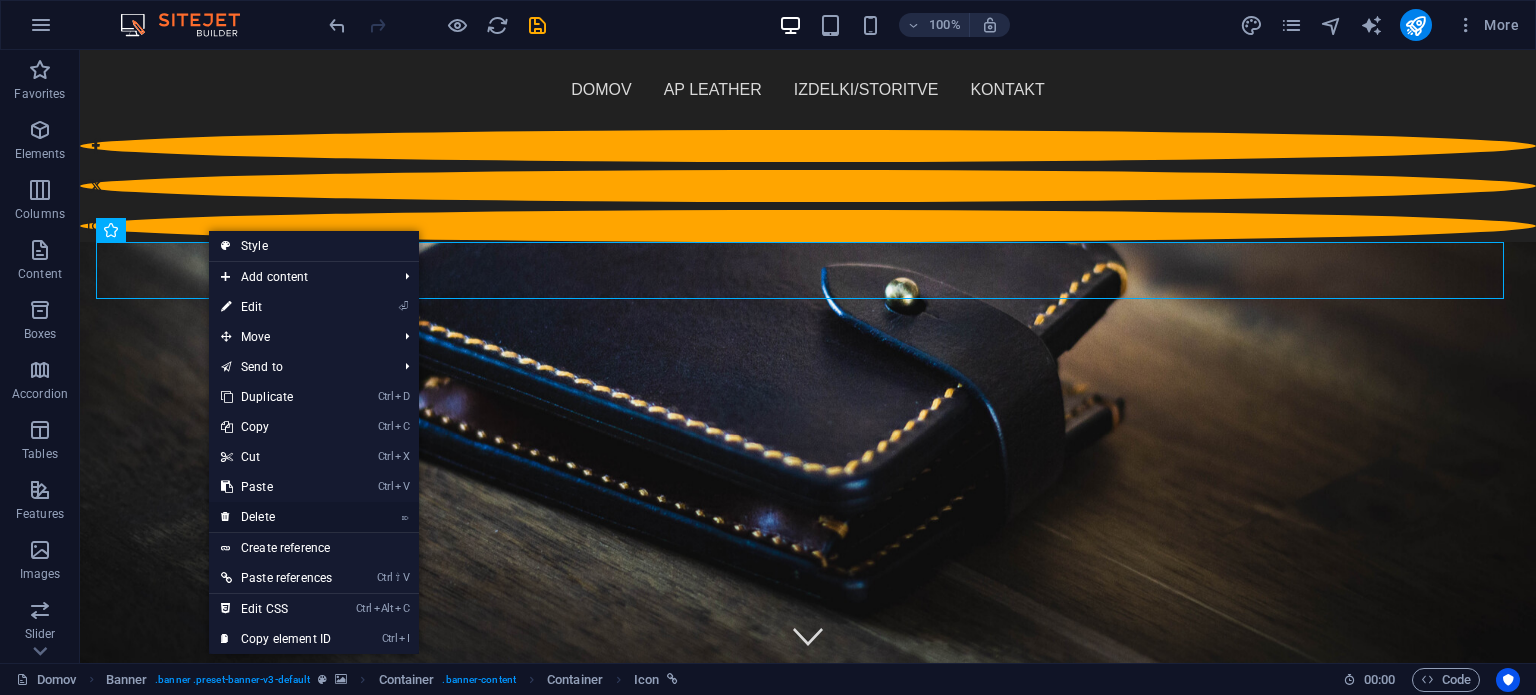 click on "⌦  Delete" at bounding box center [276, 517] 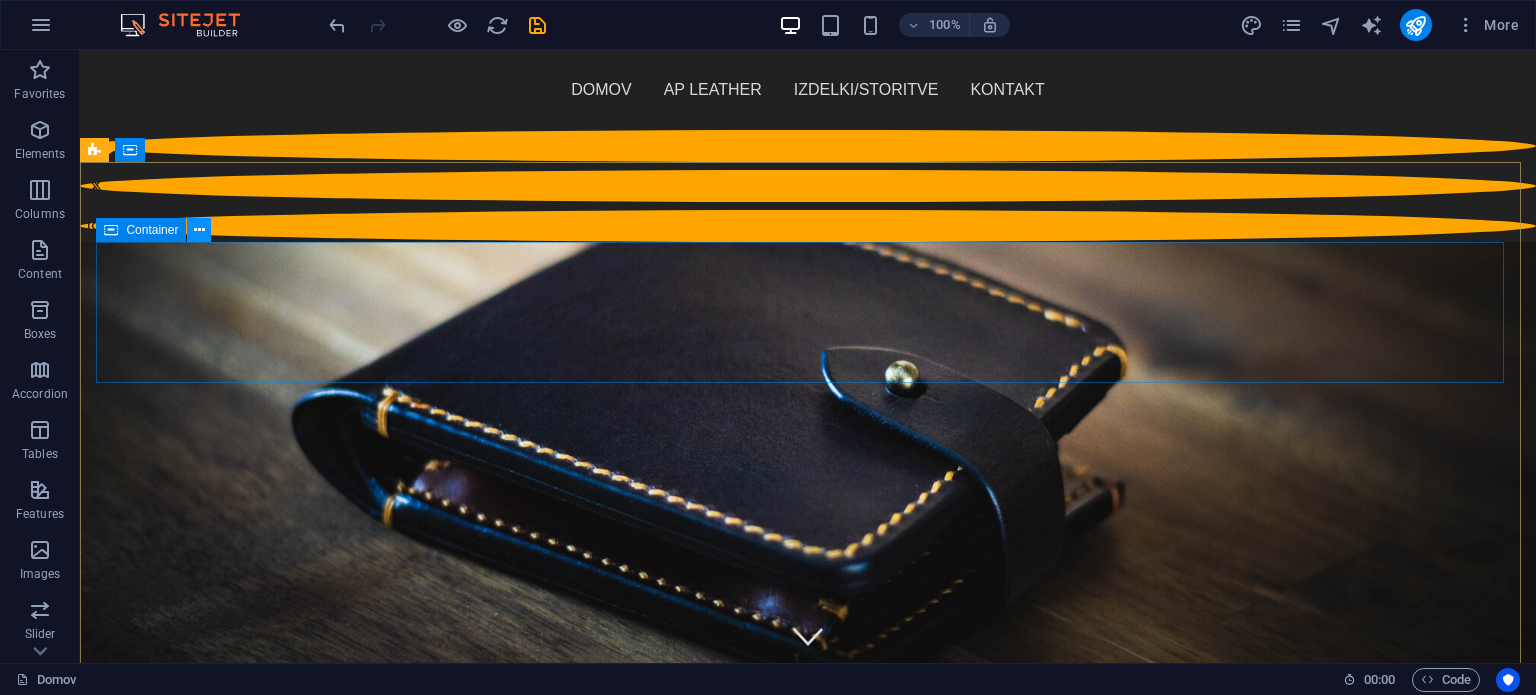click at bounding box center [199, 230] 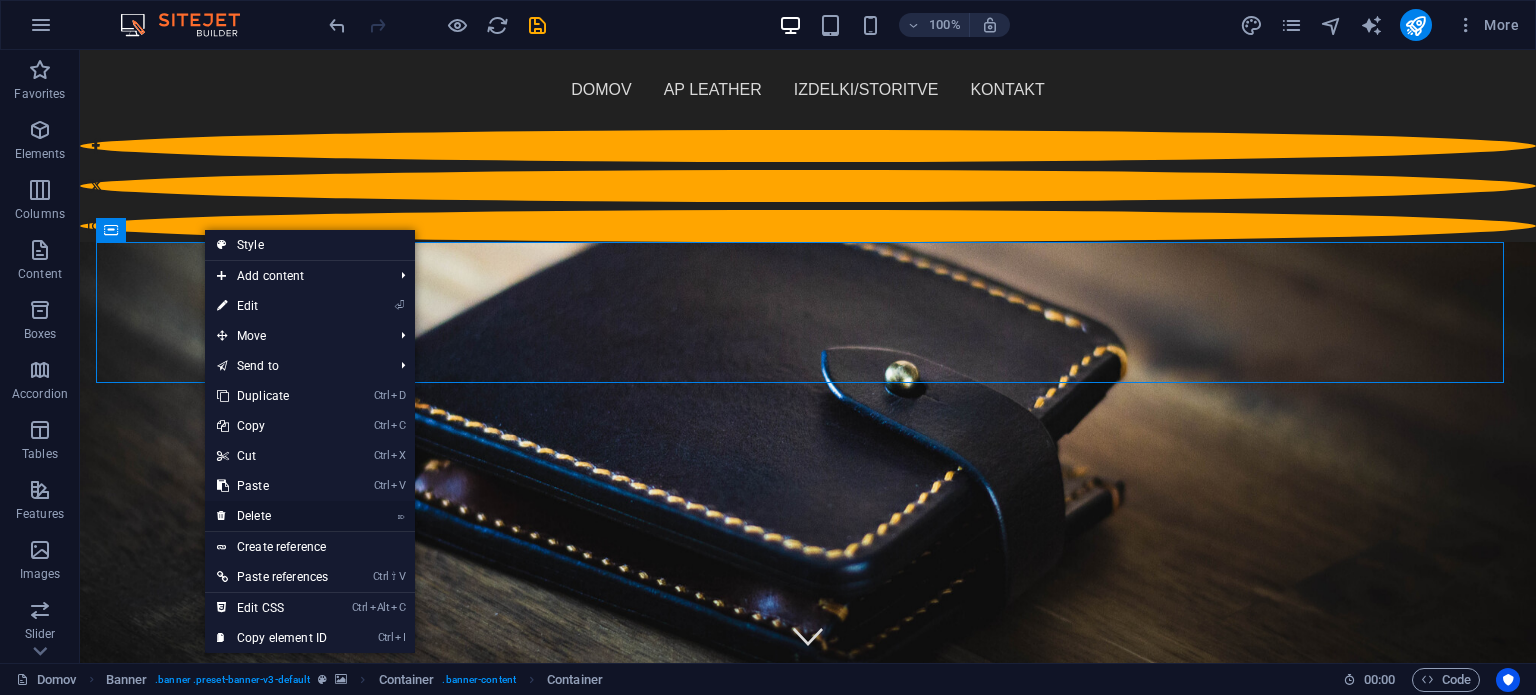 click on "⌦  Delete" at bounding box center [272, 516] 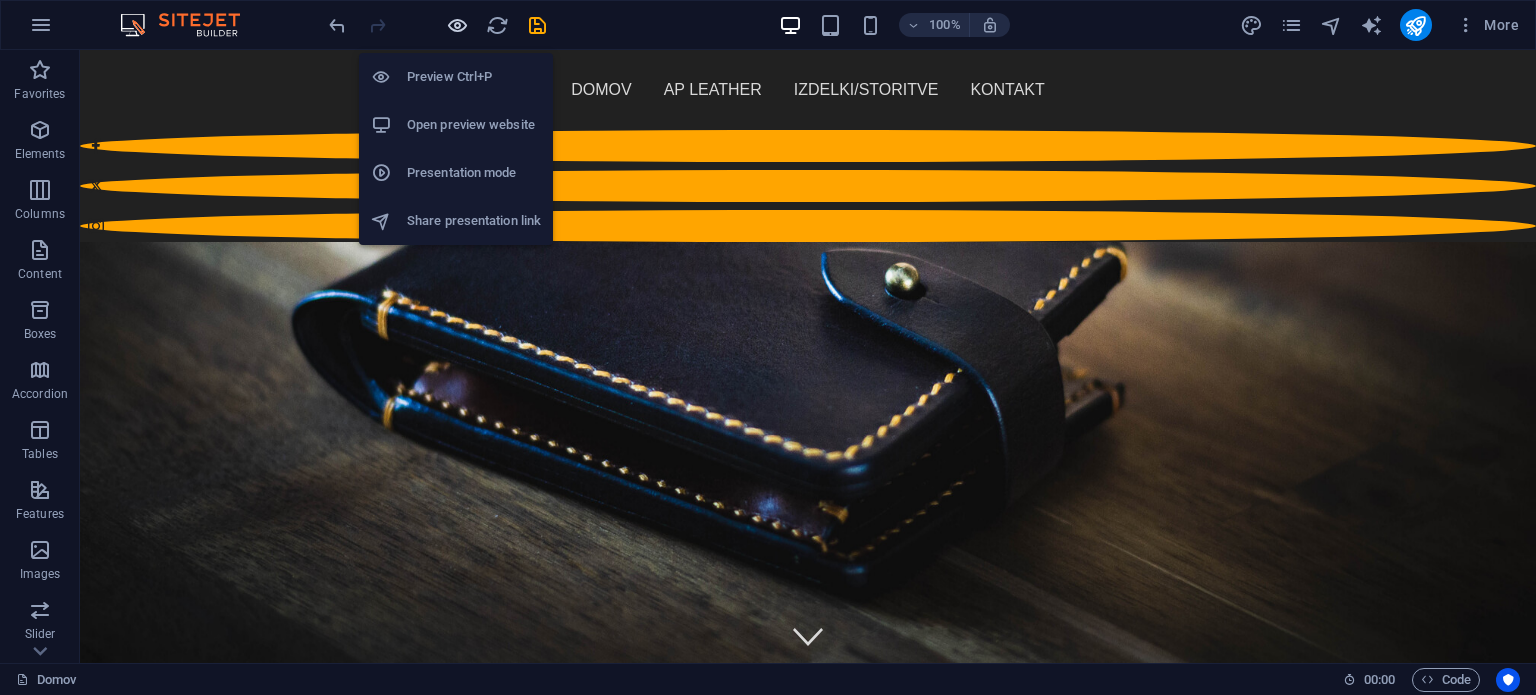 click at bounding box center (457, 25) 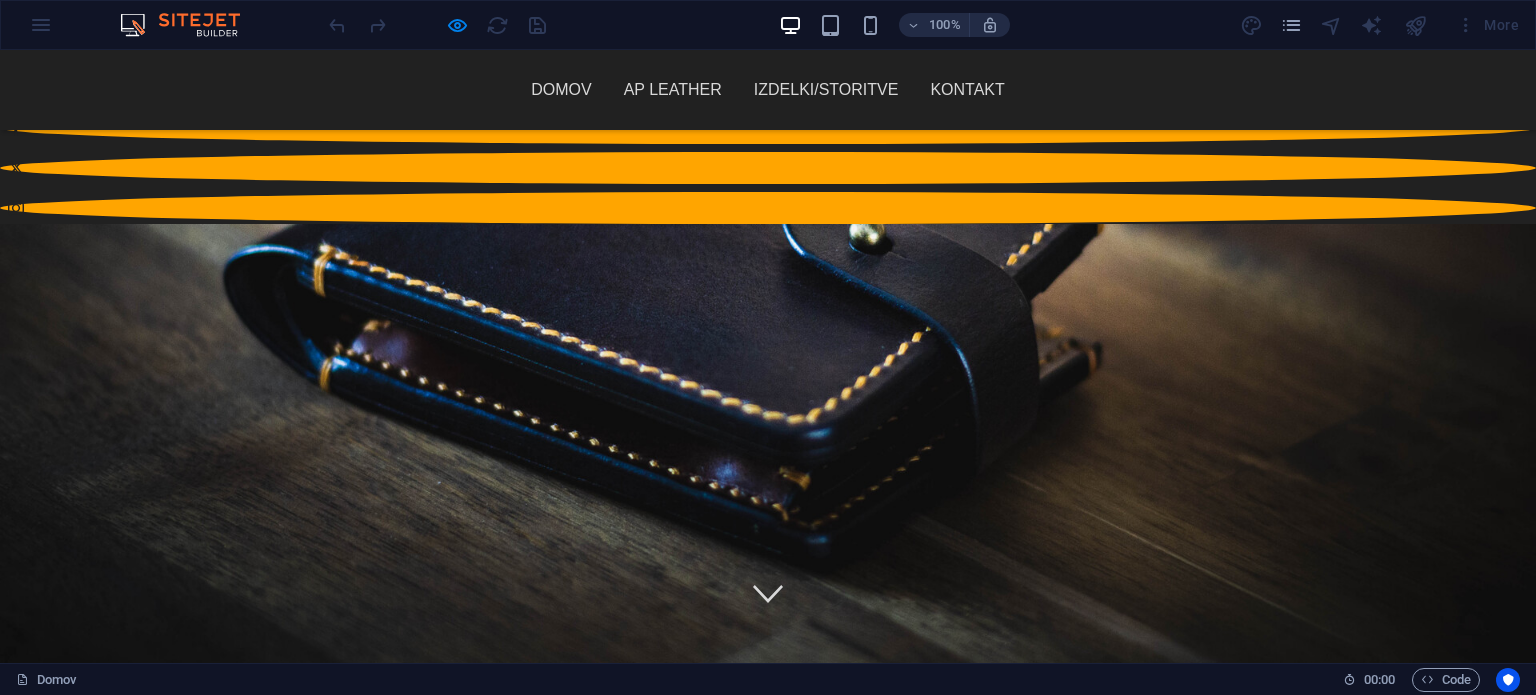 scroll, scrollTop: 0, scrollLeft: 0, axis: both 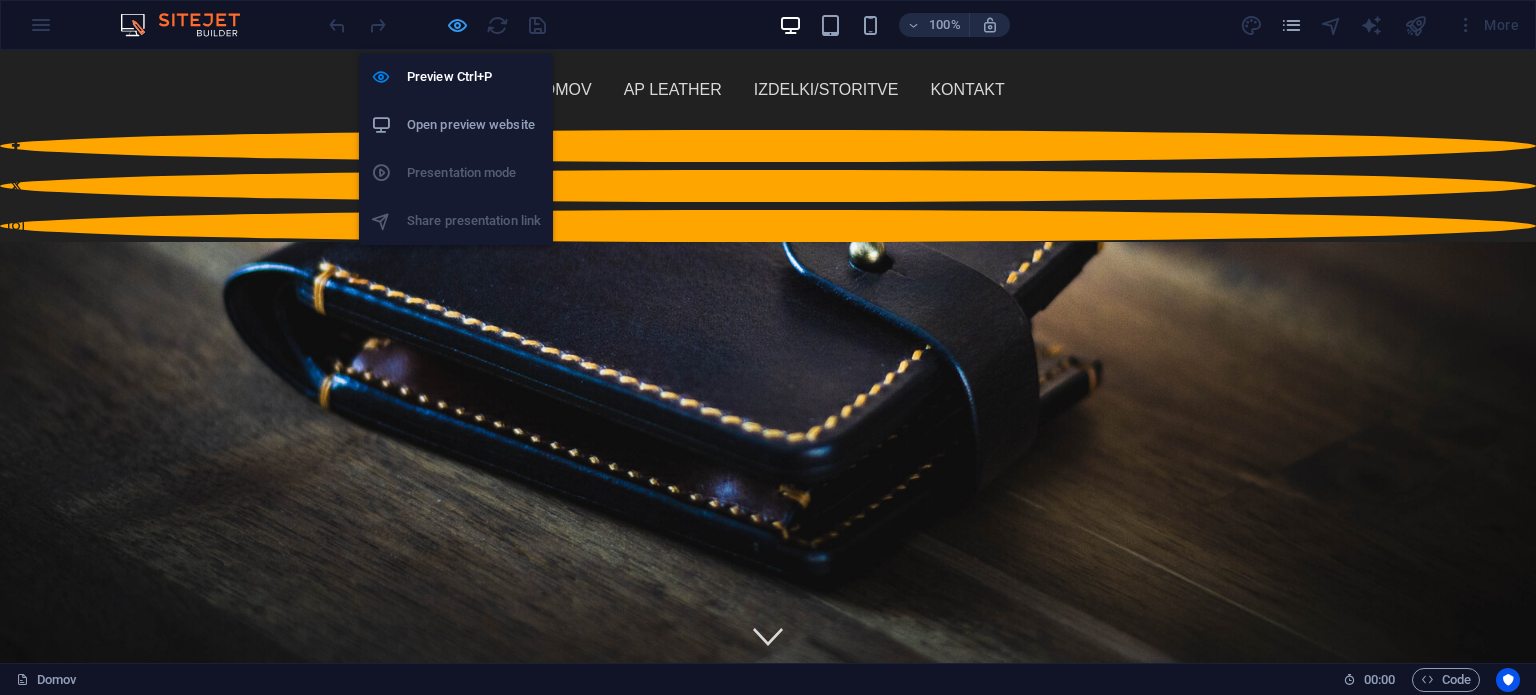 click at bounding box center (457, 25) 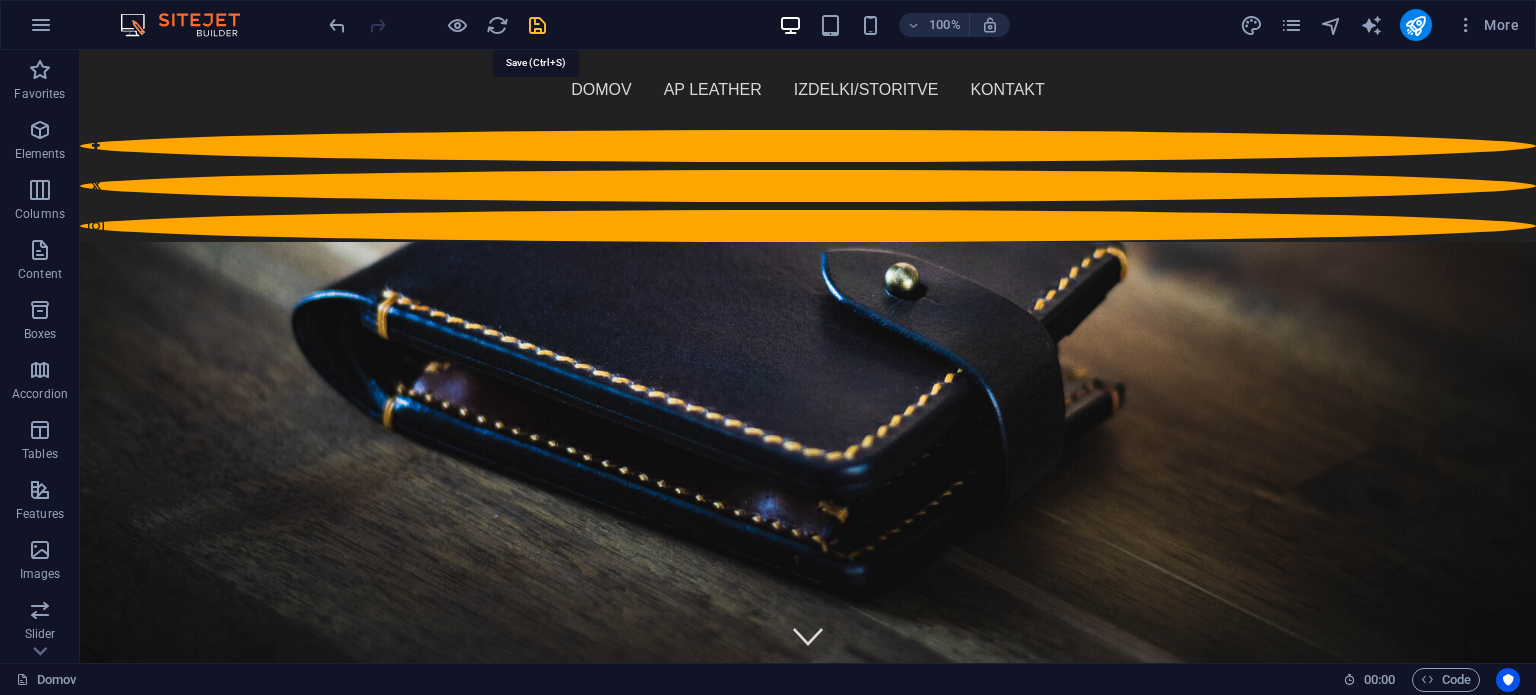 click at bounding box center (537, 25) 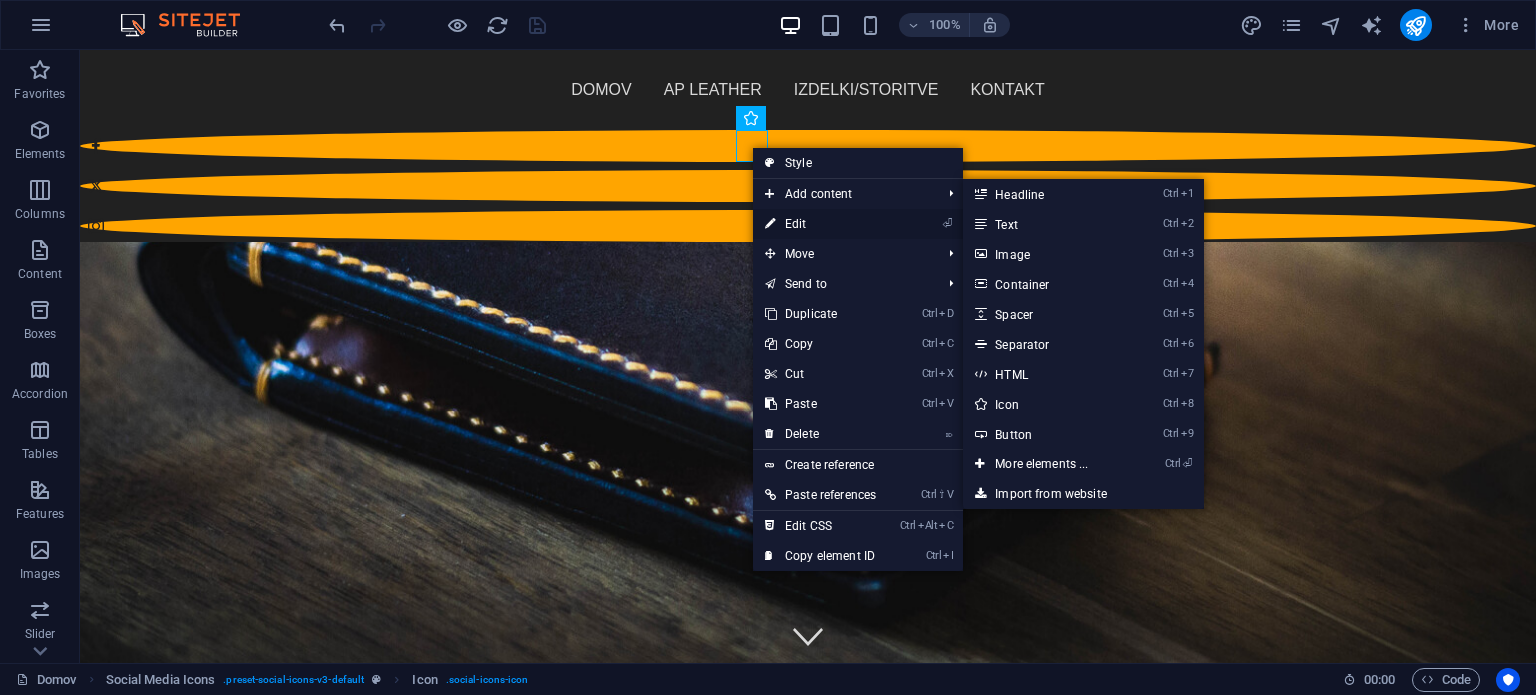 drag, startPoint x: 323, startPoint y: 179, endPoint x: 782, endPoint y: 218, distance: 460.65387 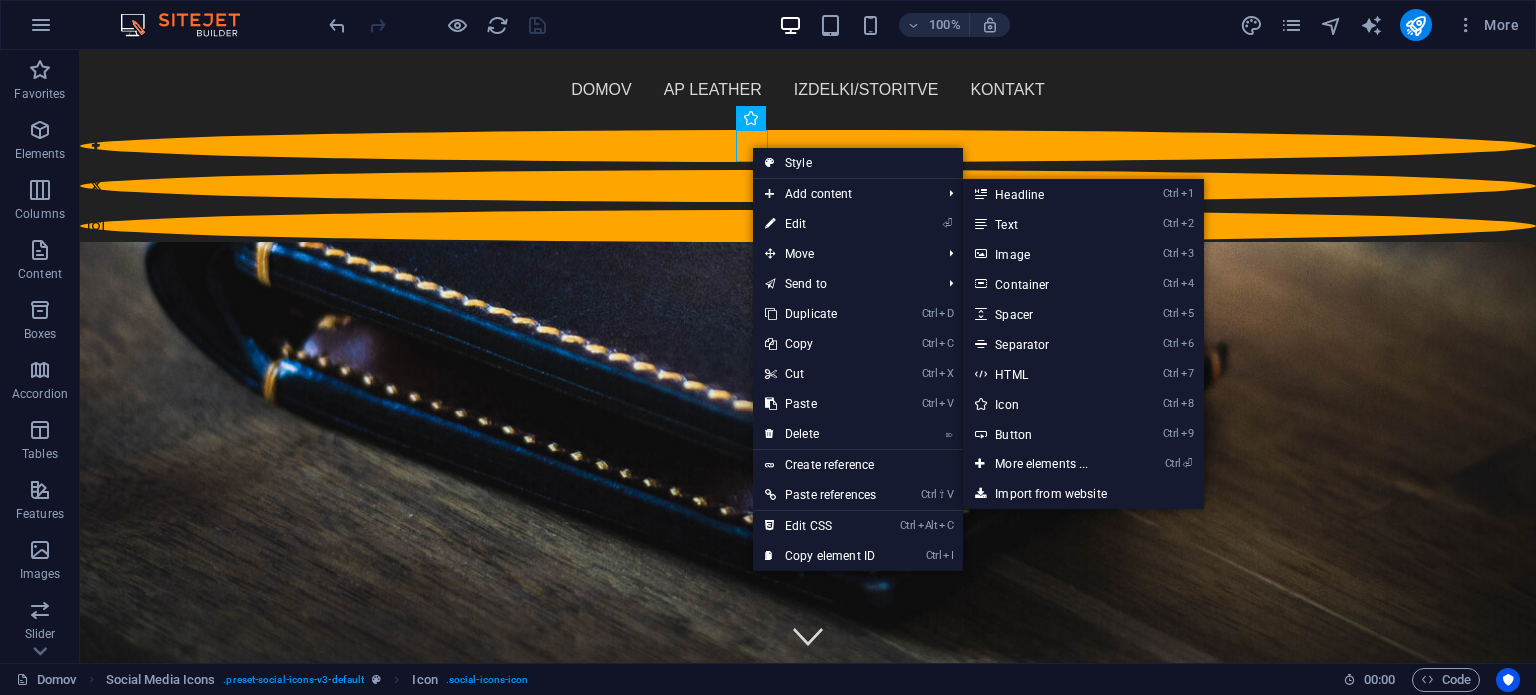 select on "xMidYMid" 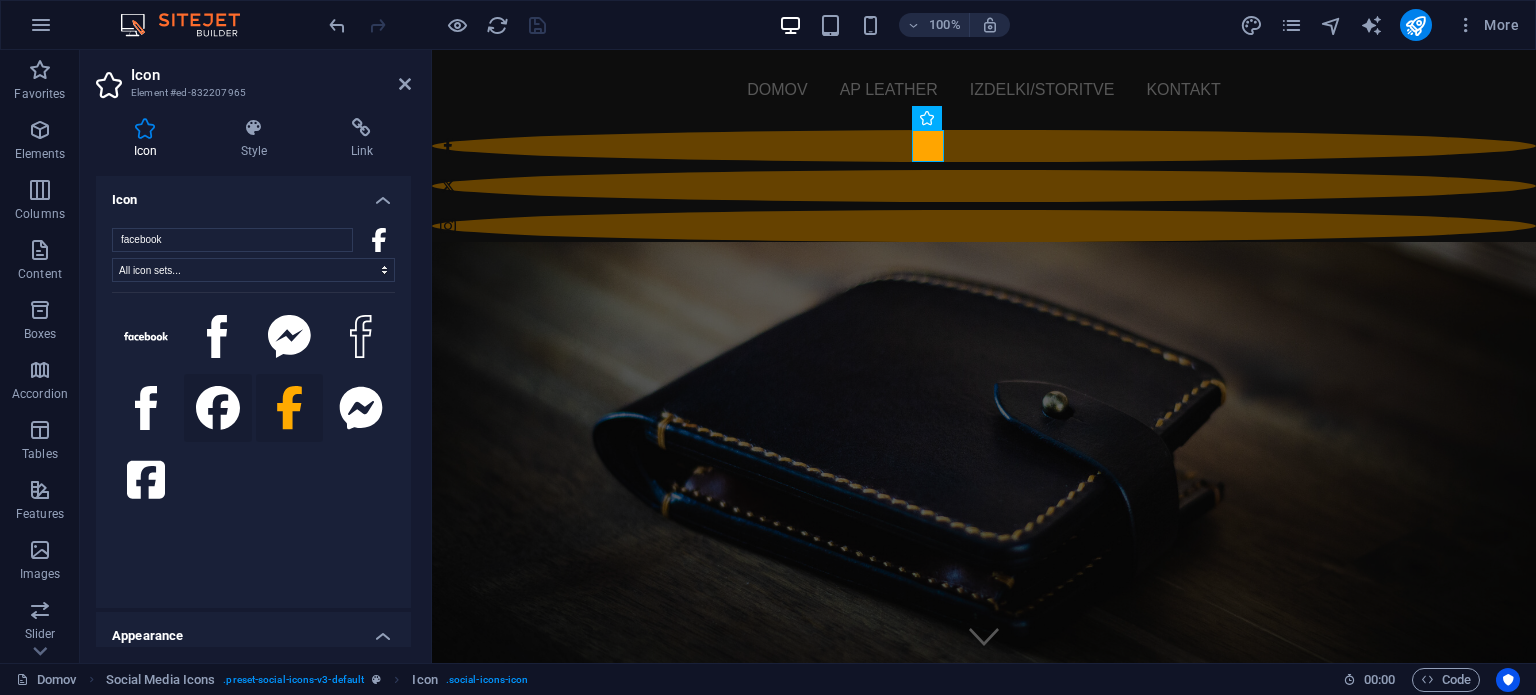 click 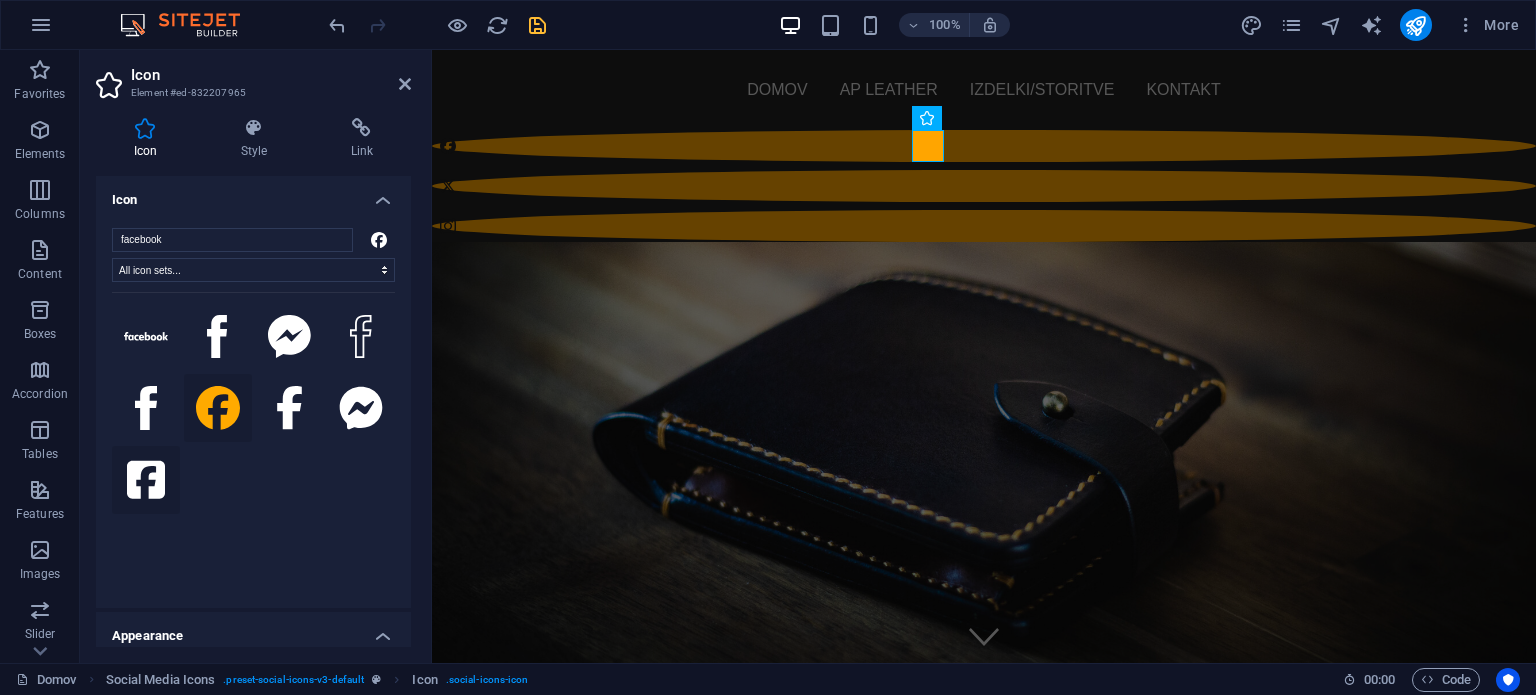 click 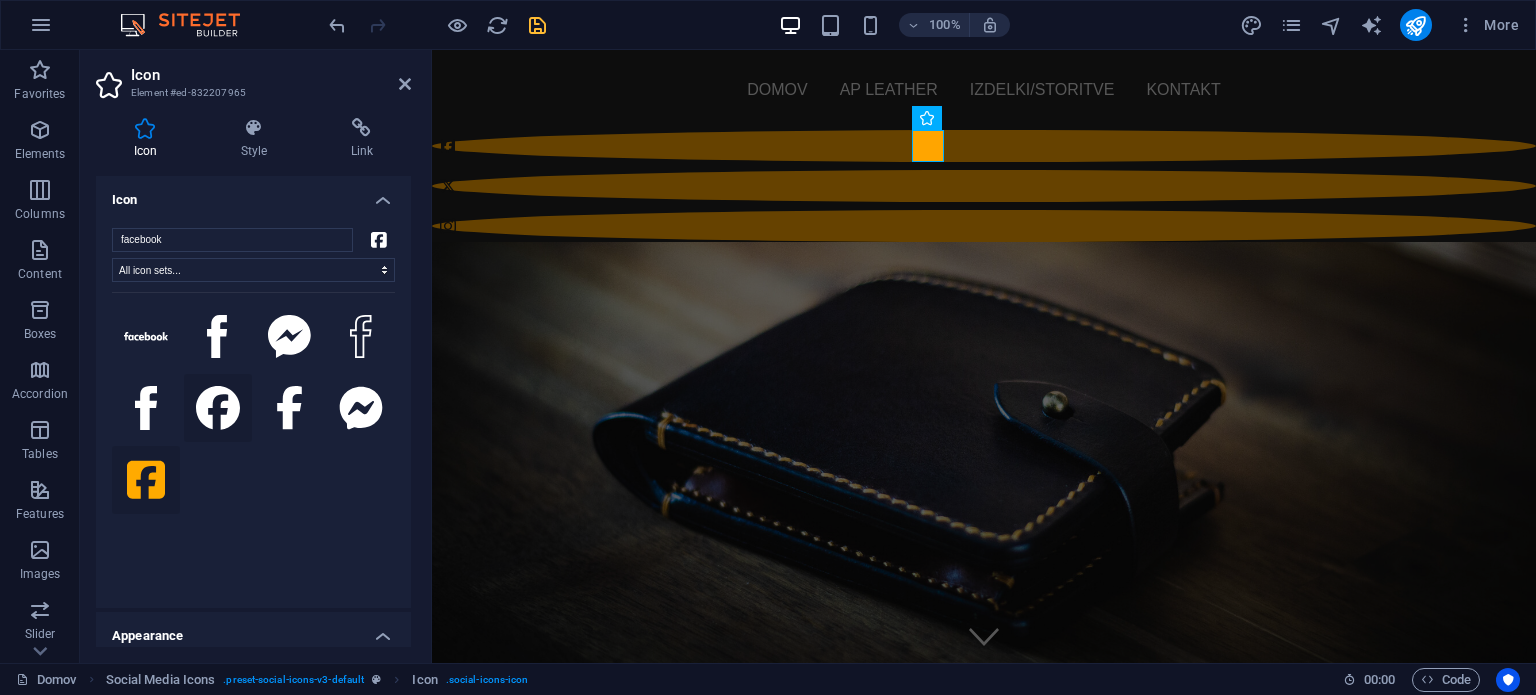 type 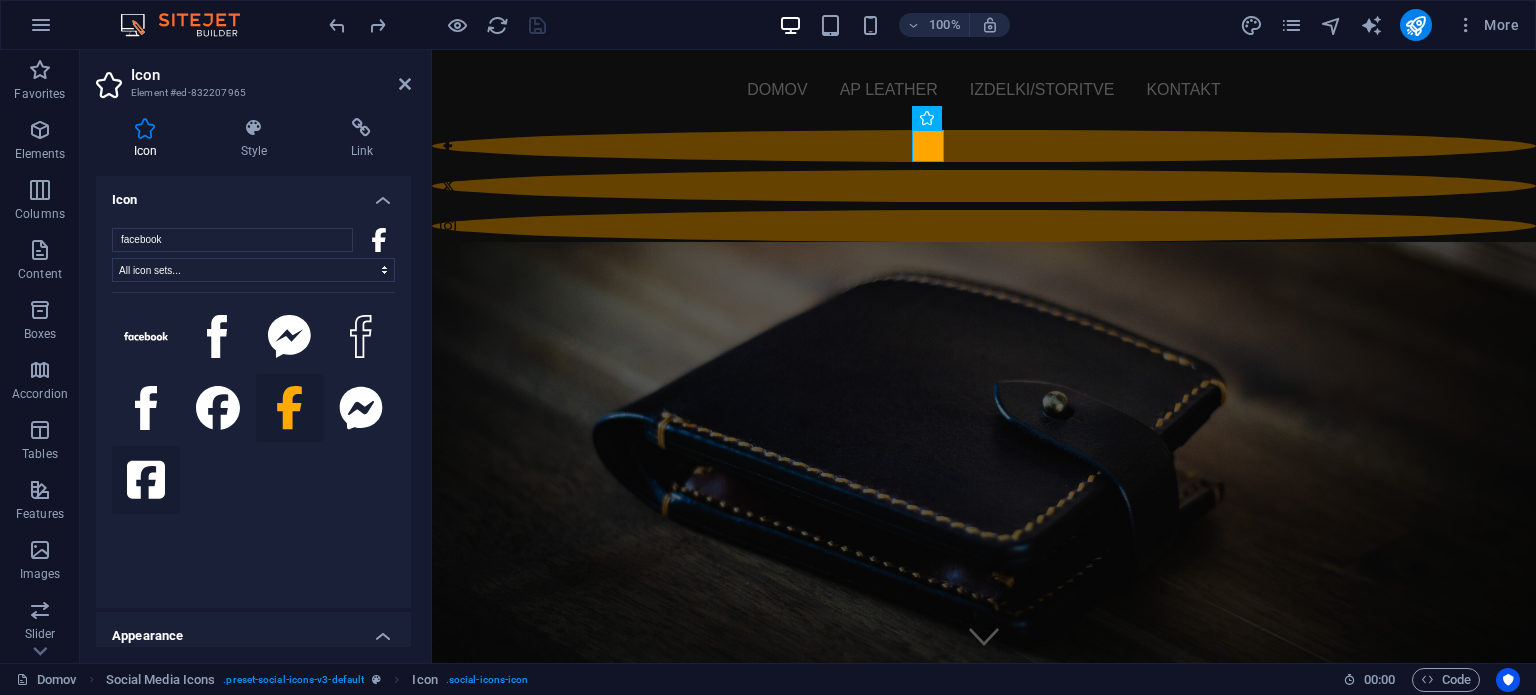click 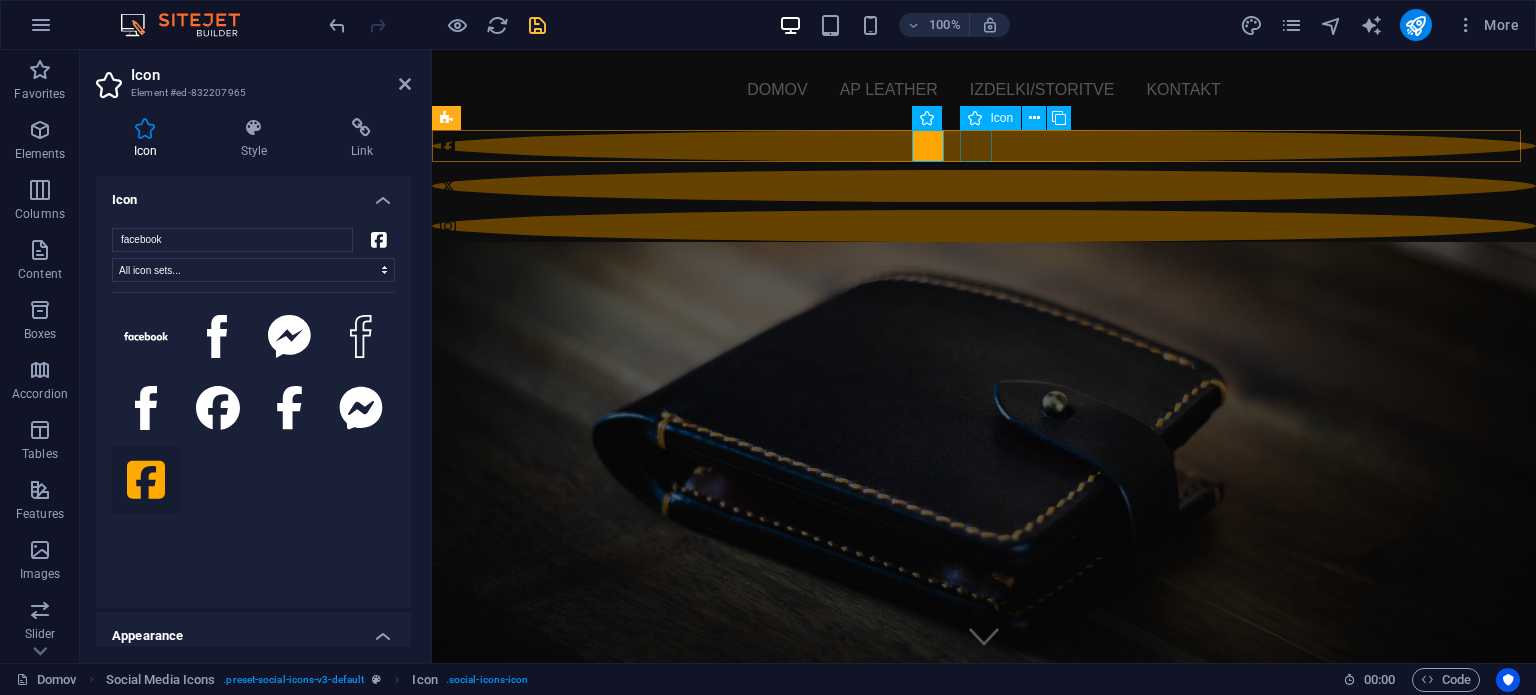 click at bounding box center (984, 186) 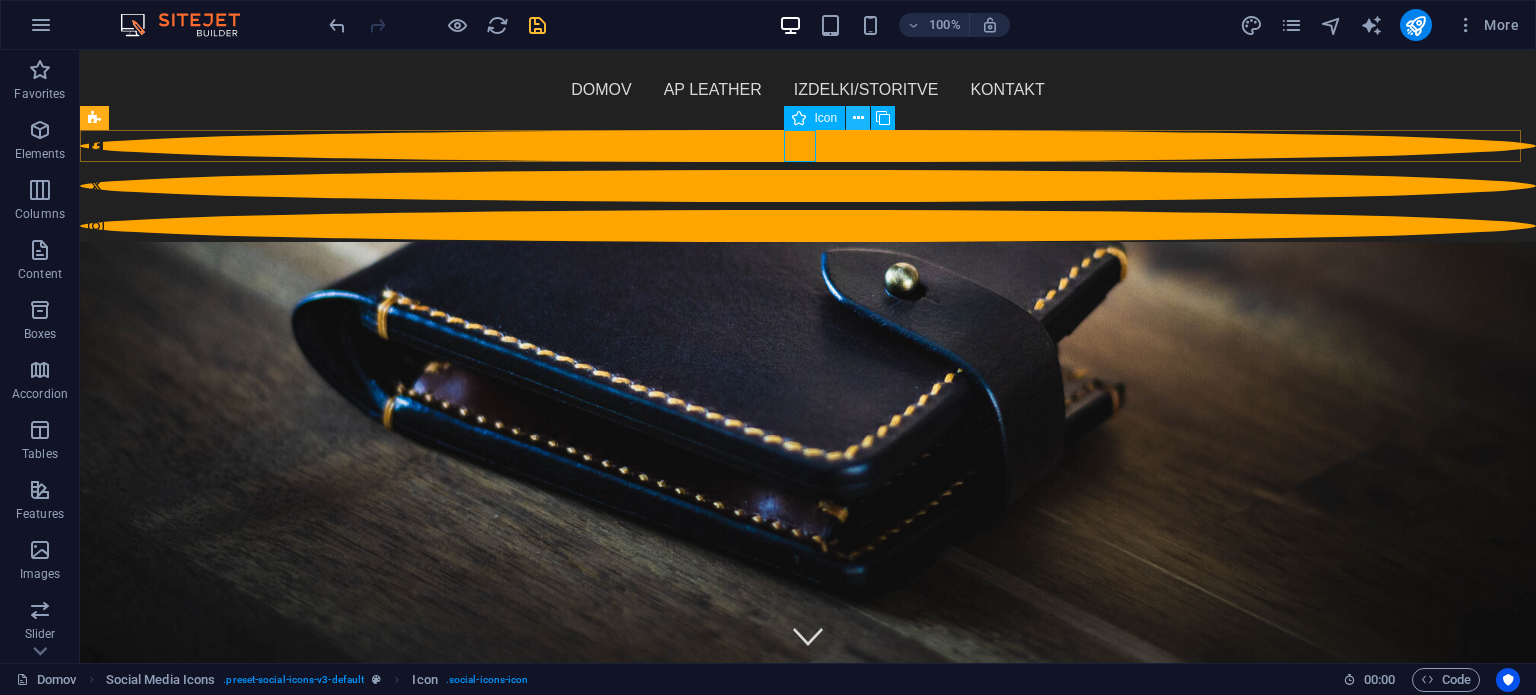 click at bounding box center [858, 118] 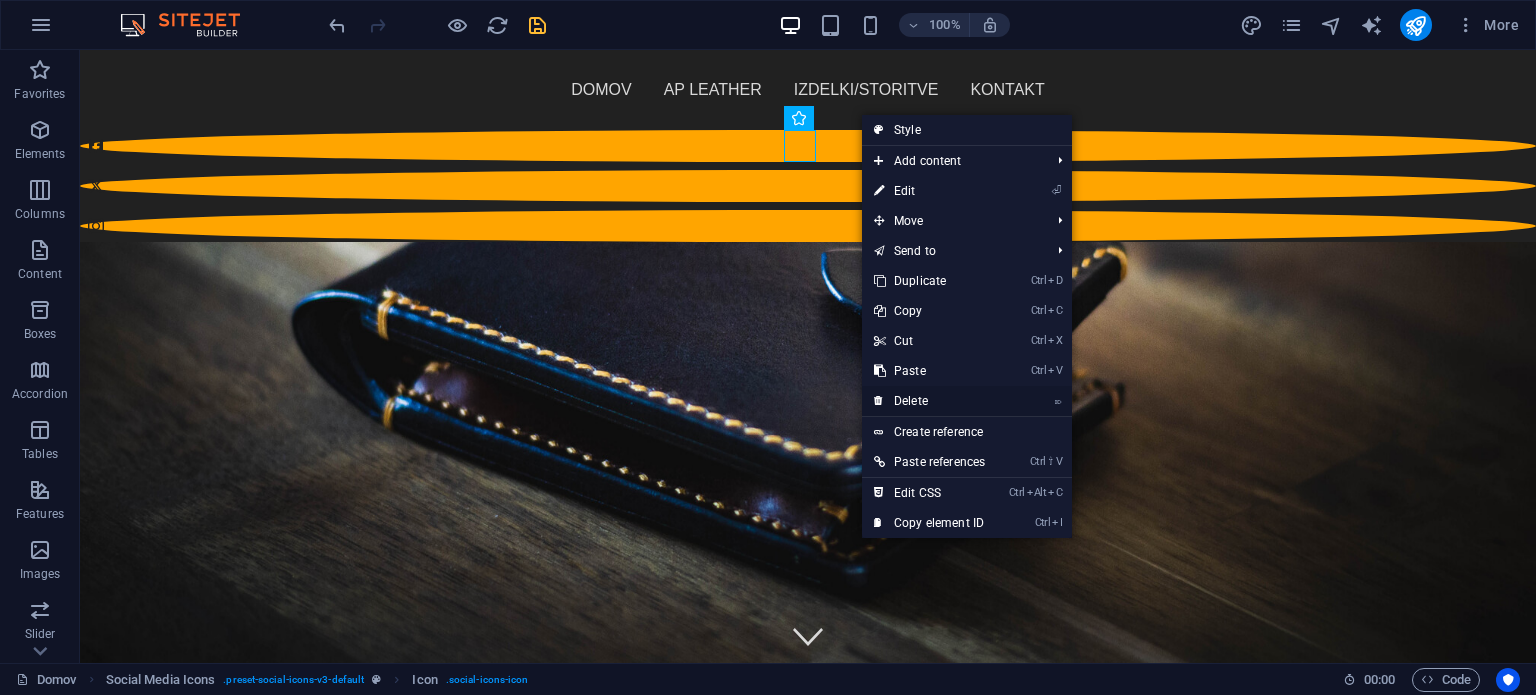 click on "⌦  Delete" at bounding box center [929, 401] 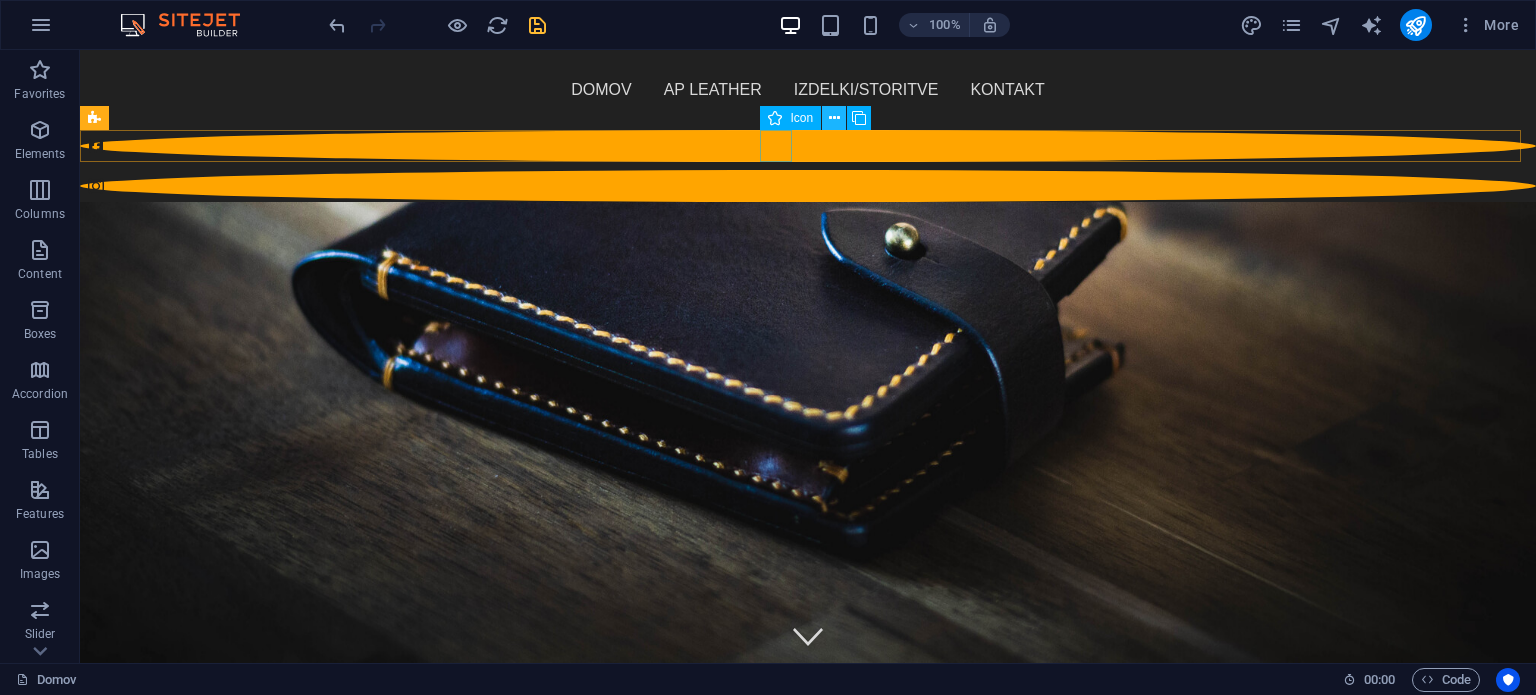 click at bounding box center [834, 118] 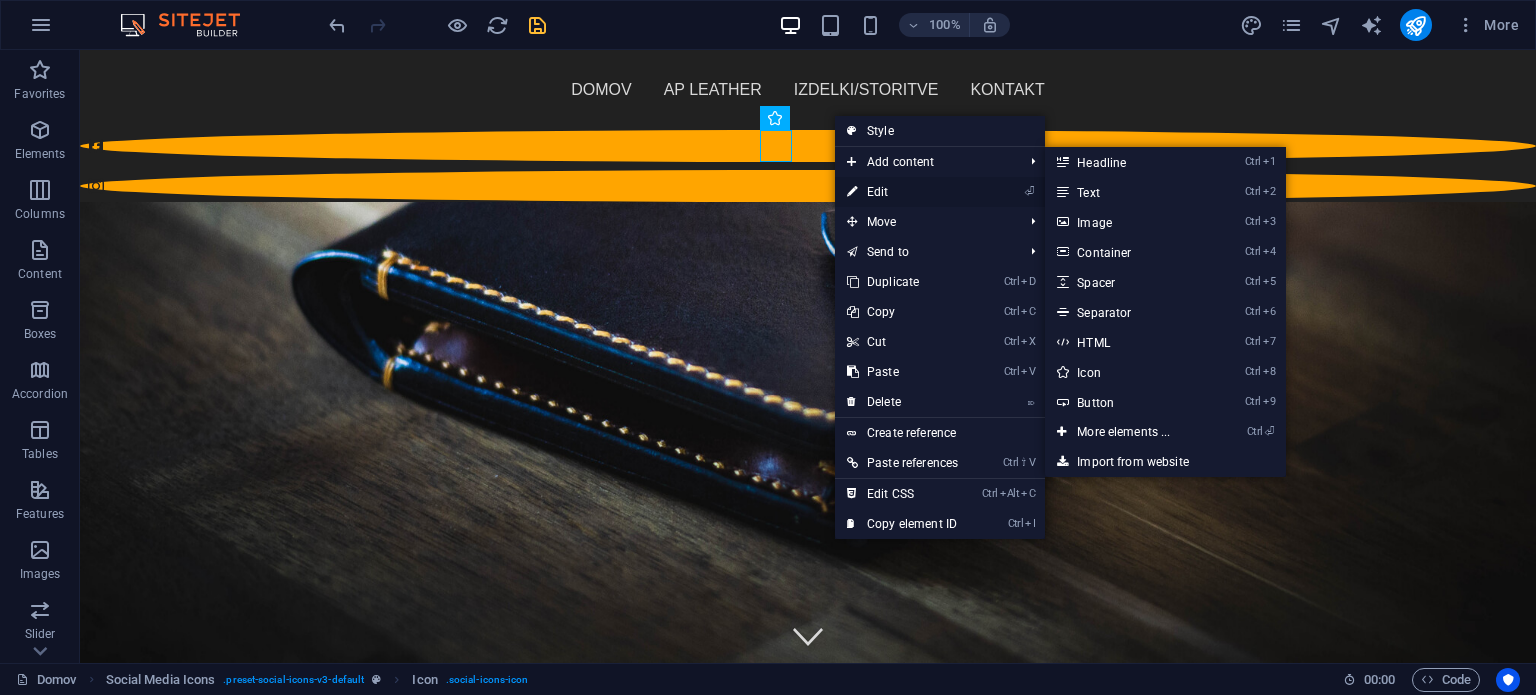 click on "⏎  Edit" at bounding box center (902, 192) 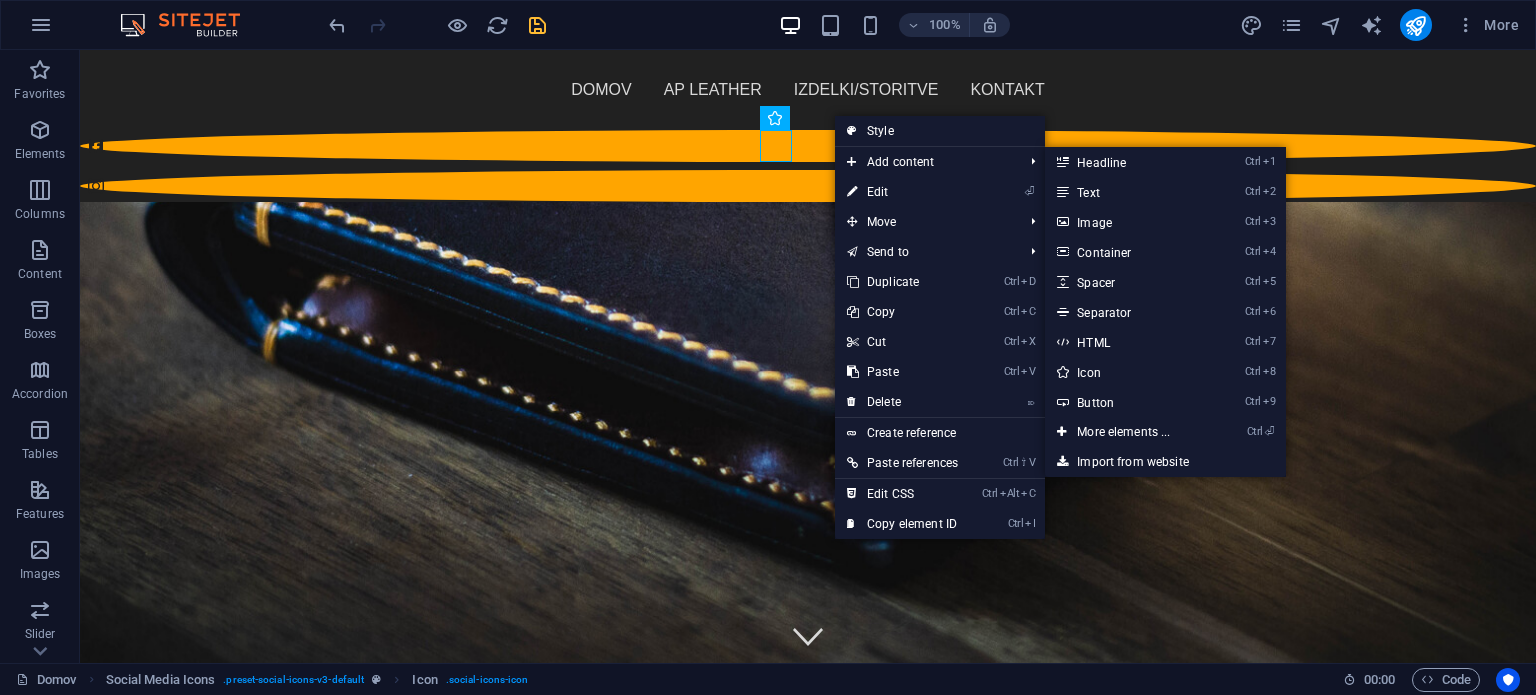 select on "xMidYMid" 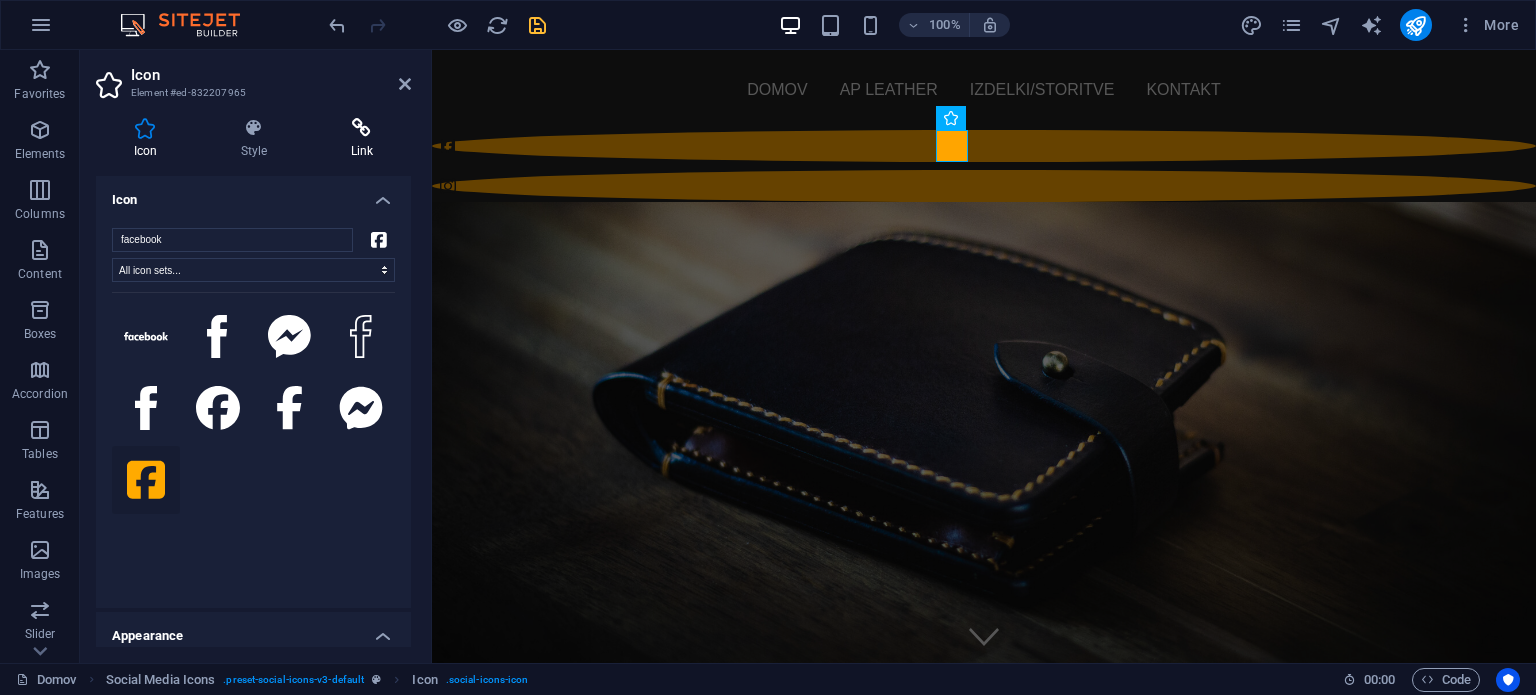 click on "Link" at bounding box center [362, 139] 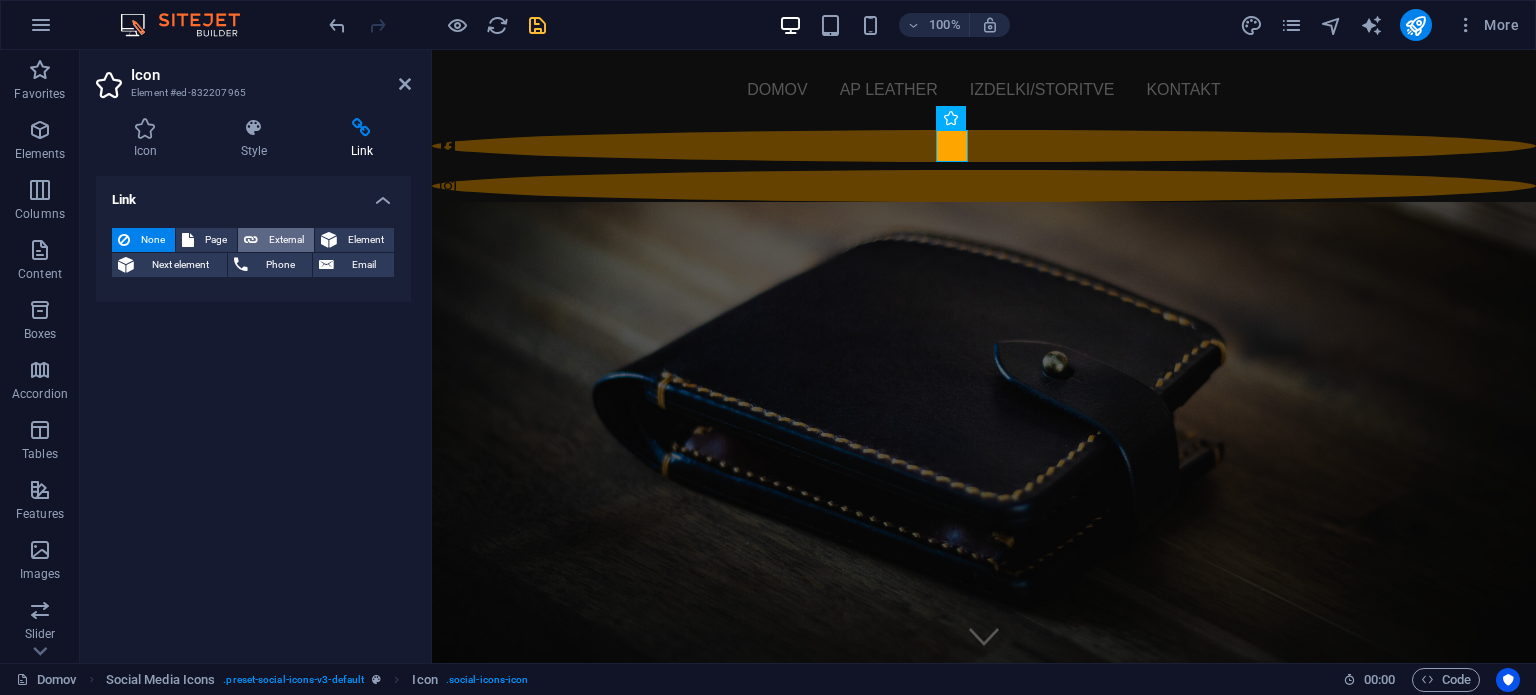 click on "External" at bounding box center [286, 240] 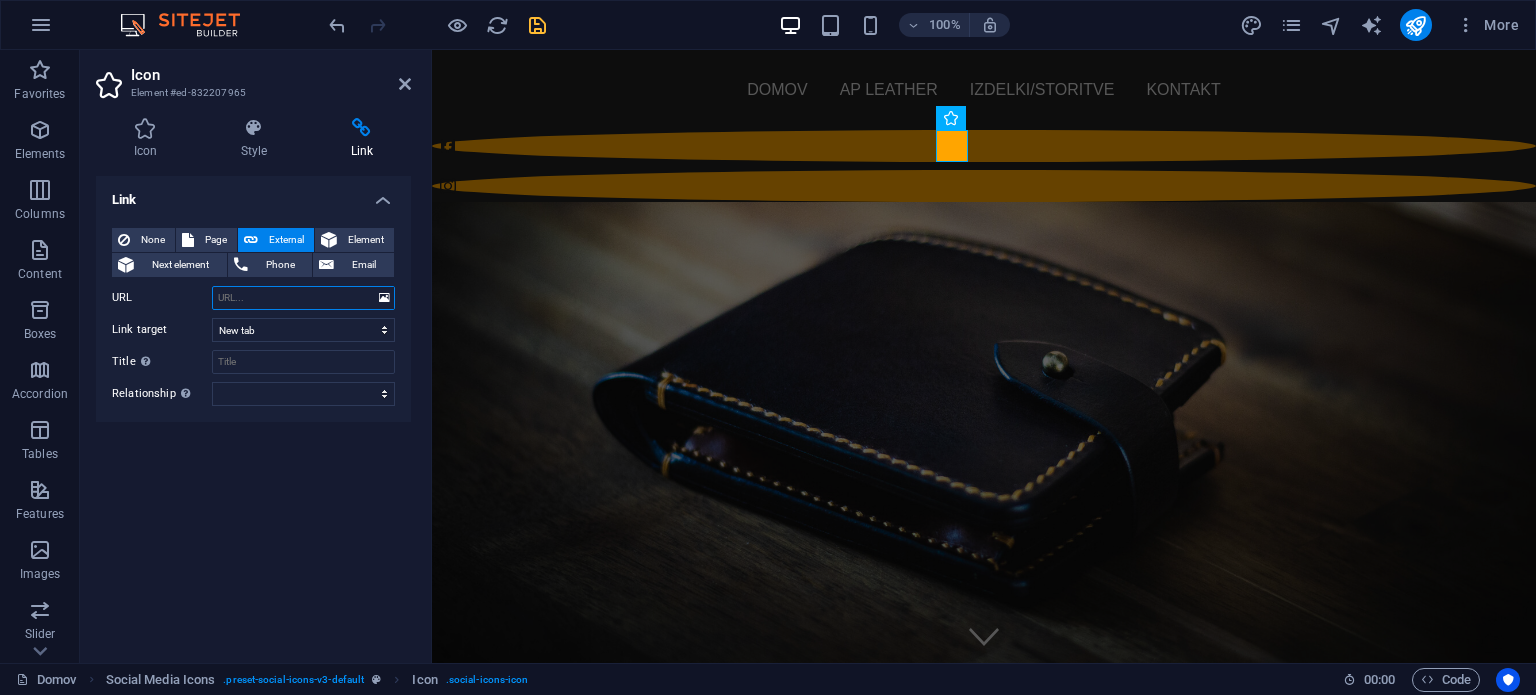 paste on "https://www.facebook.com/leather.ap" 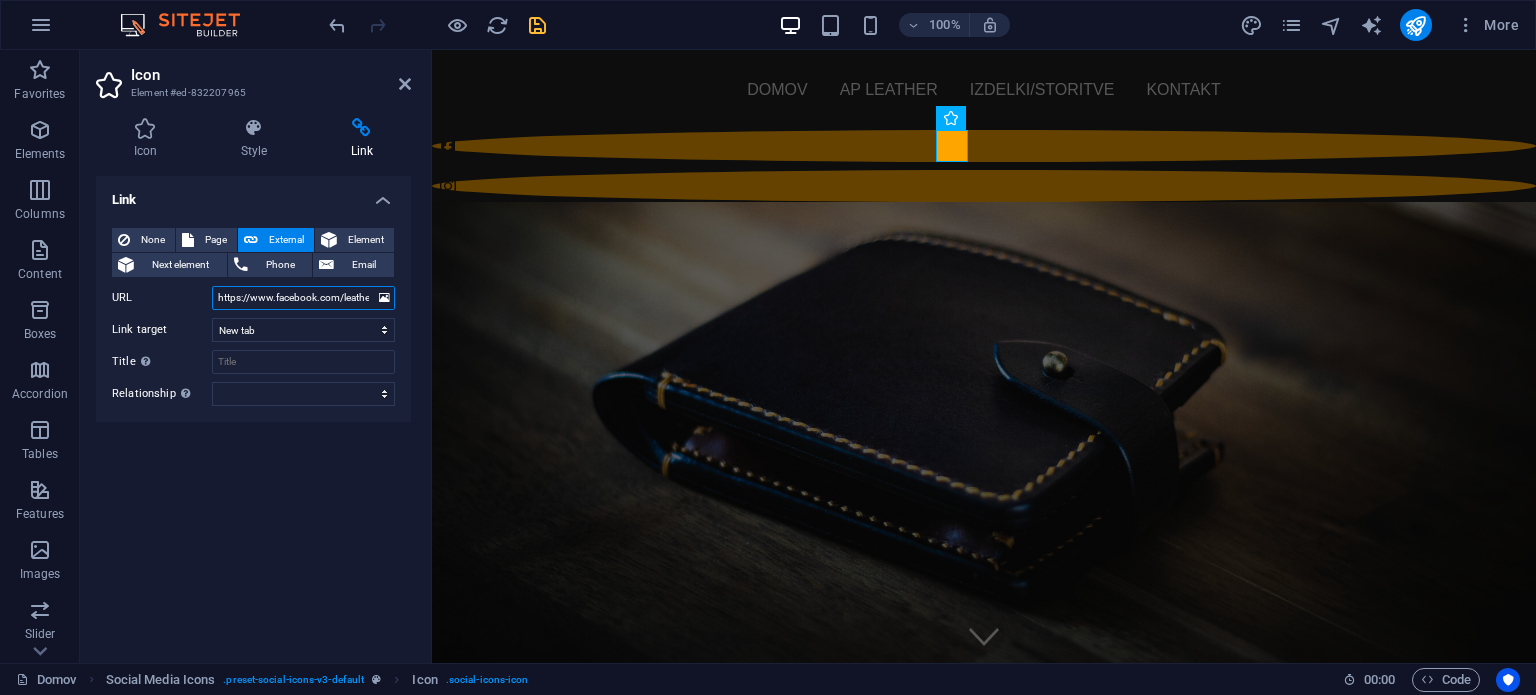 scroll, scrollTop: 0, scrollLeft: 16, axis: horizontal 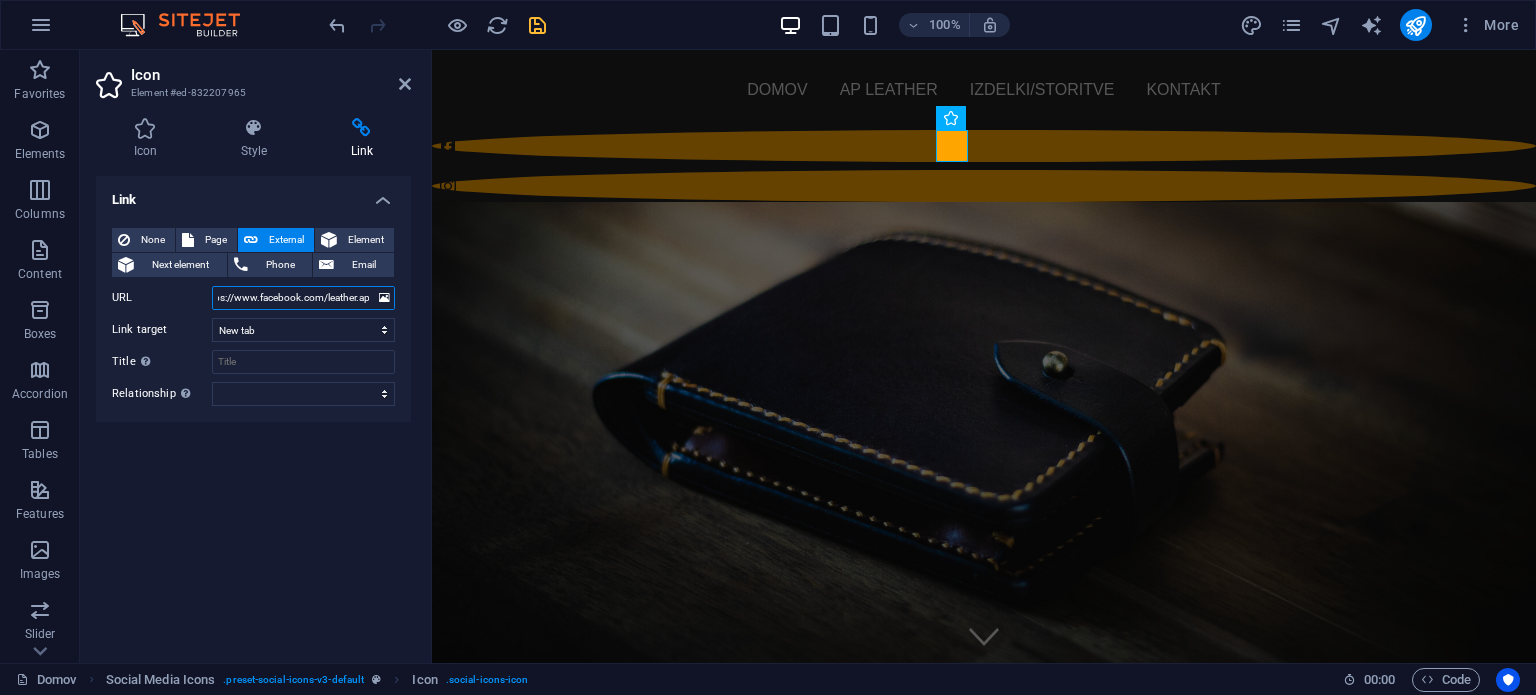 type on "https://www.facebook.com/leather.ap" 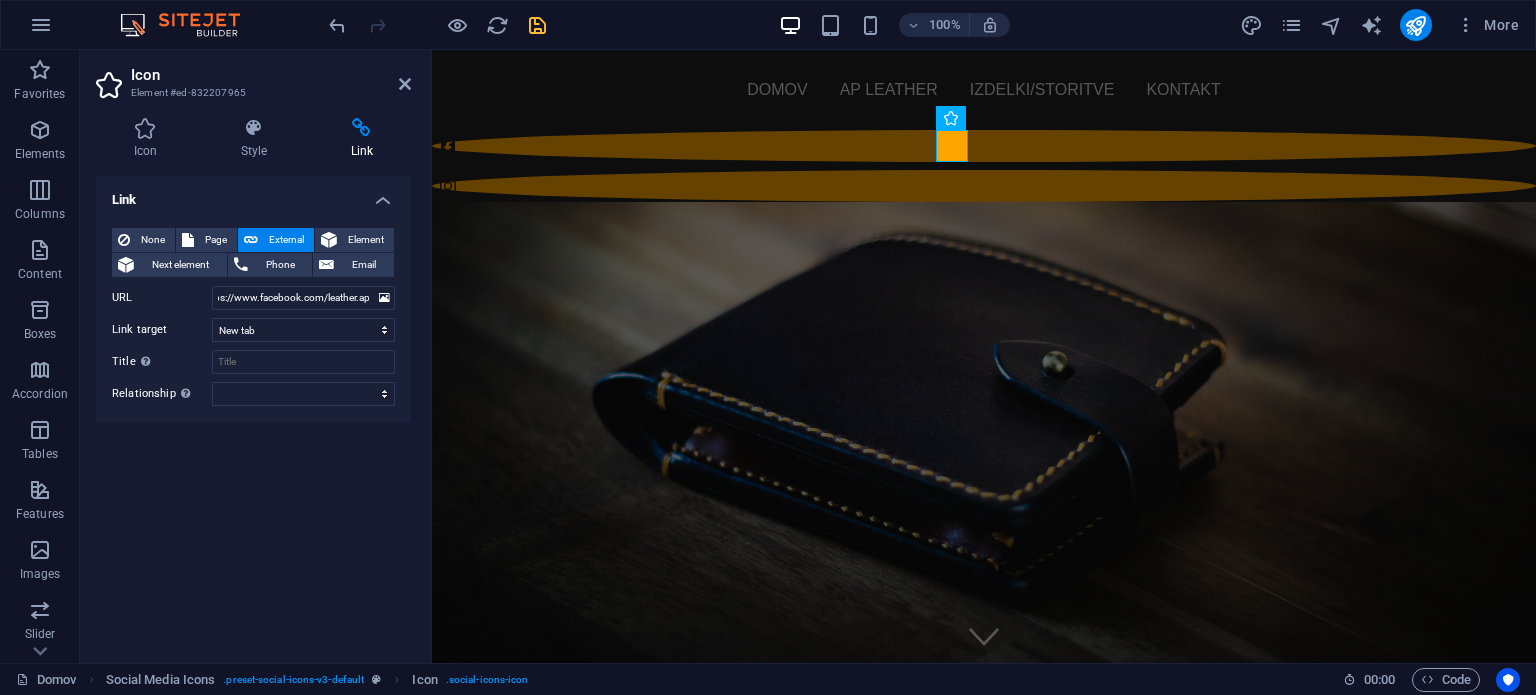 click on "URL" at bounding box center [162, 298] 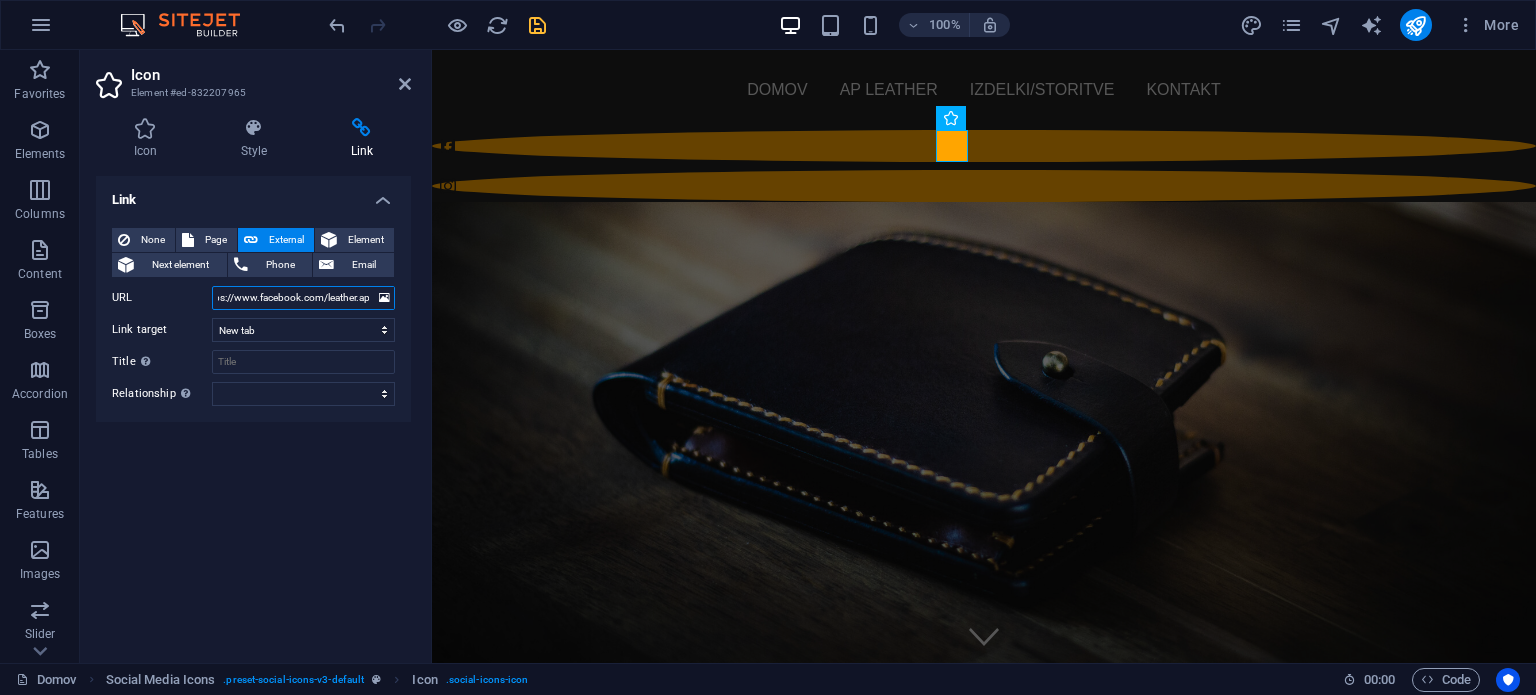 click on "https://www.facebook.com/leather.ap" at bounding box center [303, 298] 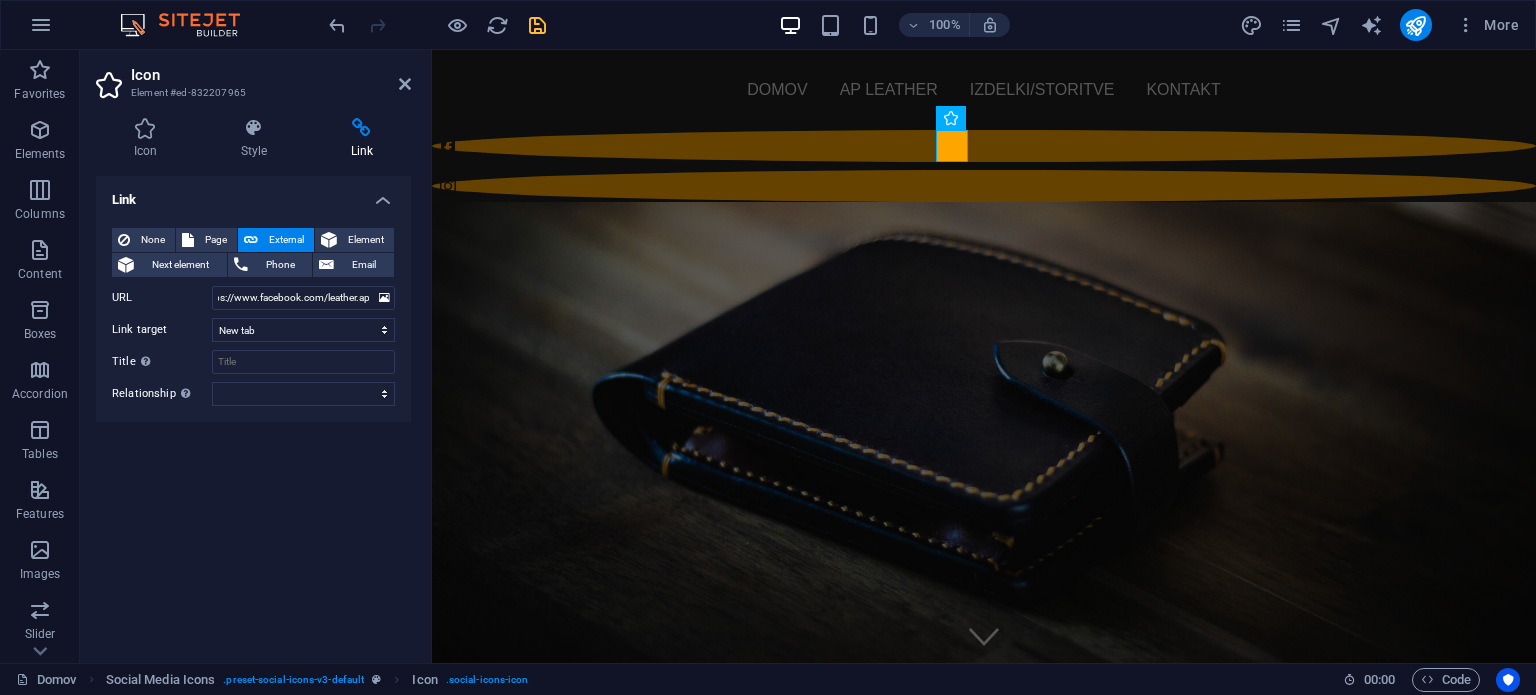click on "URL" at bounding box center (162, 298) 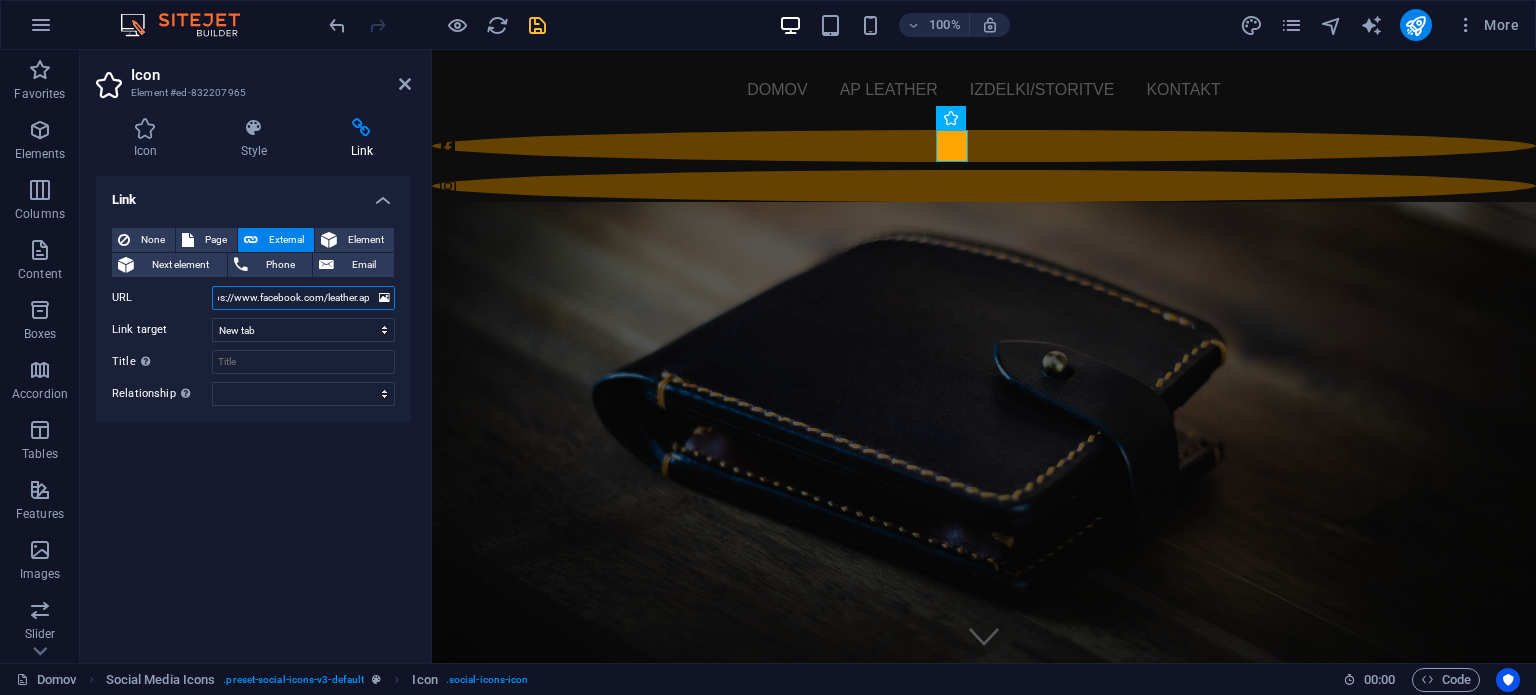 click on "https://www.facebook.com/leather.ap" at bounding box center (303, 298) 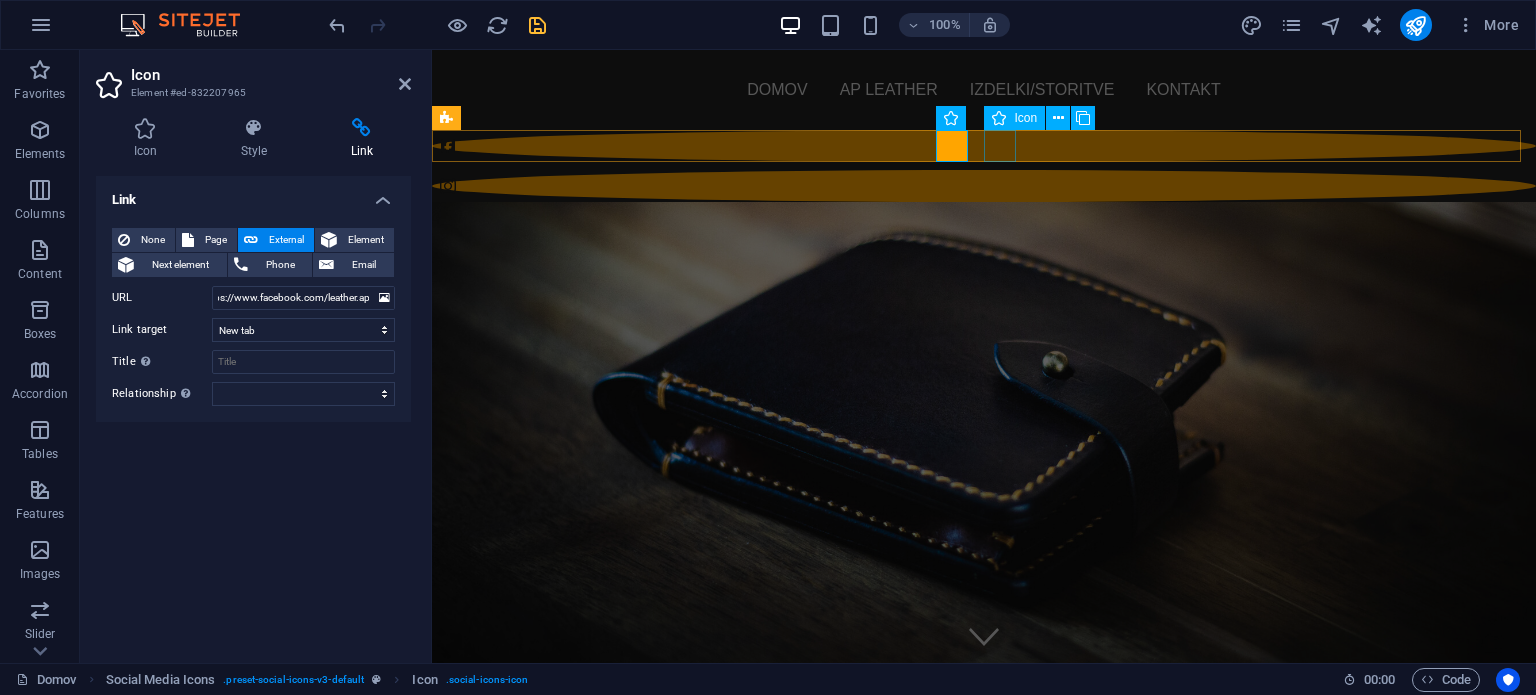 click at bounding box center [984, 186] 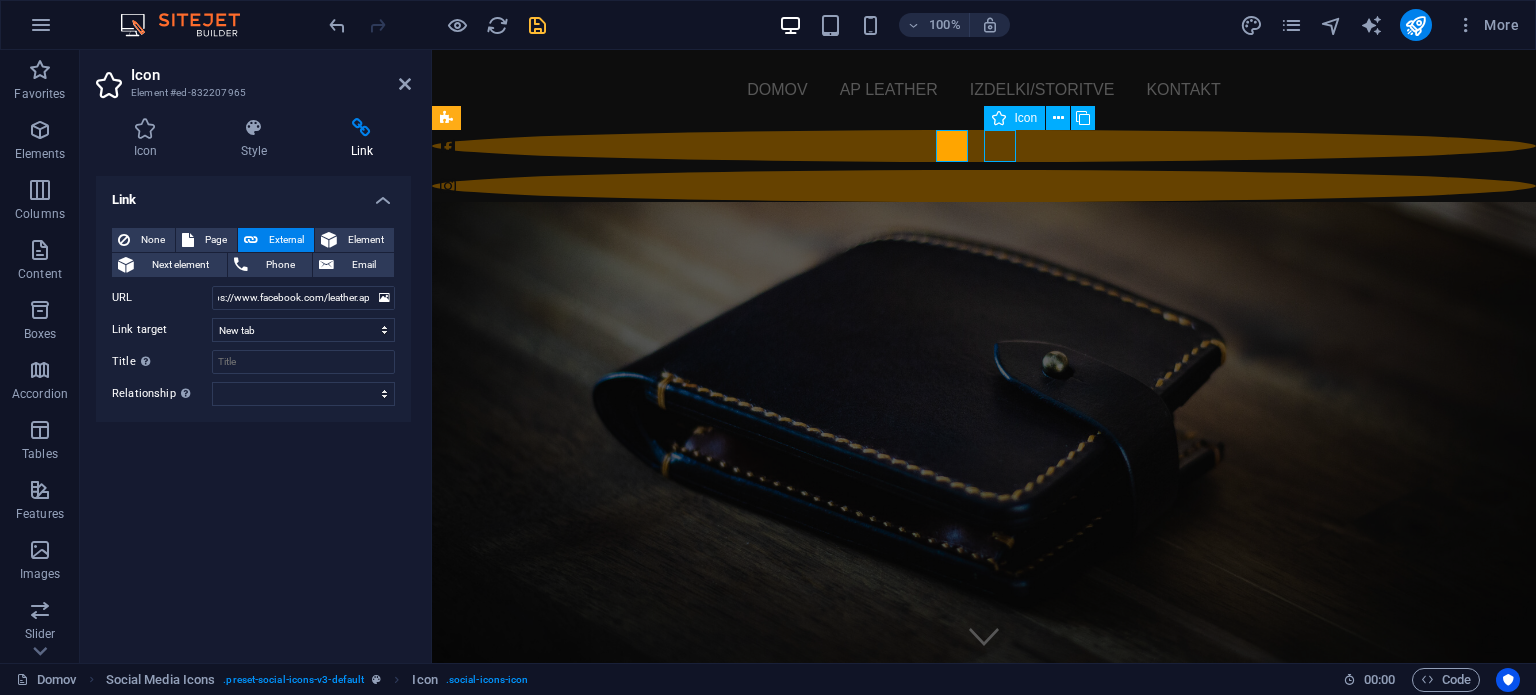 scroll, scrollTop: 0, scrollLeft: 0, axis: both 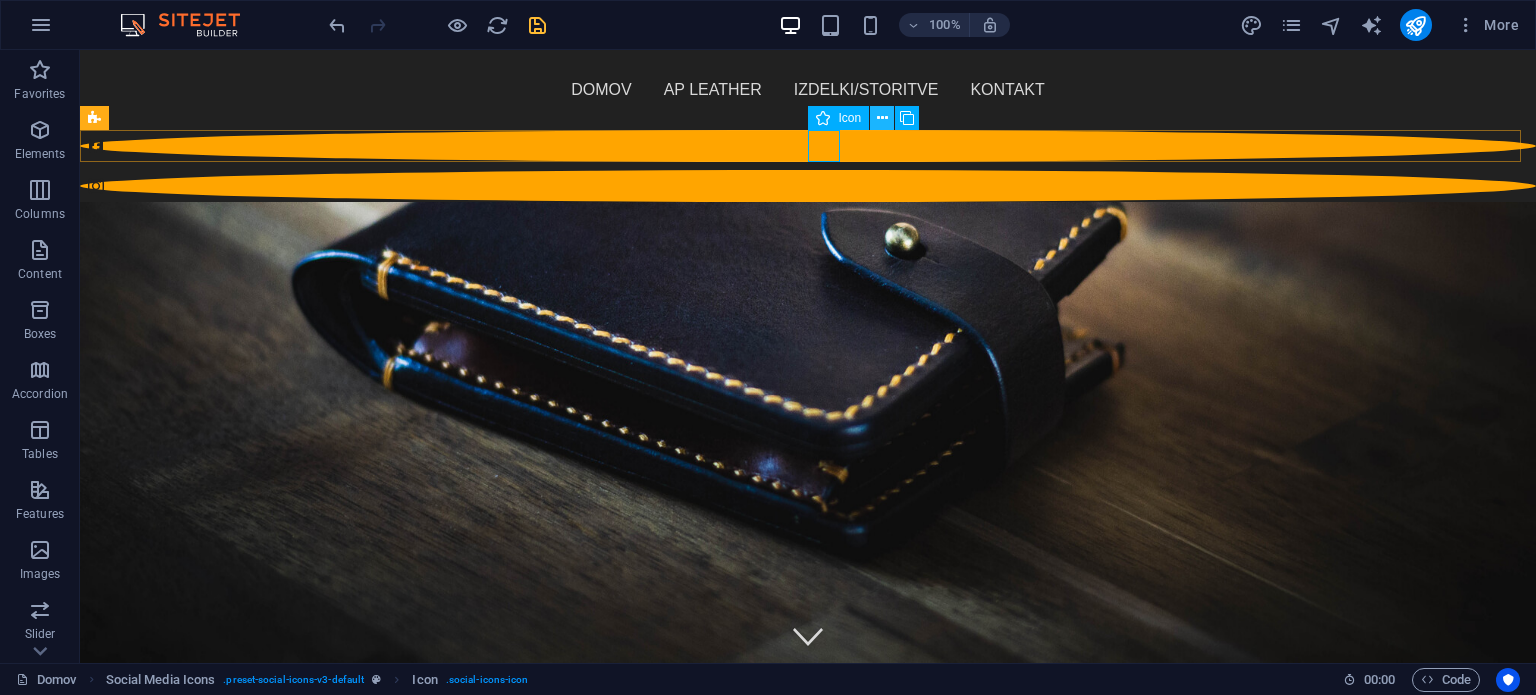click at bounding box center [882, 118] 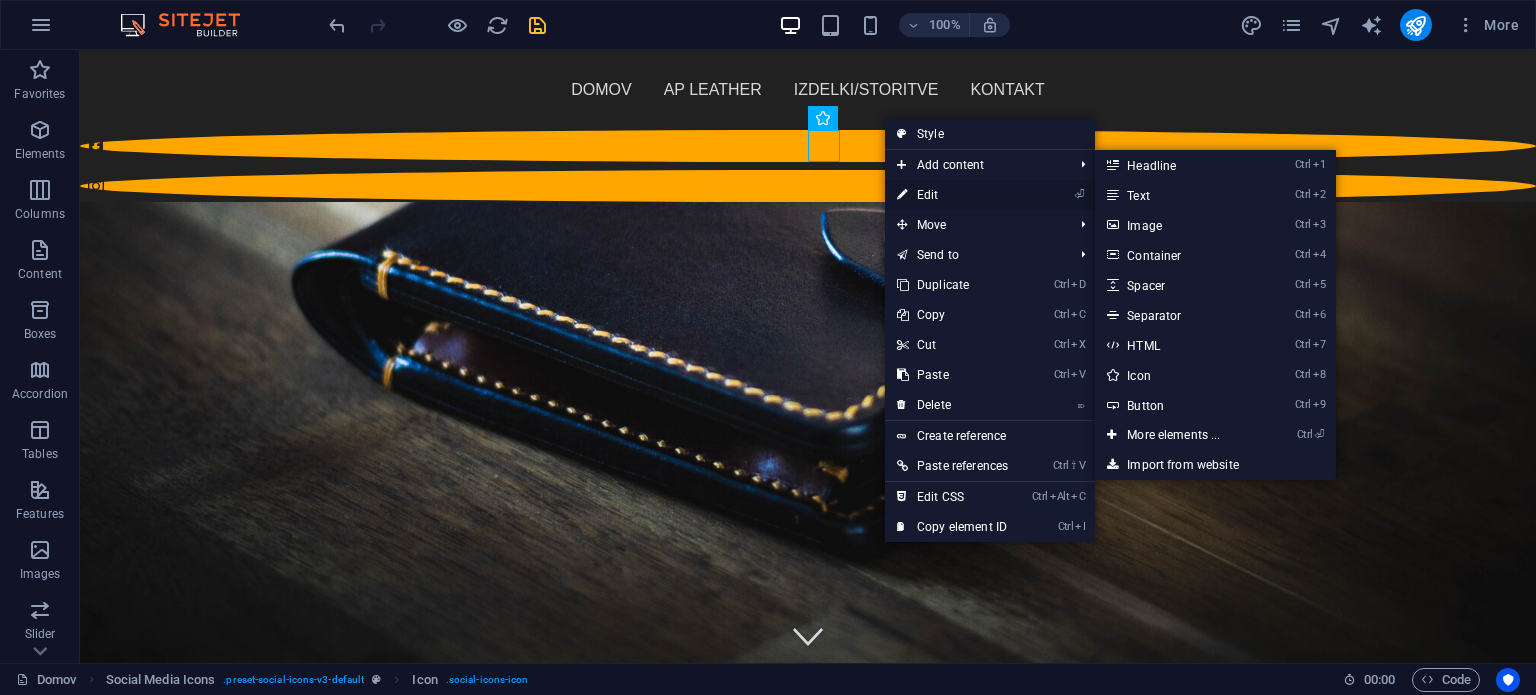 drag, startPoint x: 931, startPoint y: 191, endPoint x: 499, endPoint y: 143, distance: 434.65848 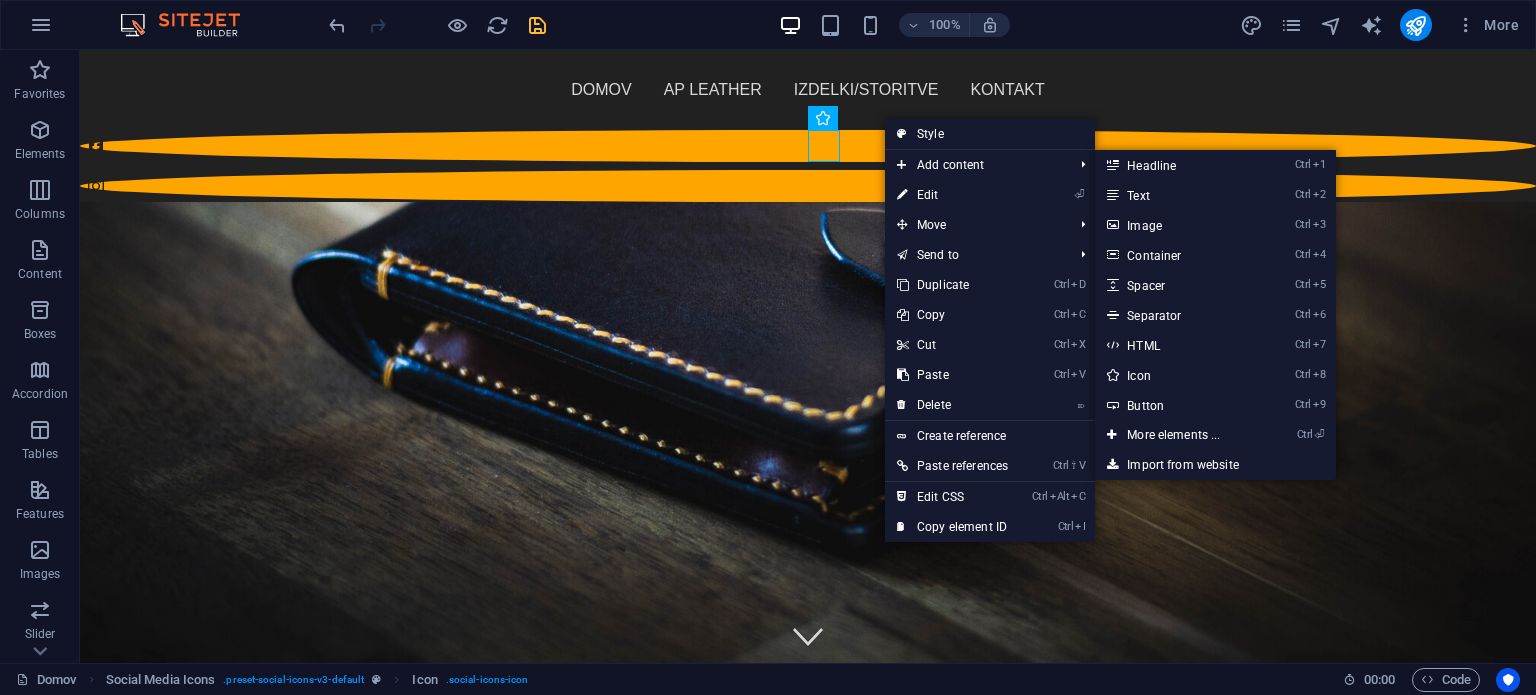 select on "xMidYMid" 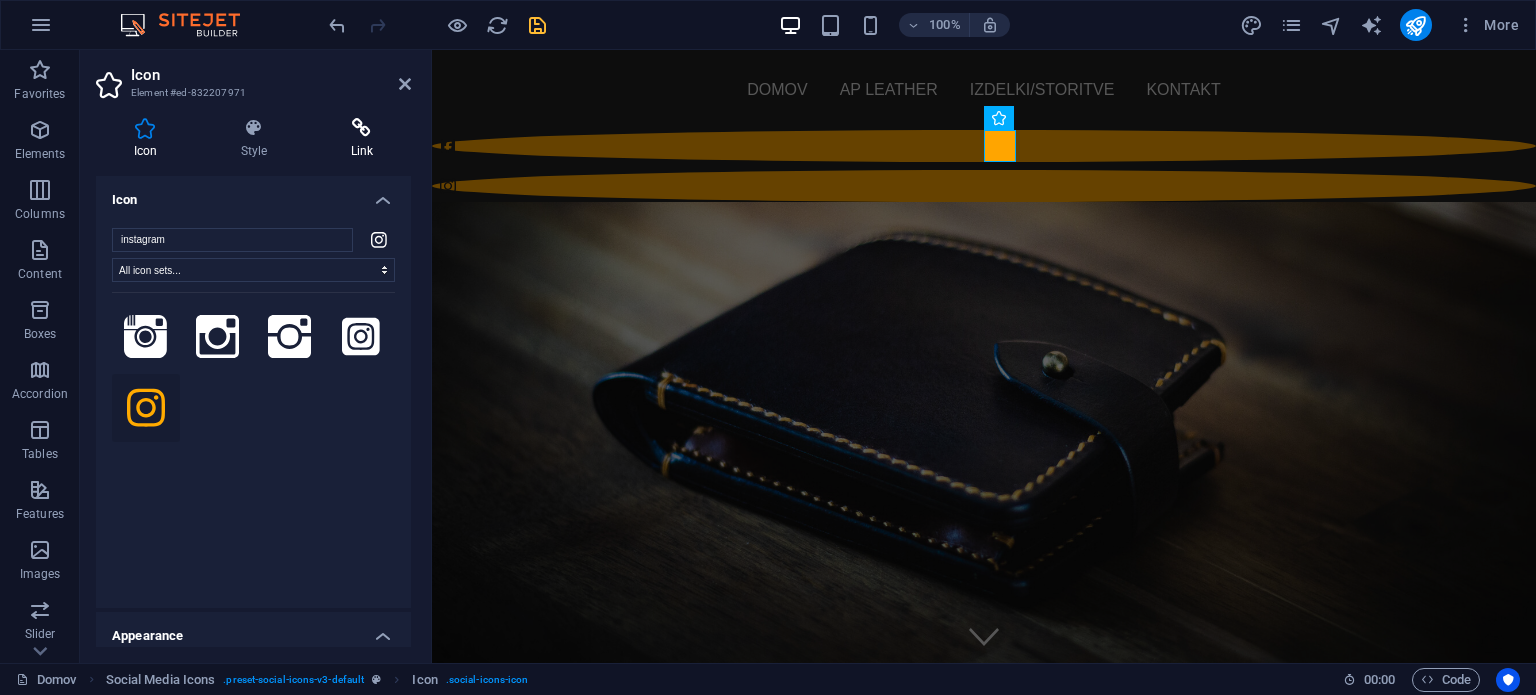 click at bounding box center (362, 128) 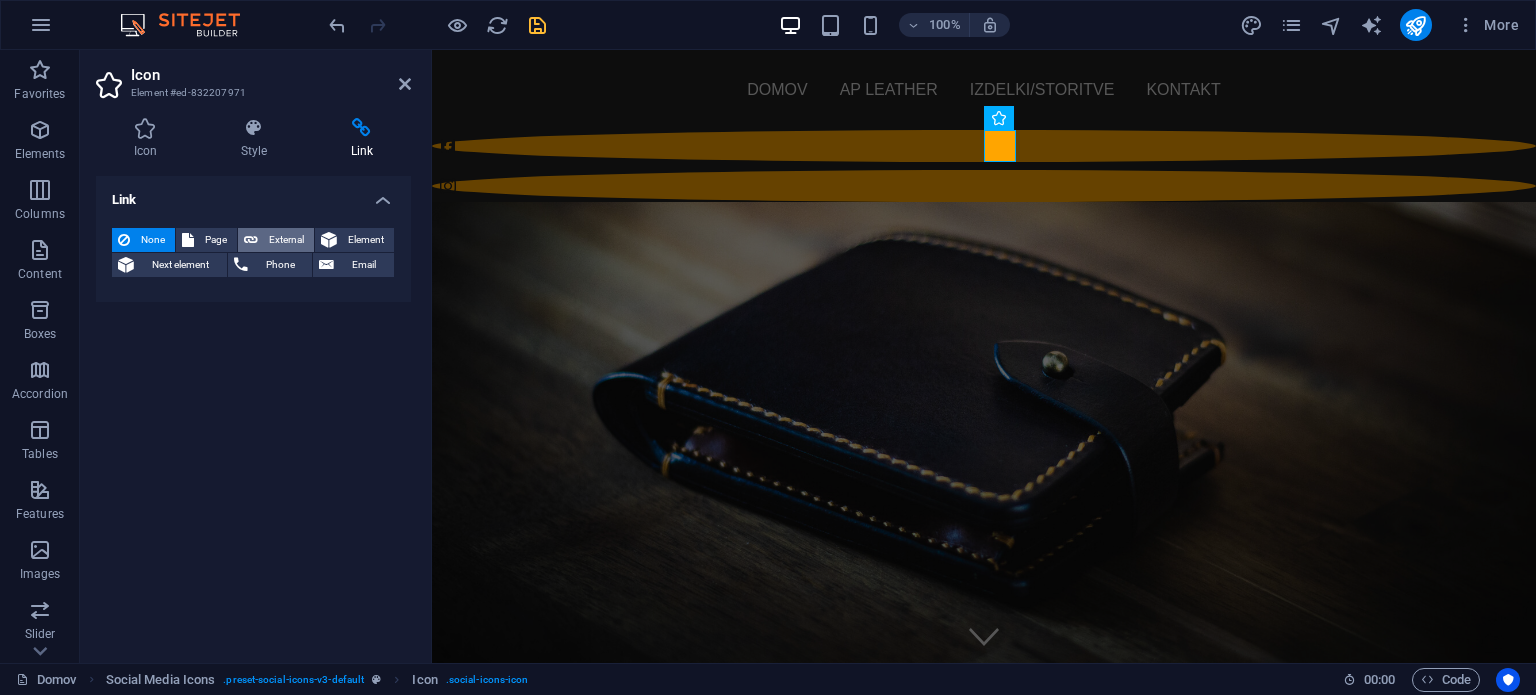click on "External" at bounding box center [286, 240] 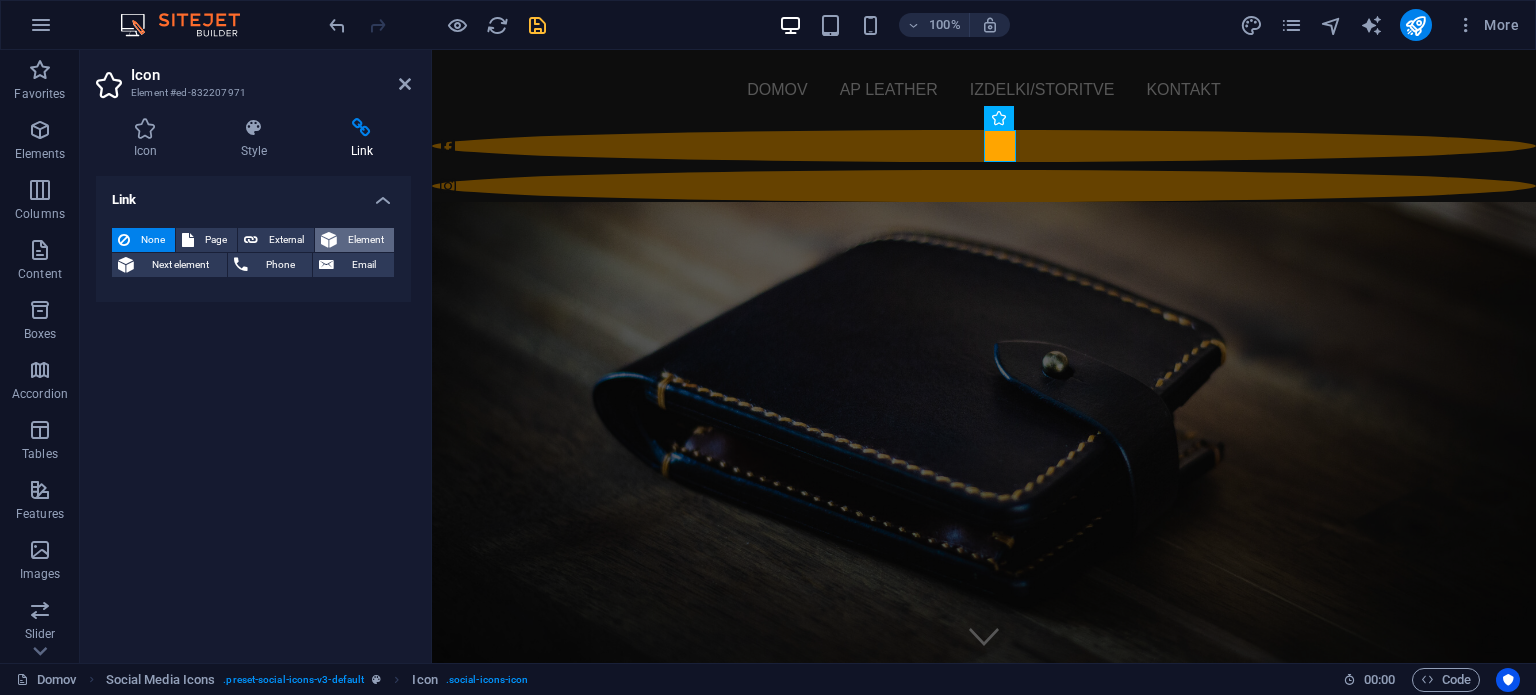 select on "blank" 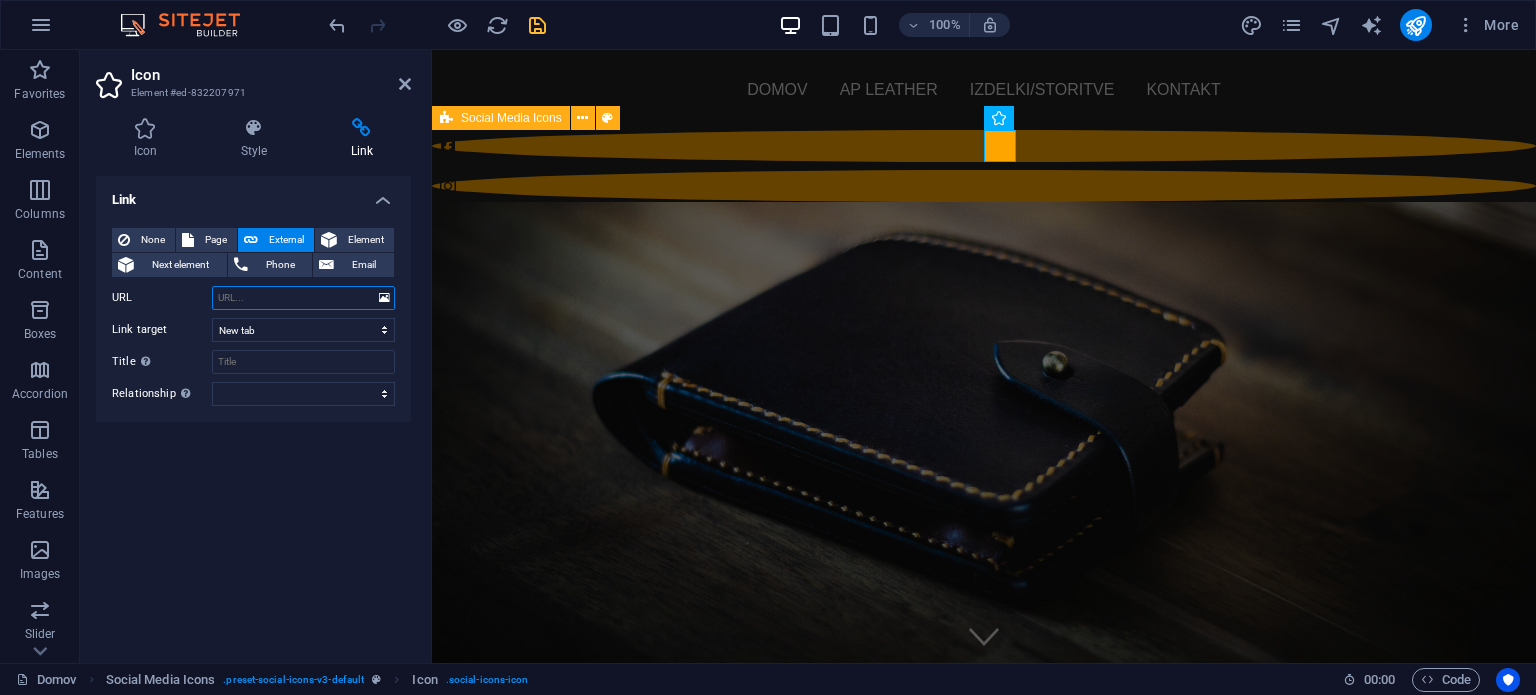 paste on "https://www.instagram.com/ap.leathercraft/" 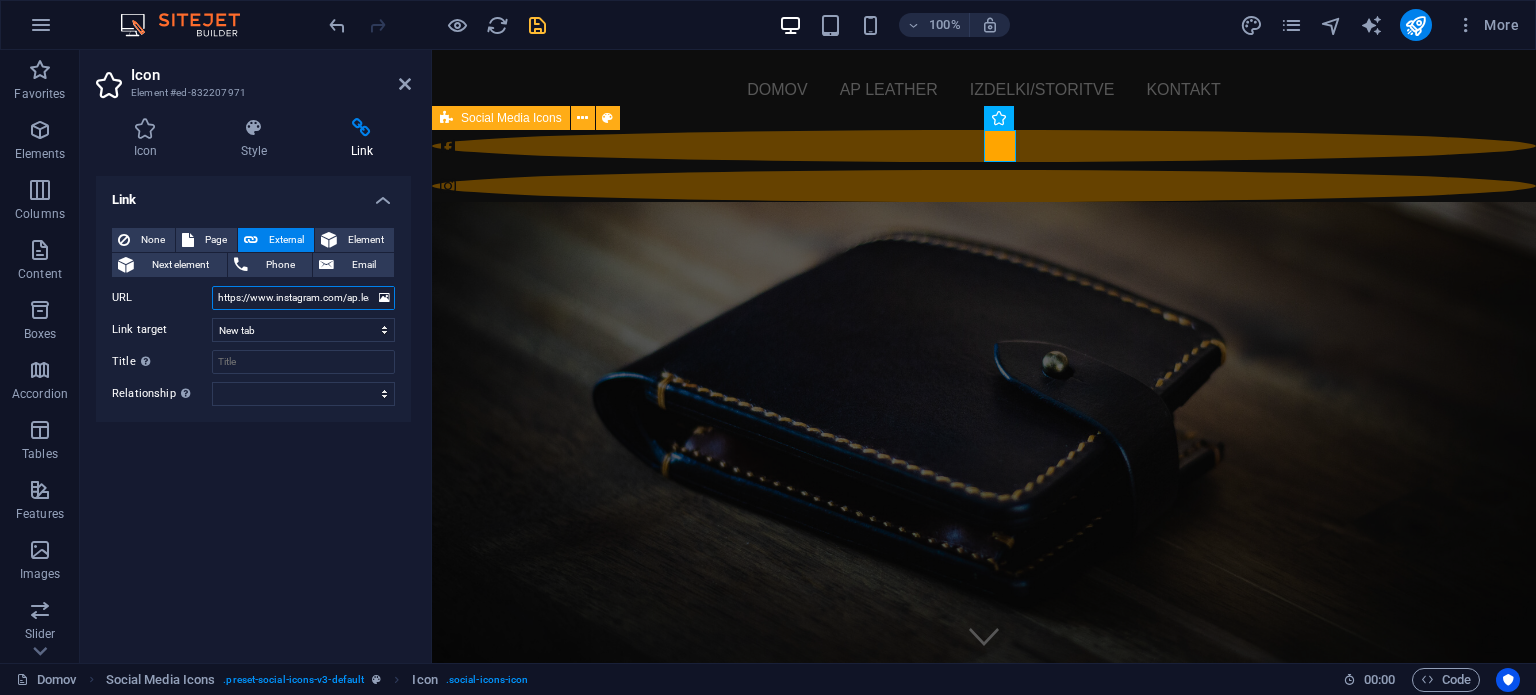 scroll, scrollTop: 0, scrollLeft: 45, axis: horizontal 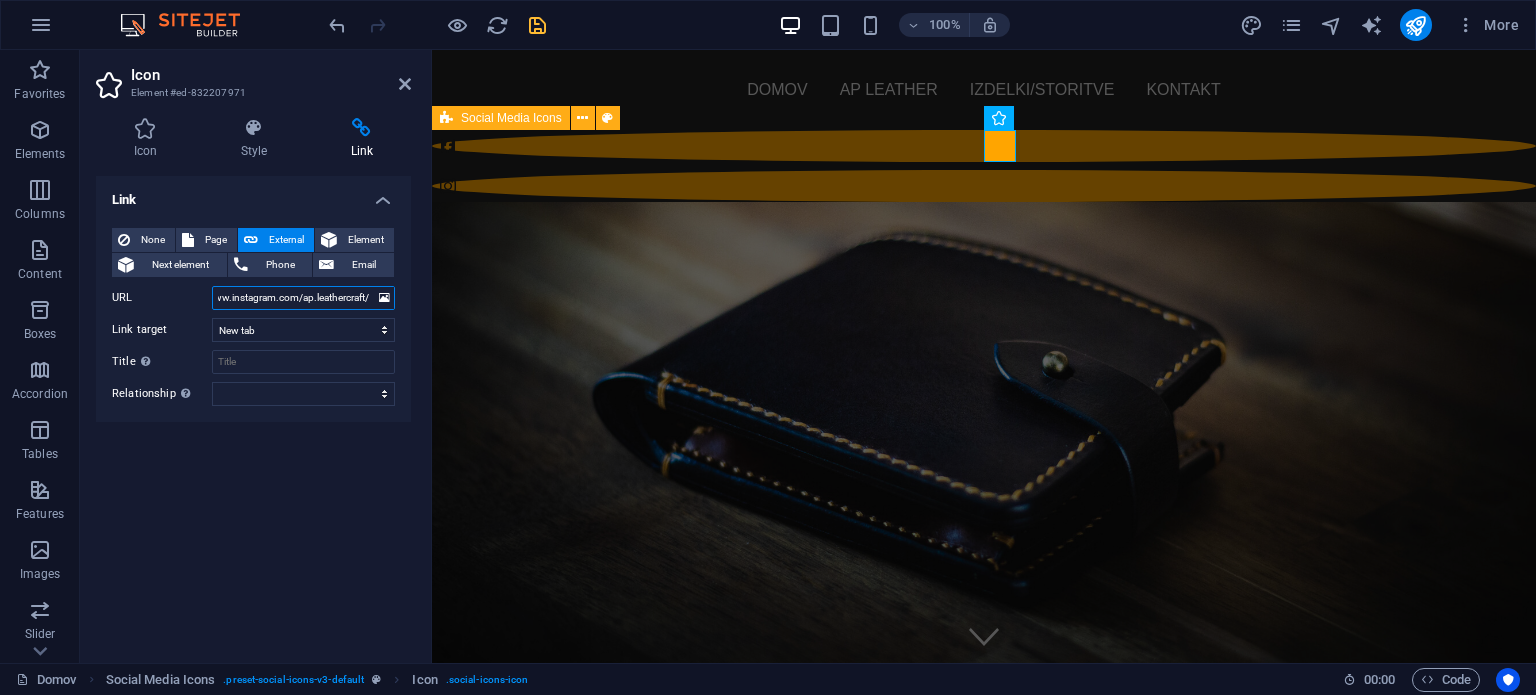 type on "https://www.instagram.com/ap.leathercraft/" 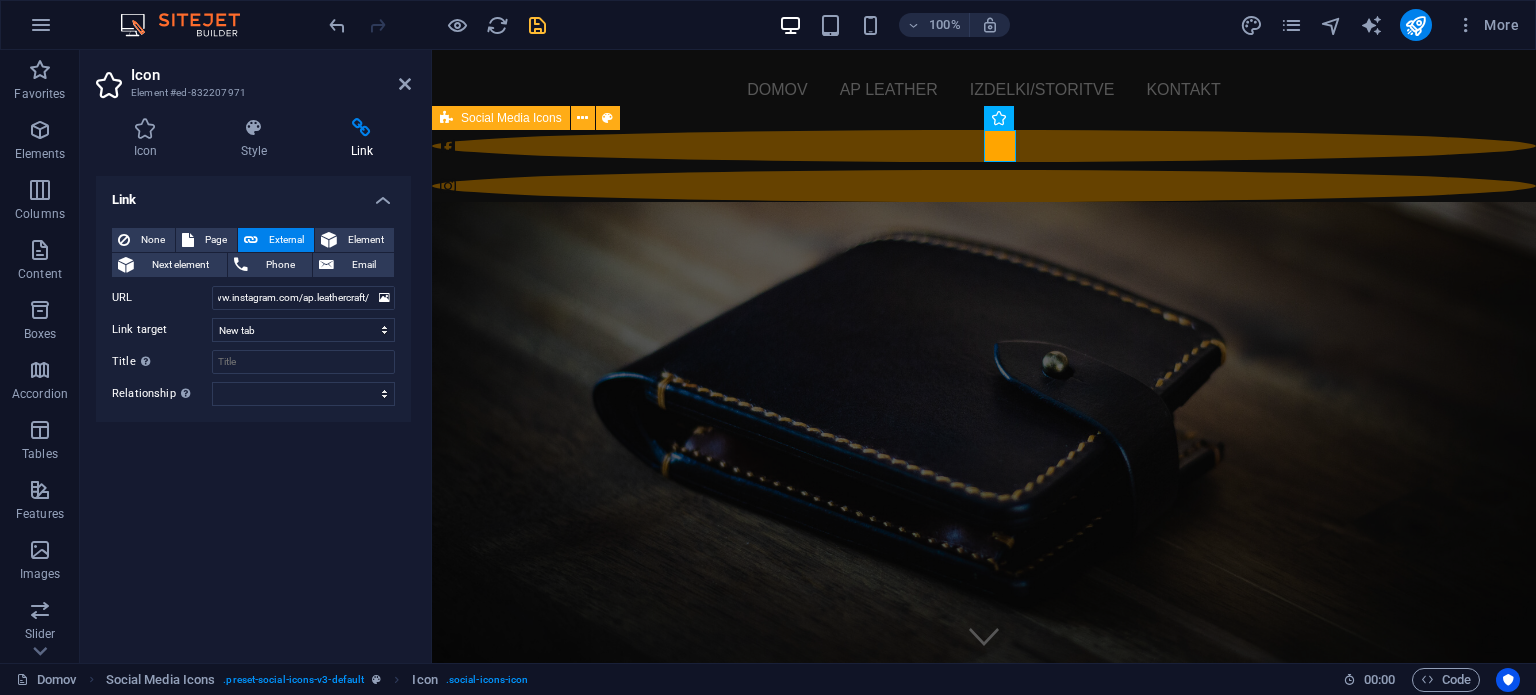 scroll, scrollTop: 0, scrollLeft: 0, axis: both 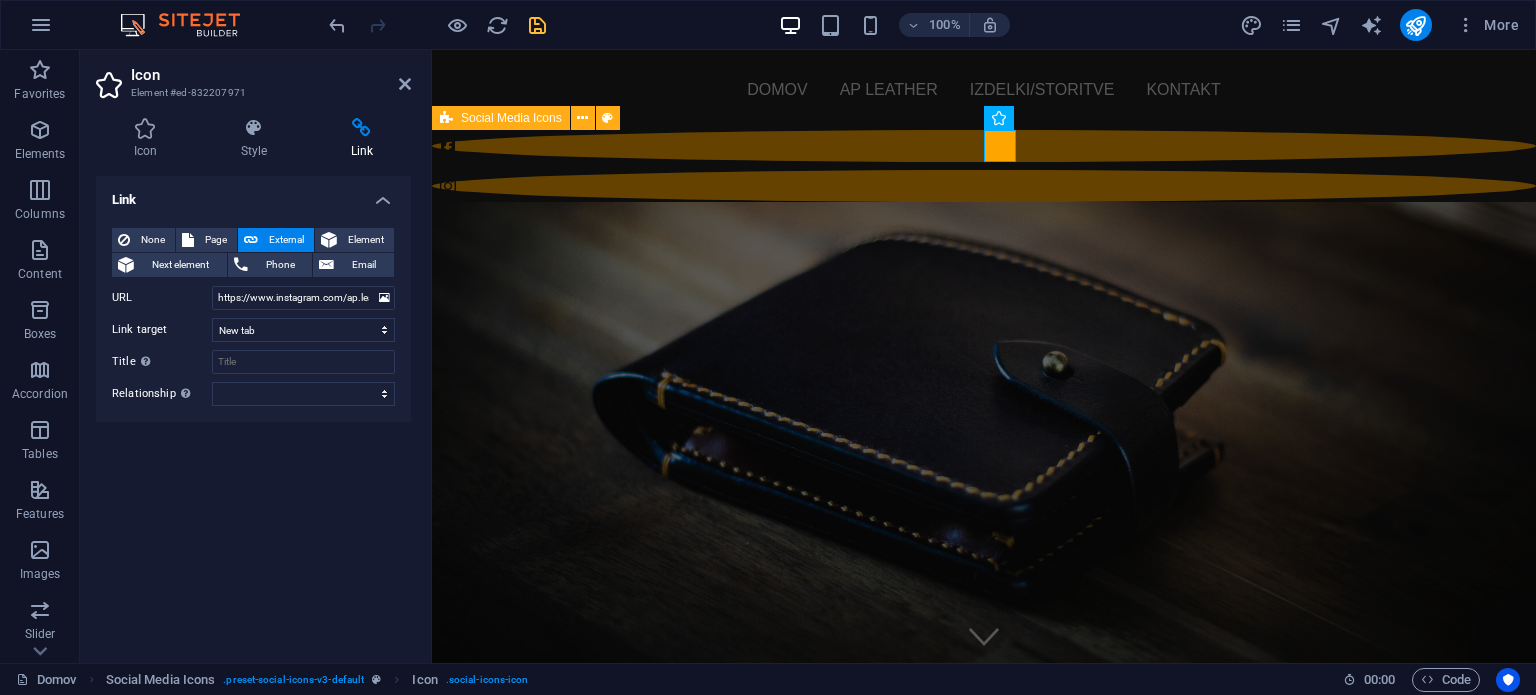 click on "Link None Page External Element Next element Phone Email Page Domov AP Leather Izdelki Kontakt Element
URL https://www.instagram.com/ap.leathercraft/ Phone Email Link target New tab Same tab Overlay Title Additional link description, should not be the same as the link text. The title is most often shown as a tooltip text when the mouse moves over the element. Leave empty if uncertain. Relationship Sets the  relationship of this link to the link target . For example, the value "nofollow" instructs search engines not to follow the link. Can be left empty. alternate author bookmark external help license next nofollow noreferrer noopener prev search tag" at bounding box center (253, 411) 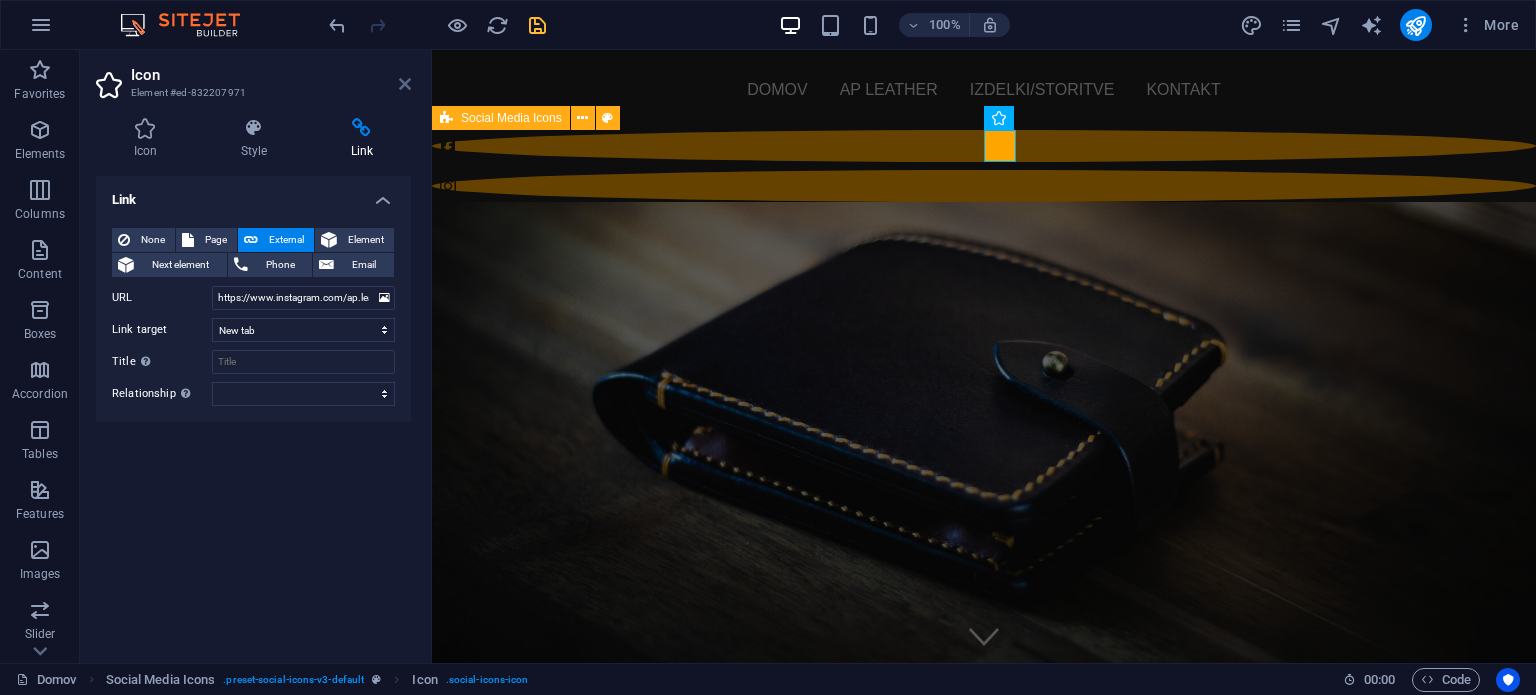 click at bounding box center (405, 84) 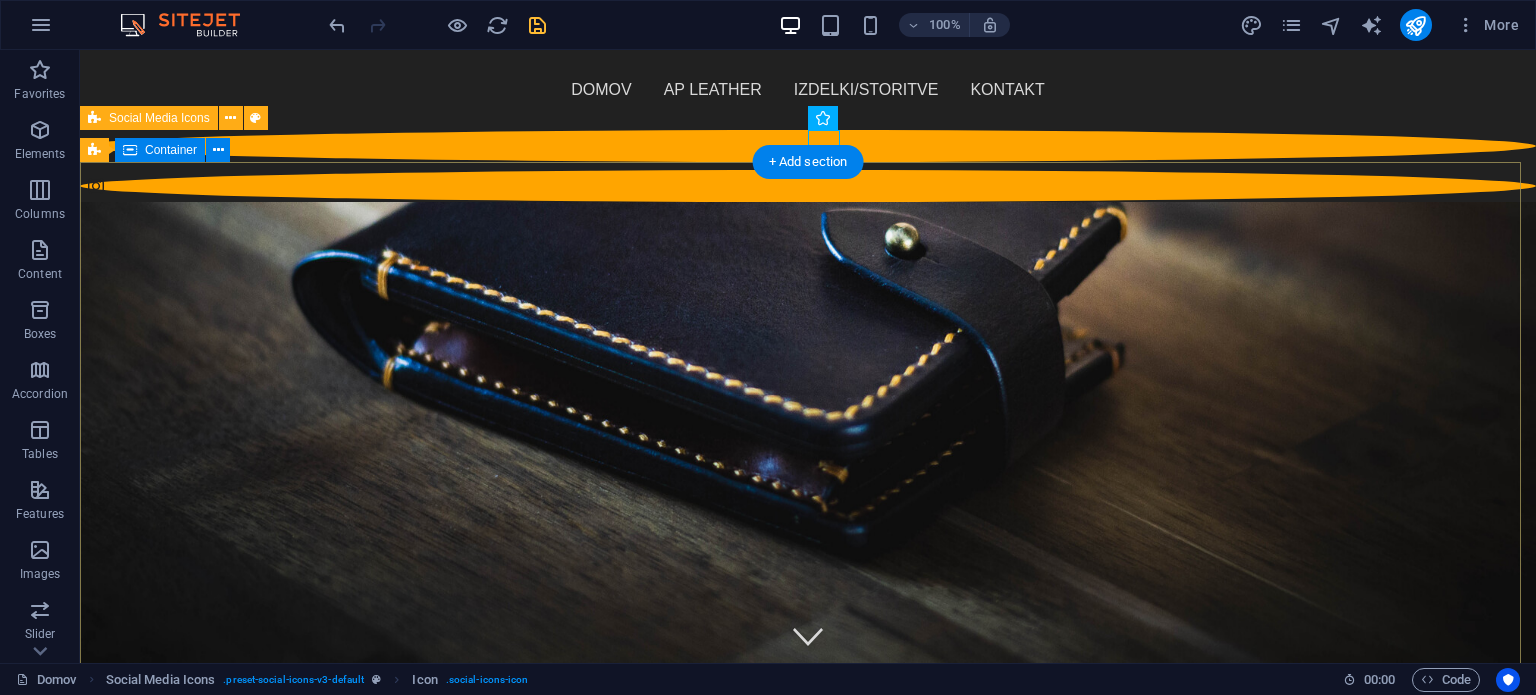 click on "AP LEATHER ...ročno narejeni izdelki iz kvalitetnega usnja..." at bounding box center (808, 1008) 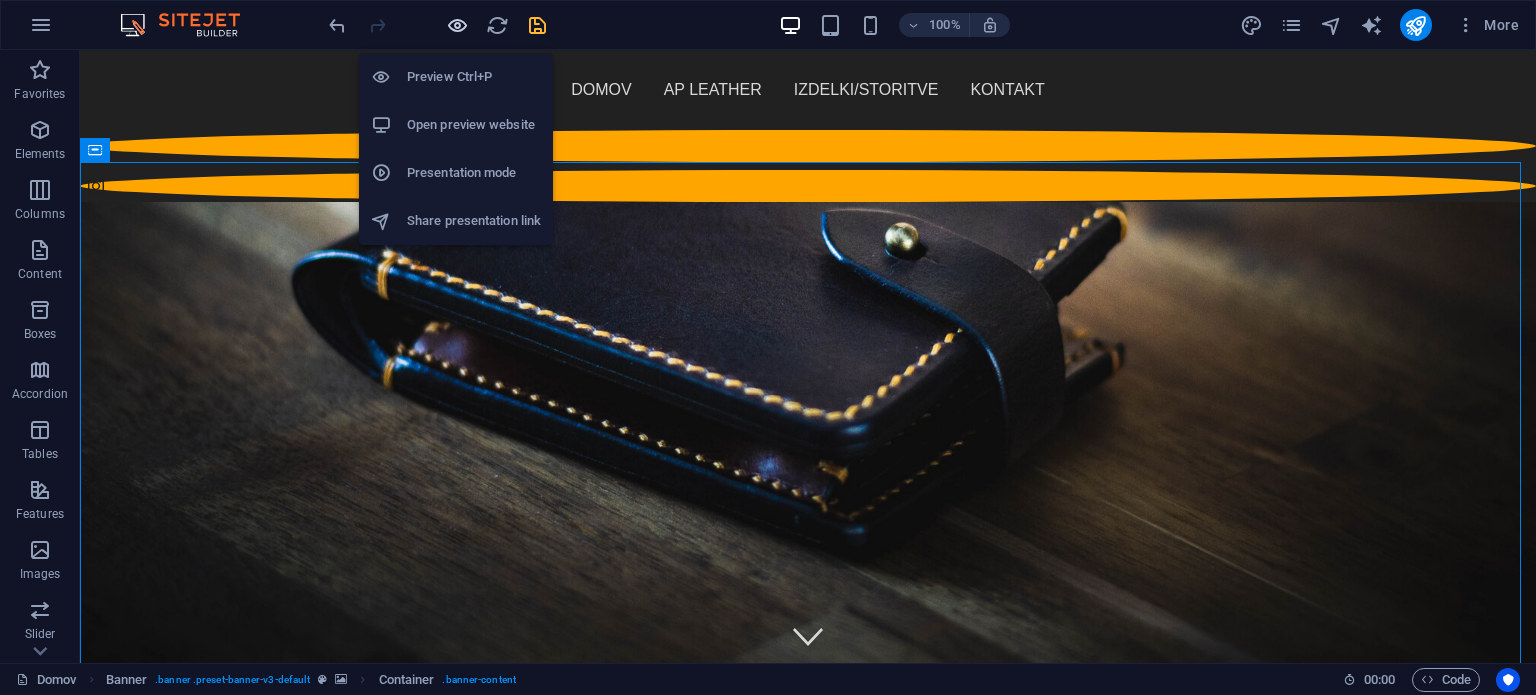click at bounding box center (457, 25) 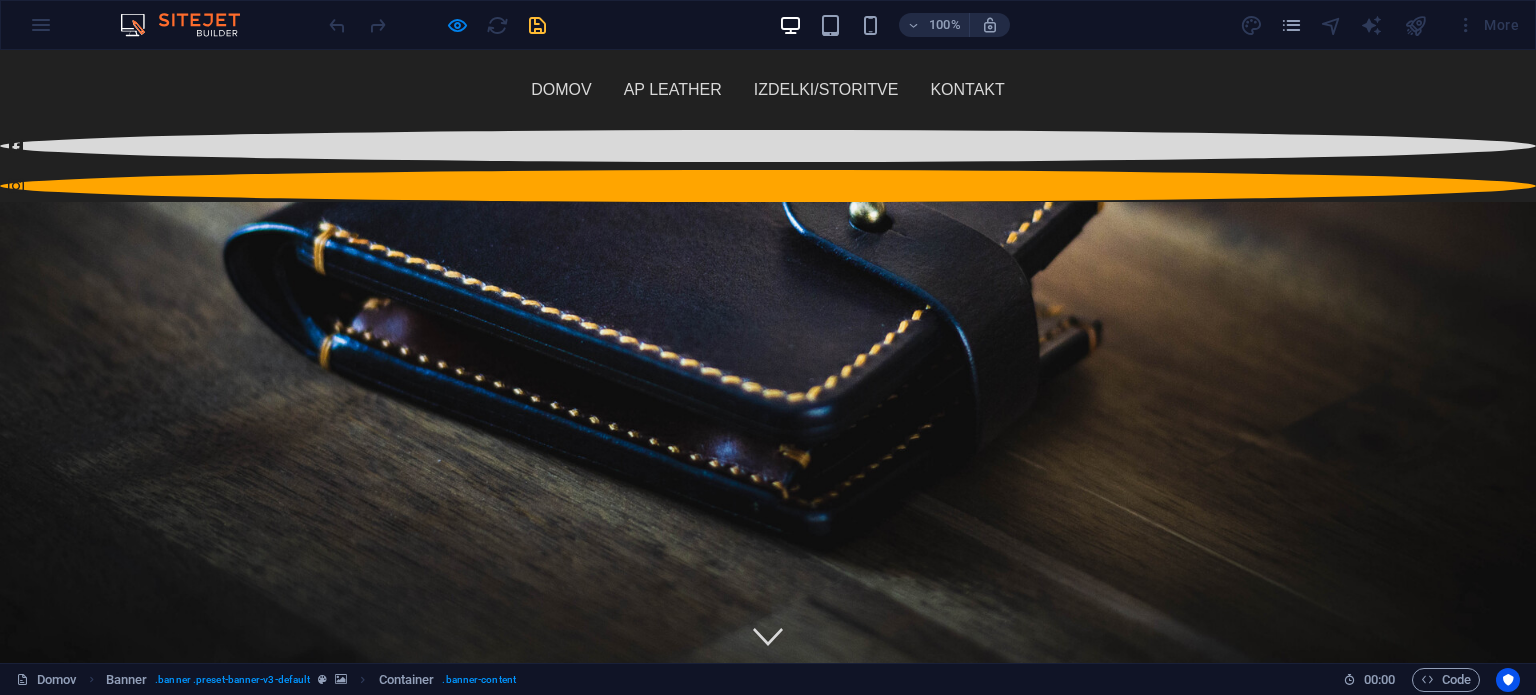 click 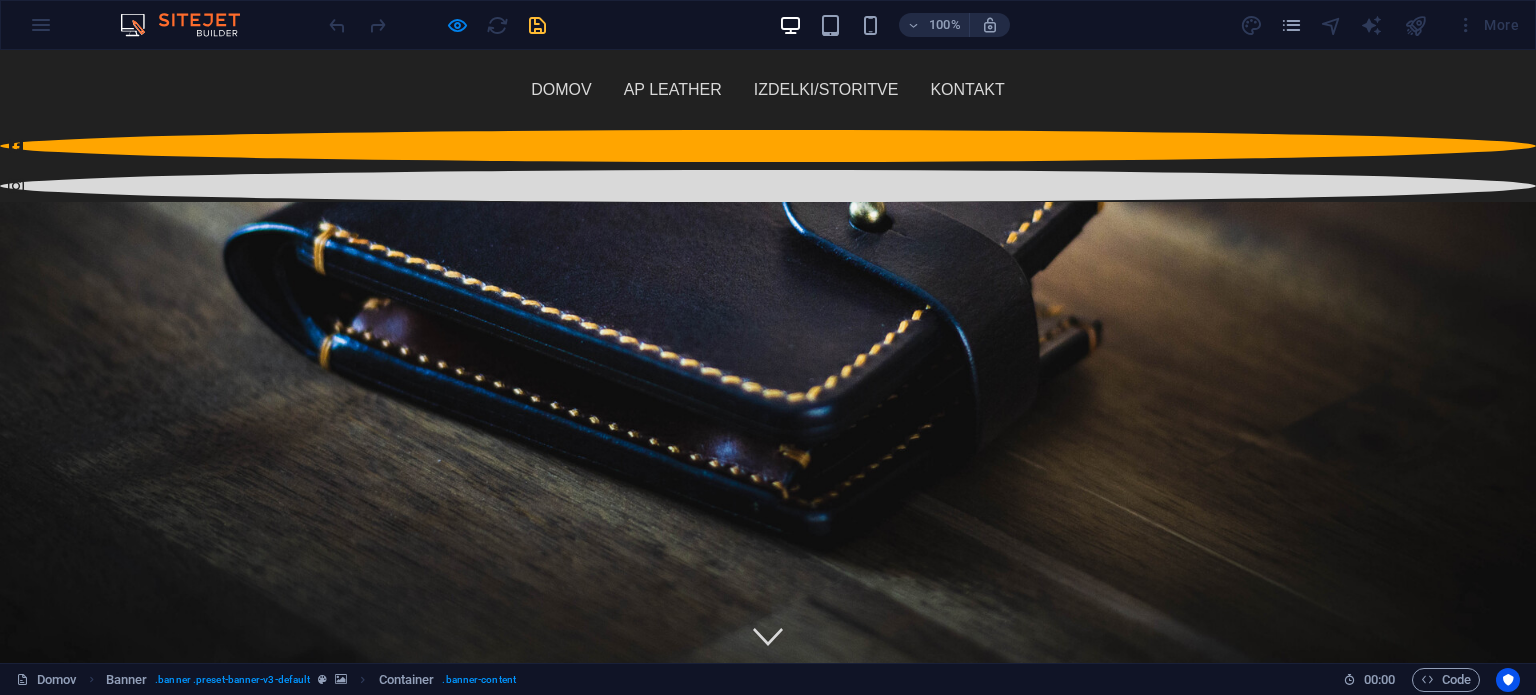 click 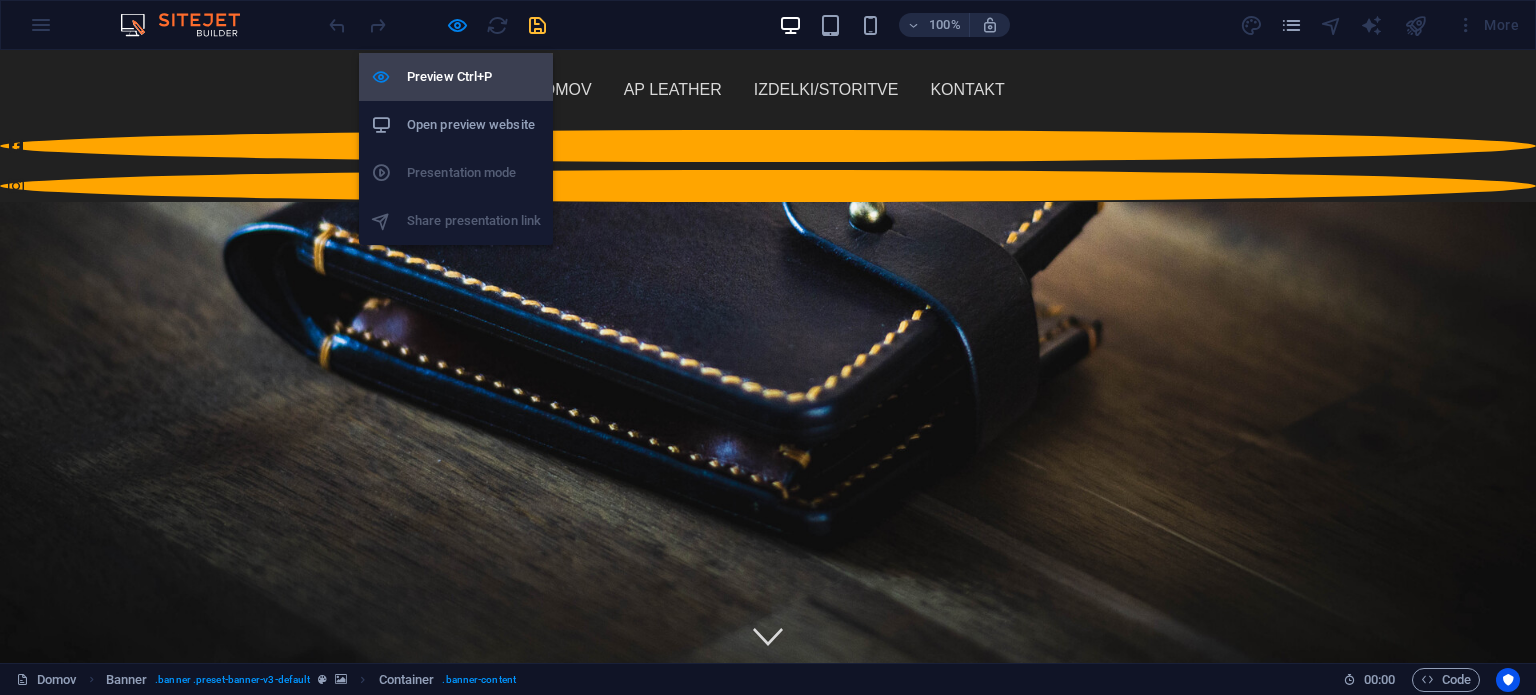 drag, startPoint x: 449, startPoint y: 31, endPoint x: 457, endPoint y: 72, distance: 41.773197 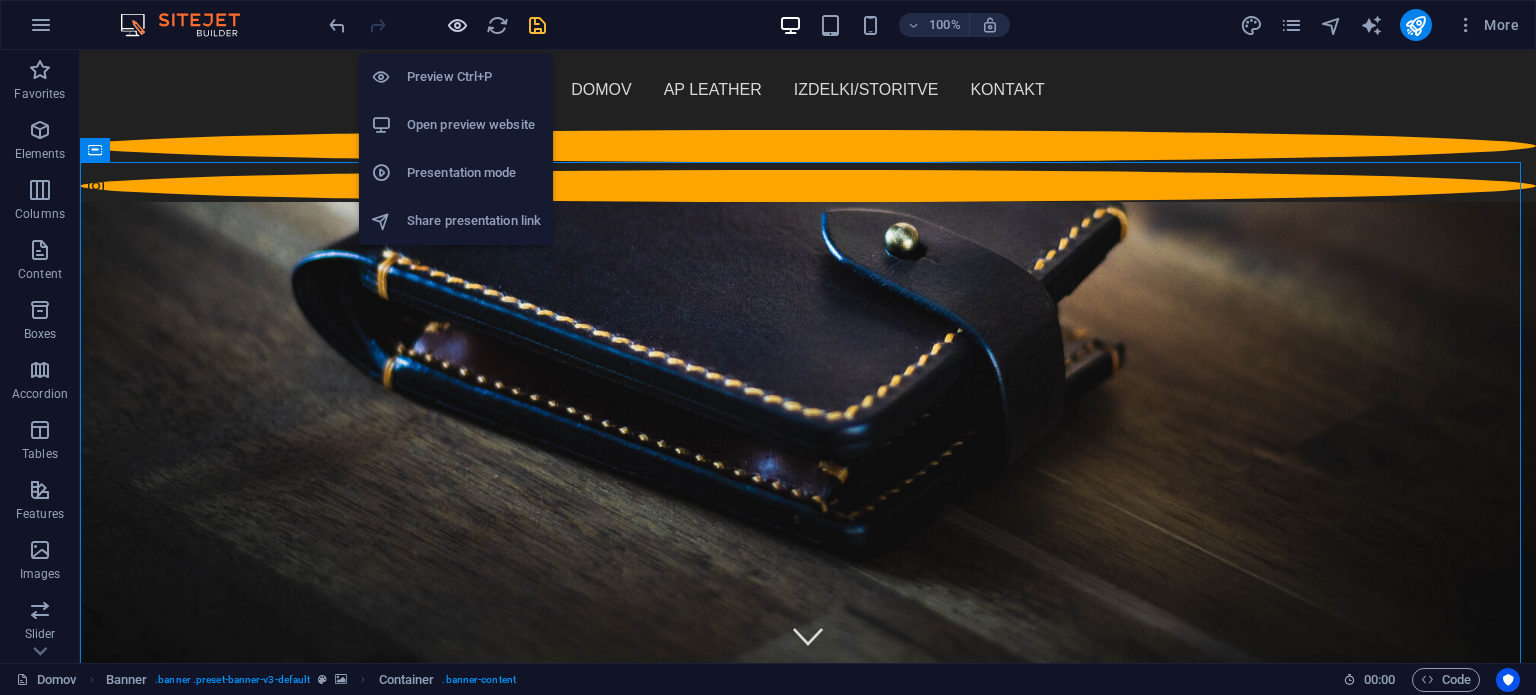 click at bounding box center (457, 25) 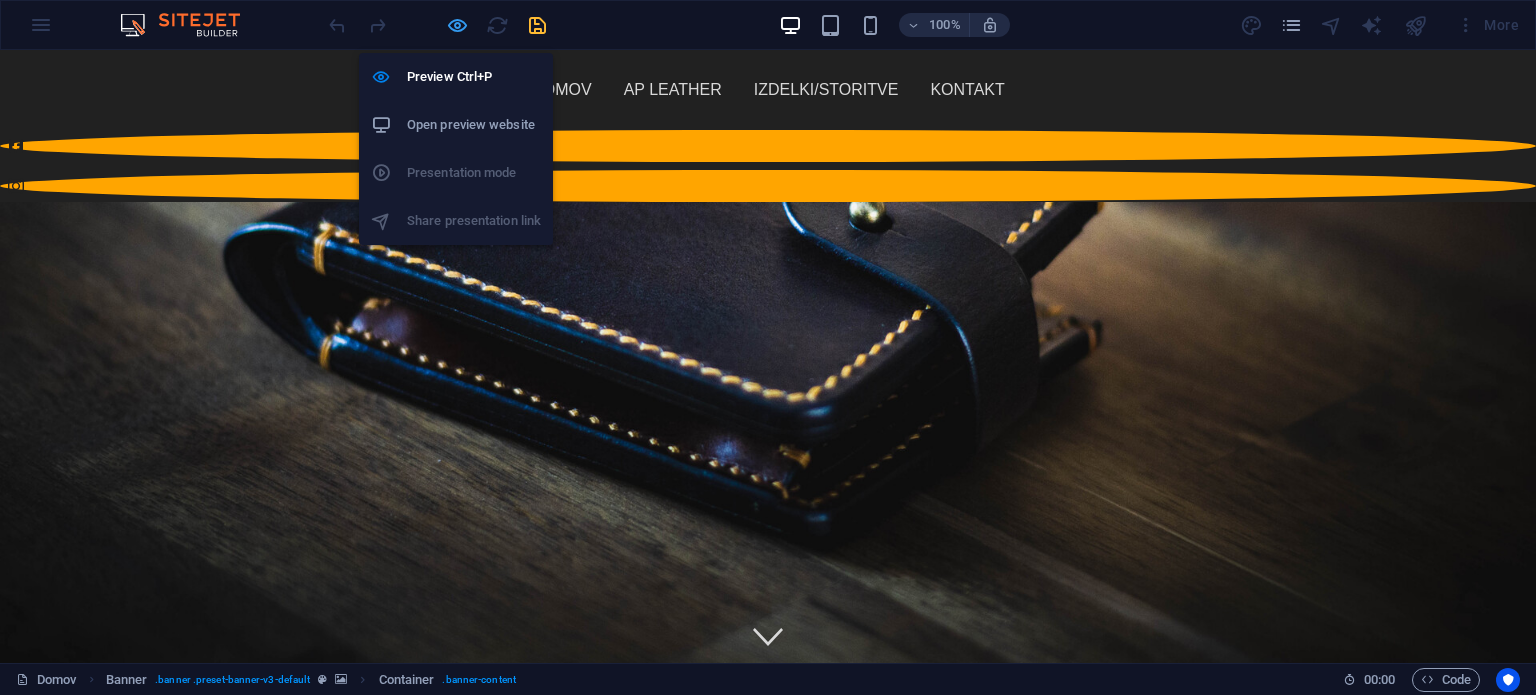 click at bounding box center [457, 25] 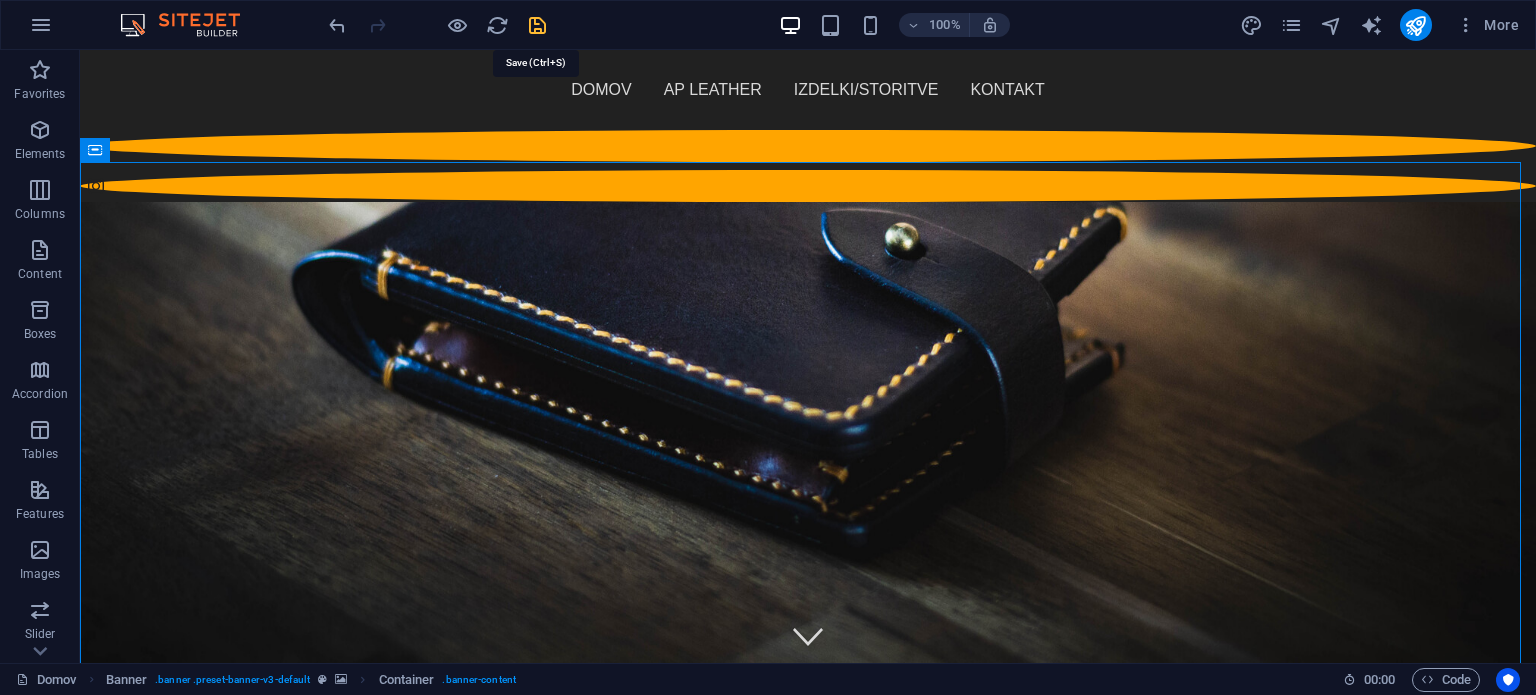 click at bounding box center [537, 25] 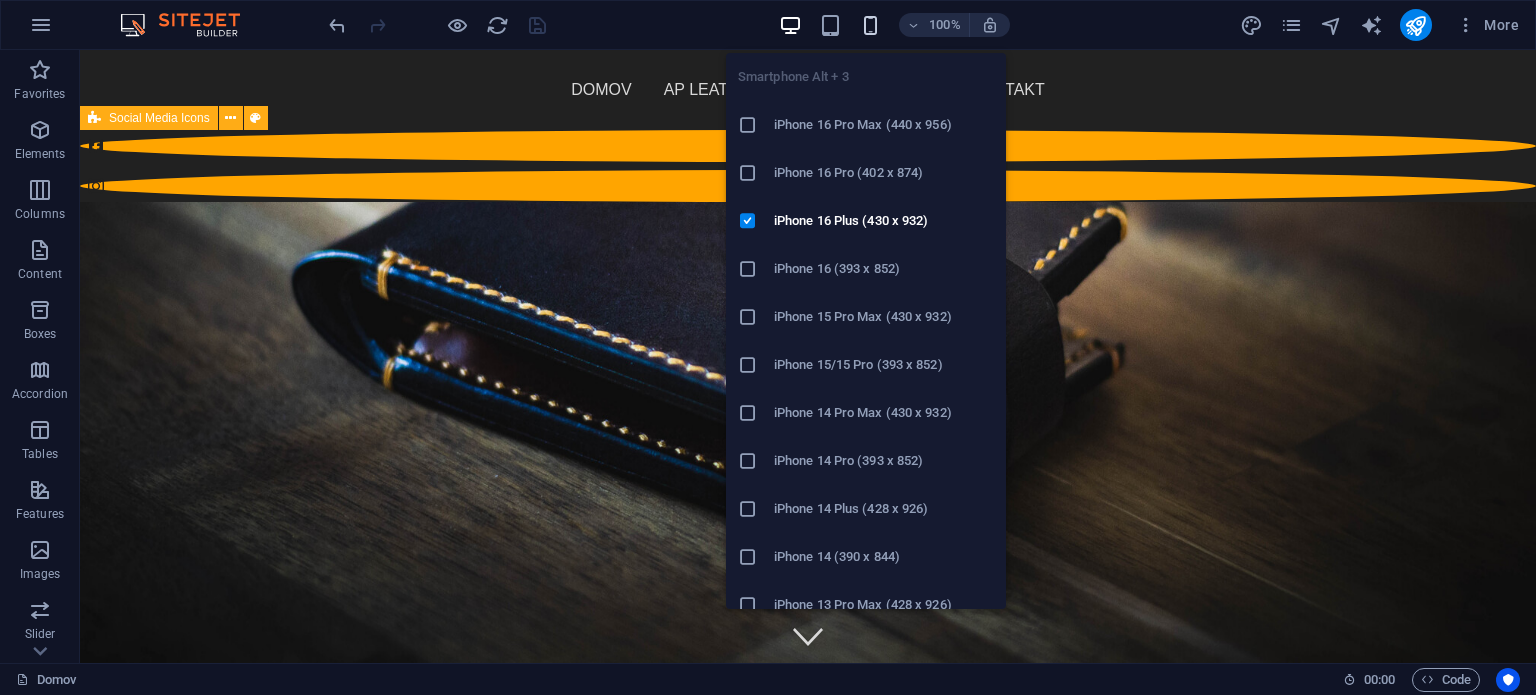 click at bounding box center [870, 25] 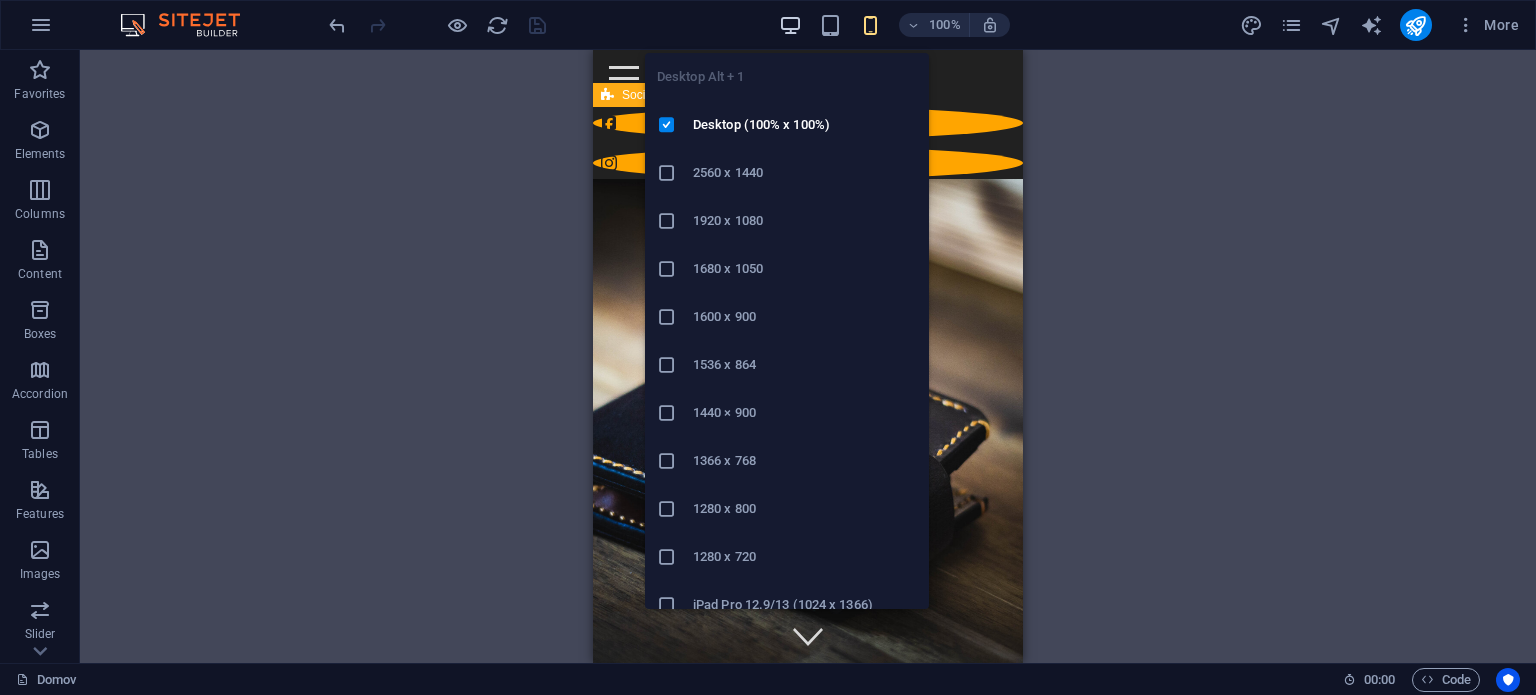 click at bounding box center (790, 25) 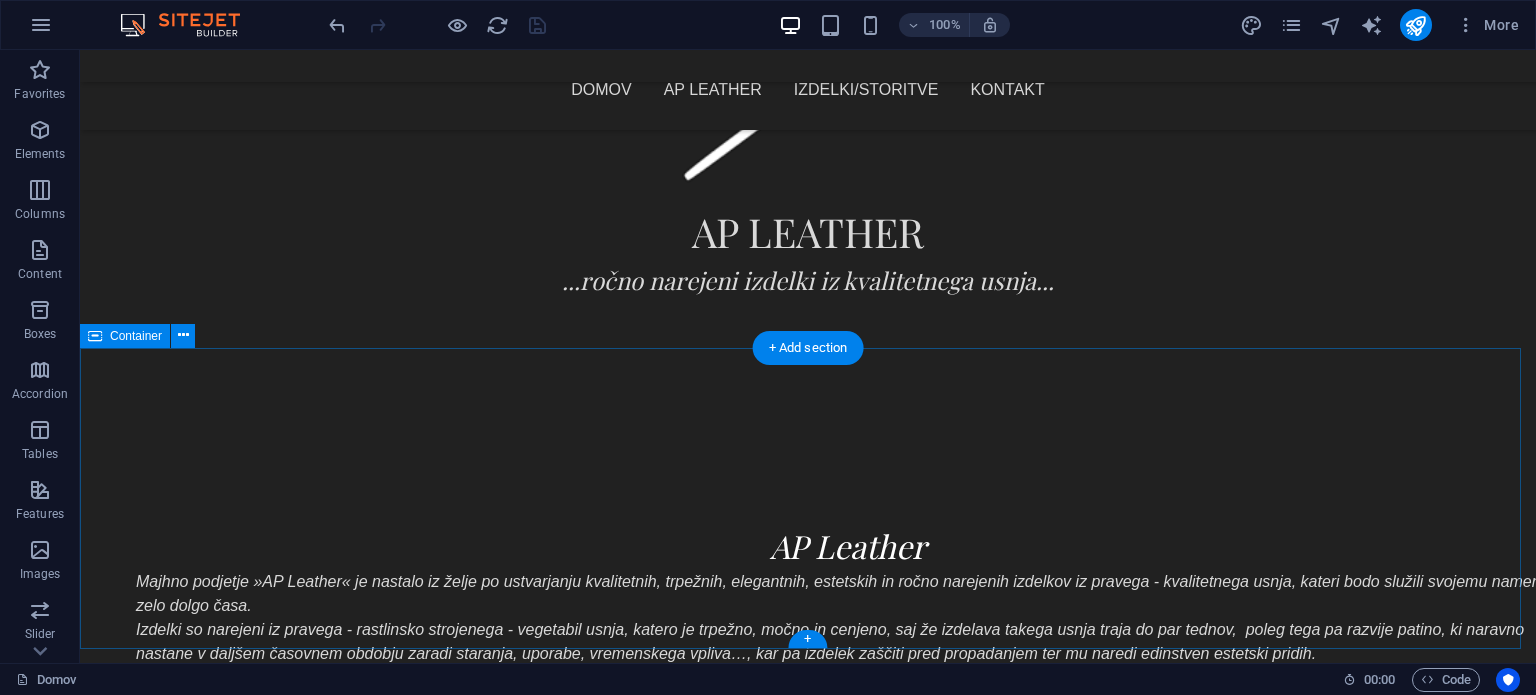 scroll, scrollTop: 1150, scrollLeft: 0, axis: vertical 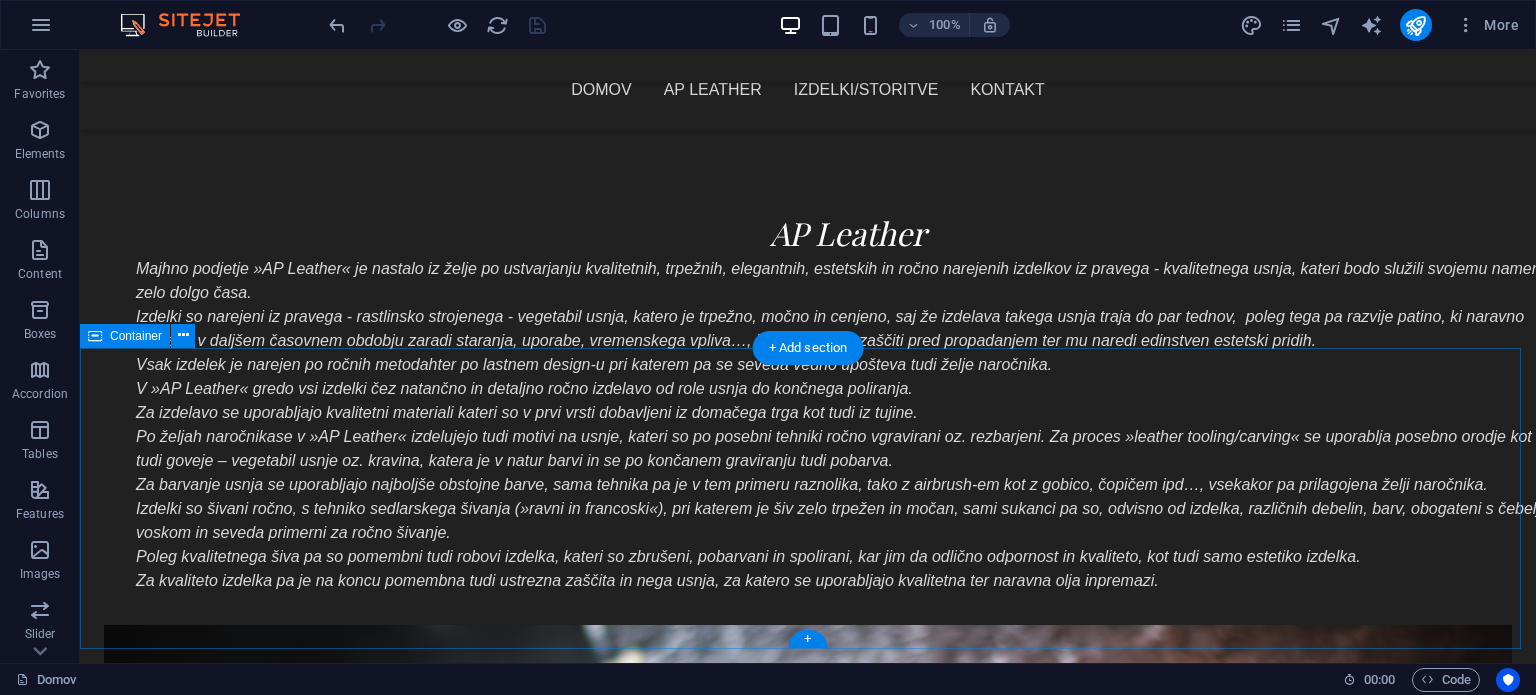 click on "Add elements" at bounding box center [749, 1825] 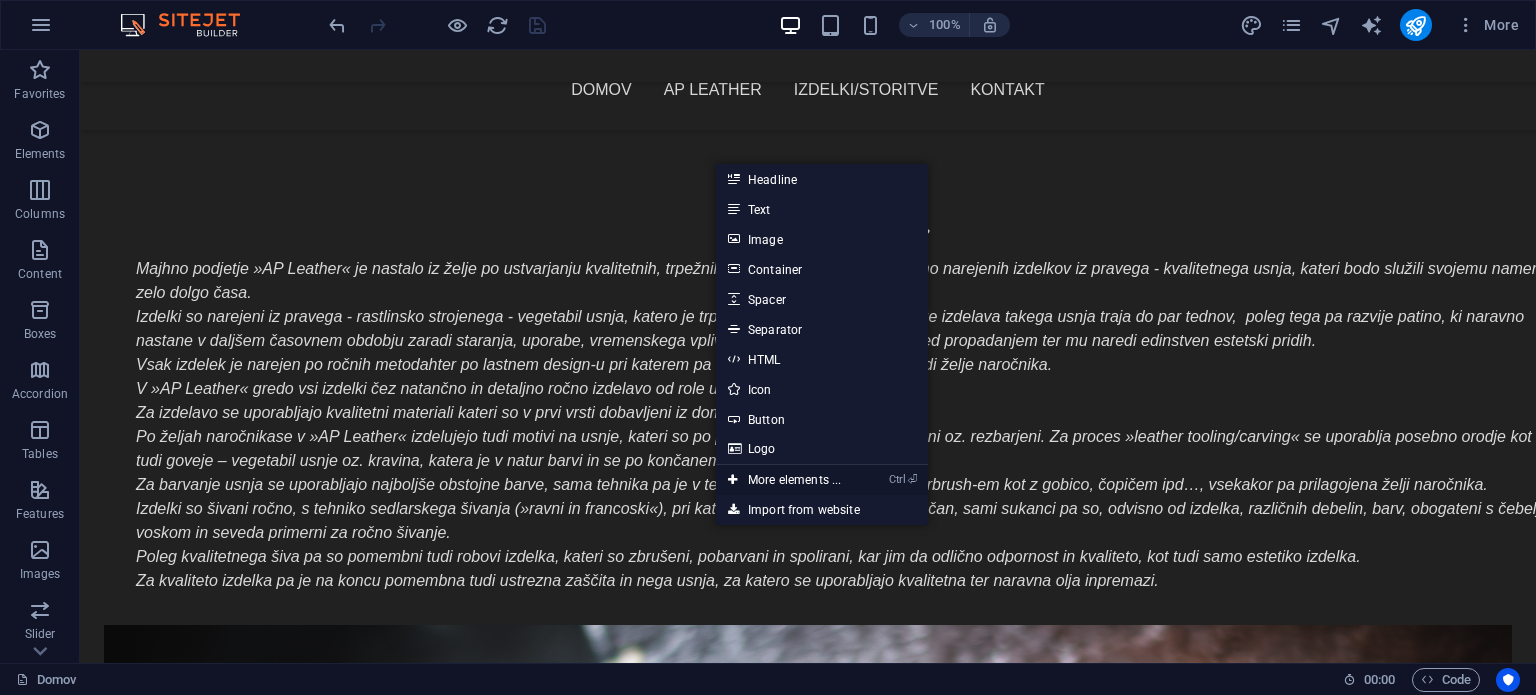 click on "Ctrl ⏎  More elements ..." at bounding box center (784, 480) 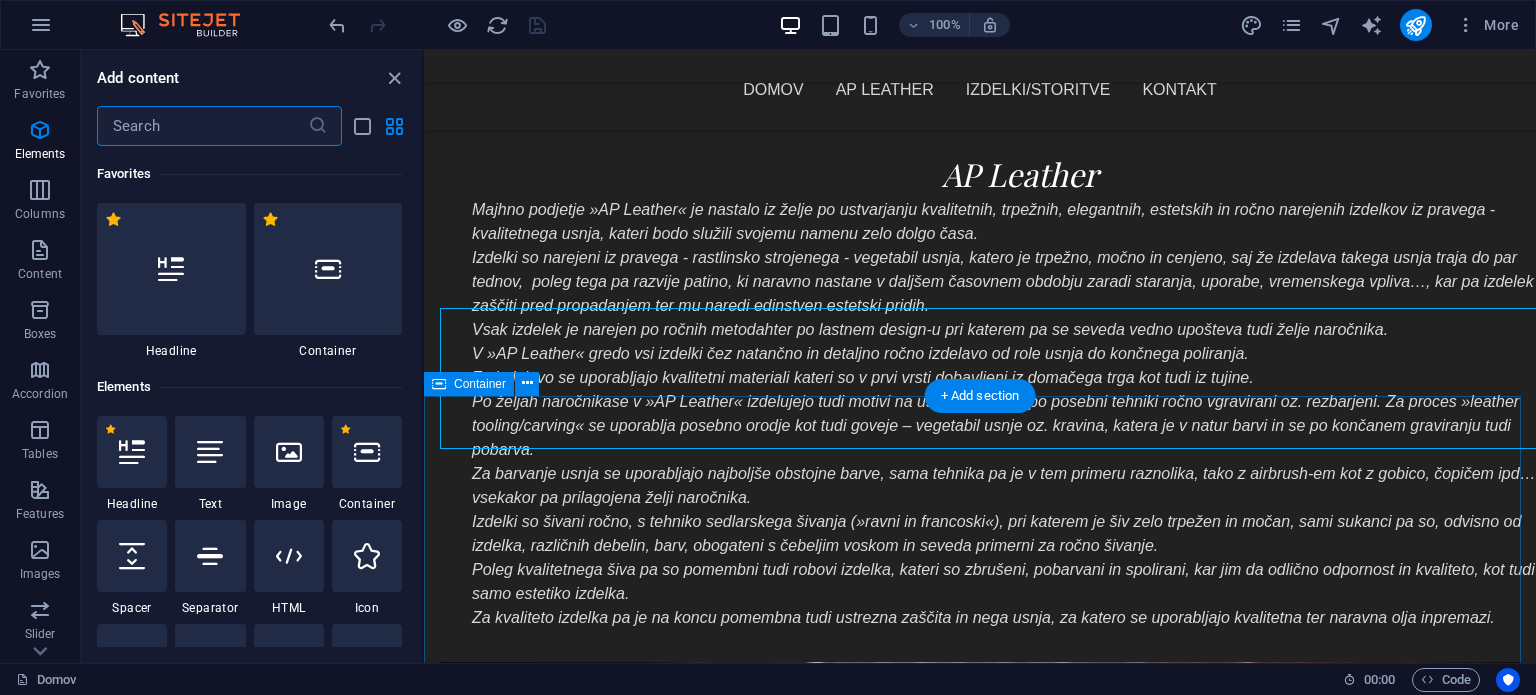 scroll, scrollTop: 1270, scrollLeft: 0, axis: vertical 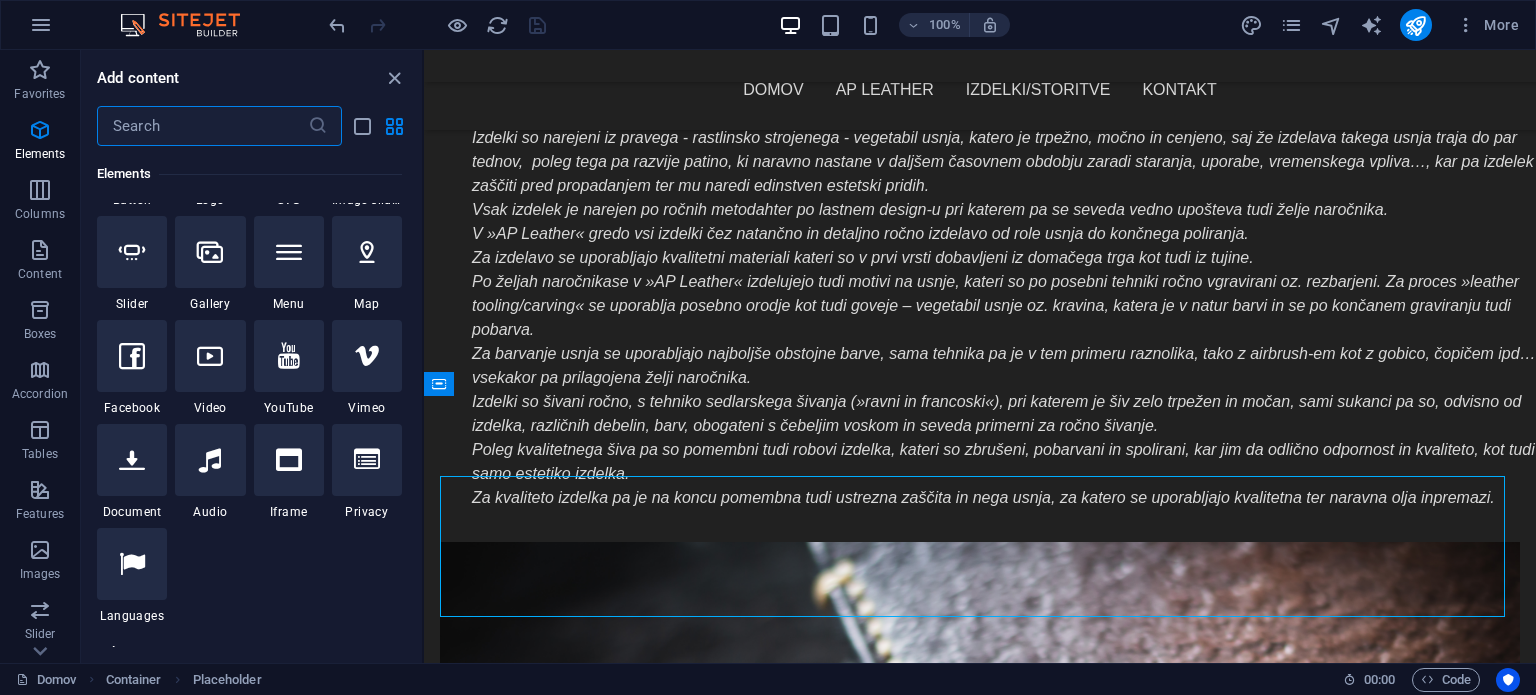 click at bounding box center [202, 126] 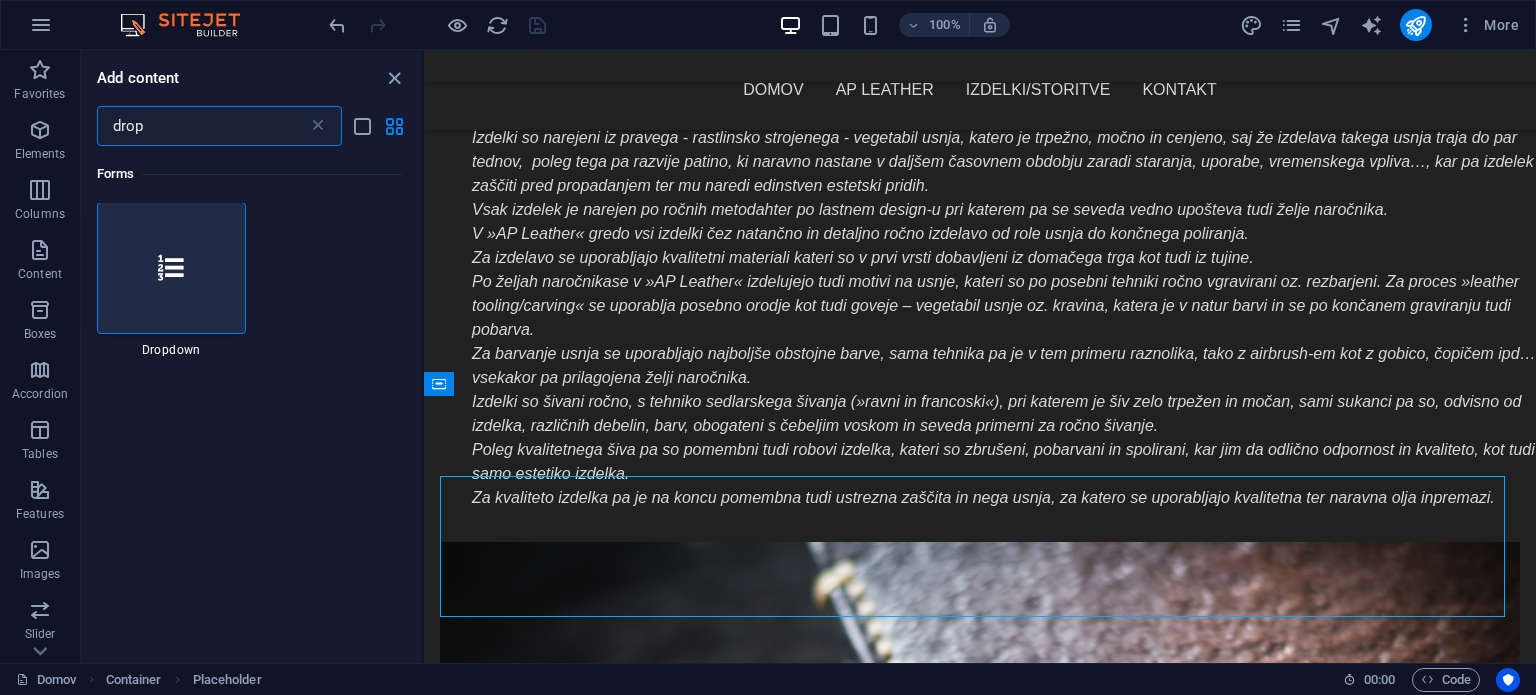 scroll, scrollTop: 0, scrollLeft: 0, axis: both 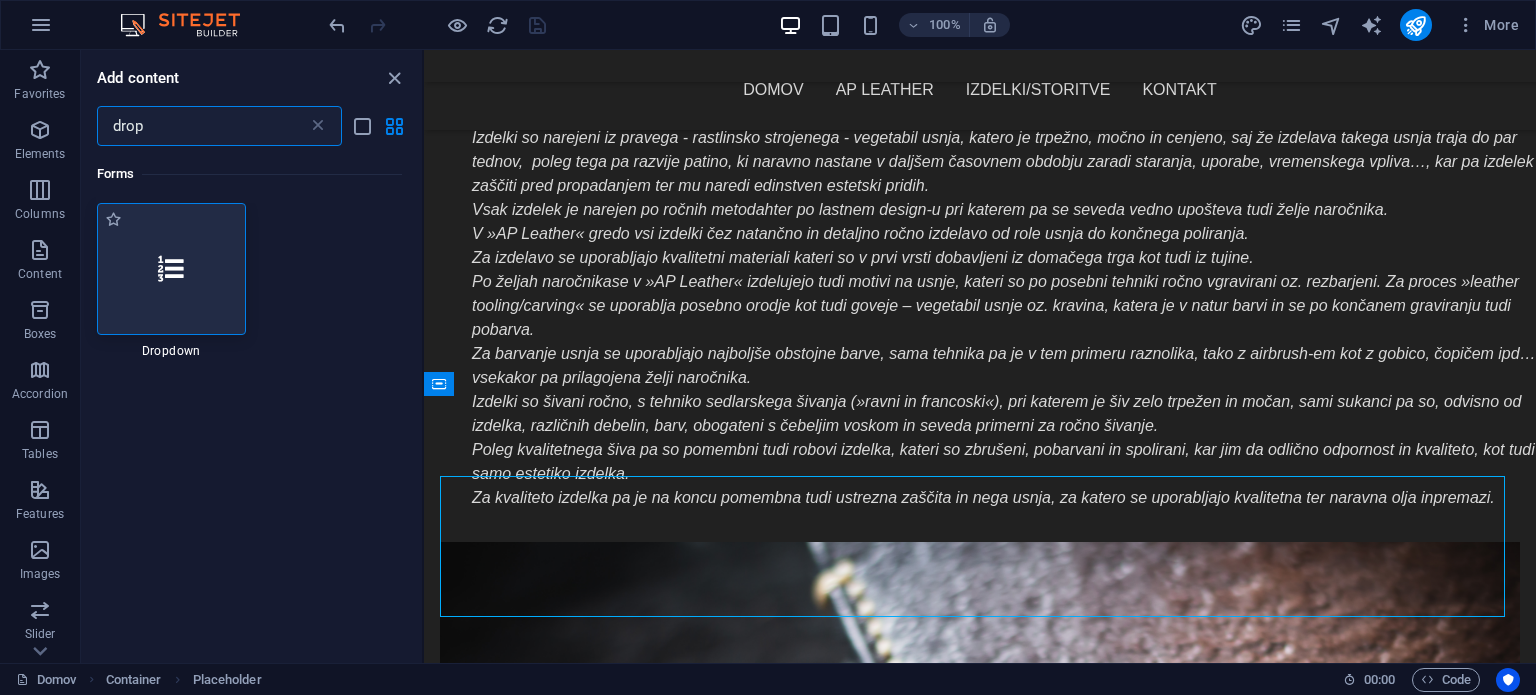 click at bounding box center (171, 269) 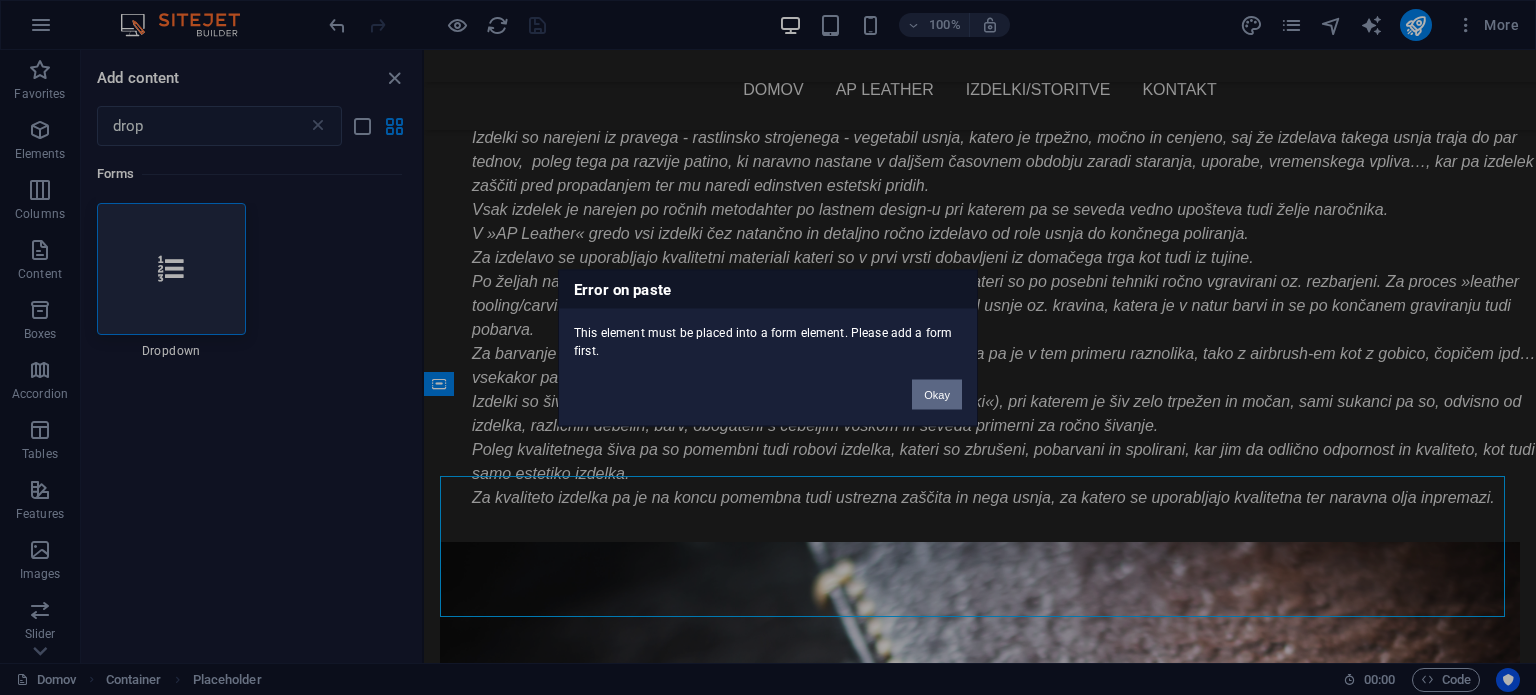 click on "Okay" at bounding box center [937, 394] 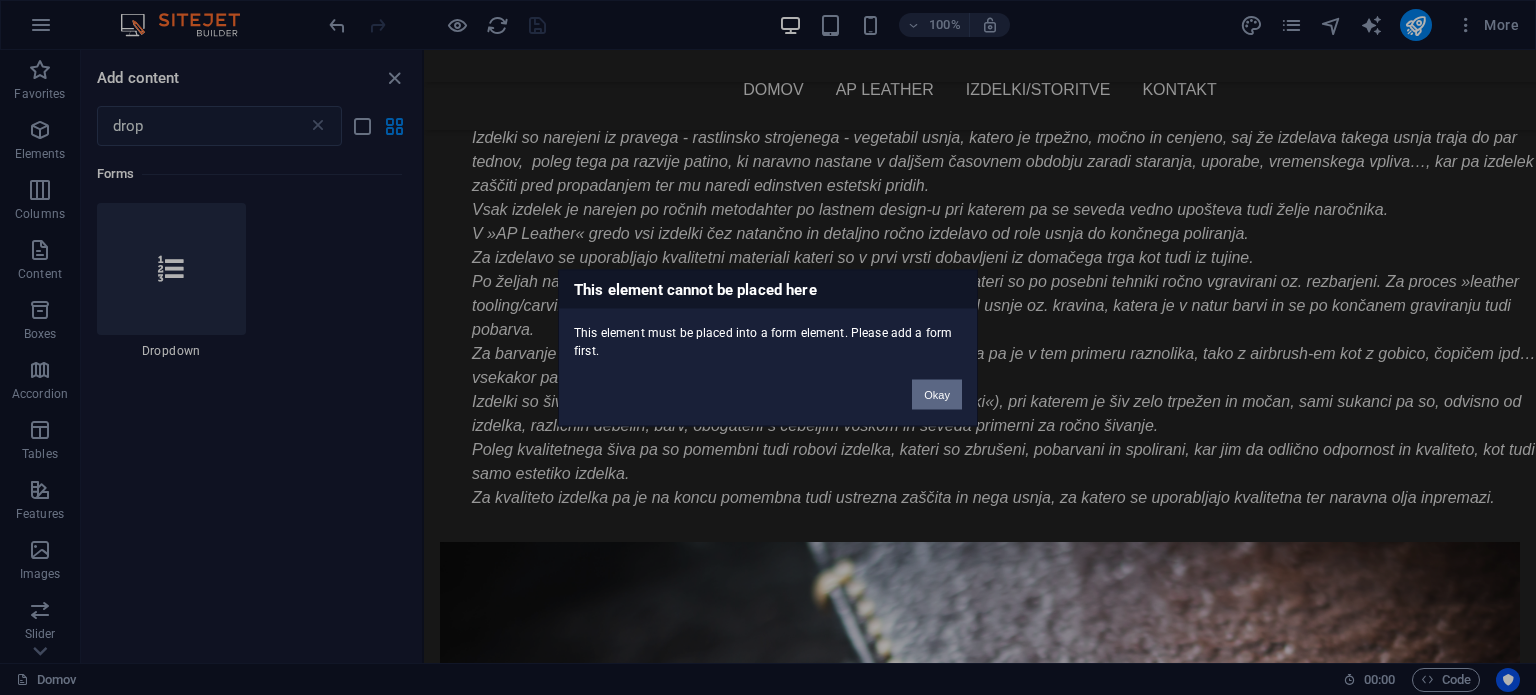 drag, startPoint x: 935, startPoint y: 395, endPoint x: 504, endPoint y: 345, distance: 433.89053 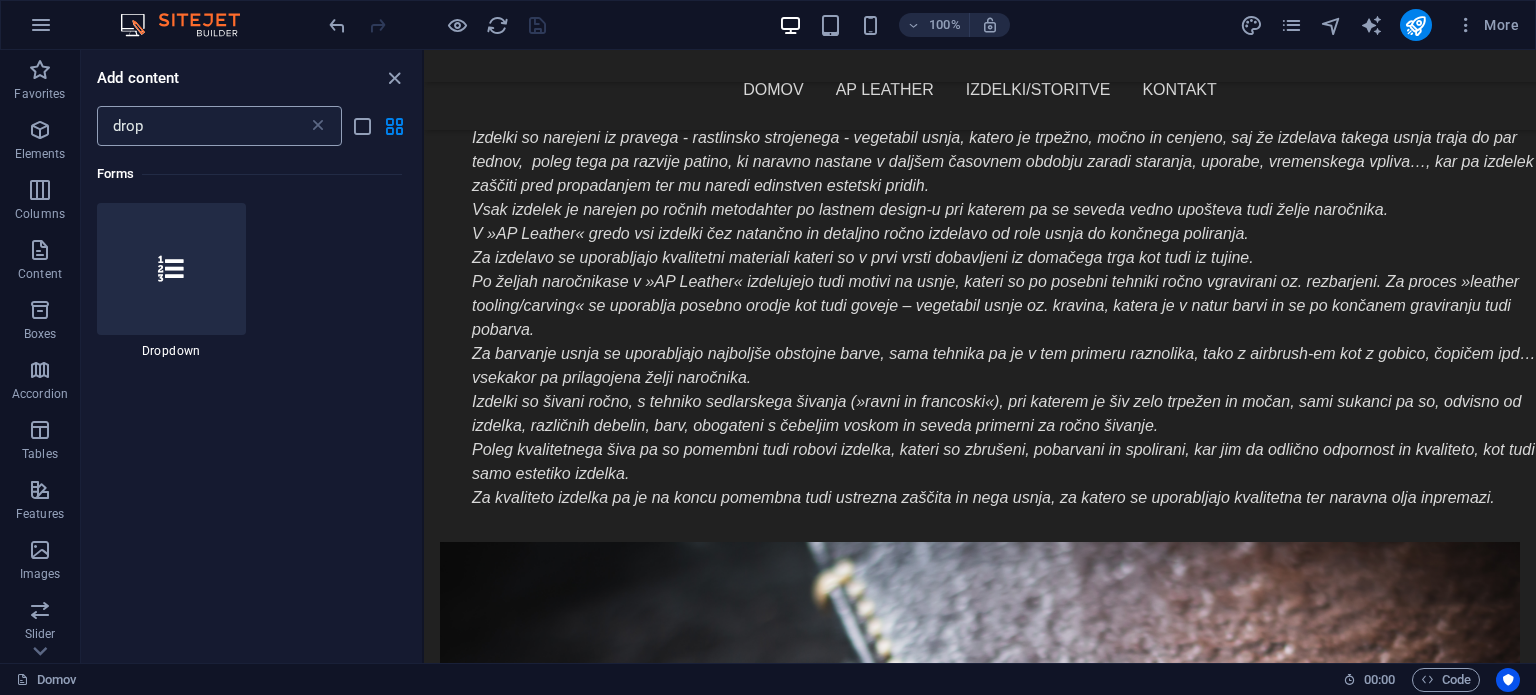 click on "drop" at bounding box center (202, 126) 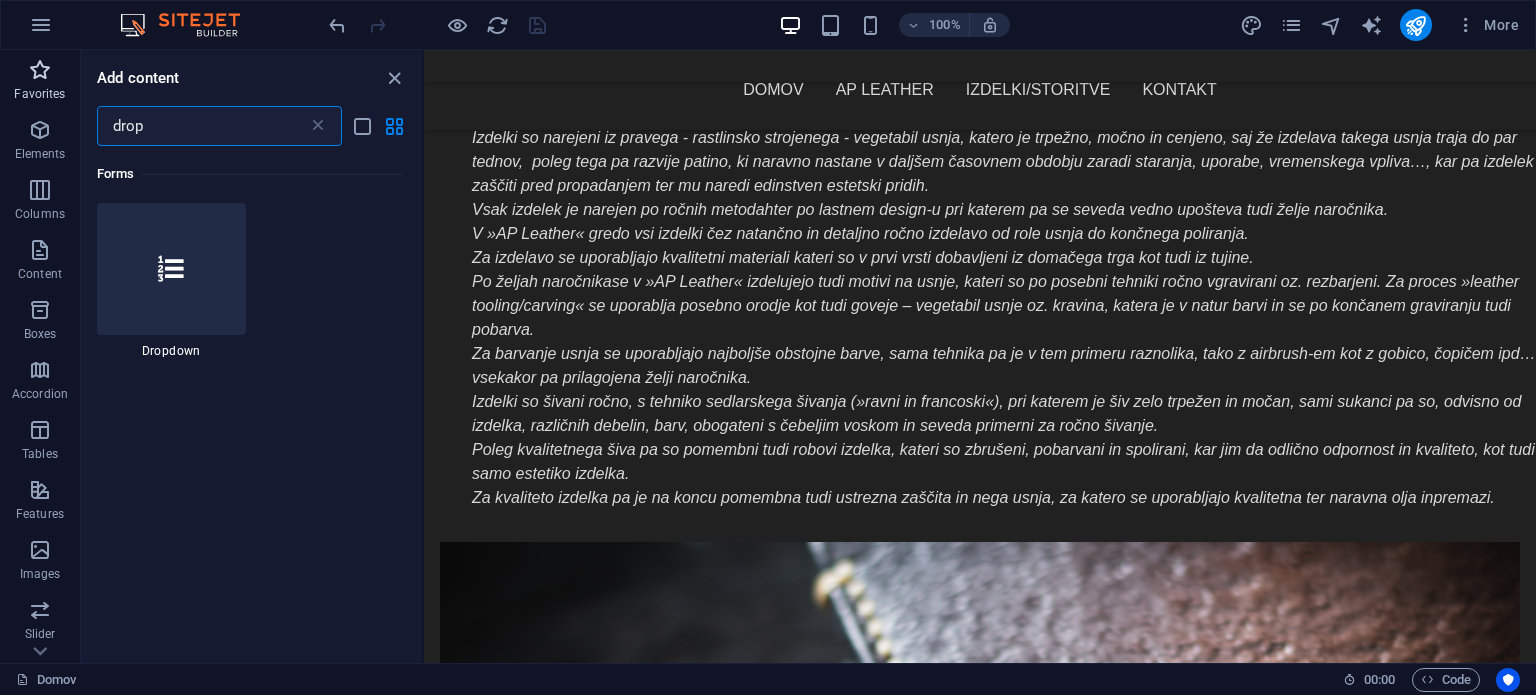 drag, startPoint x: 141, startPoint y: 127, endPoint x: 13, endPoint y: 102, distance: 130.41856 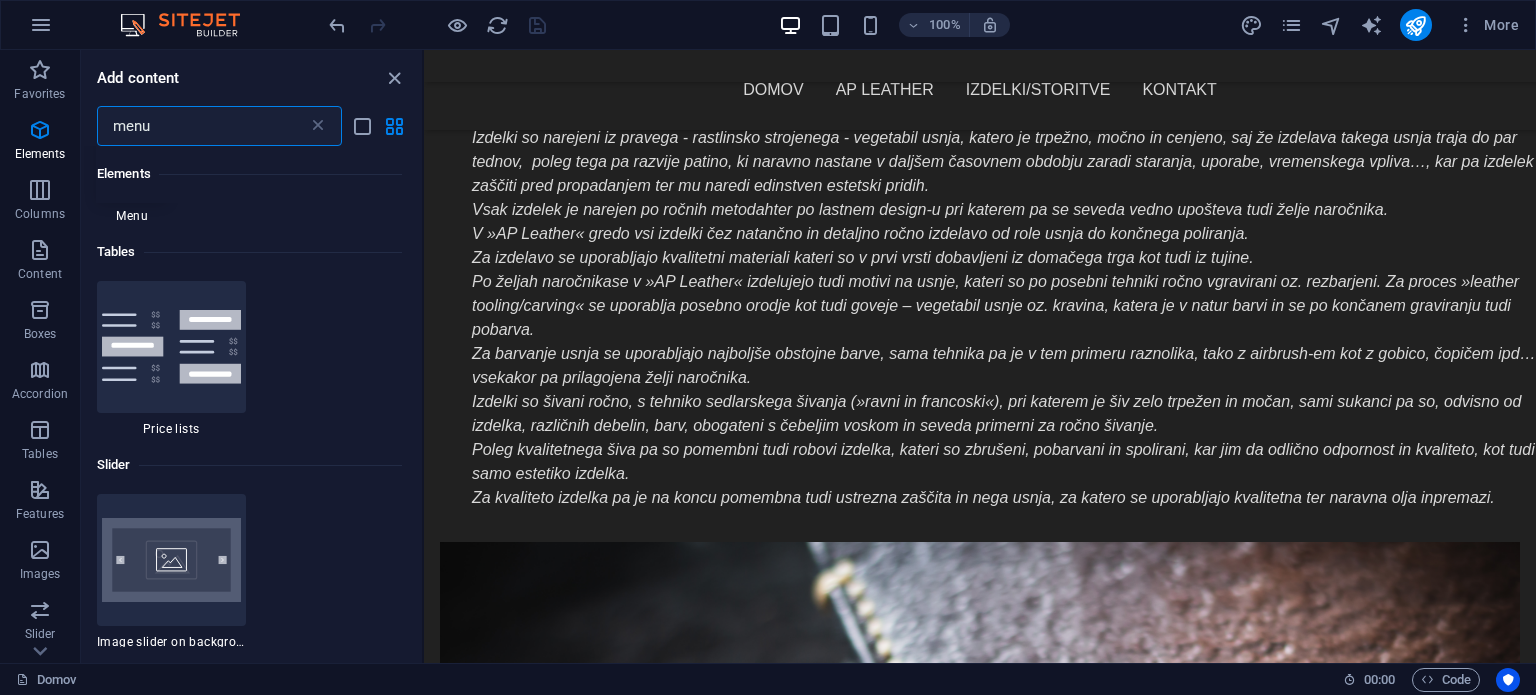 scroll, scrollTop: 100, scrollLeft: 0, axis: vertical 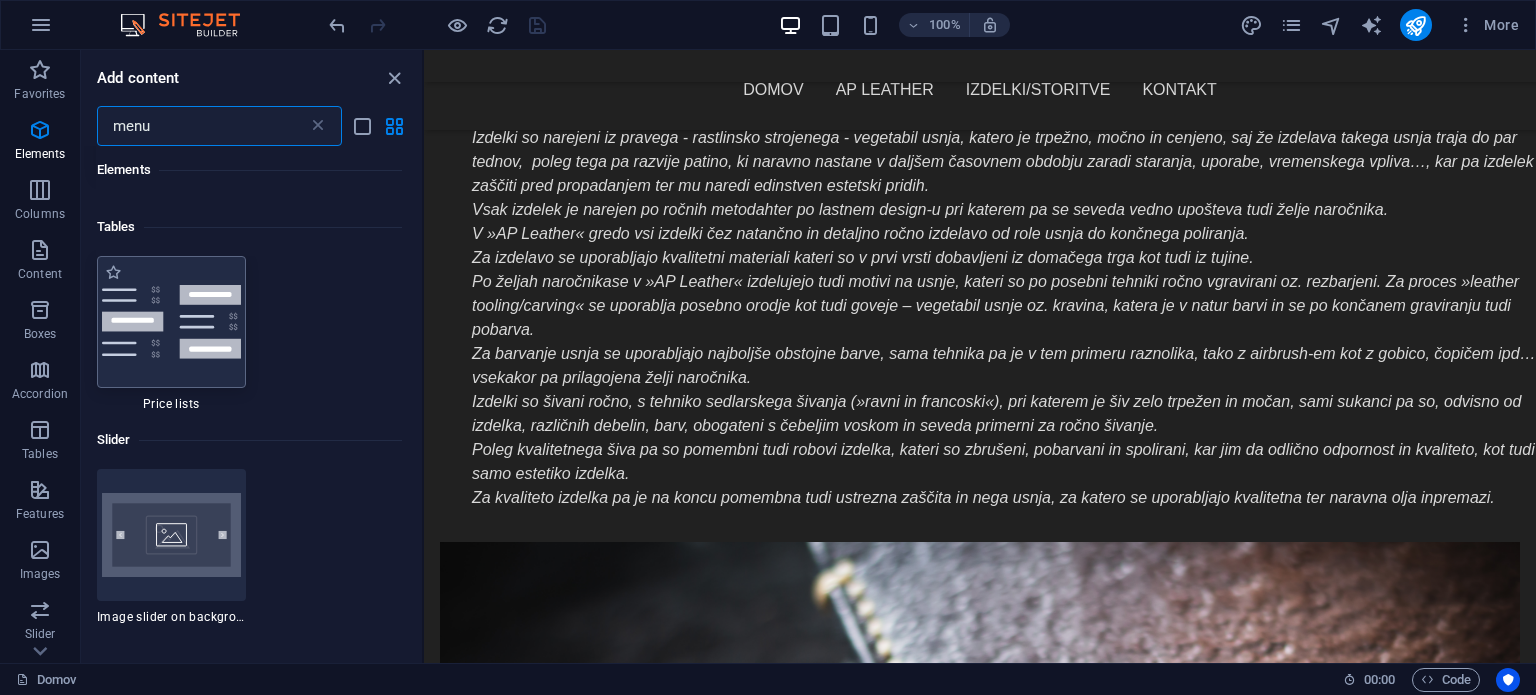 type on "menu" 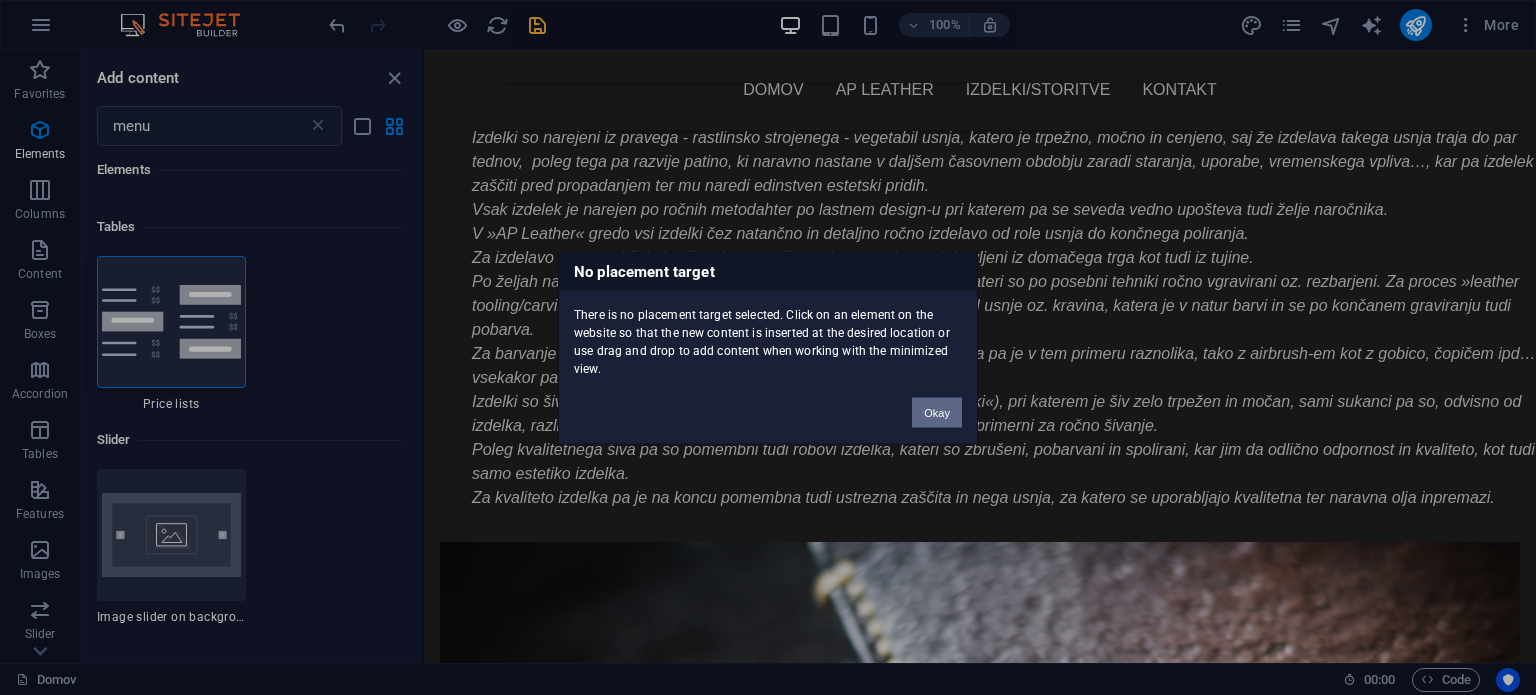 drag, startPoint x: 928, startPoint y: 403, endPoint x: 413, endPoint y: 443, distance: 516.5511 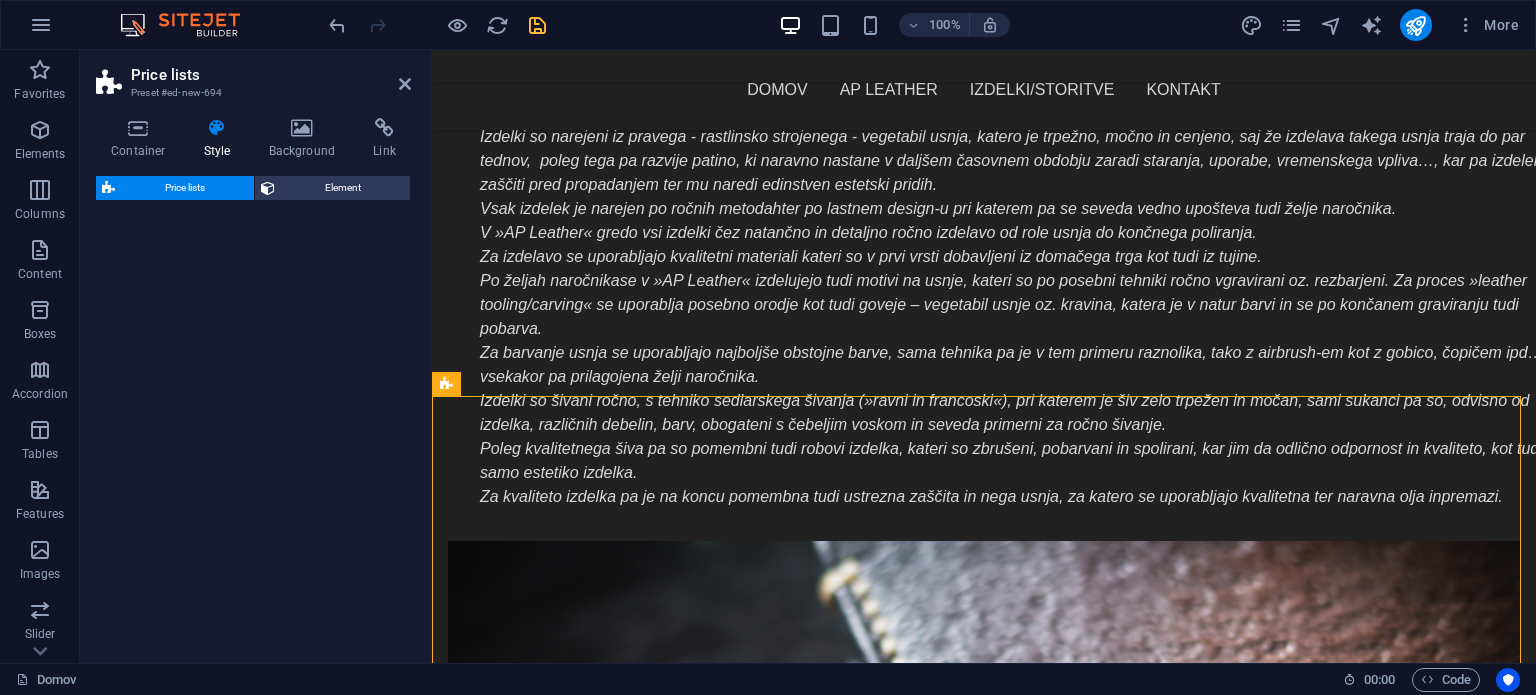 select on "rem" 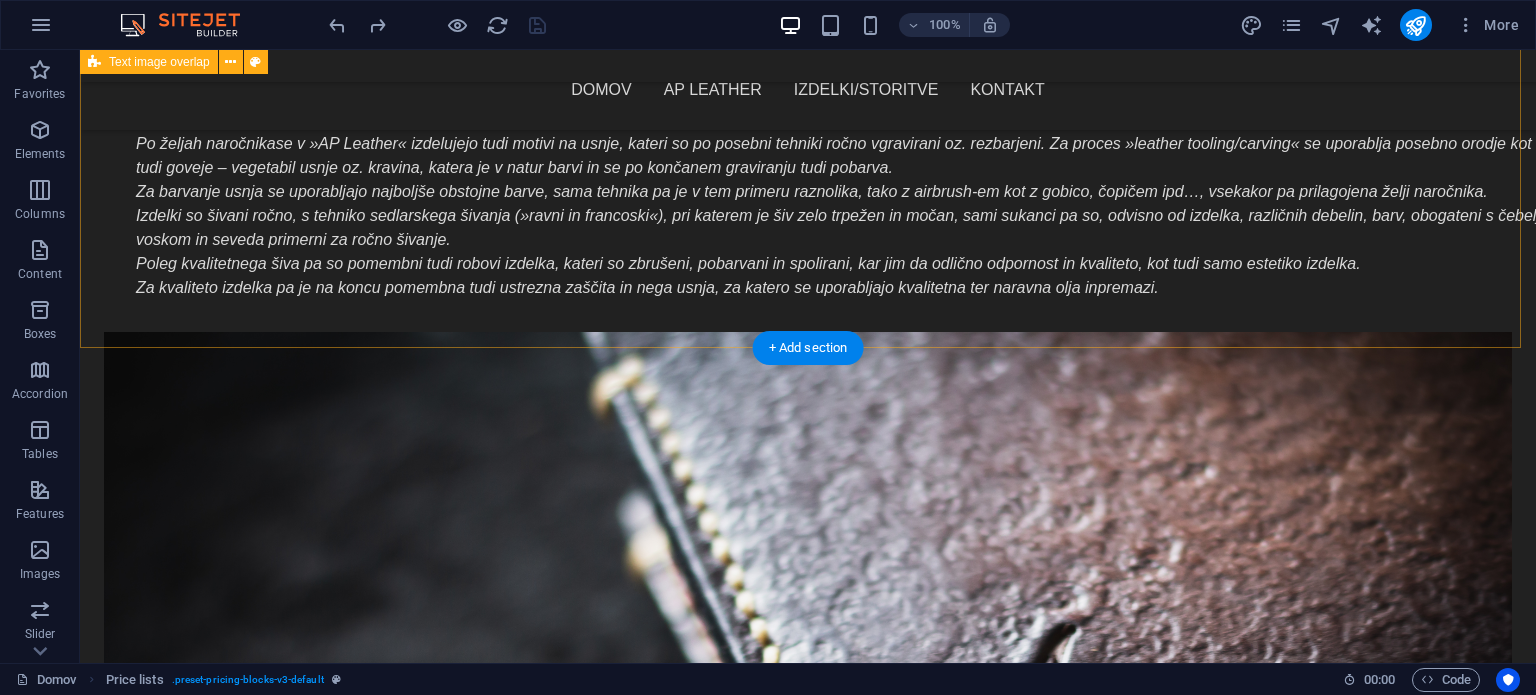 scroll, scrollTop: 1150, scrollLeft: 0, axis: vertical 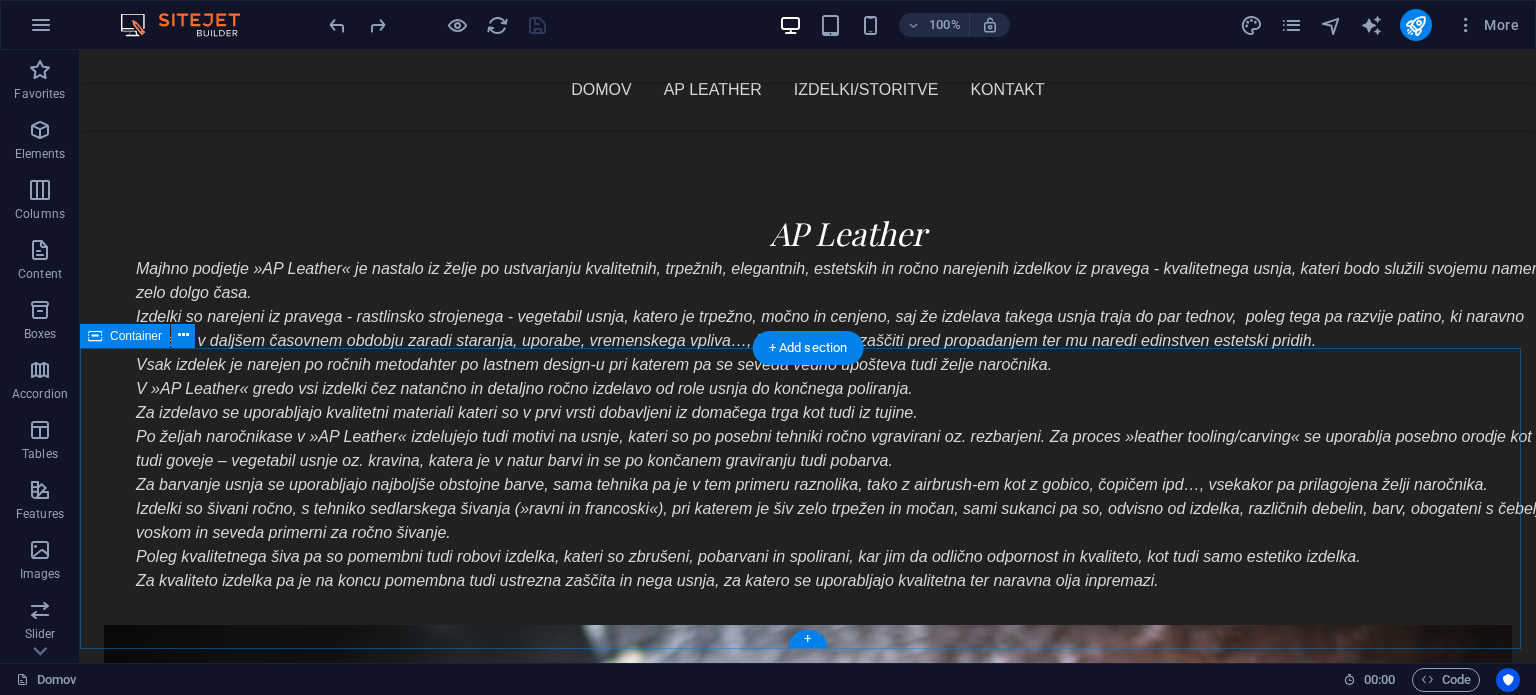 click on "Add elements" at bounding box center [749, 1825] 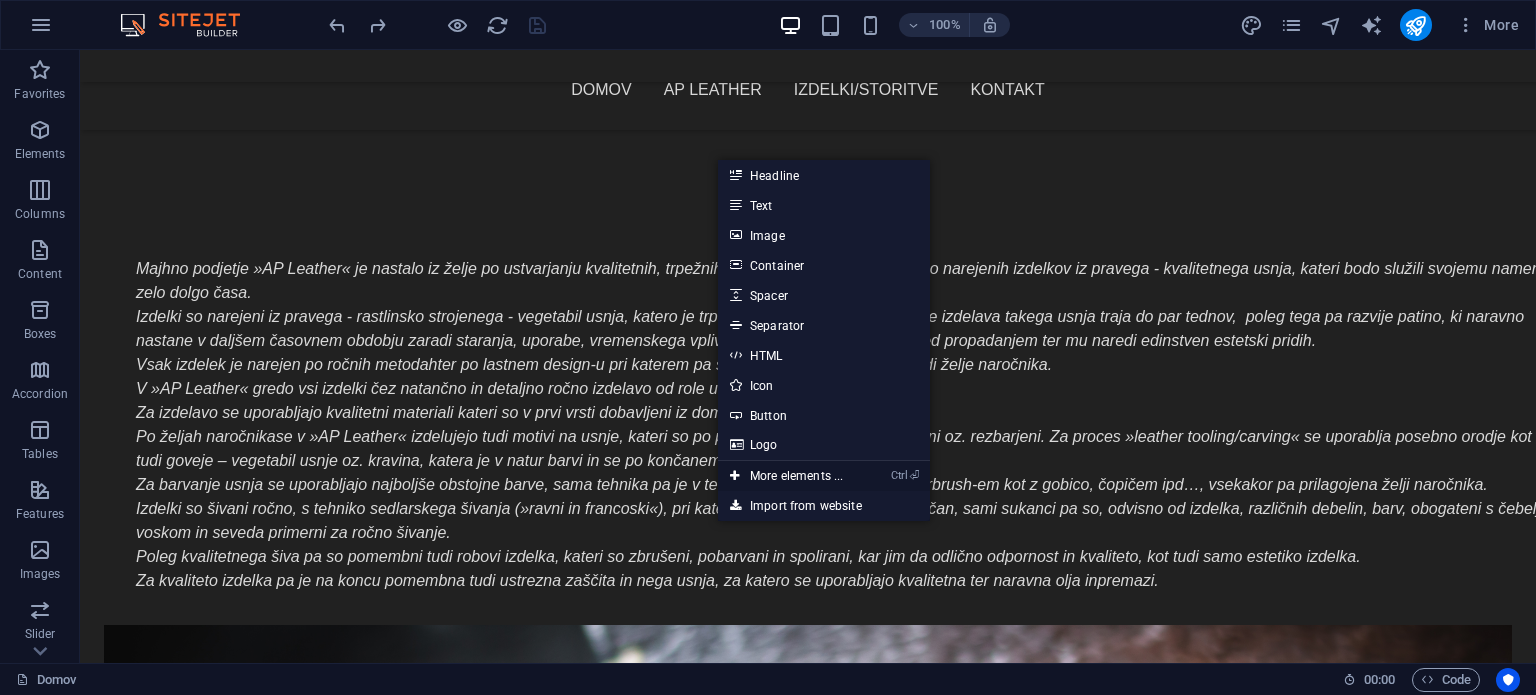 drag, startPoint x: 760, startPoint y: 472, endPoint x: 220, endPoint y: 428, distance: 541.7896 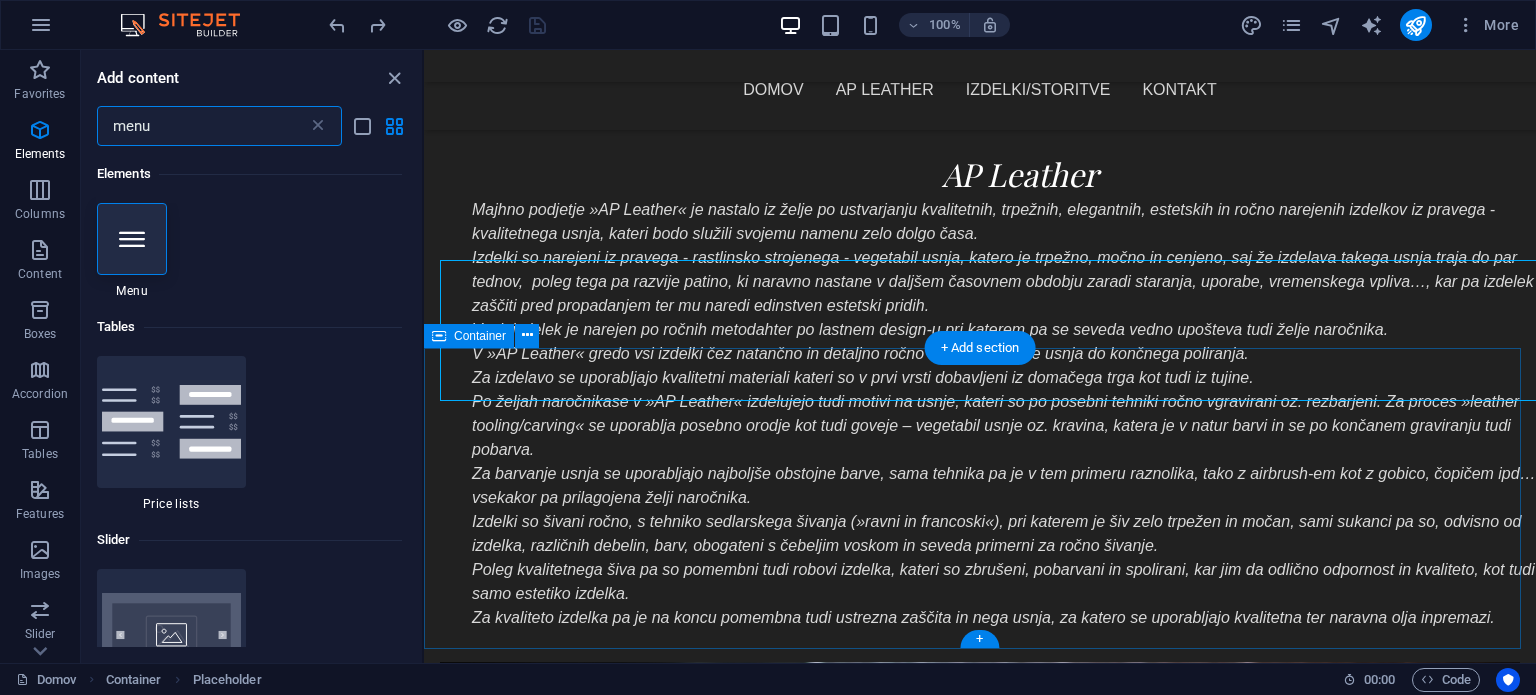 scroll, scrollTop: 1318, scrollLeft: 0, axis: vertical 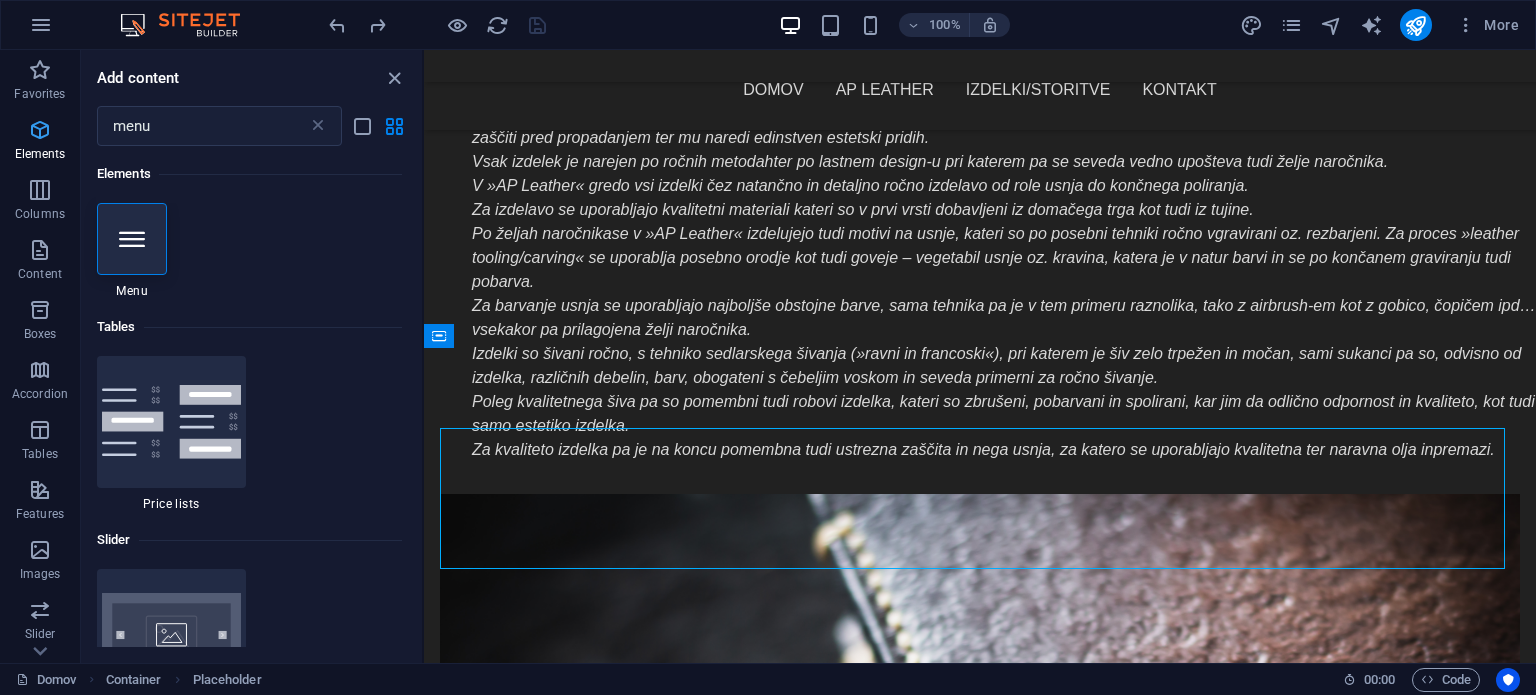 click at bounding box center [40, 130] 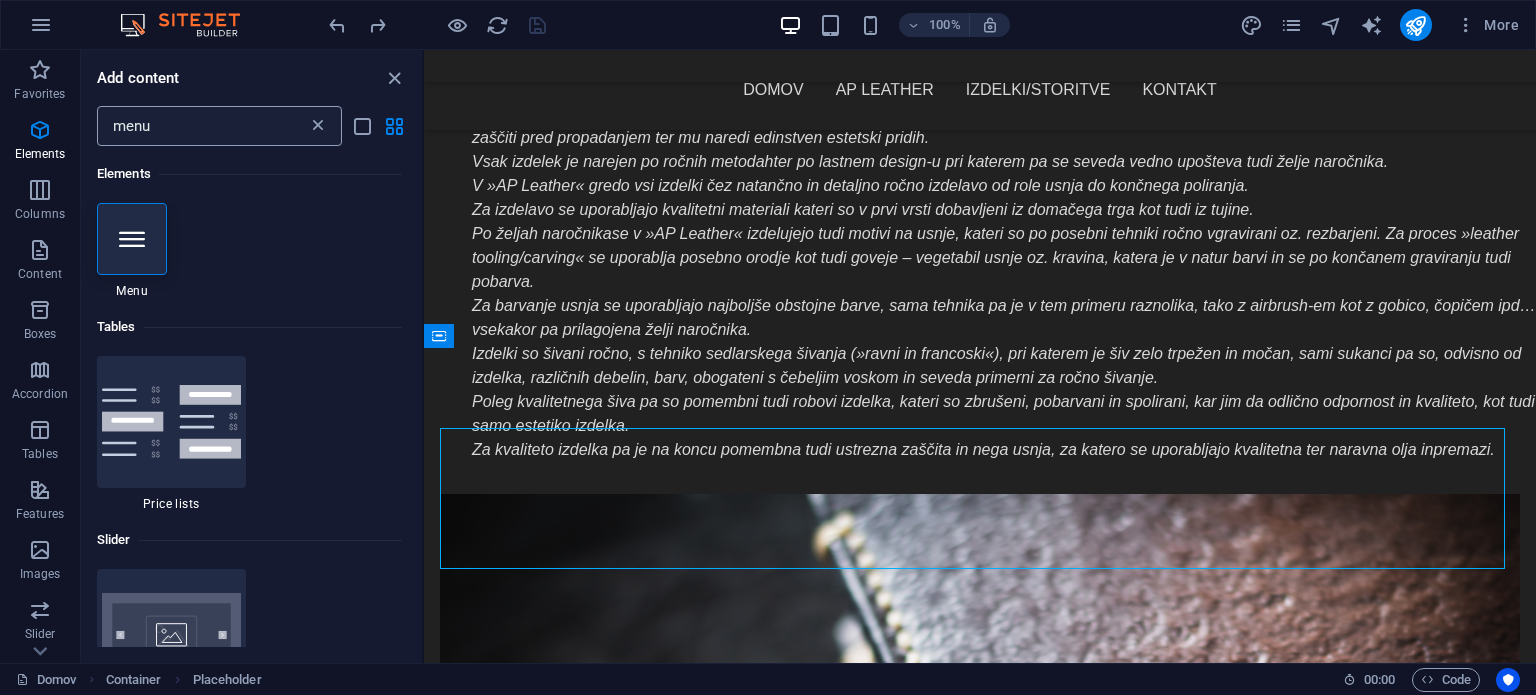 click at bounding box center [318, 126] 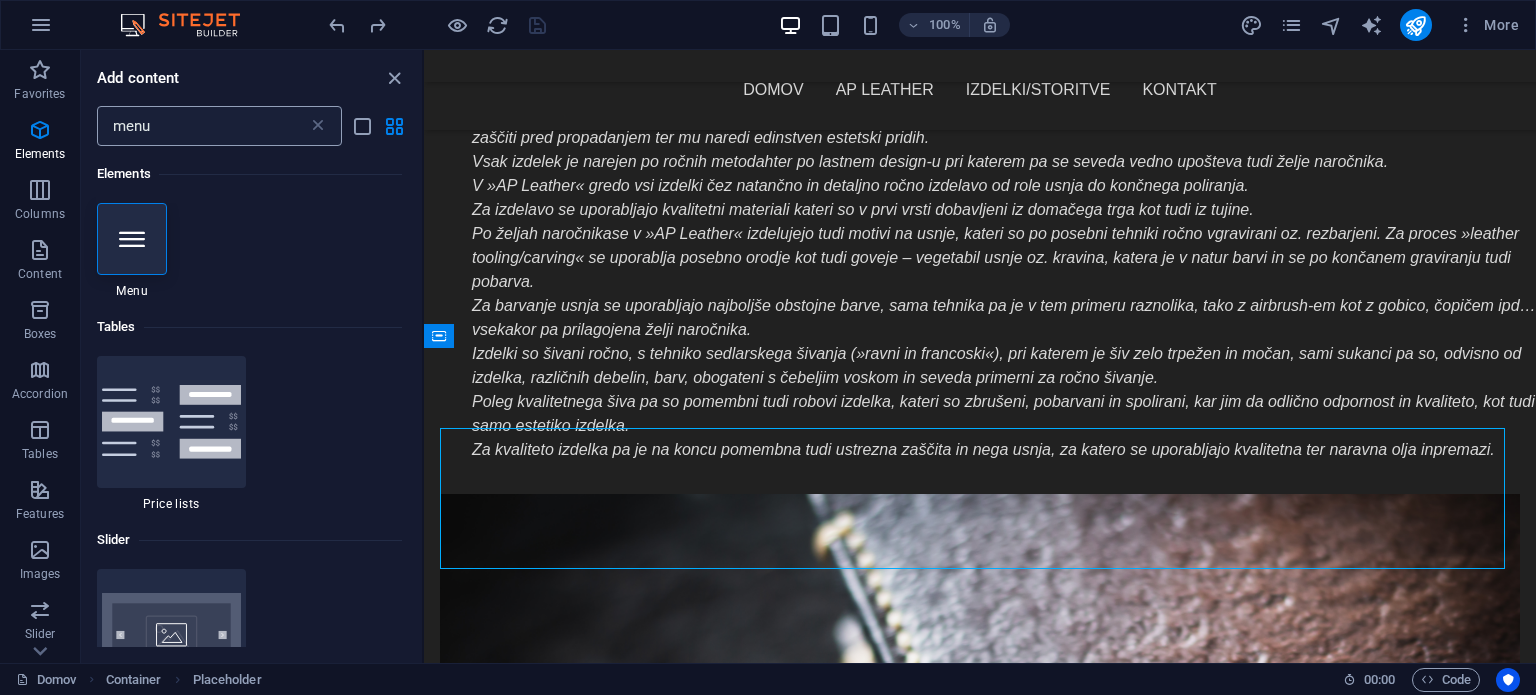 type 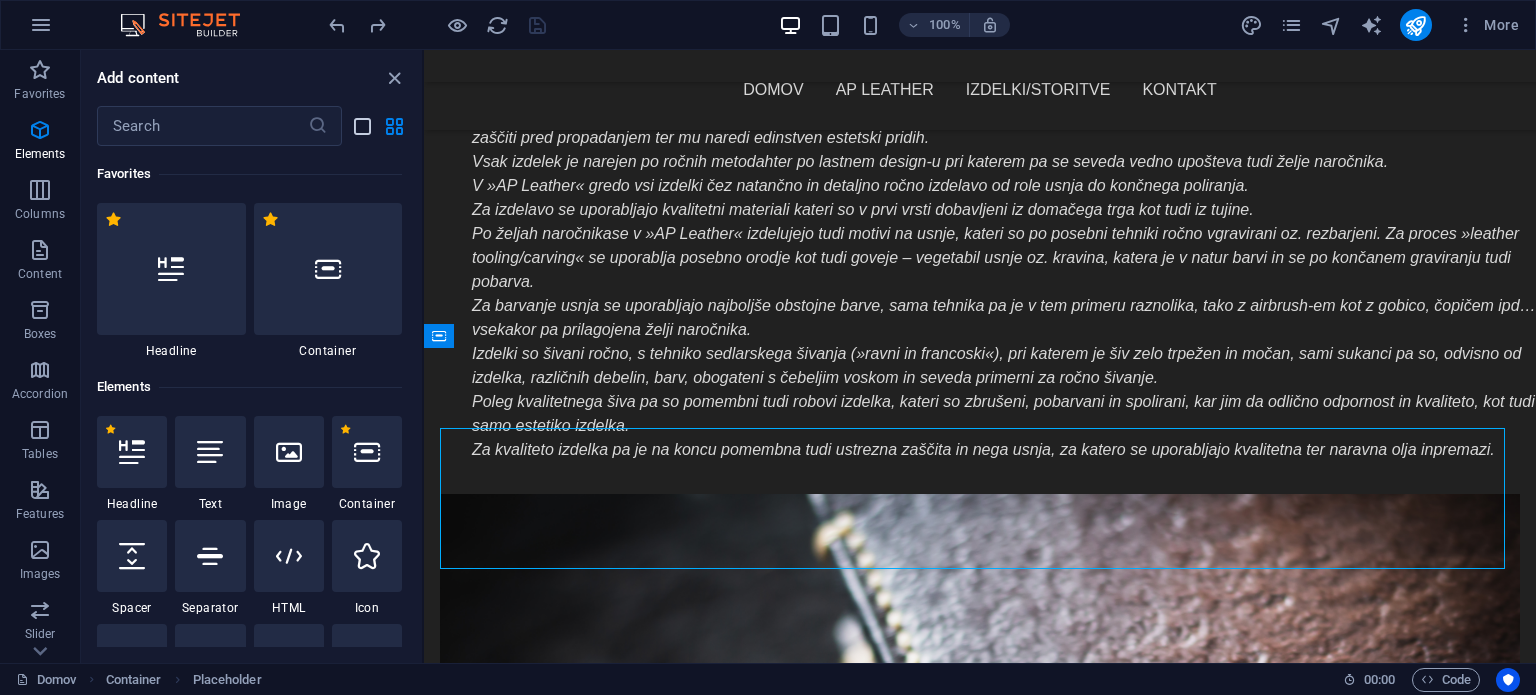 click at bounding box center [362, 126] 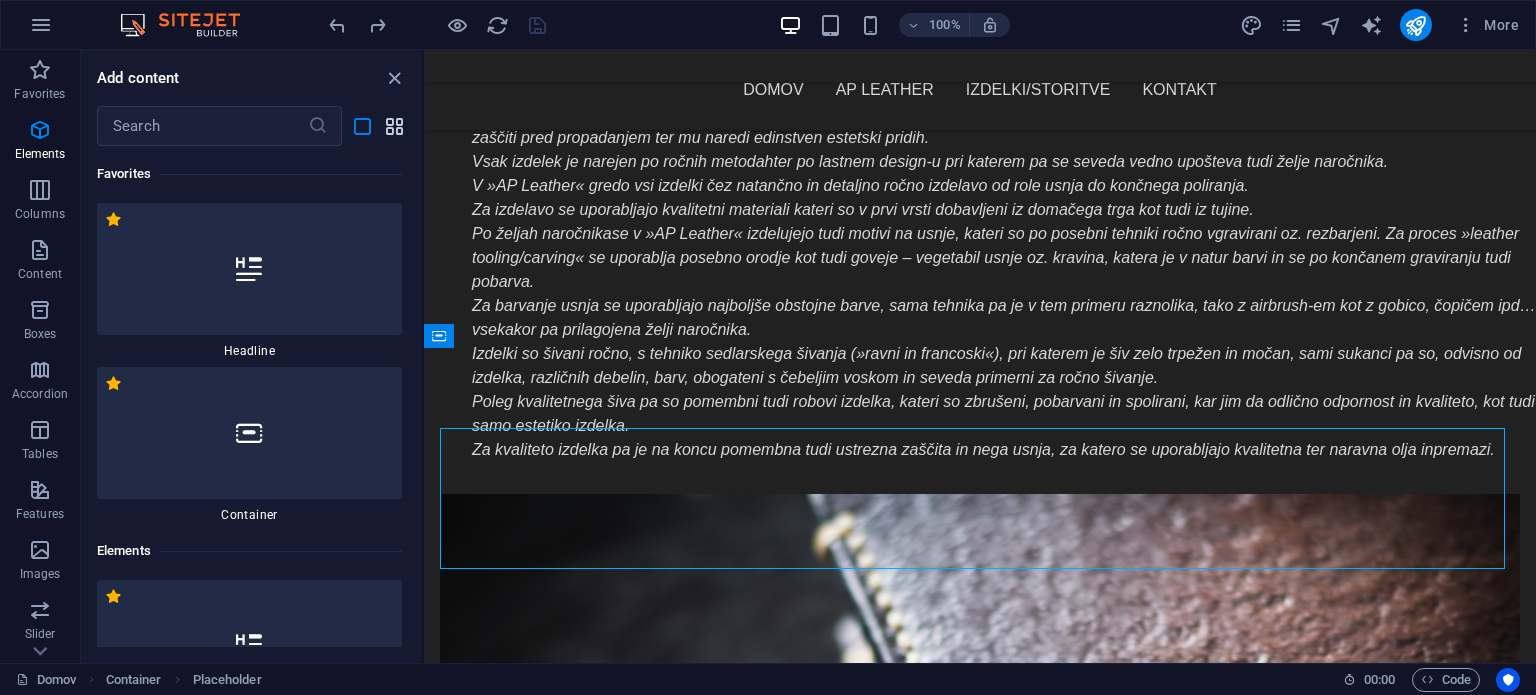 click at bounding box center [394, 126] 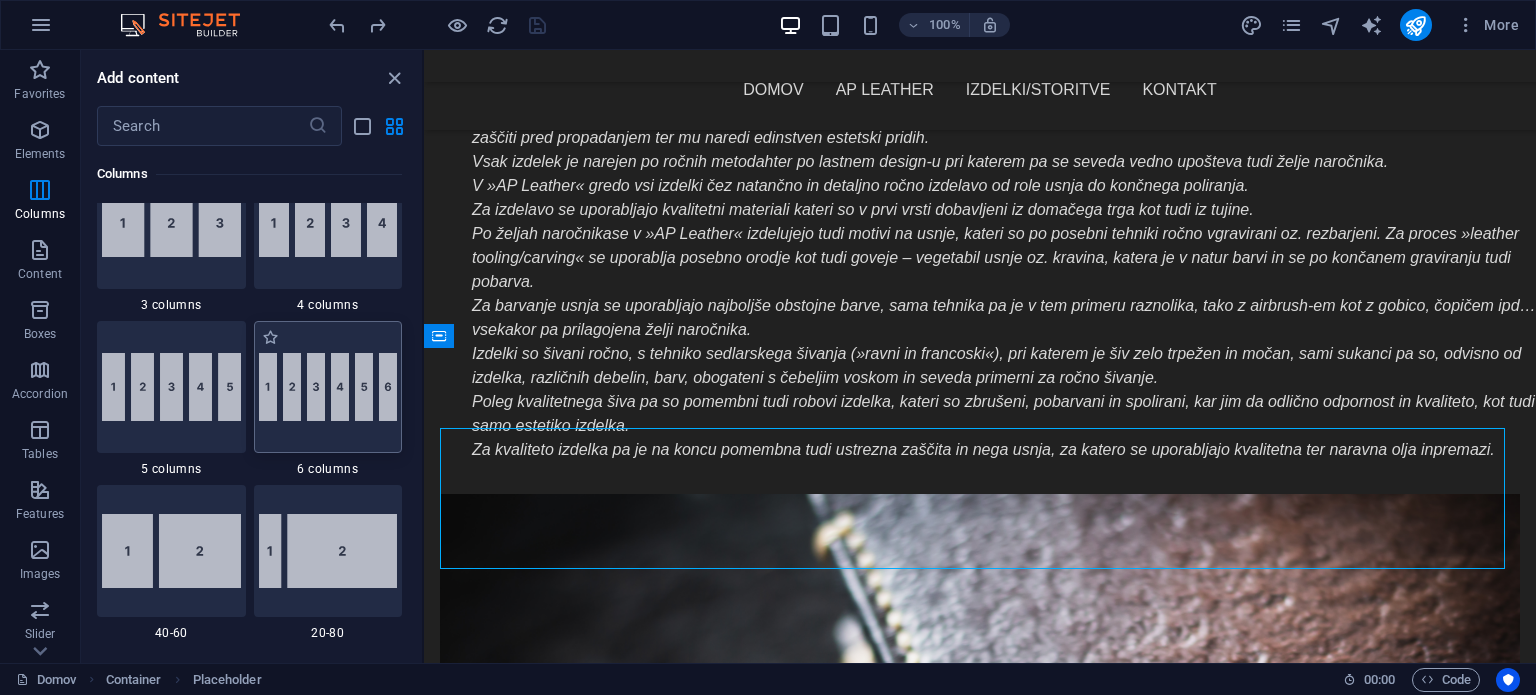 scroll, scrollTop: 1100, scrollLeft: 0, axis: vertical 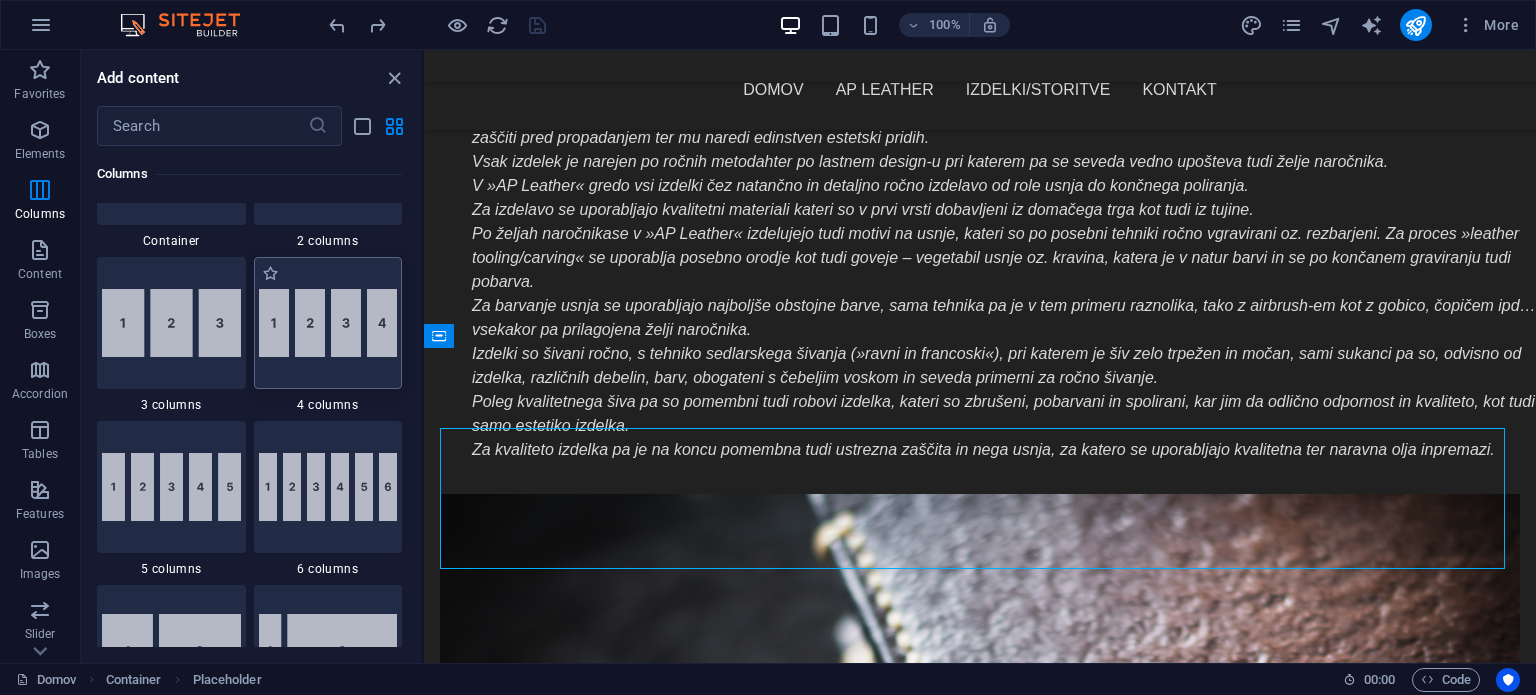 click at bounding box center (328, 323) 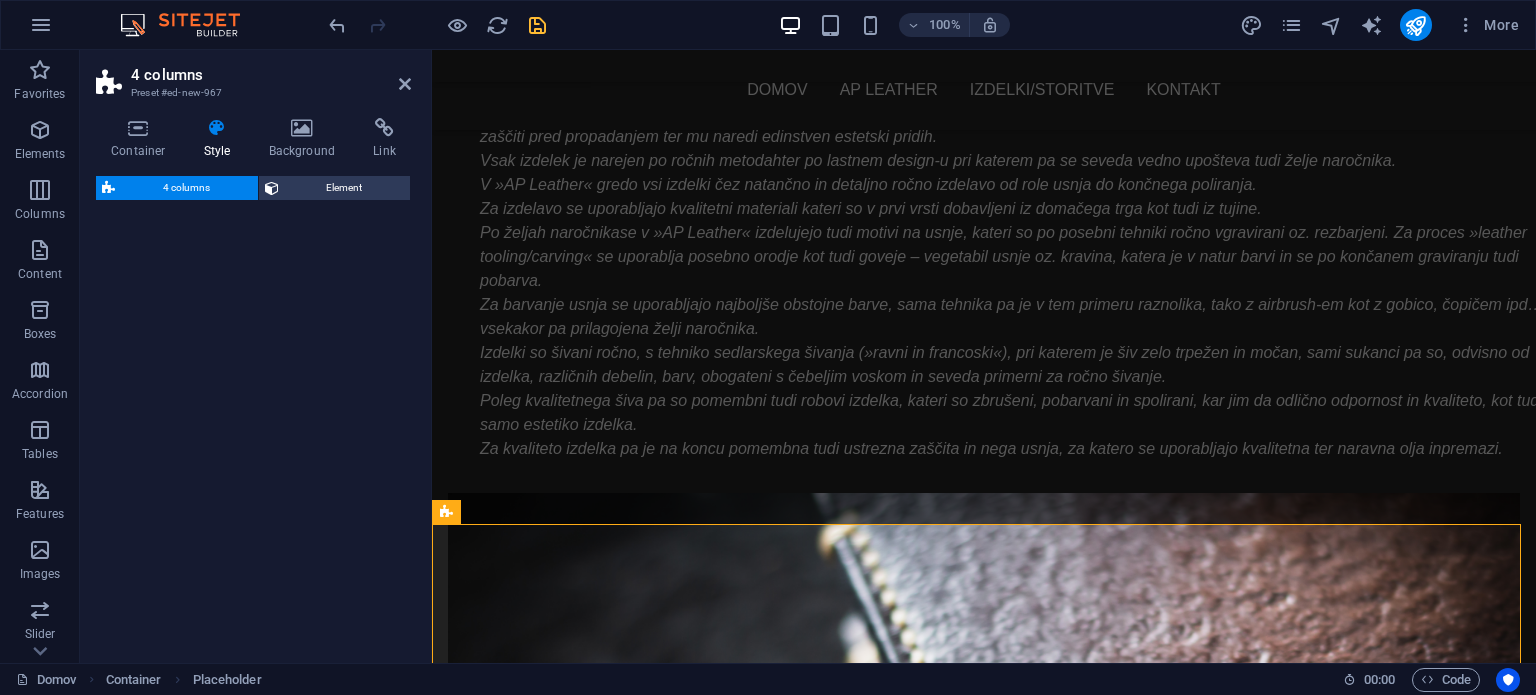 select on "rem" 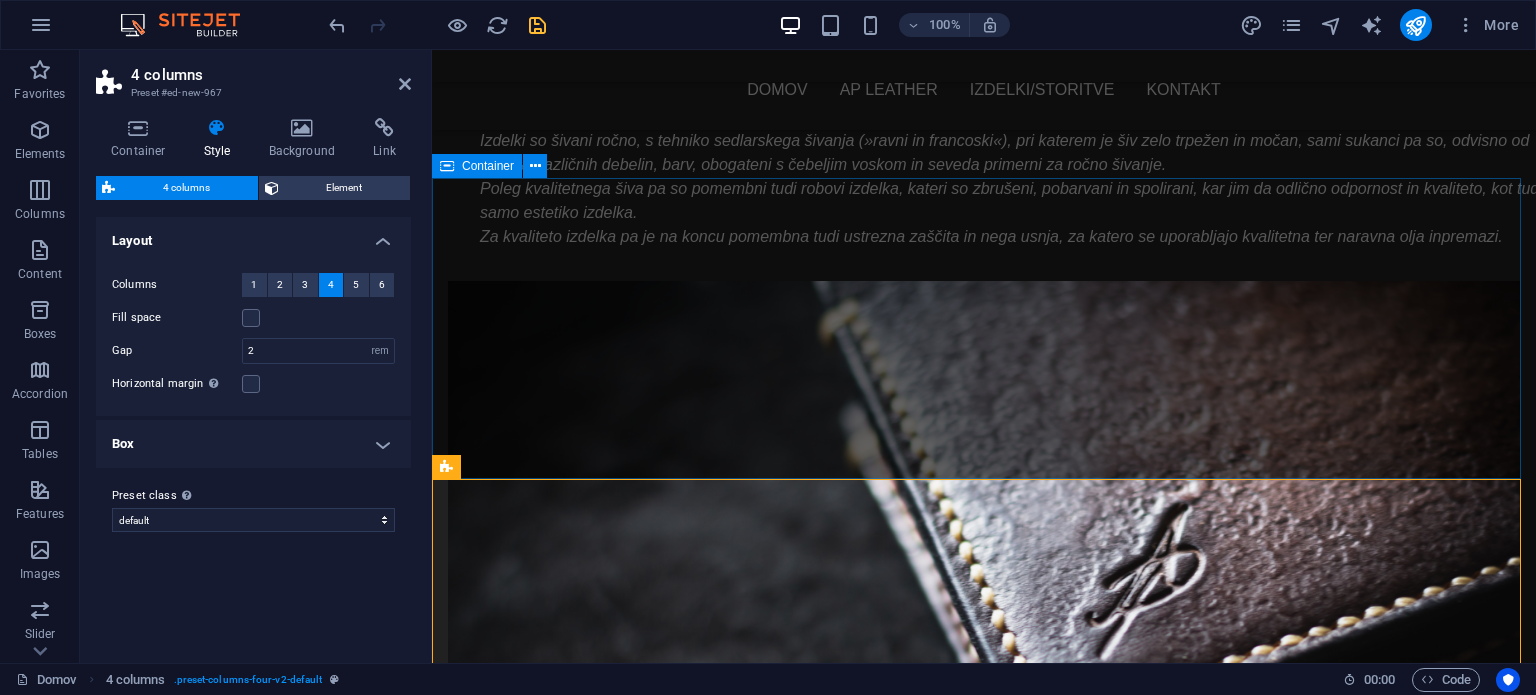 scroll, scrollTop: 1543, scrollLeft: 0, axis: vertical 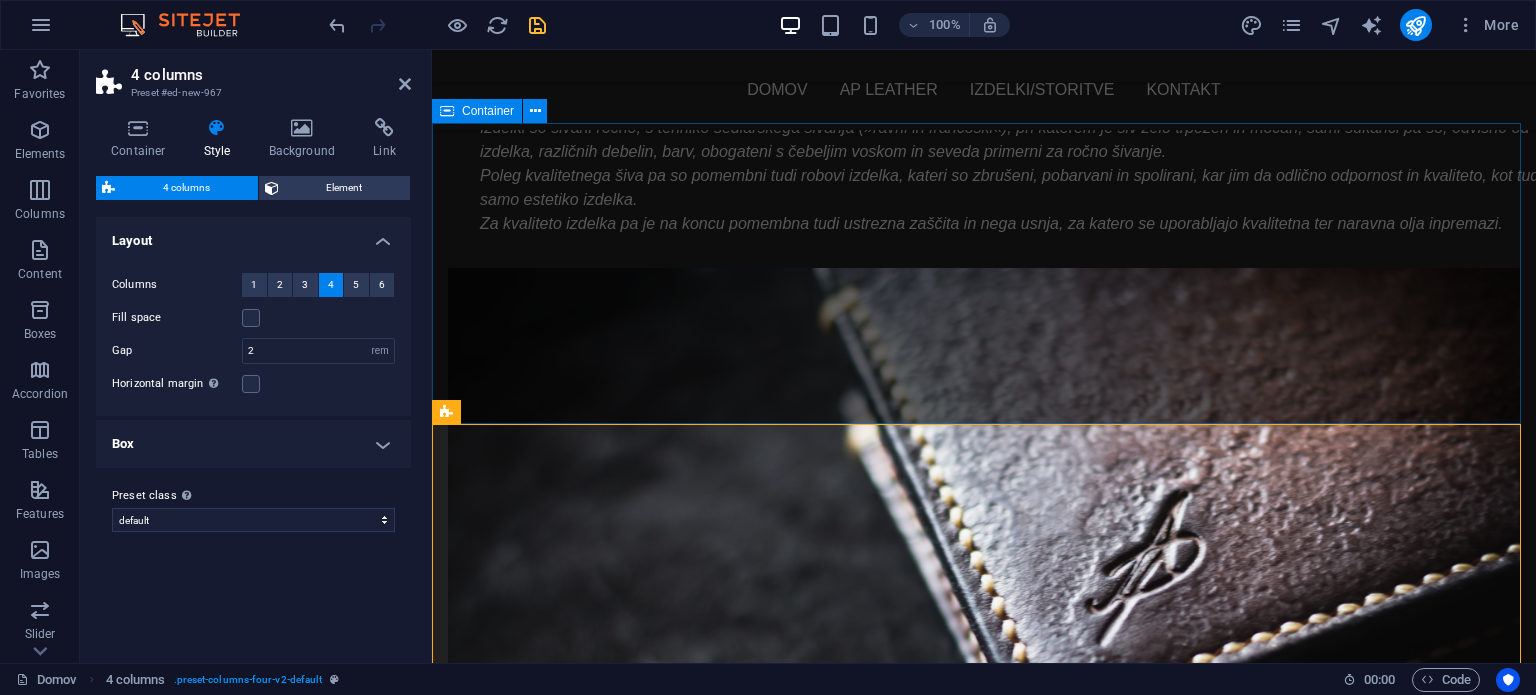 click on "Drop content here or  Add elements  Paste clipboard" at bounding box center [984, 1214] 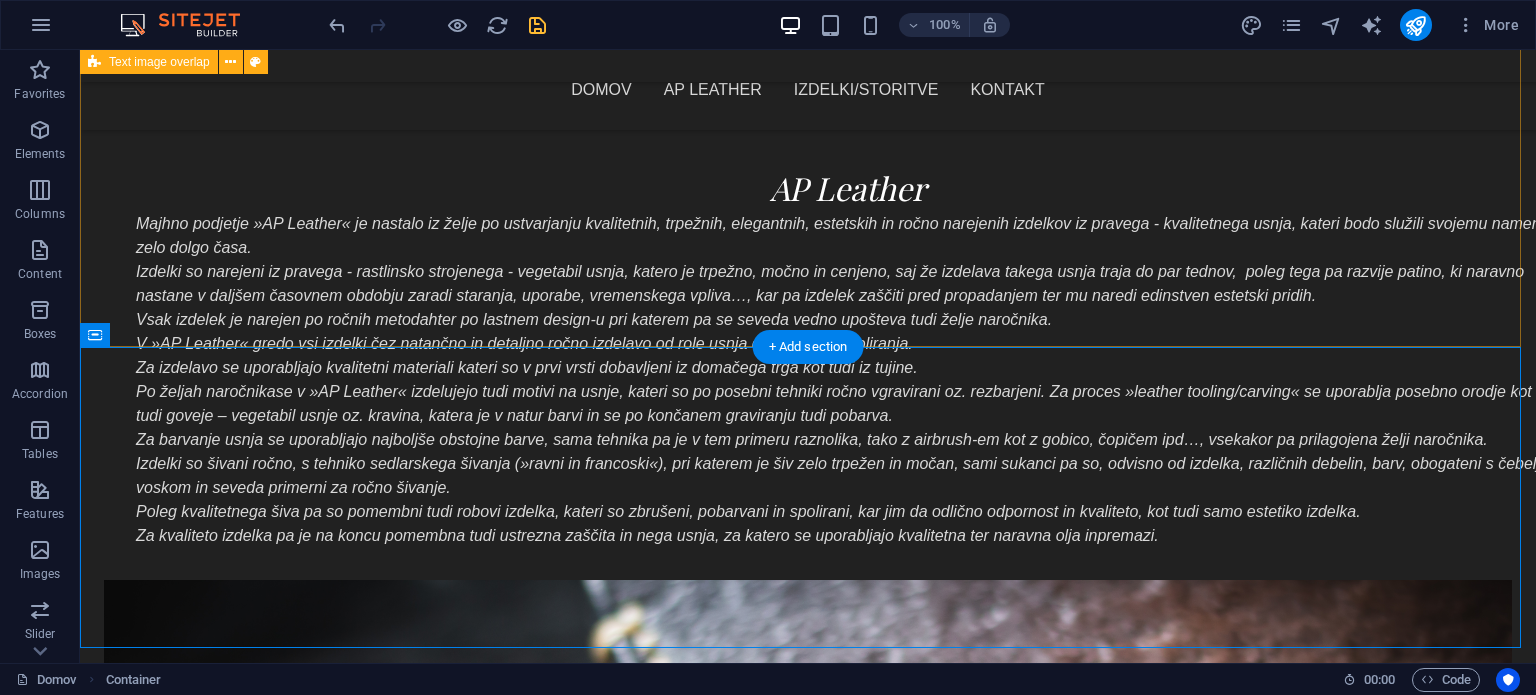 scroll, scrollTop: 1151, scrollLeft: 0, axis: vertical 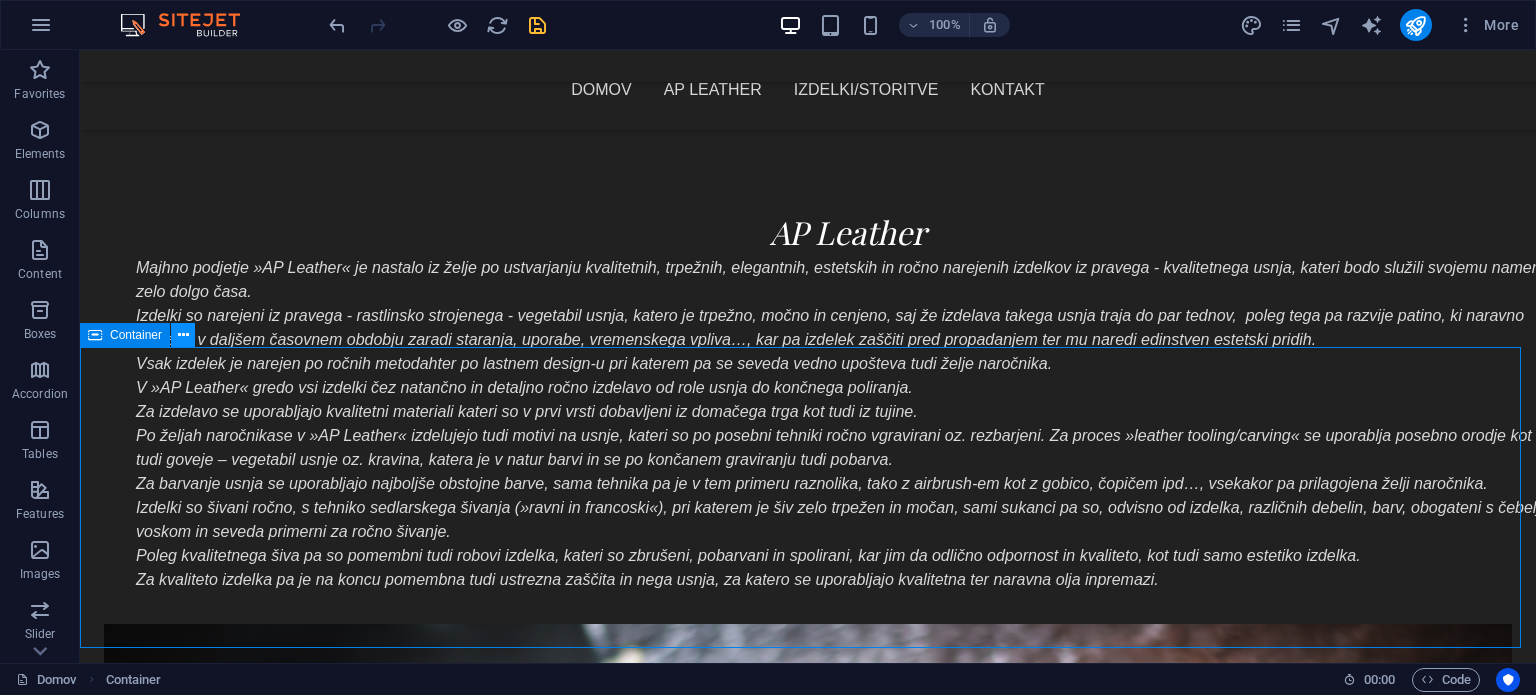 click at bounding box center (183, 335) 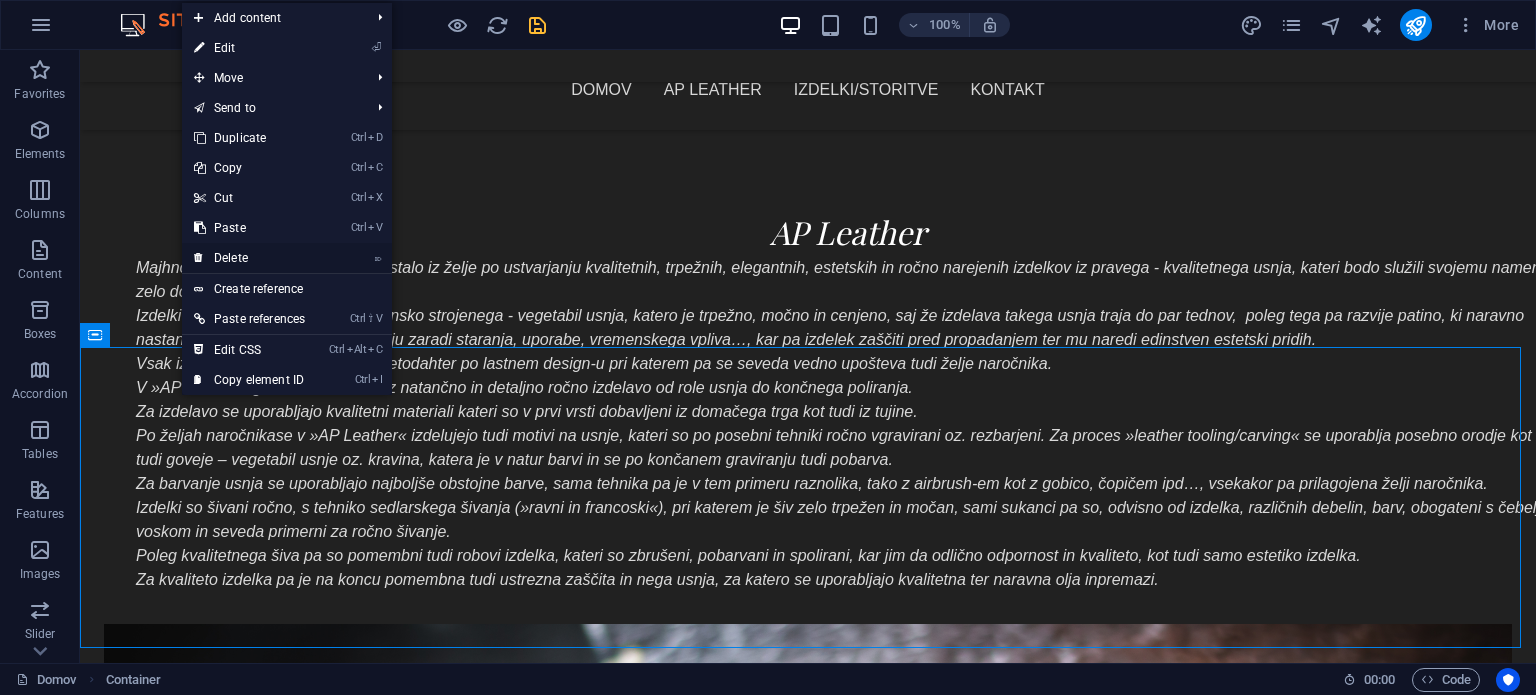 click on "⌦  Delete" at bounding box center [249, 258] 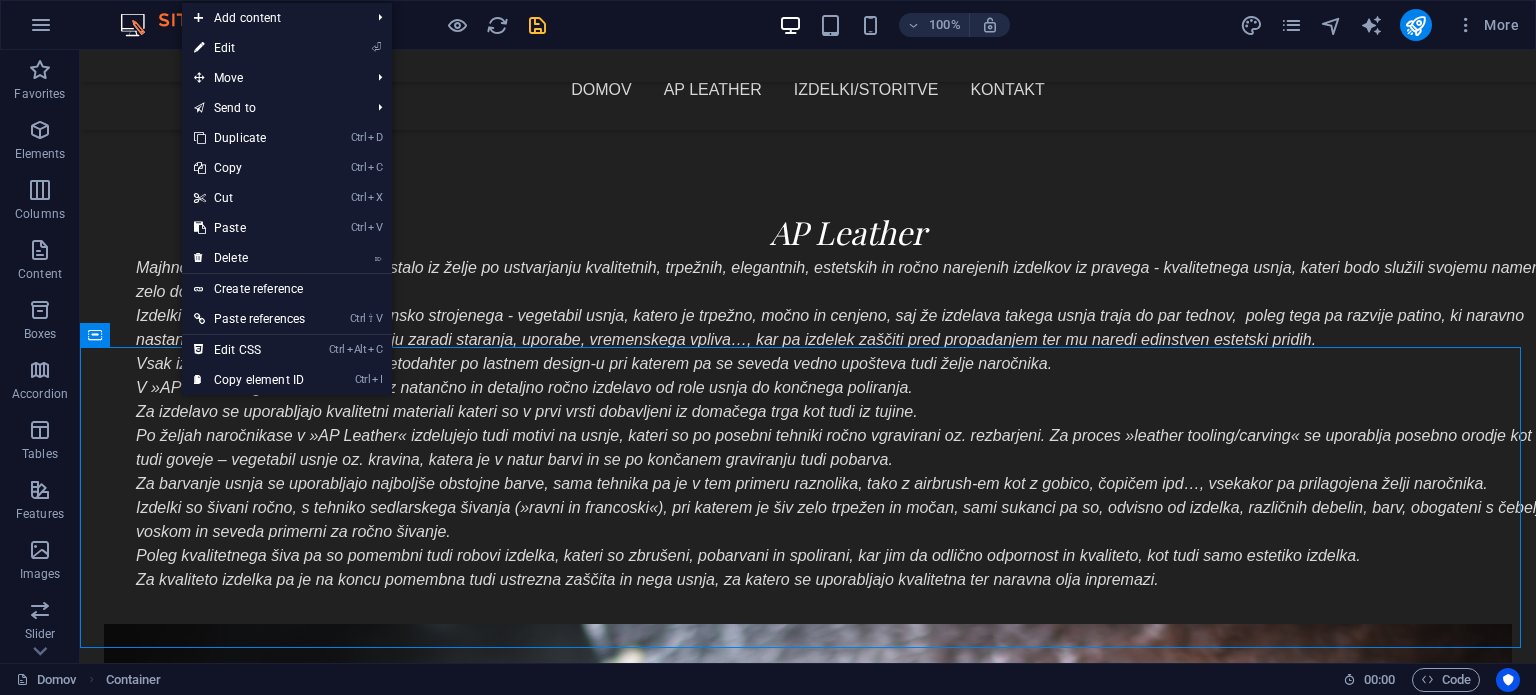 scroll, scrollTop: 1150, scrollLeft: 0, axis: vertical 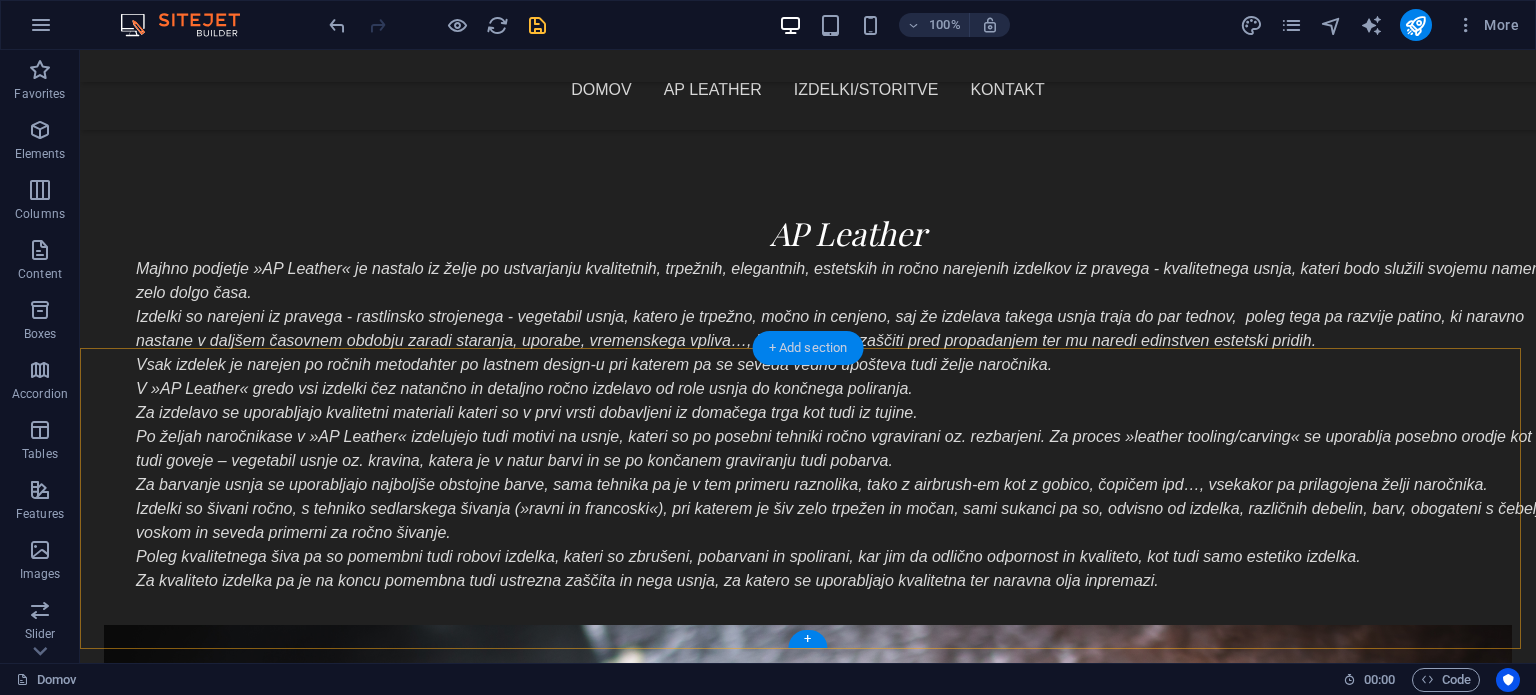click on "+ Add section" at bounding box center (808, 348) 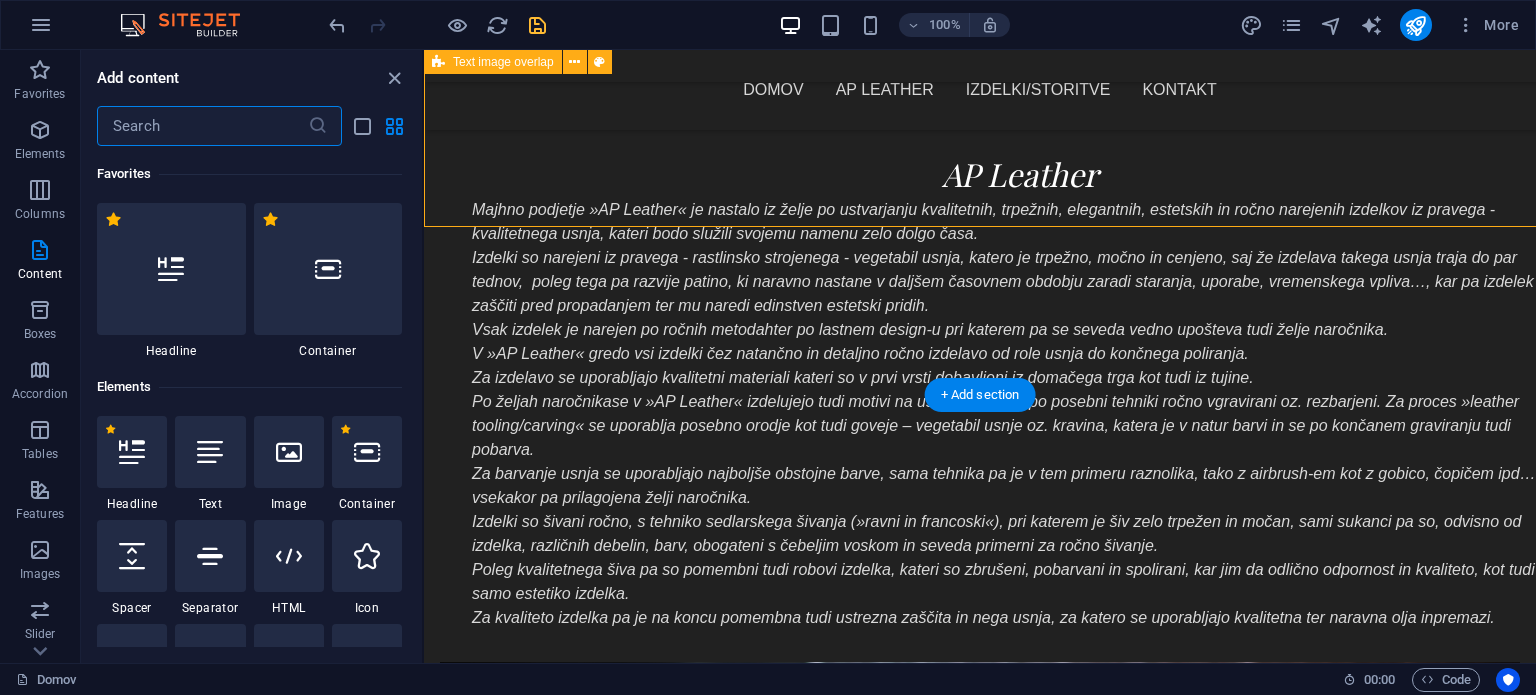 scroll, scrollTop: 1271, scrollLeft: 0, axis: vertical 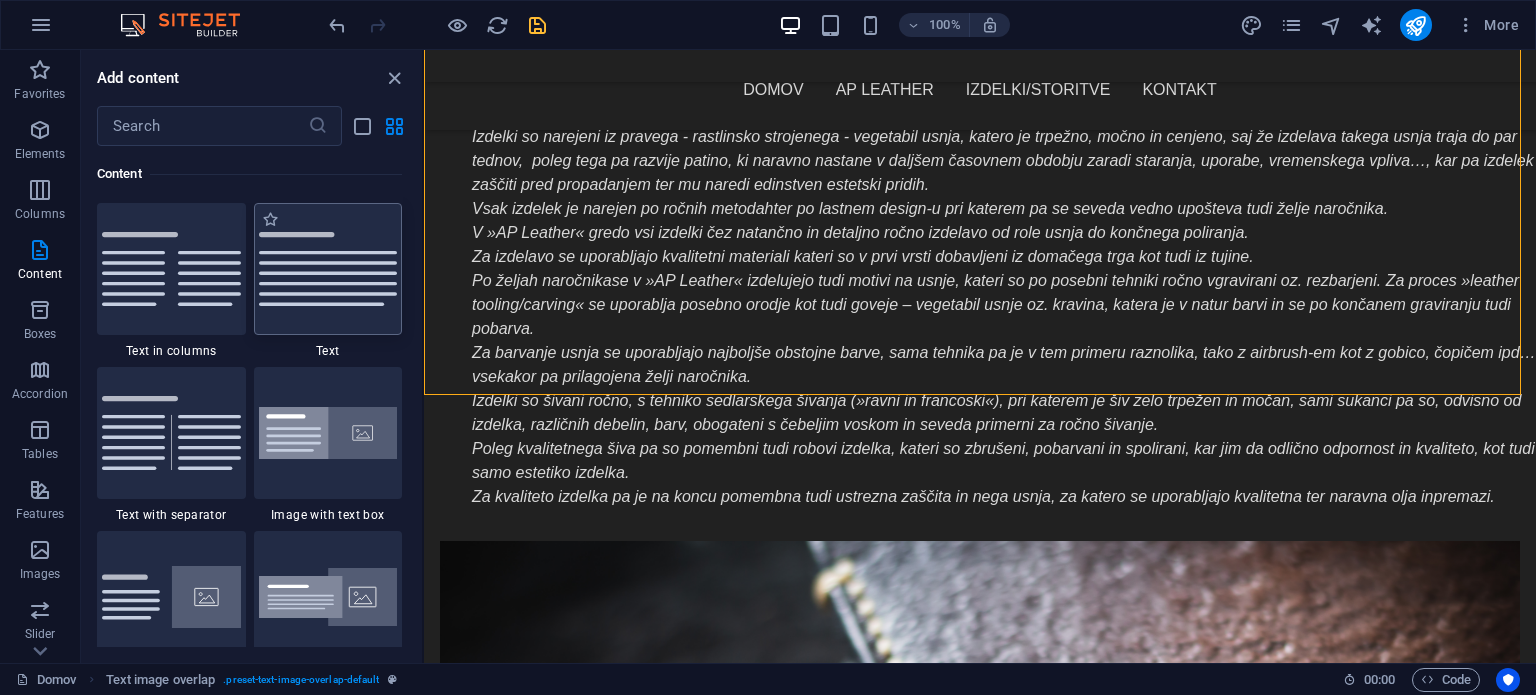 click at bounding box center [328, 269] 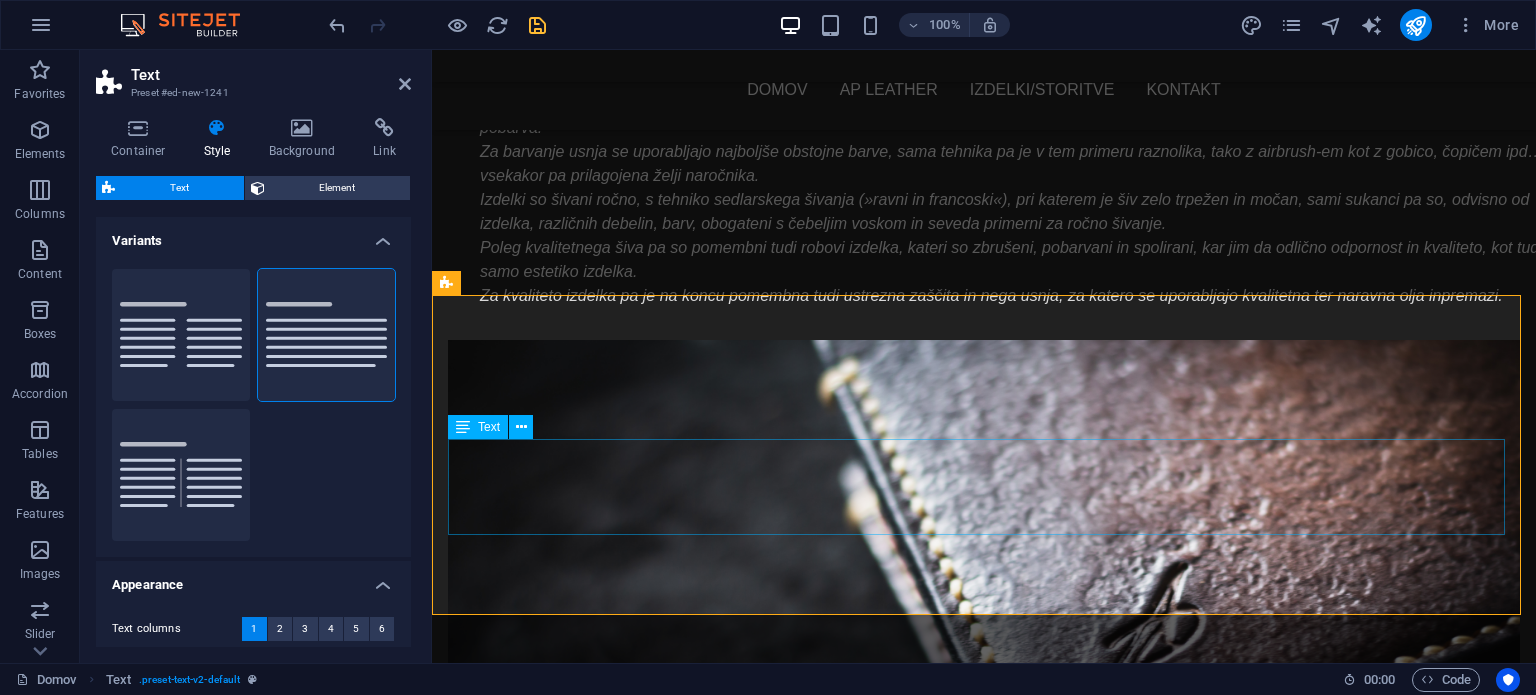 scroll, scrollTop: 1371, scrollLeft: 0, axis: vertical 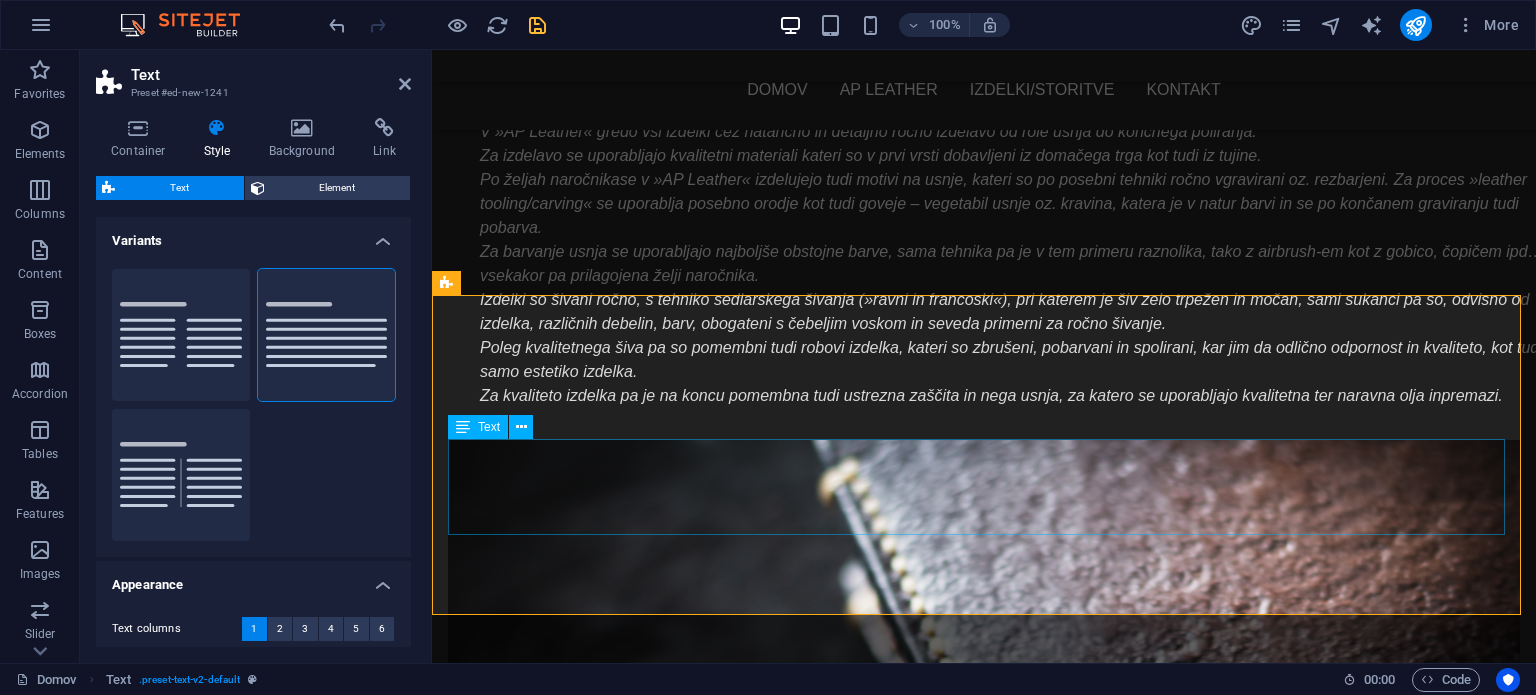 click on "Lorem ipsum dolor sitope amet, consectetur adipisicing elitip. Massumenda, dolore, cum vel modi asperiores consequatur suscipit quidem ducimus eveniet iure expedita consecteture odiogil voluptatum similique fugit voluptates atem accusamus quae quas dolorem tenetur facere tempora maiores adipisci reiciendis accusantium voluptatibus id voluptate tempore dolor harum nisi amet! Nobis, eaque. Aenean commodo ligula eget dolor. Lorem ipsum dolor sit amet, consectetuer adipiscing elit leget odiogil voluptatum similique fugit voluptates dolor. Libero assumenda, dolore, cum vel modi asperiores consequatur." at bounding box center [984, 1439] 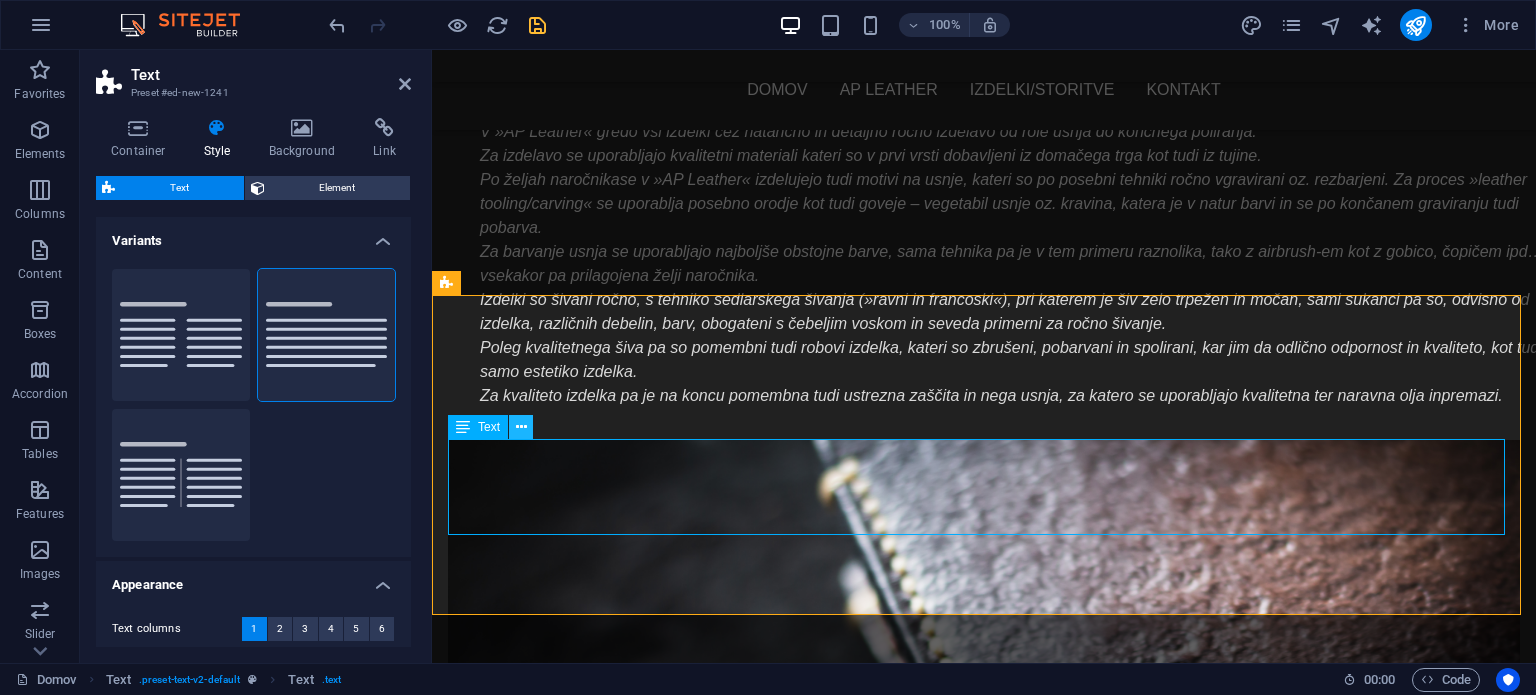 click at bounding box center [521, 427] 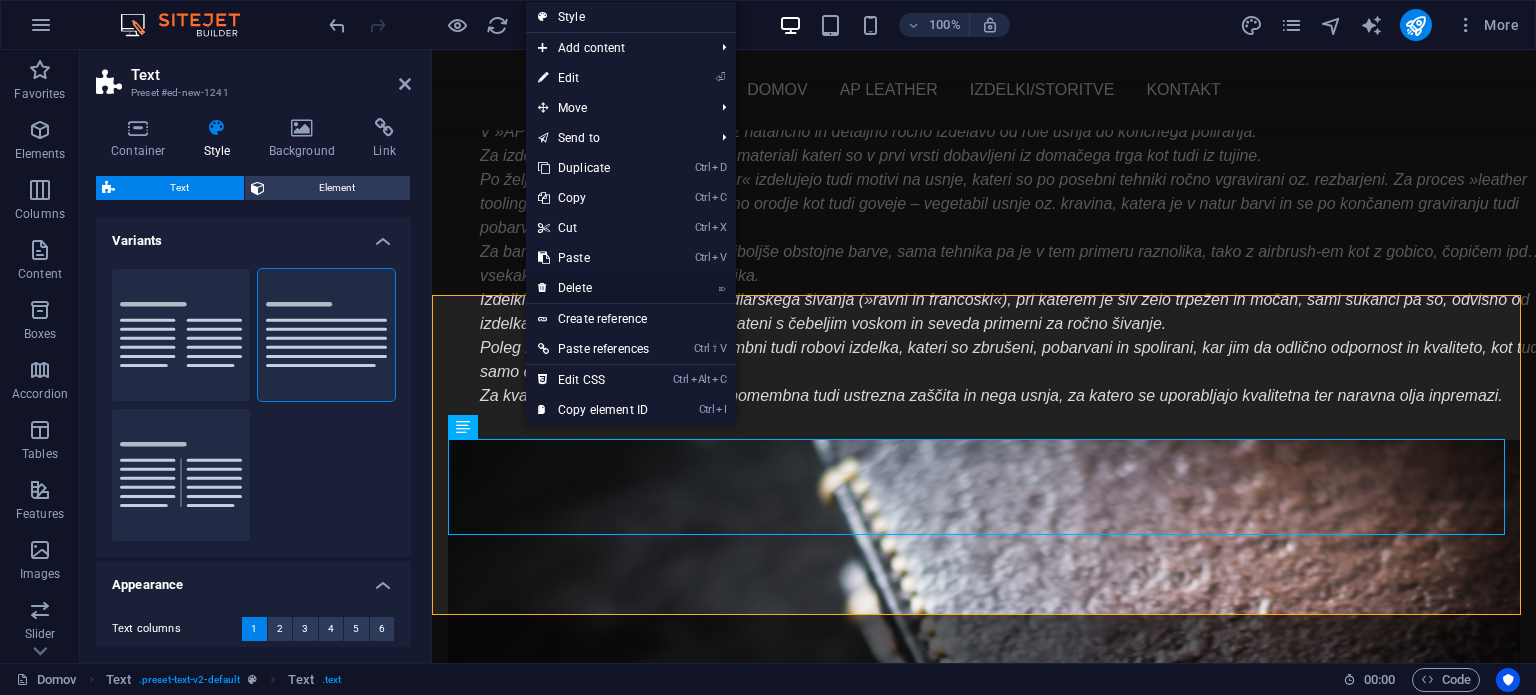 click on "⌦  Delete" at bounding box center (593, 288) 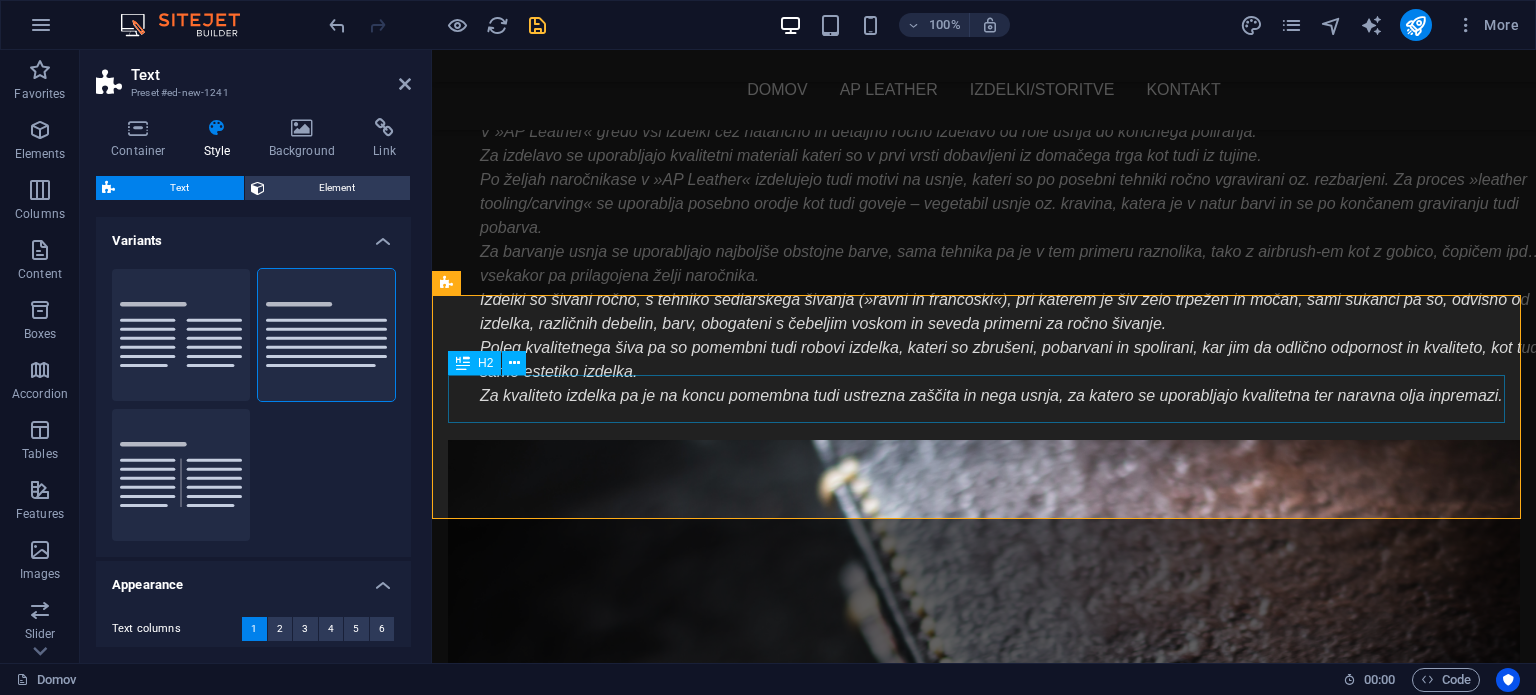click on "Headline" at bounding box center [984, 1339] 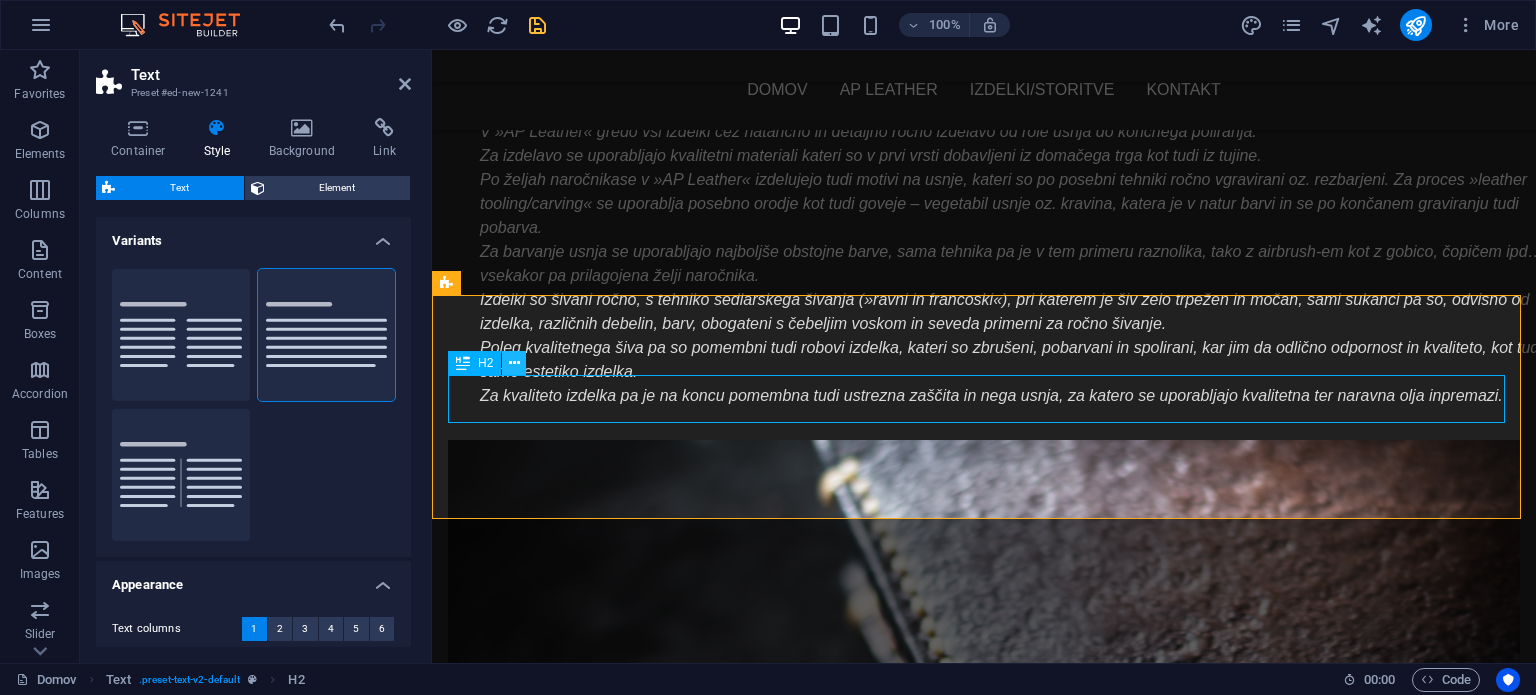 click at bounding box center [514, 363] 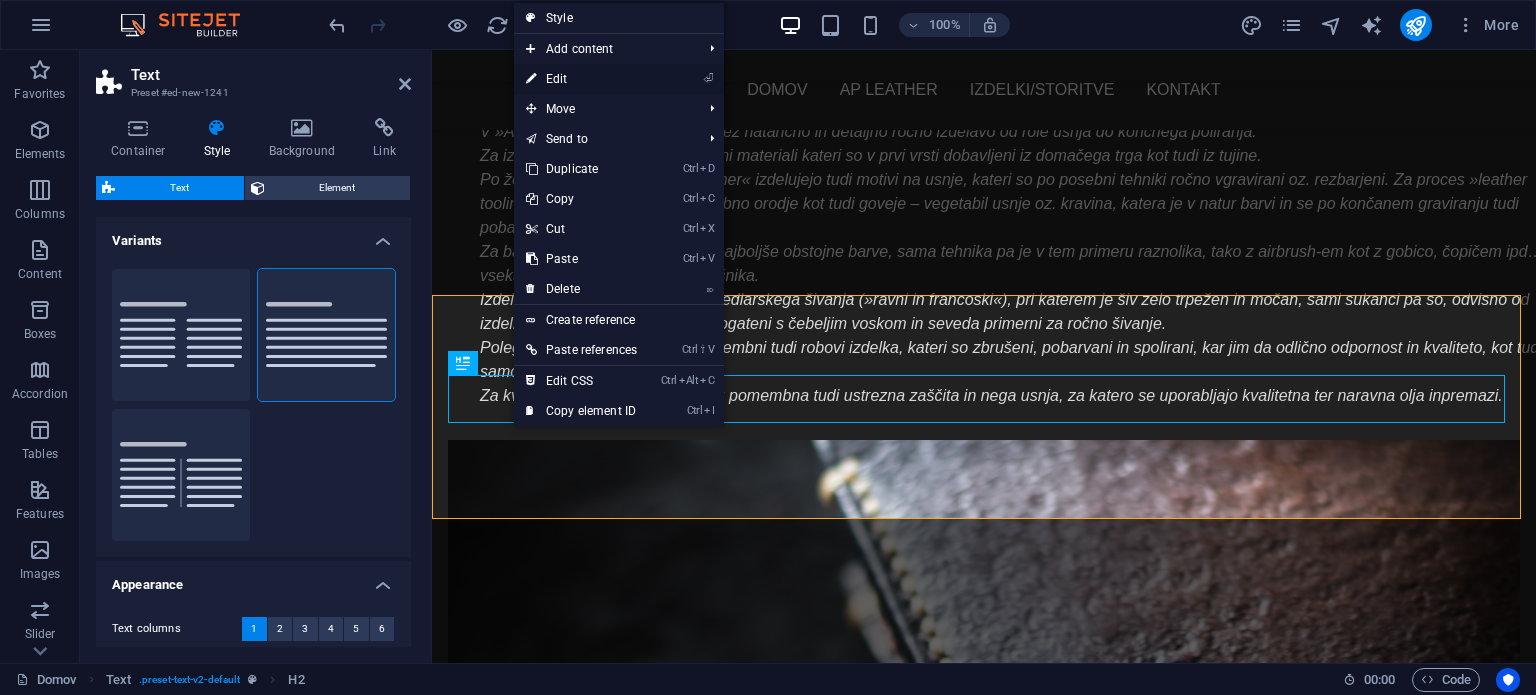 click on "⏎  Edit" at bounding box center (581, 79) 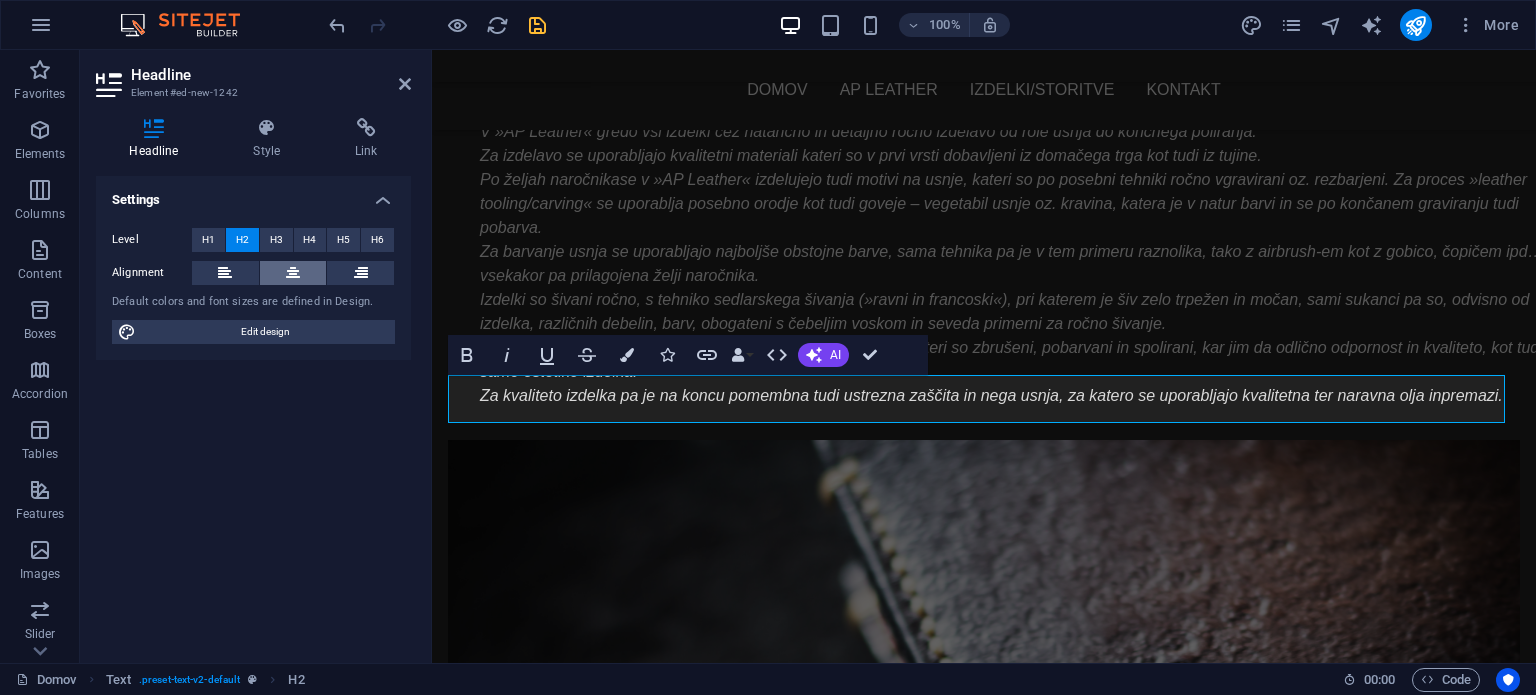 click at bounding box center (293, 273) 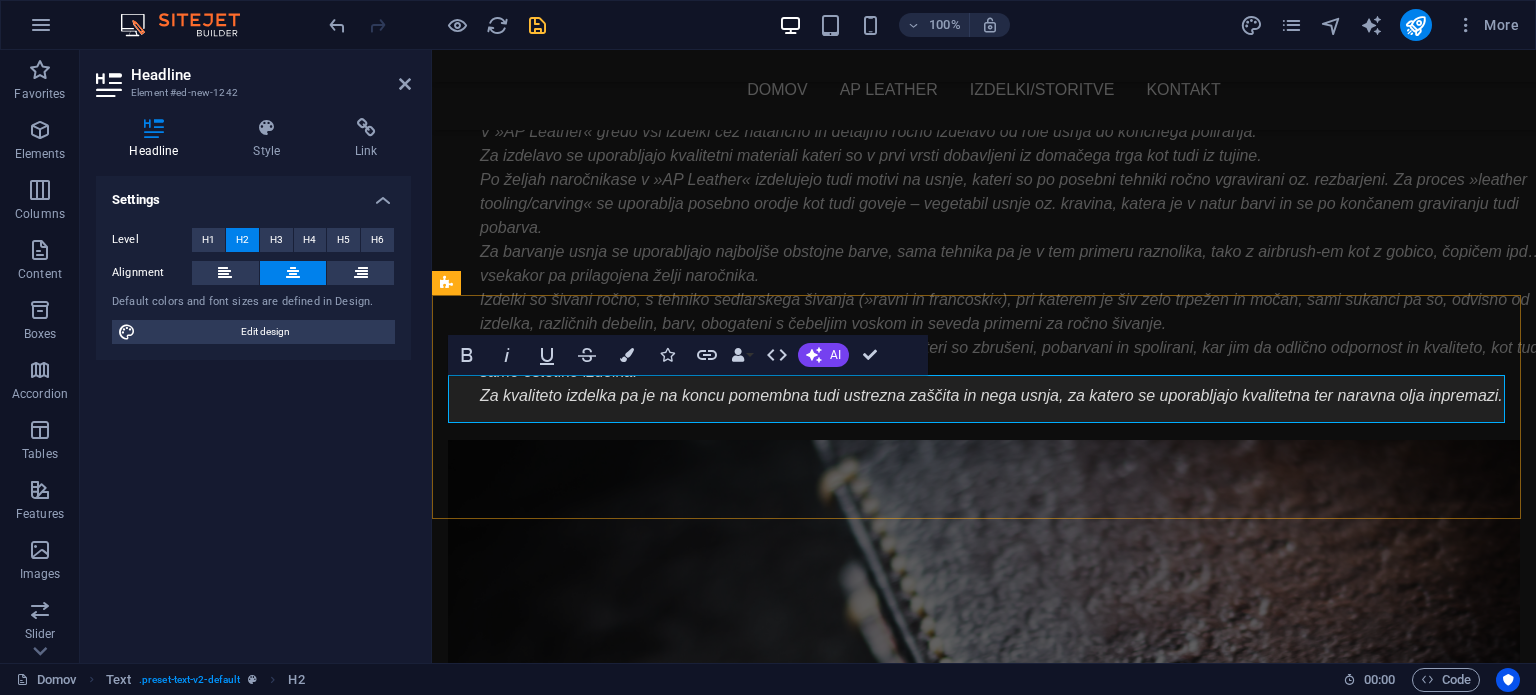click on "Headline" at bounding box center [984, 1339] 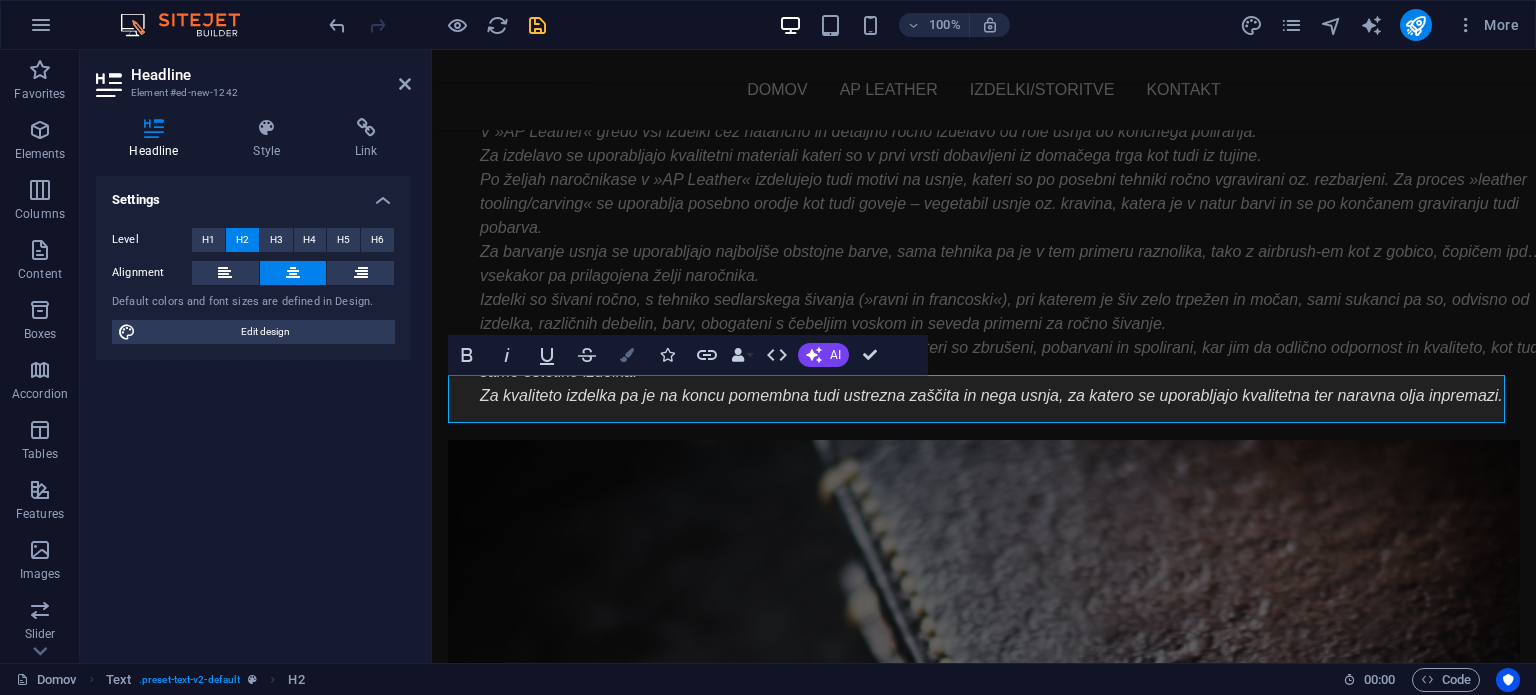 click at bounding box center [627, 355] 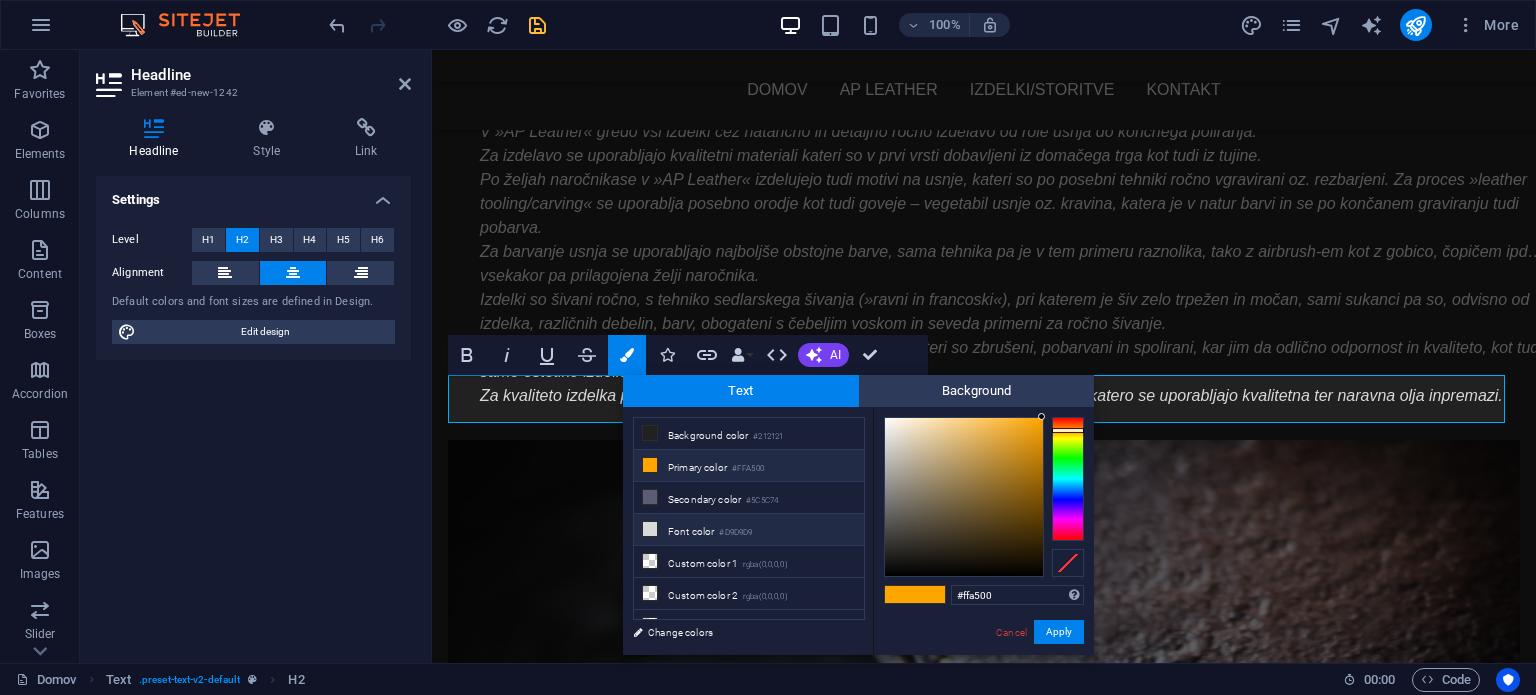 click on "Font color
#D9D9D9" at bounding box center [749, 530] 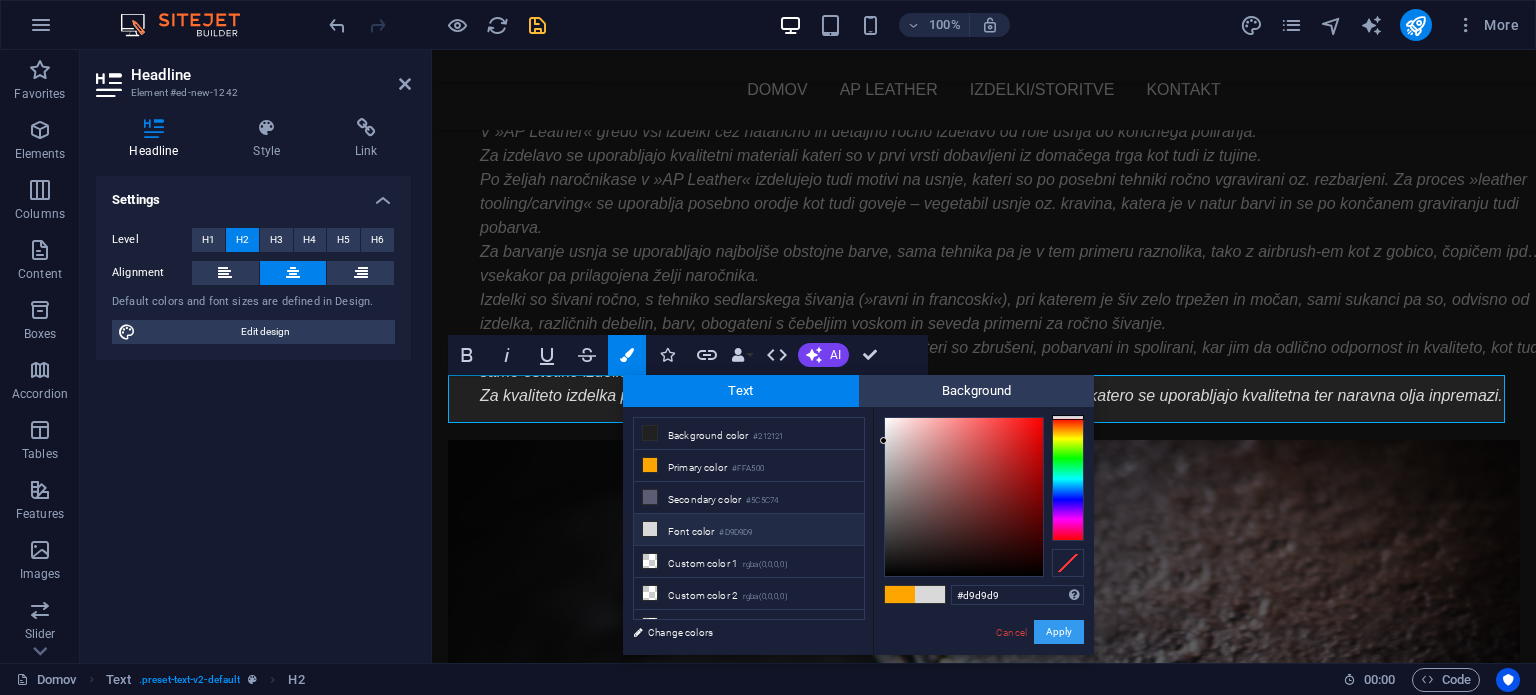 click on "Apply" at bounding box center (1059, 632) 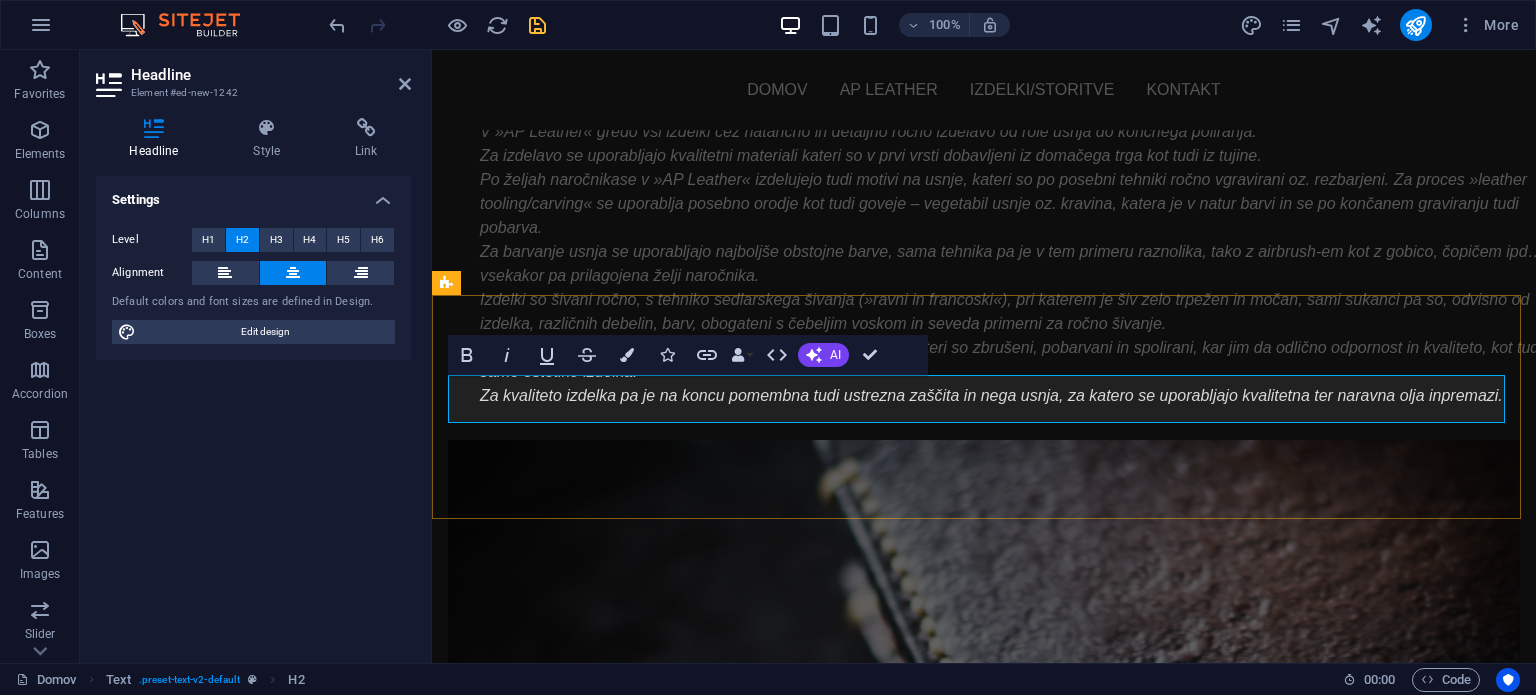 drag, startPoint x: 834, startPoint y: 402, endPoint x: 994, endPoint y: 393, distance: 160.25293 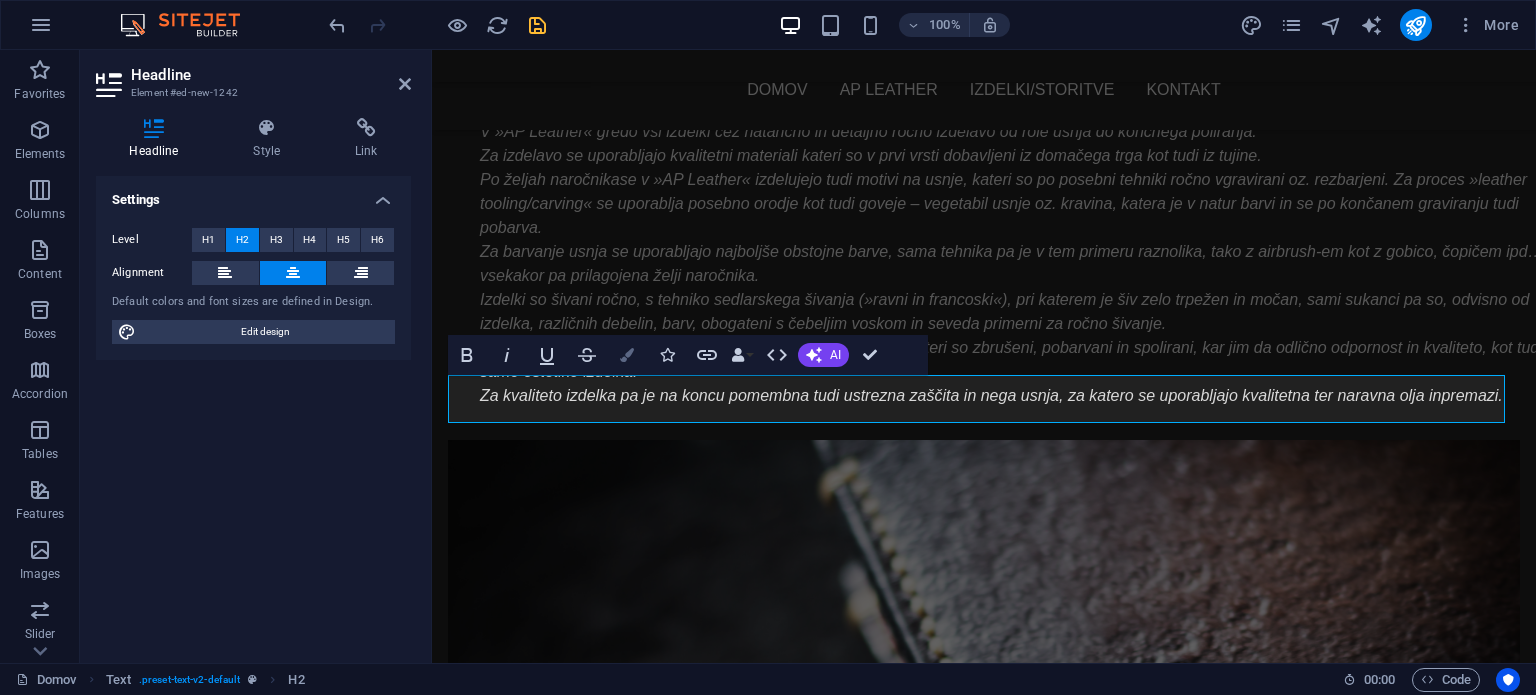 click at bounding box center (627, 355) 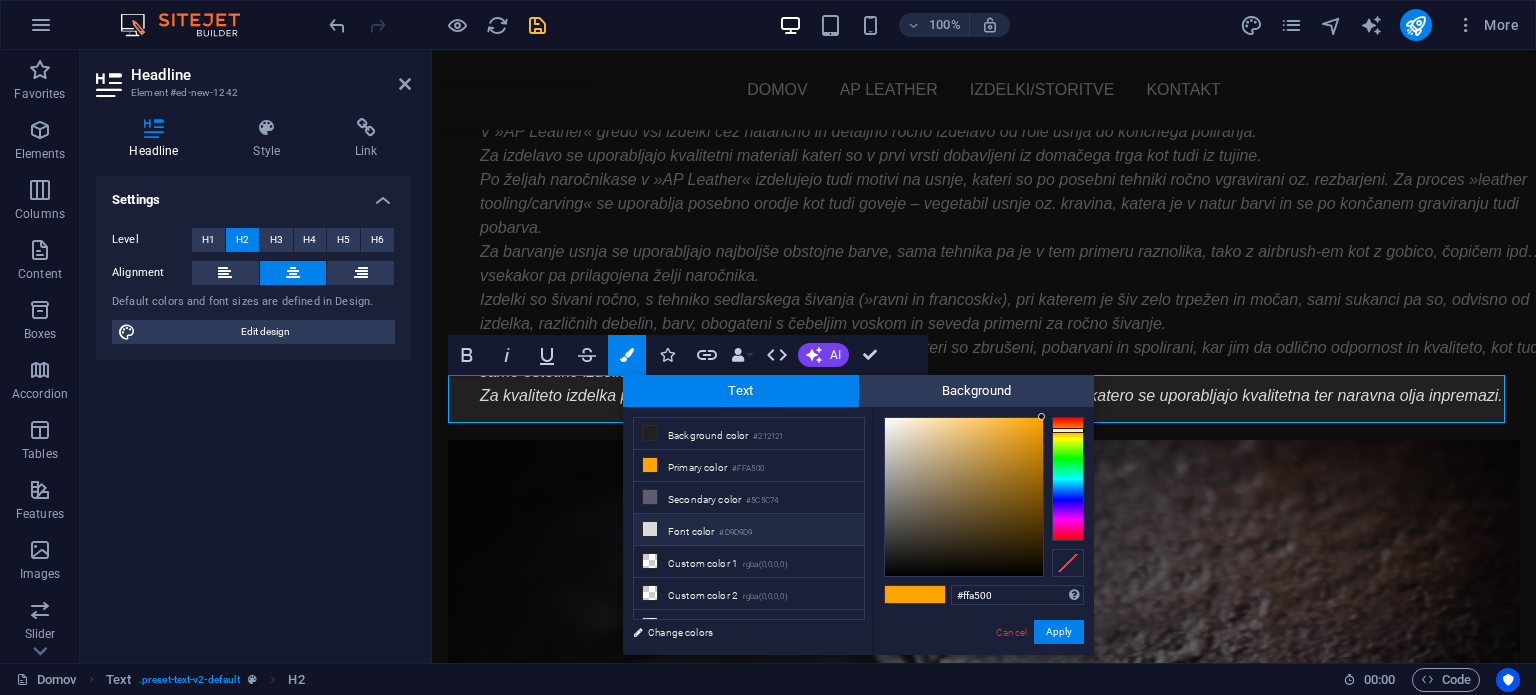 click on "Font color
#D9D9D9" at bounding box center [749, 530] 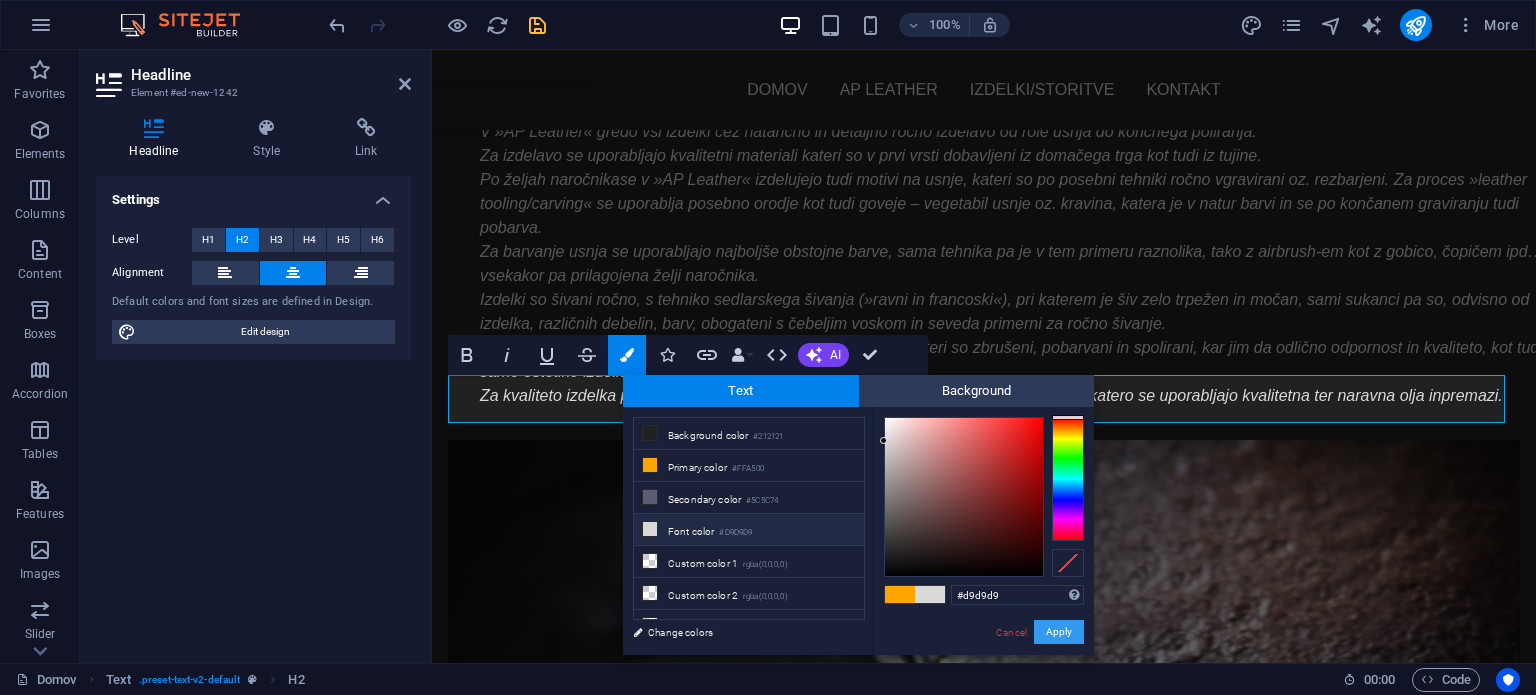 click on "Apply" at bounding box center [1059, 632] 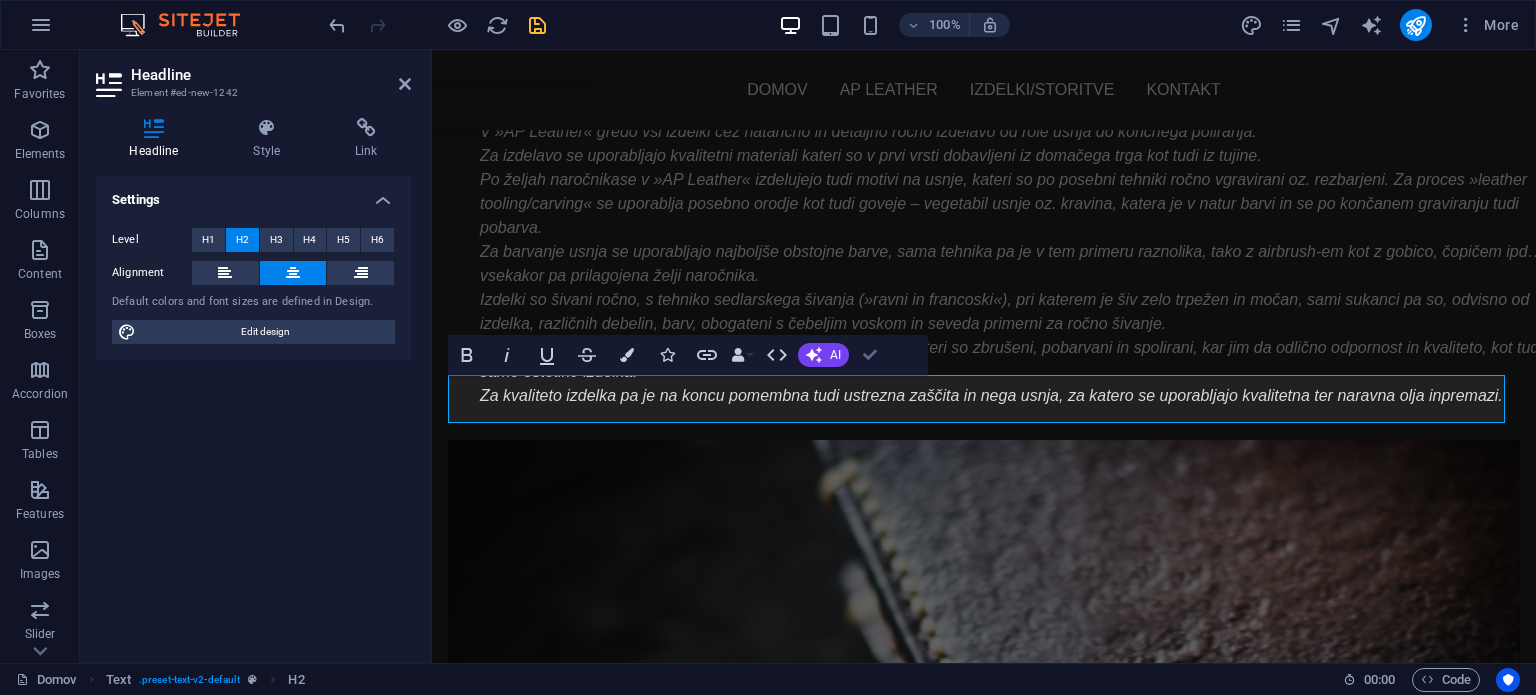 drag, startPoint x: 870, startPoint y: 351, endPoint x: 787, endPoint y: 309, distance: 93.0215 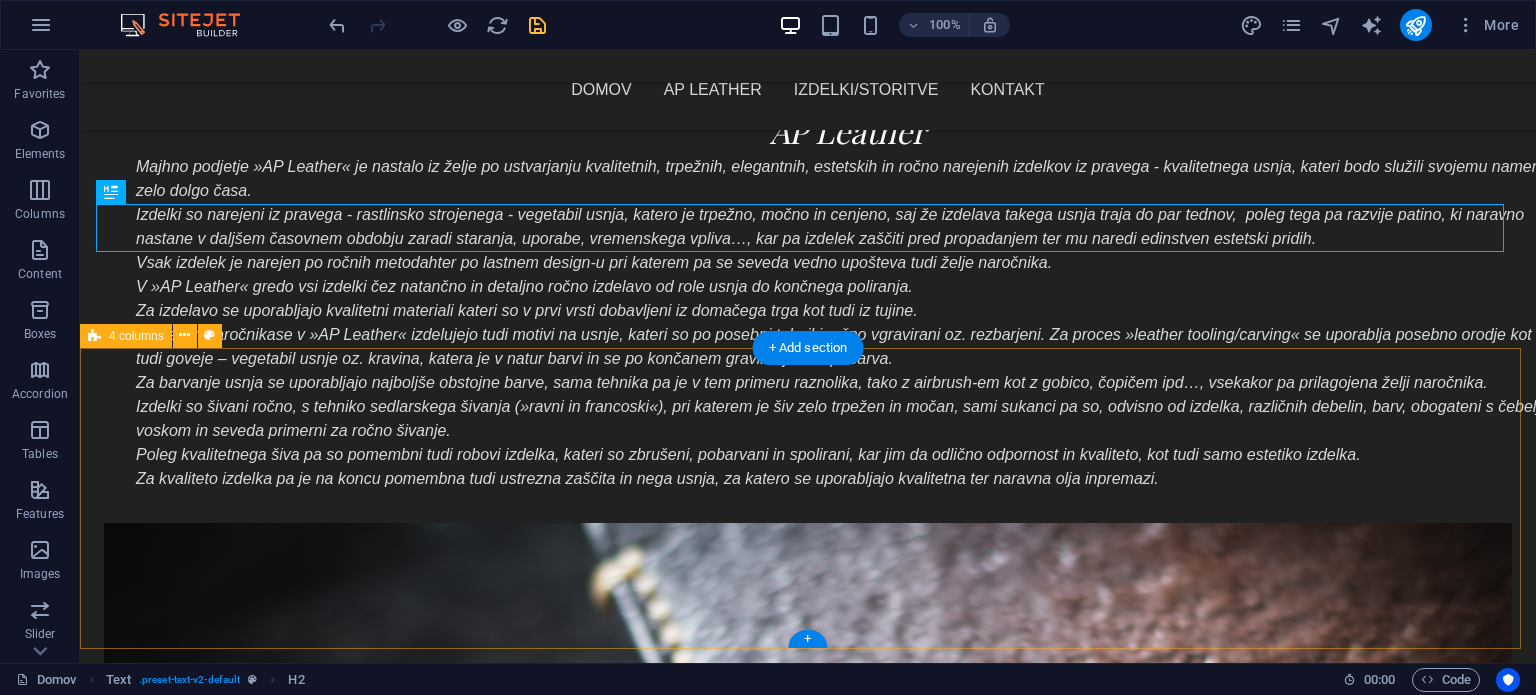 scroll, scrollTop: 1374, scrollLeft: 0, axis: vertical 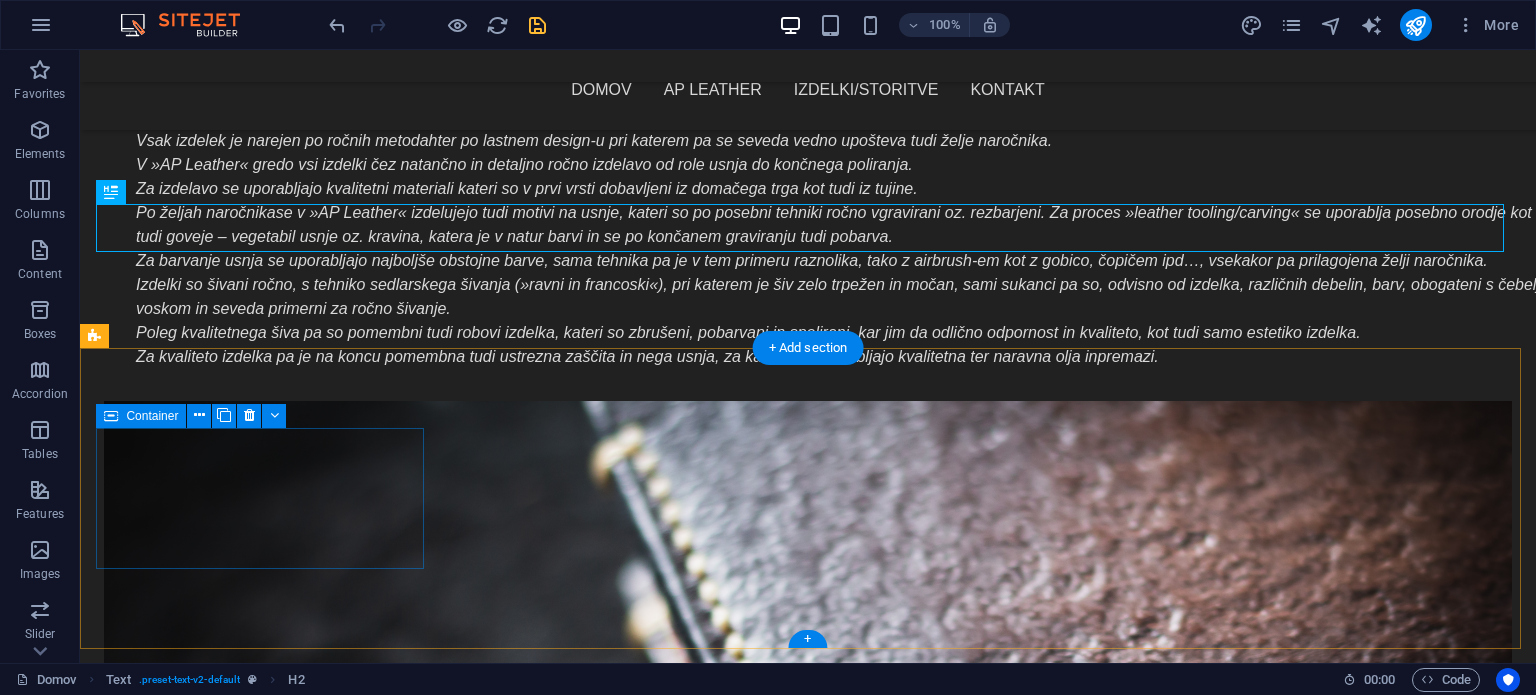 click on "Add elements" at bounding box center [201, 1825] 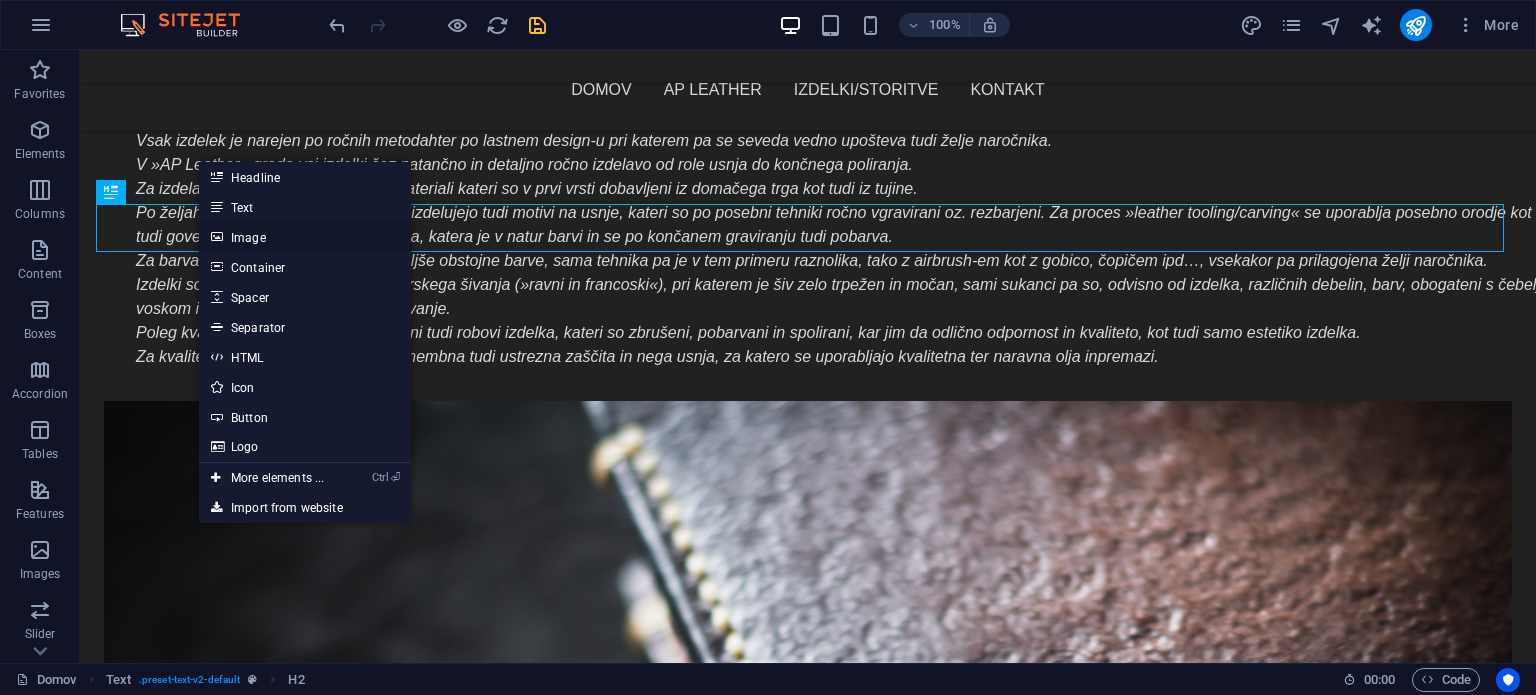 click on "Image" at bounding box center [305, 237] 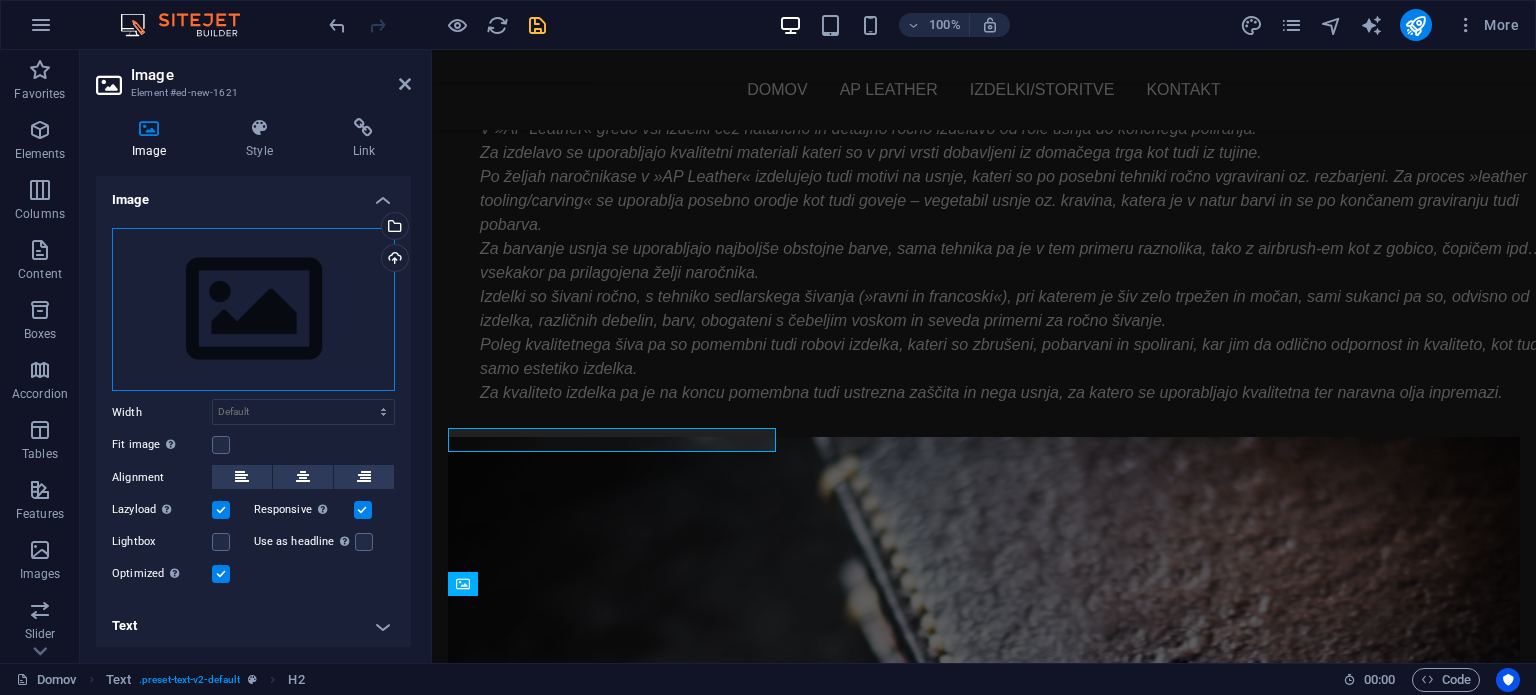click on "Drag files here, click to choose files or select files from Files or our free stock photos & videos" at bounding box center [253, 310] 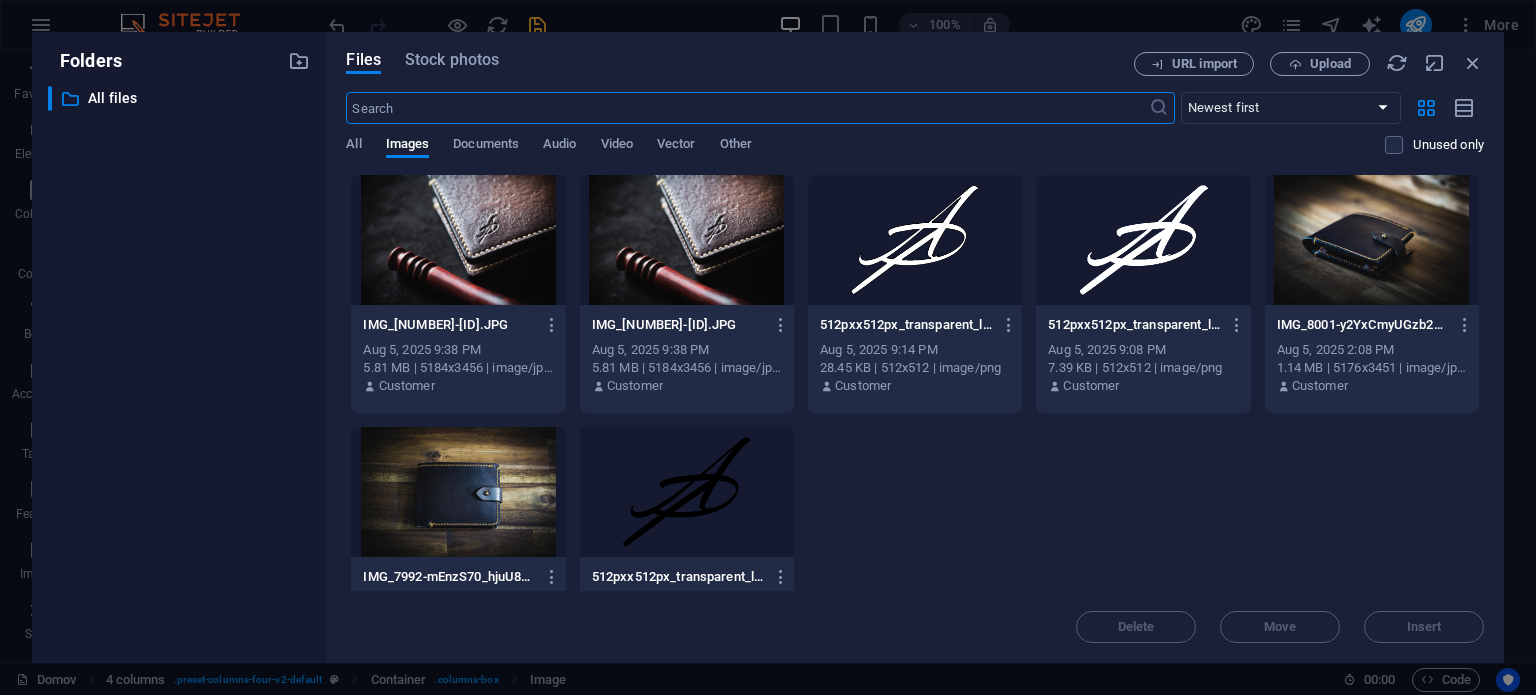scroll, scrollTop: 1561, scrollLeft: 0, axis: vertical 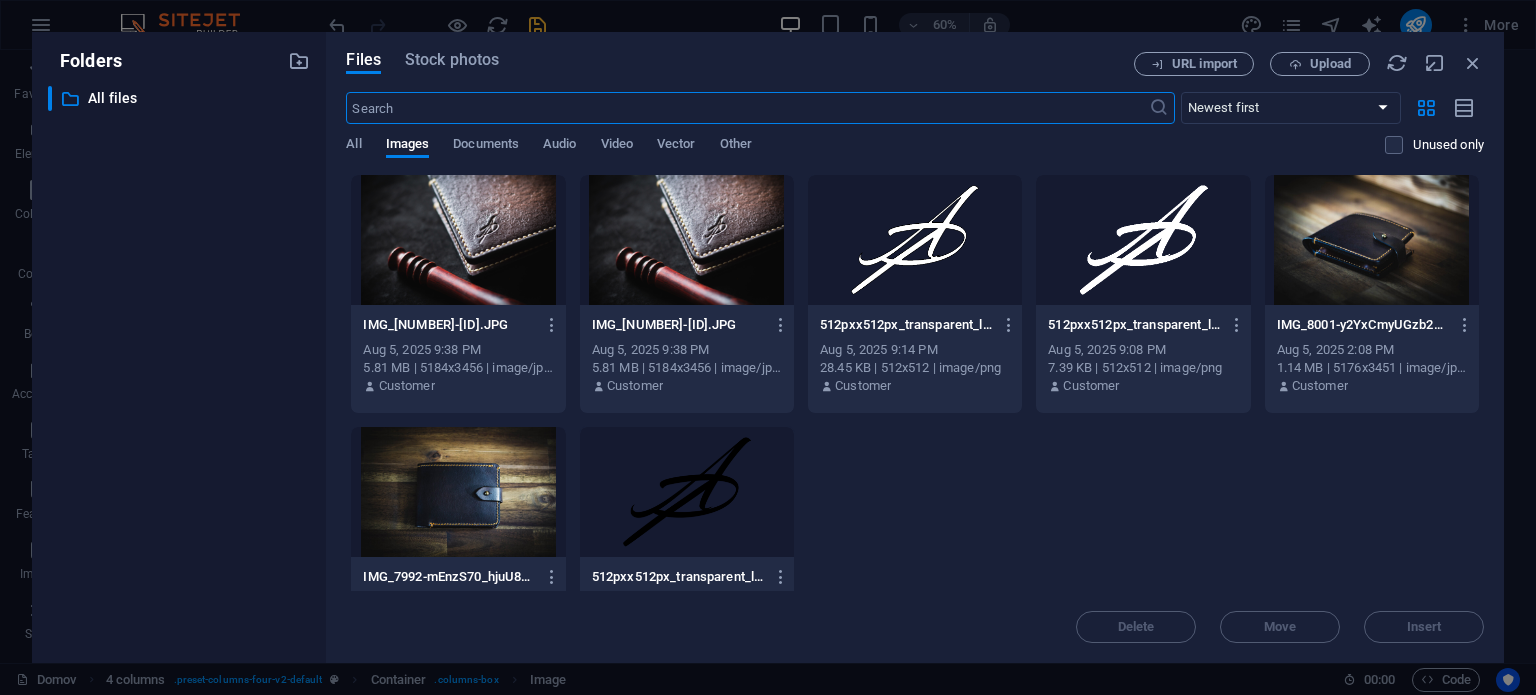 click at bounding box center [458, 492] 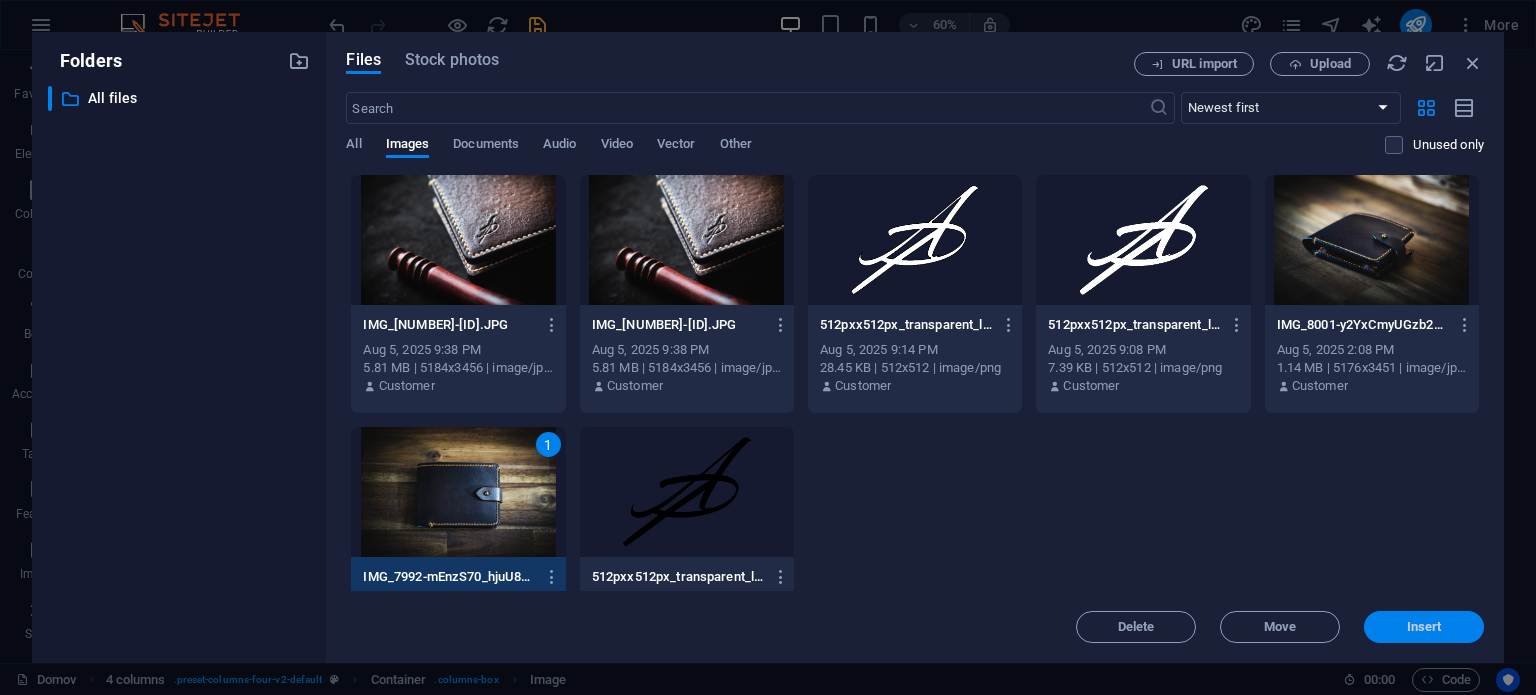 click on "Insert" at bounding box center (1424, 627) 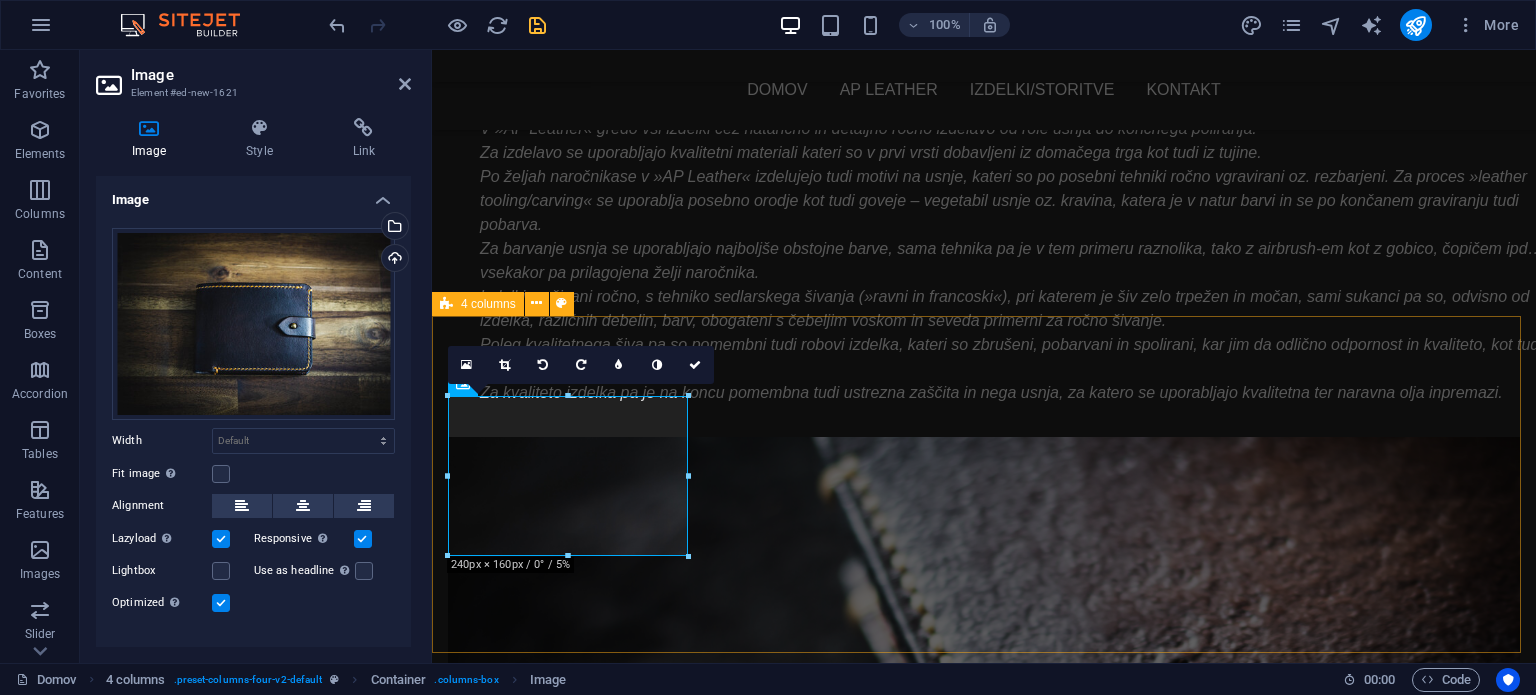 scroll, scrollTop: 1574, scrollLeft: 0, axis: vertical 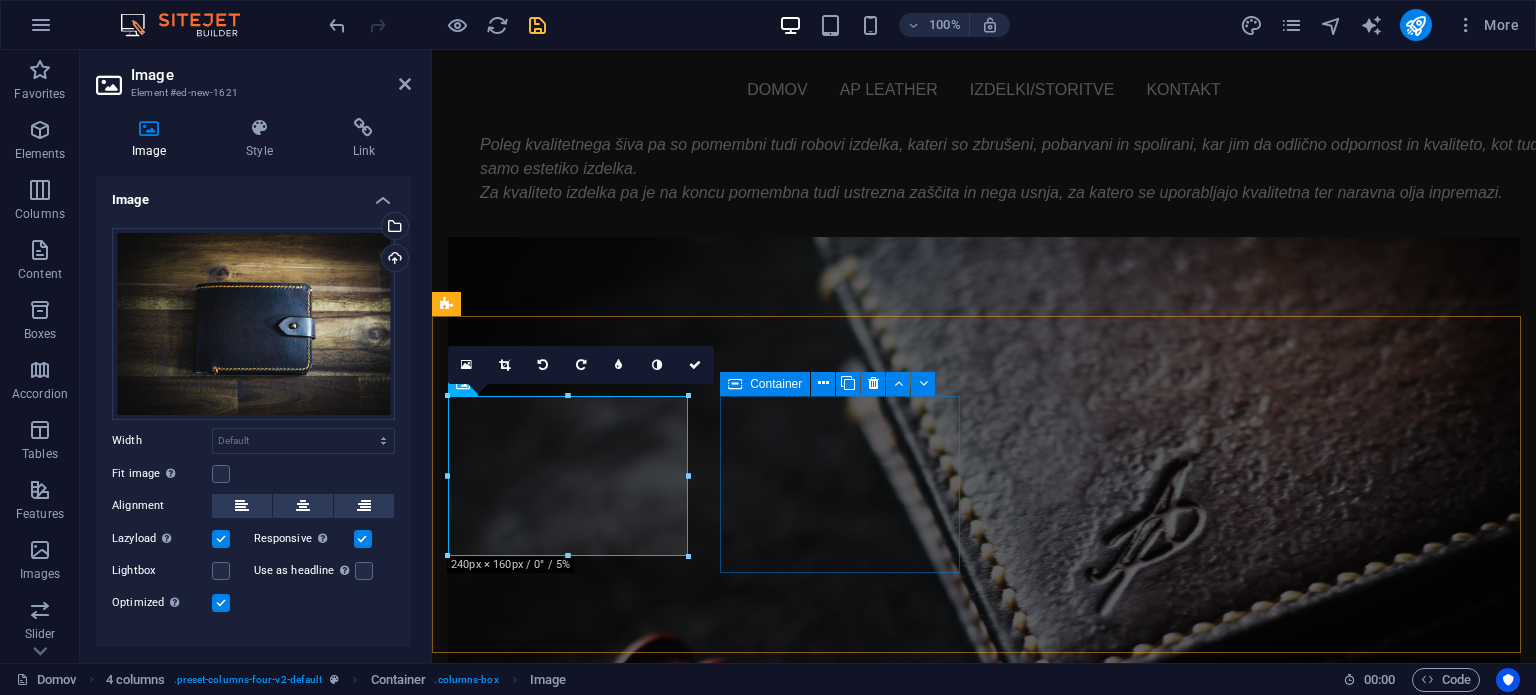 click on "Drop content here or  Add elements  Paste clipboard" at bounding box center (570, 2123) 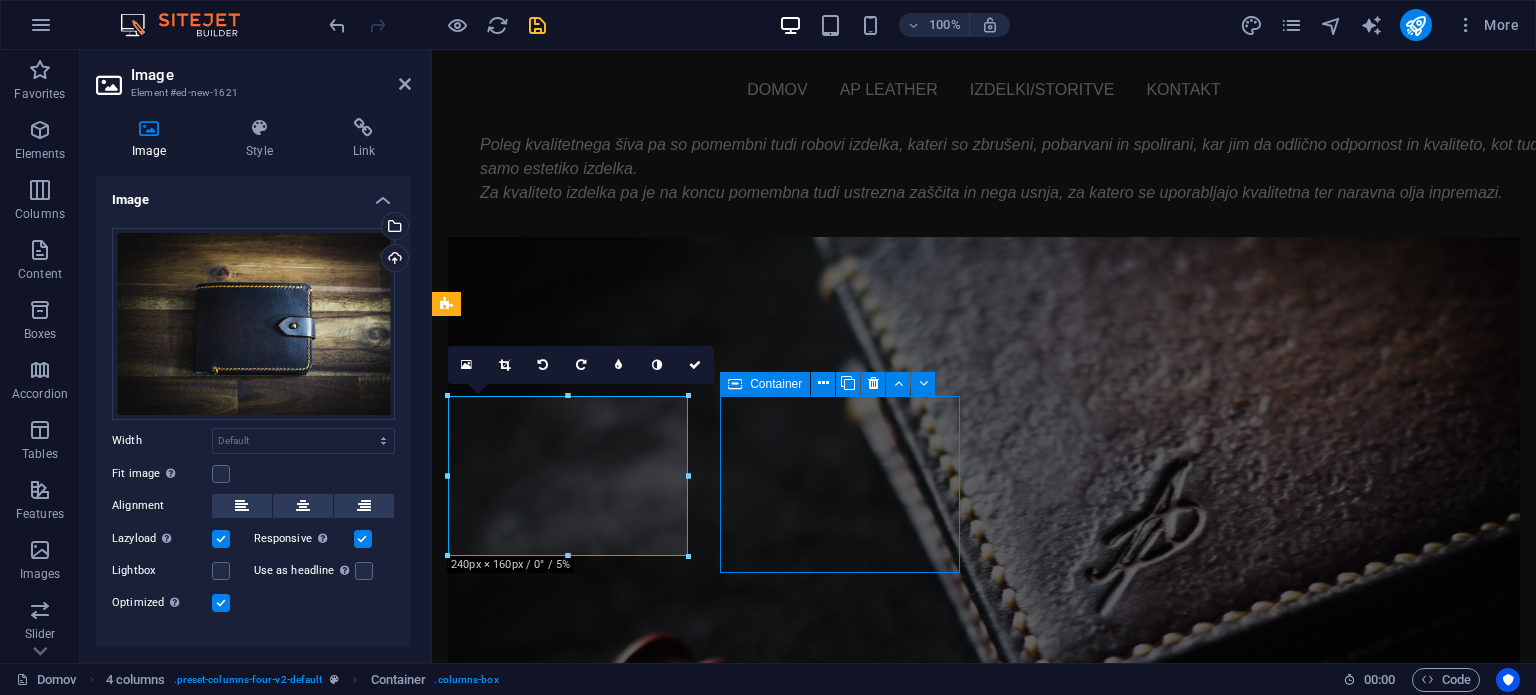 scroll, scrollTop: 1452, scrollLeft: 0, axis: vertical 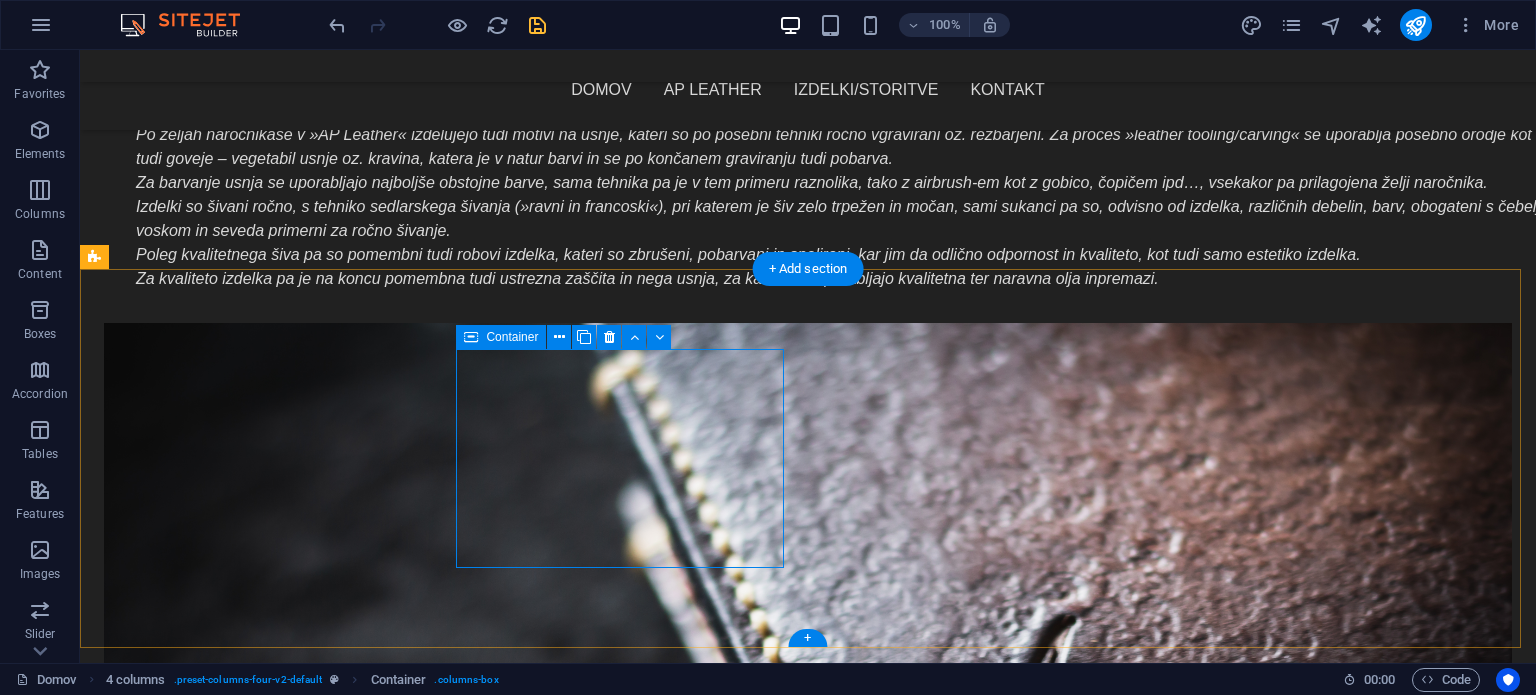 click on "Add elements" at bounding box center (201, 2446) 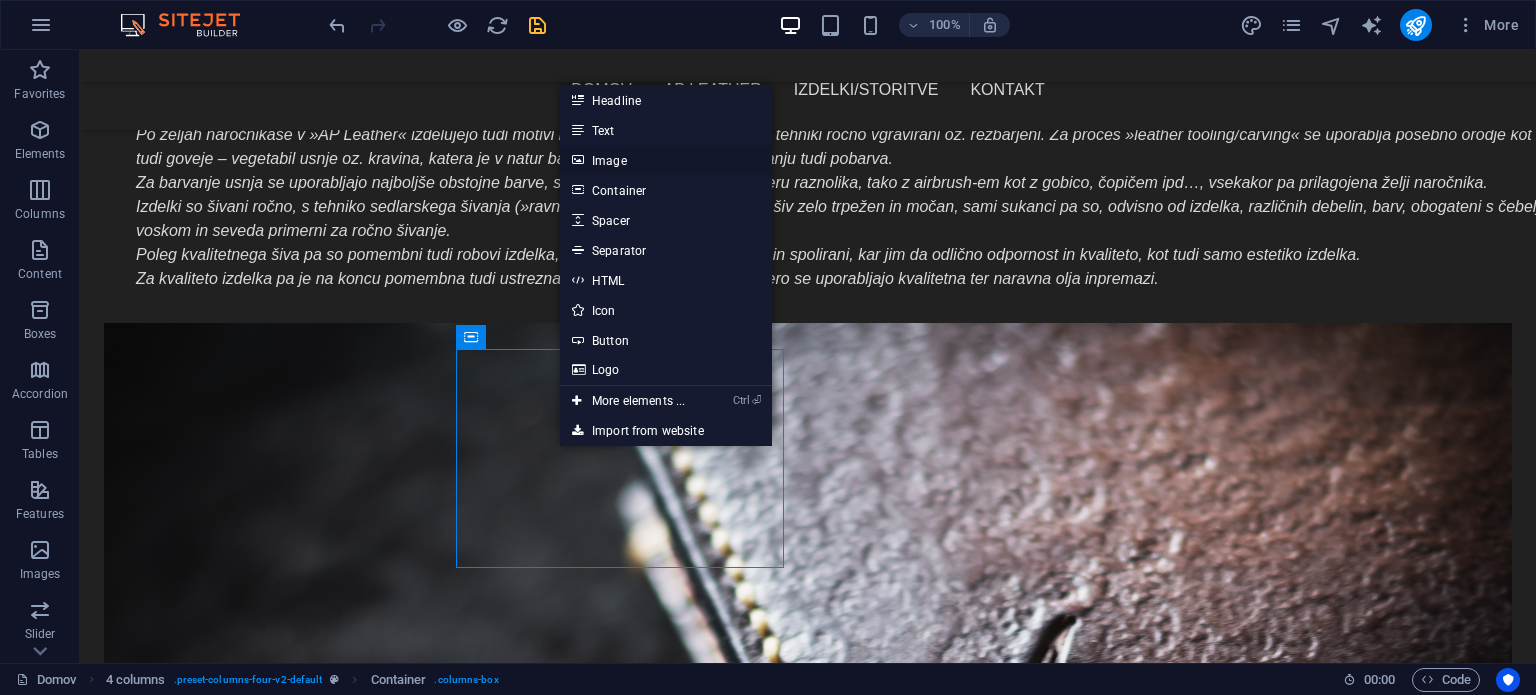 click on "Image" at bounding box center (666, 160) 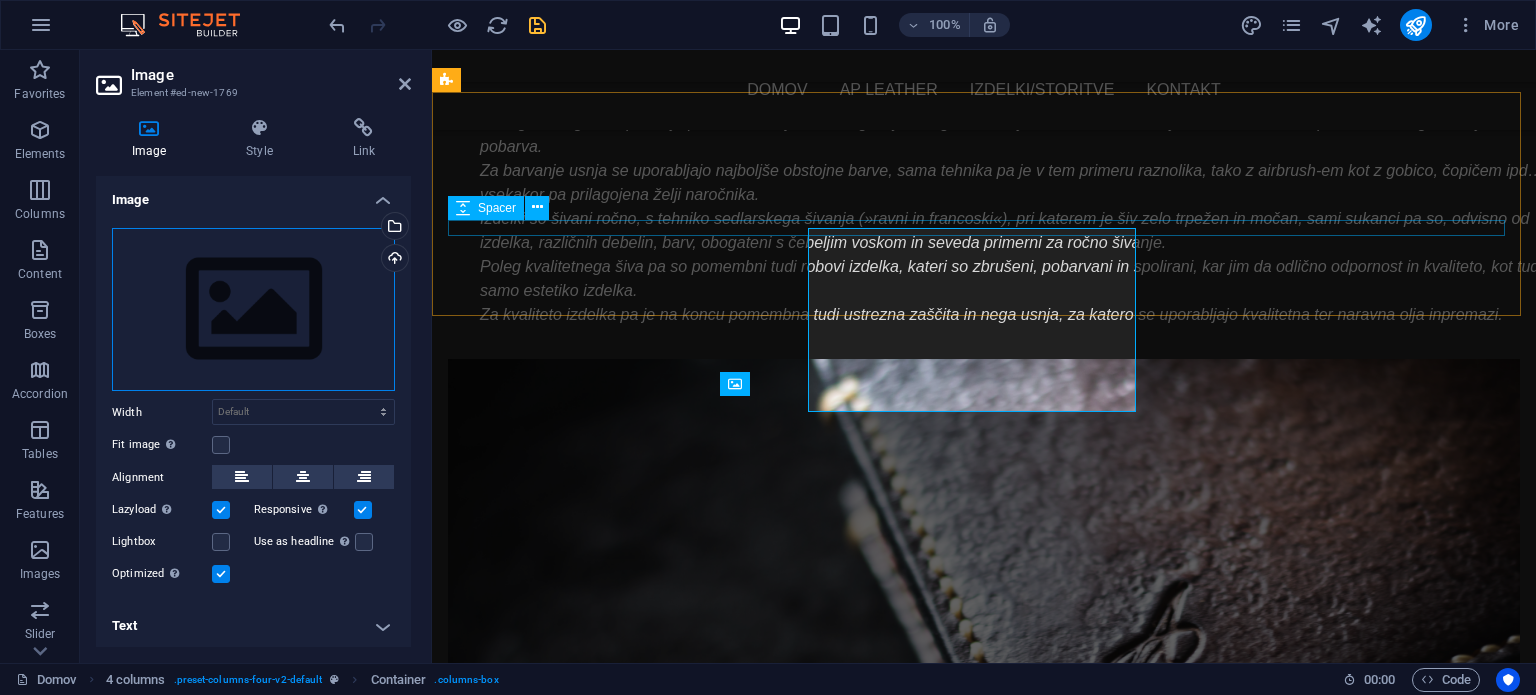 click on "Drag files here, click to choose files or select files from Files or our free stock photos & videos" at bounding box center [253, 310] 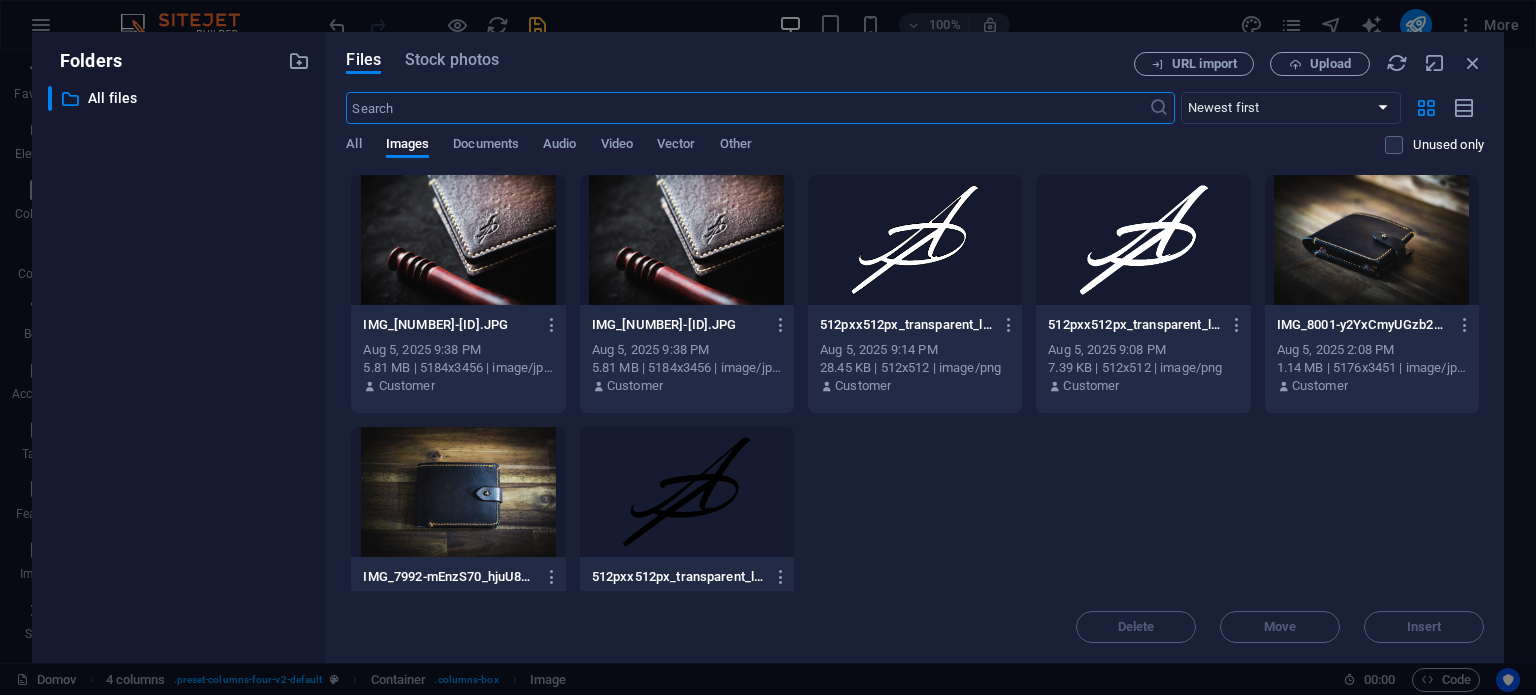 scroll, scrollTop: 1561, scrollLeft: 0, axis: vertical 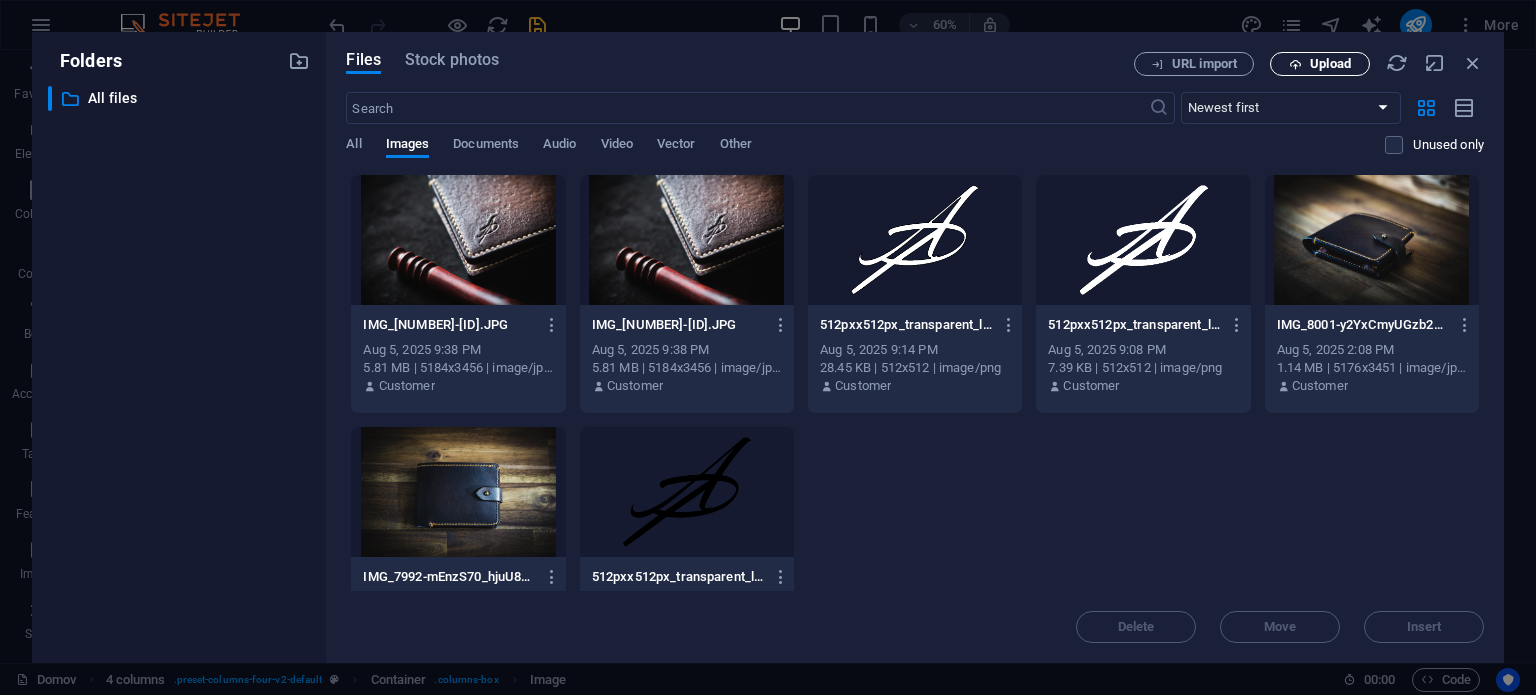 click on "Upload" at bounding box center (1330, 64) 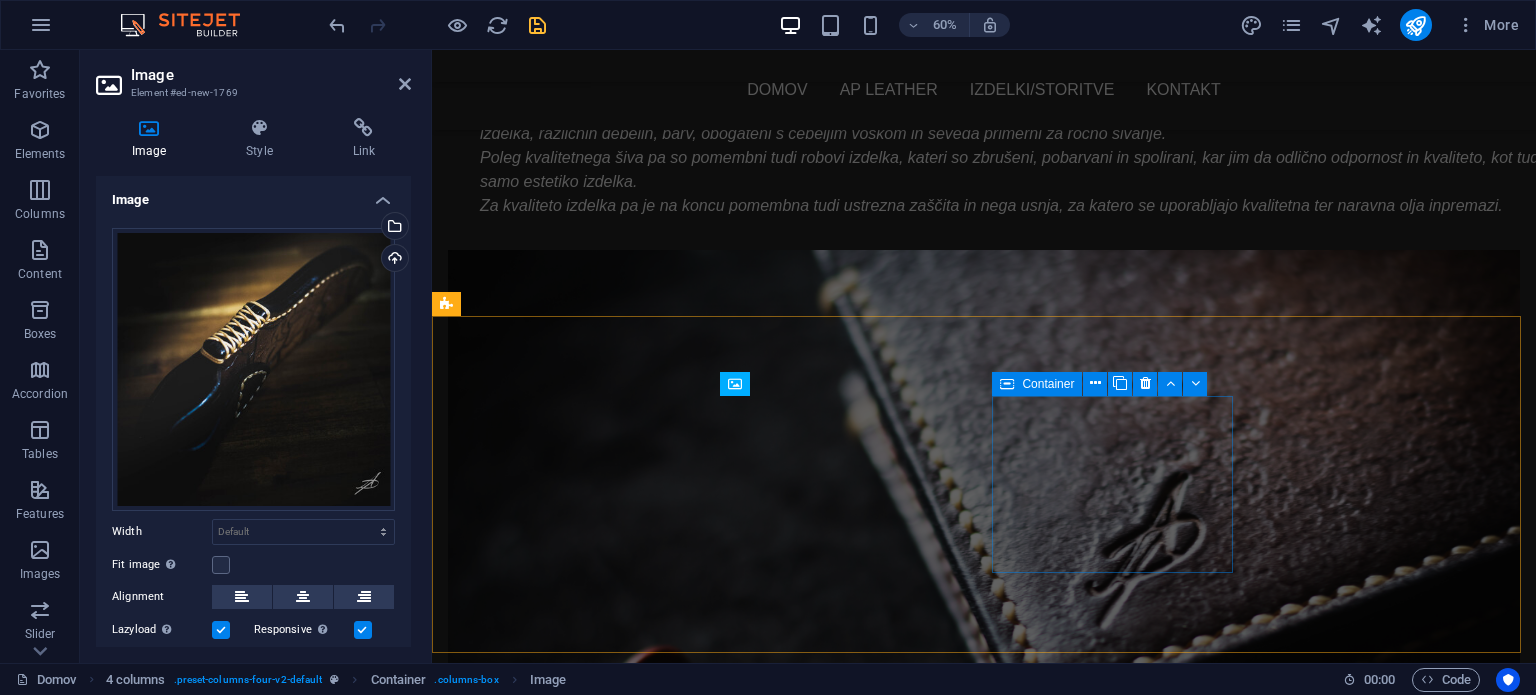 scroll, scrollTop: 1574, scrollLeft: 0, axis: vertical 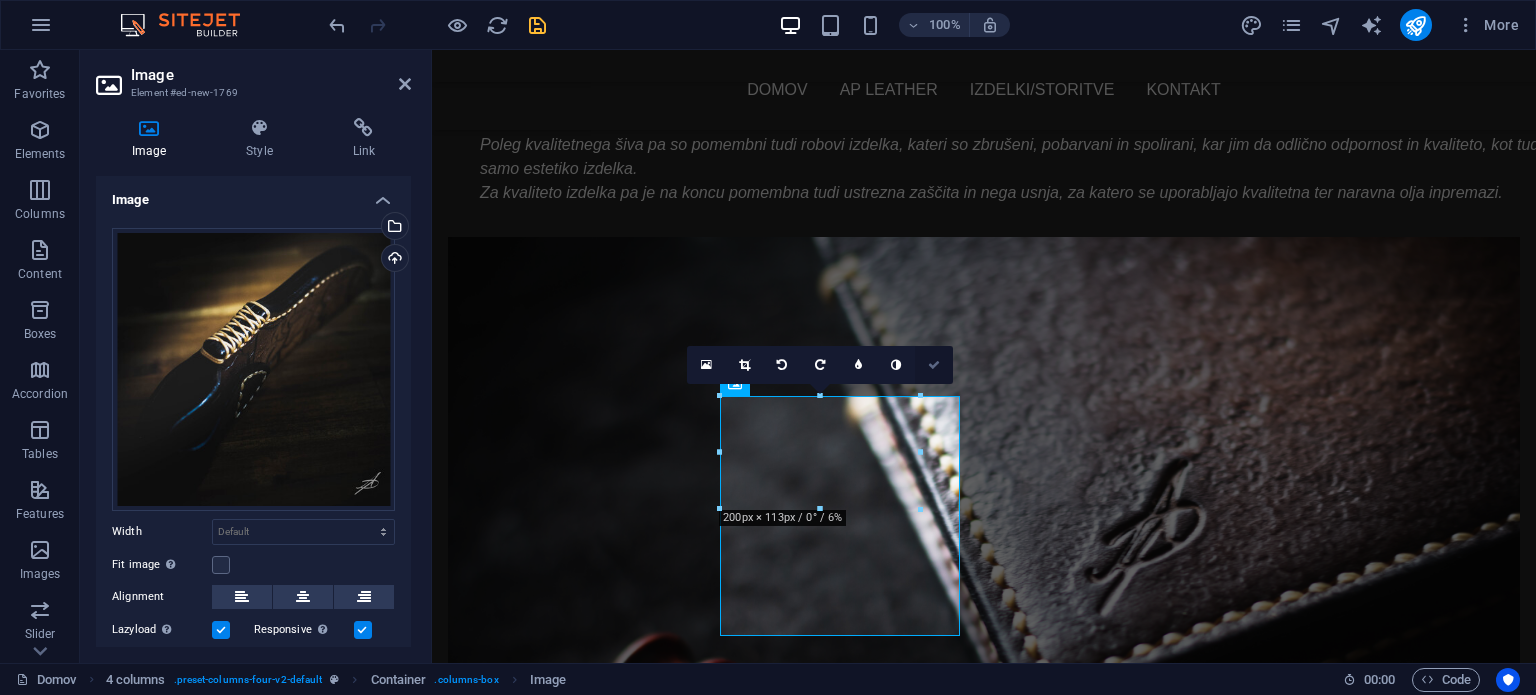 click at bounding box center [934, 365] 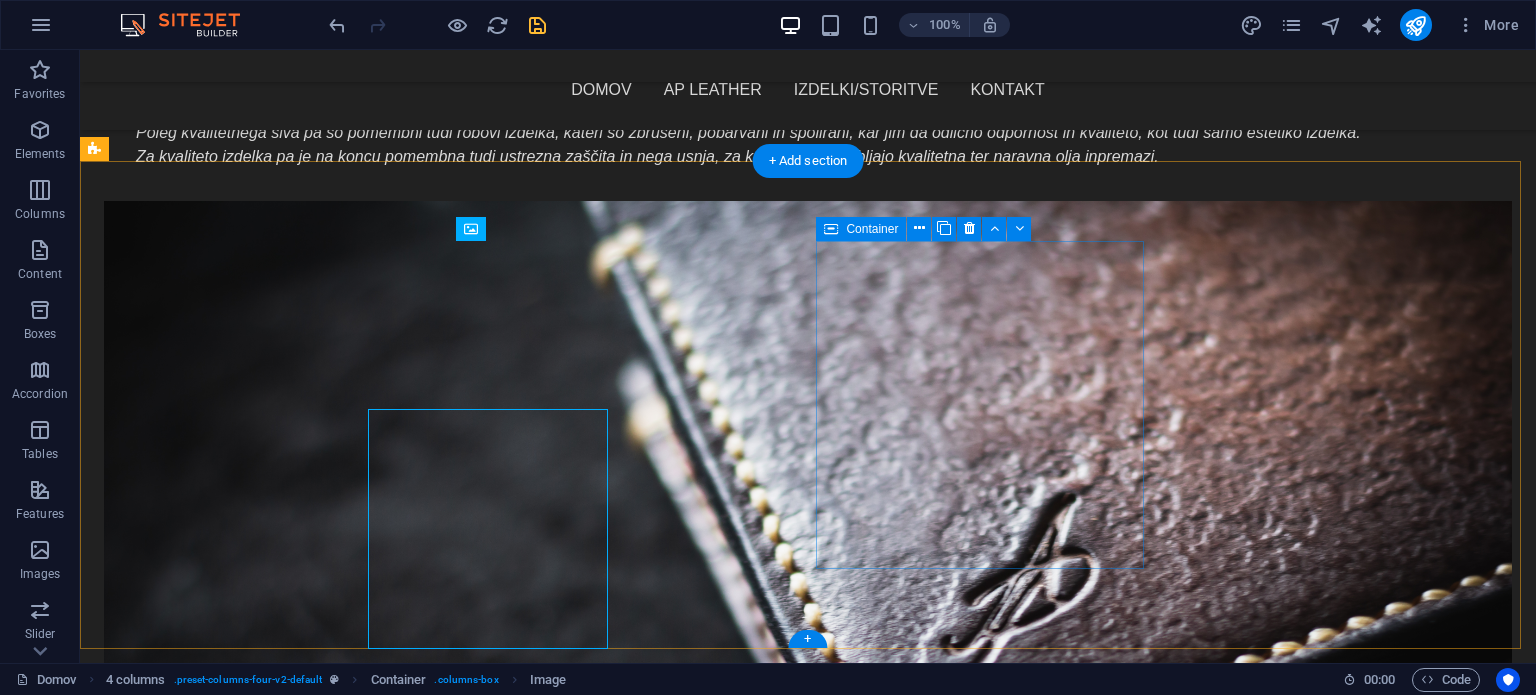 scroll, scrollTop: 1561, scrollLeft: 0, axis: vertical 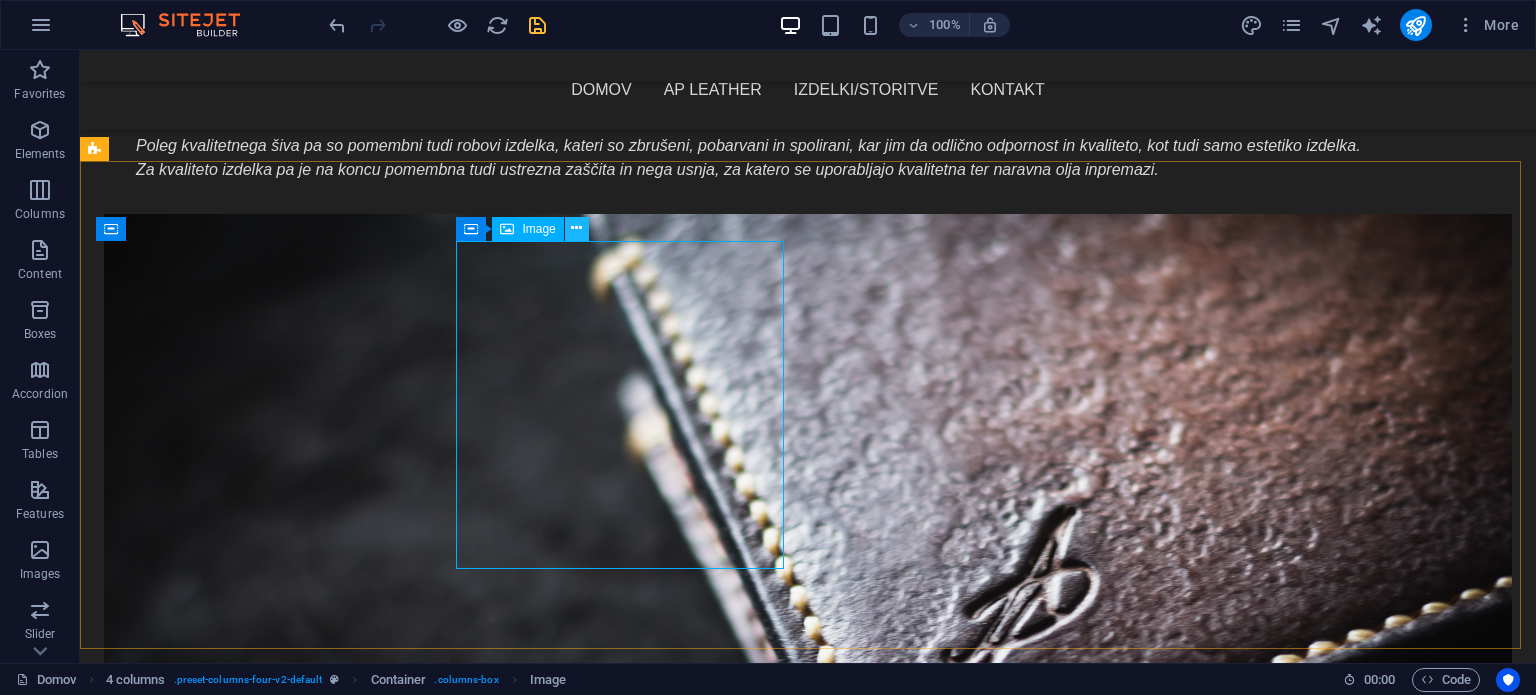 click at bounding box center [576, 228] 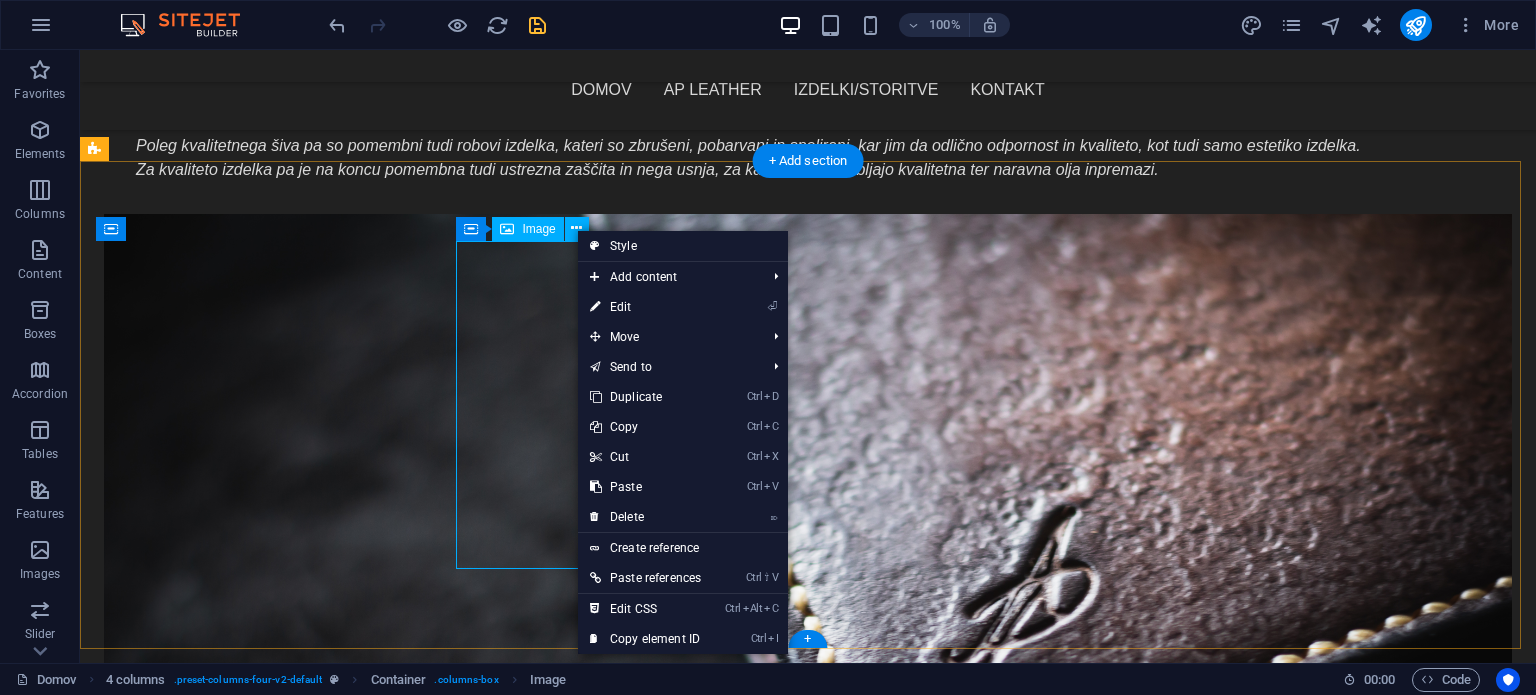 click at bounding box center (260, 2748) 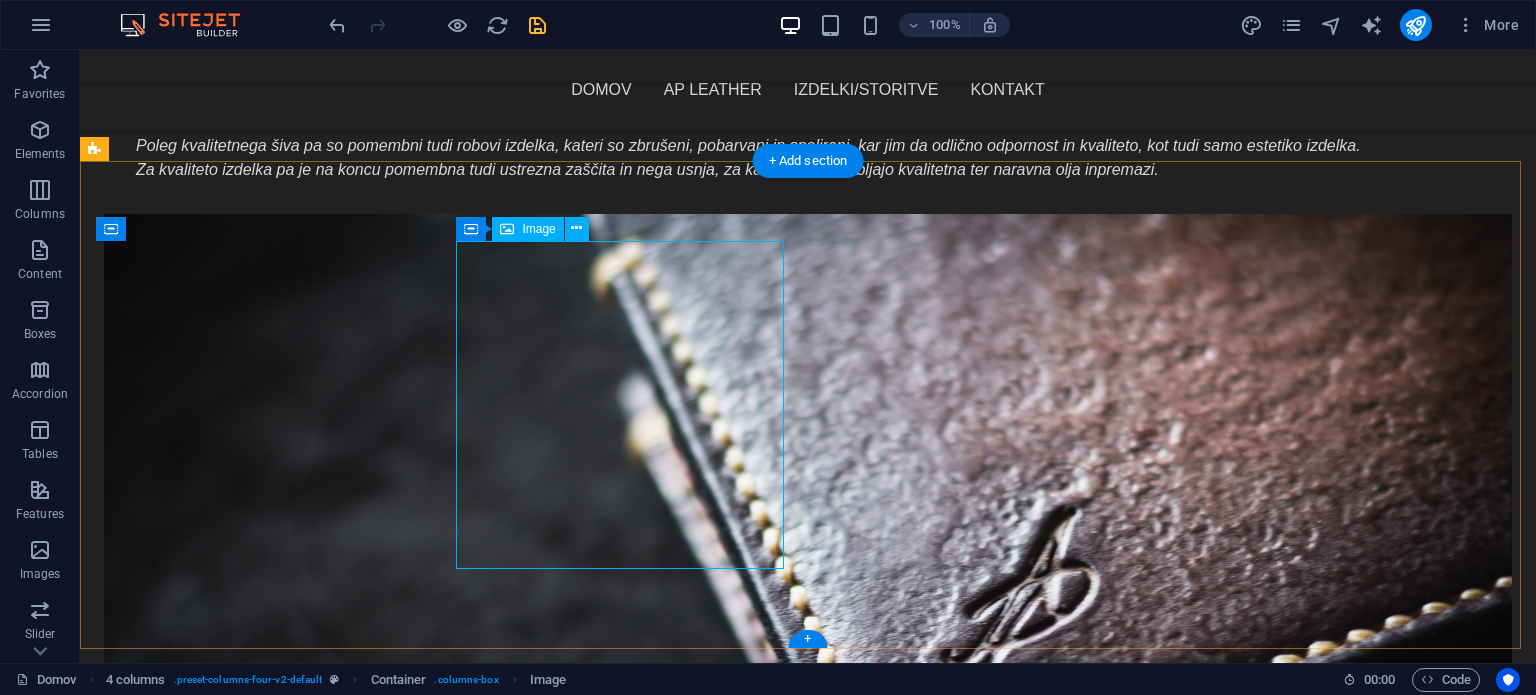 click at bounding box center [260, 2748] 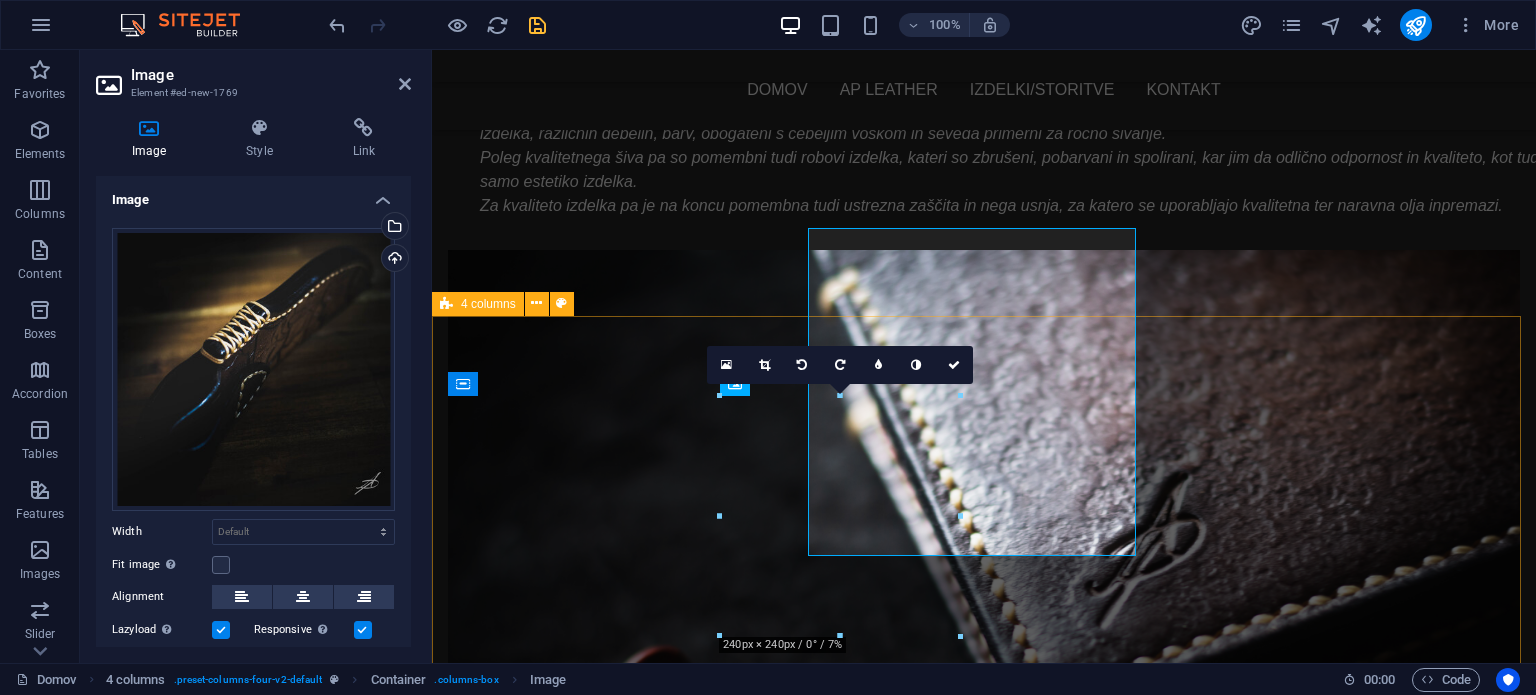 scroll, scrollTop: 1574, scrollLeft: 0, axis: vertical 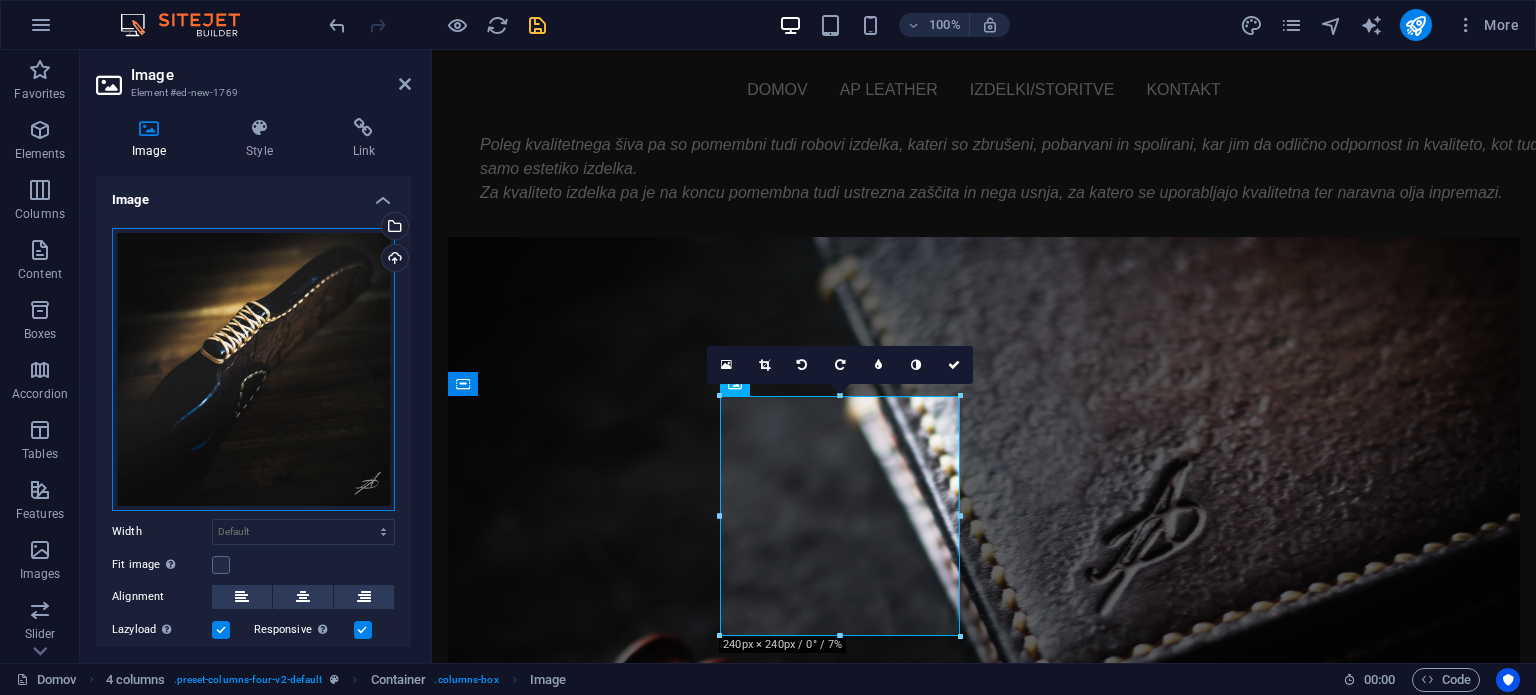 click on "Drag files here, click to choose files or select files from Files or our free stock photos & videos" at bounding box center [253, 369] 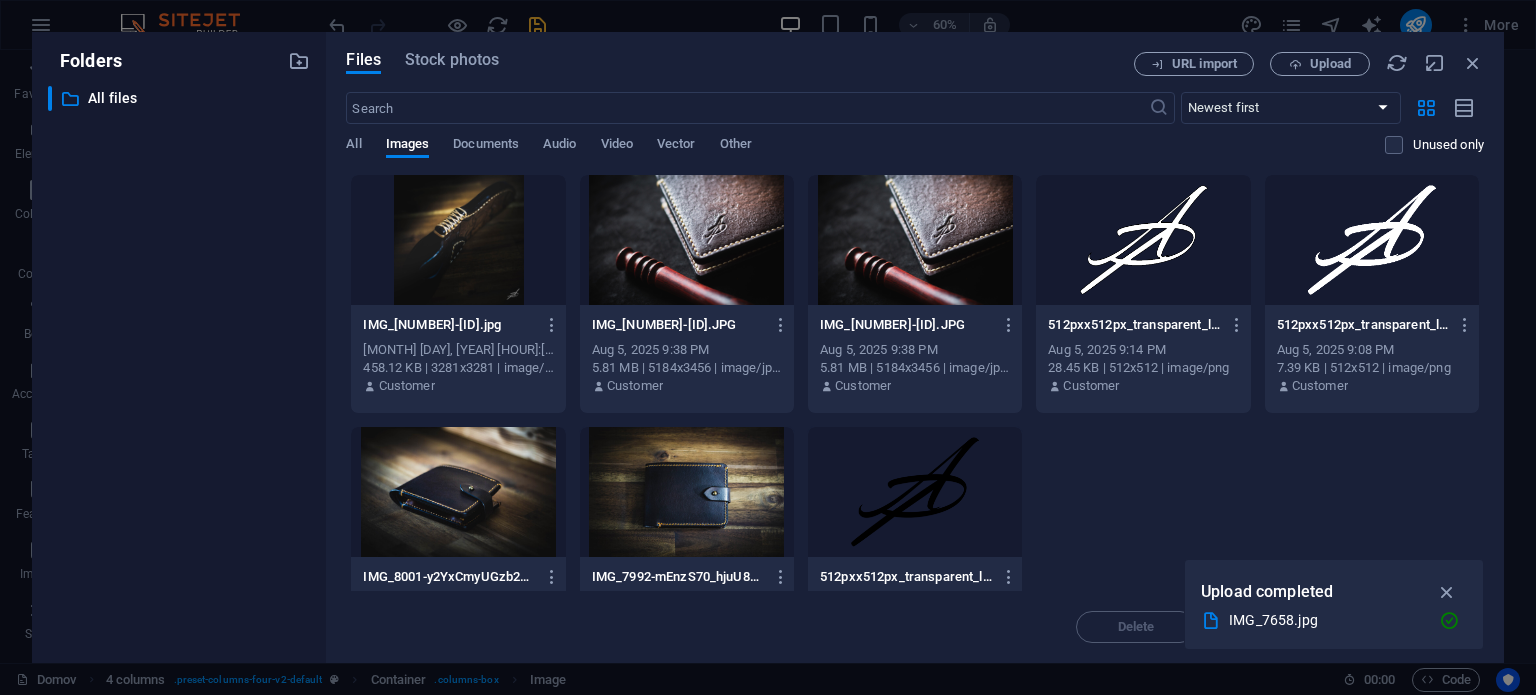 scroll, scrollTop: 1604, scrollLeft: 0, axis: vertical 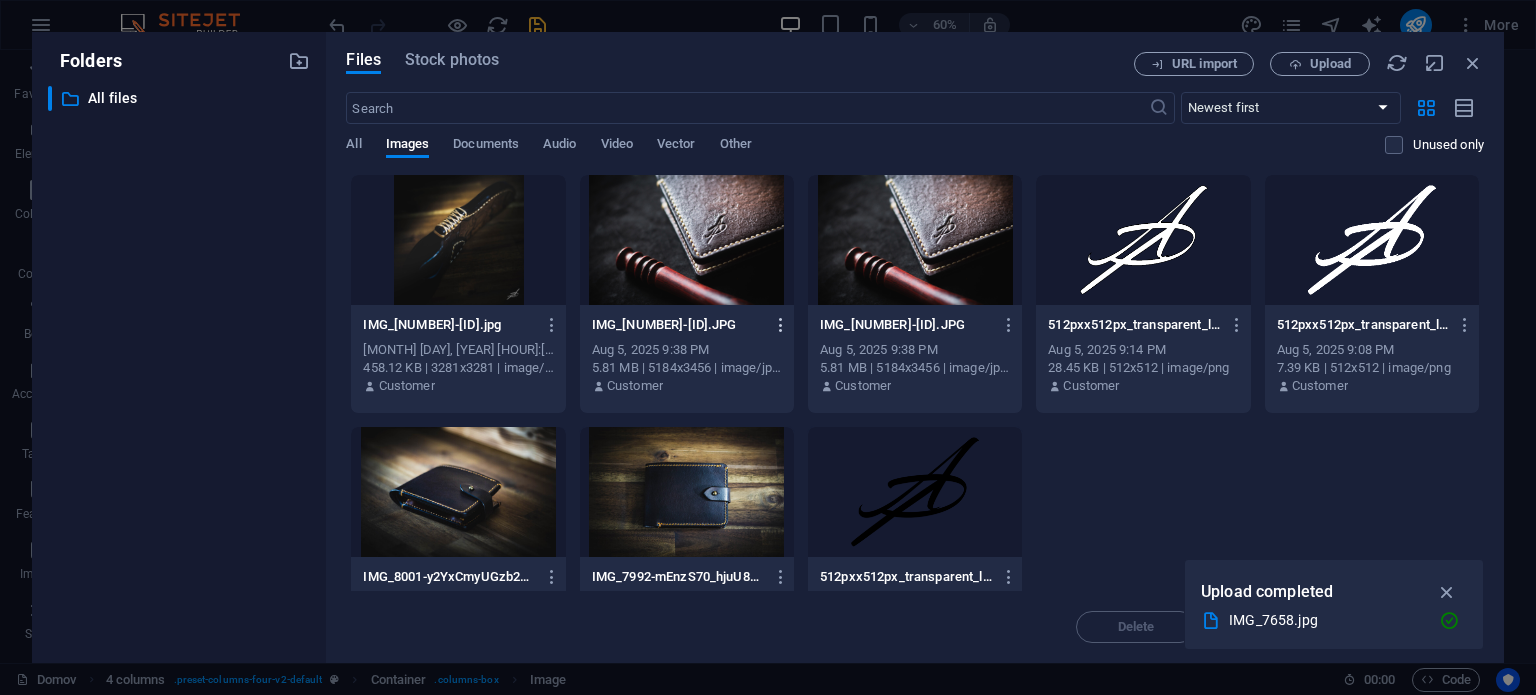 click at bounding box center (781, 325) 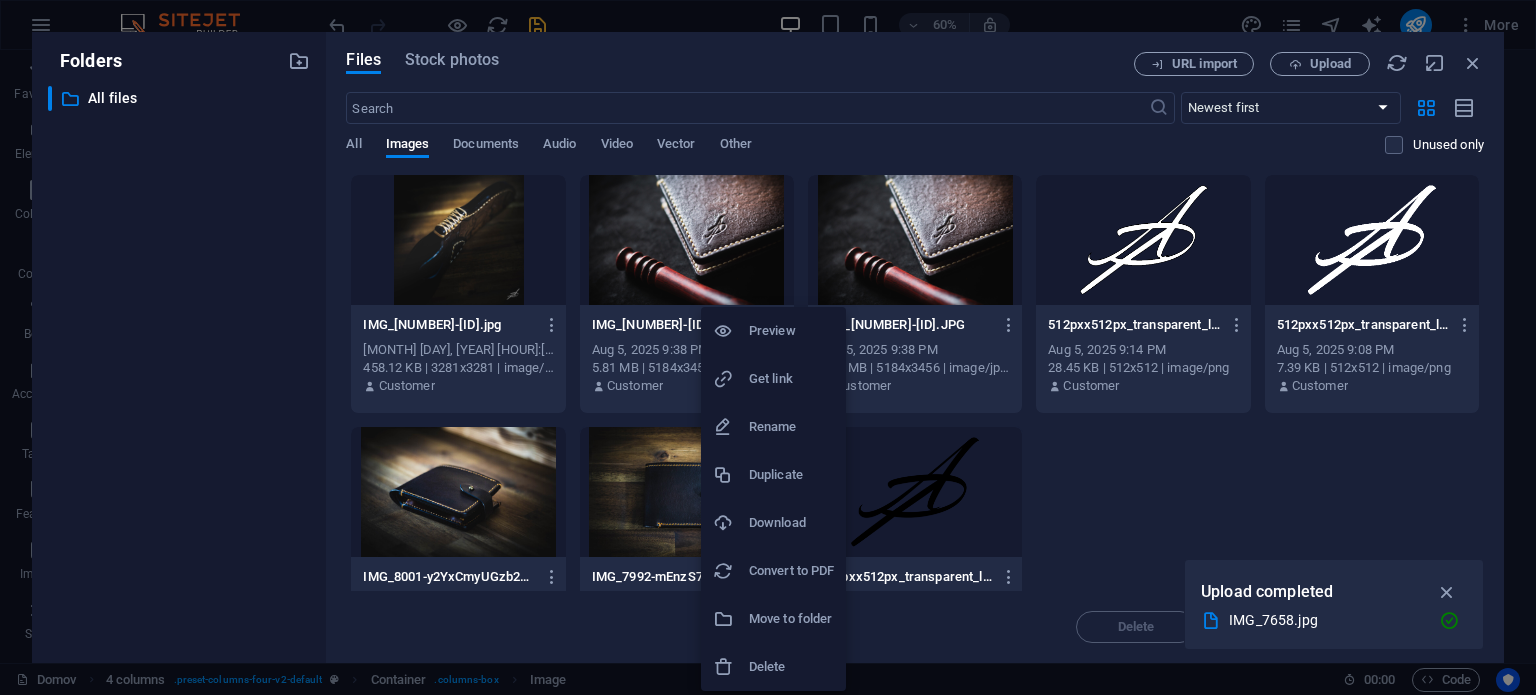 click on "Delete" at bounding box center (791, 667) 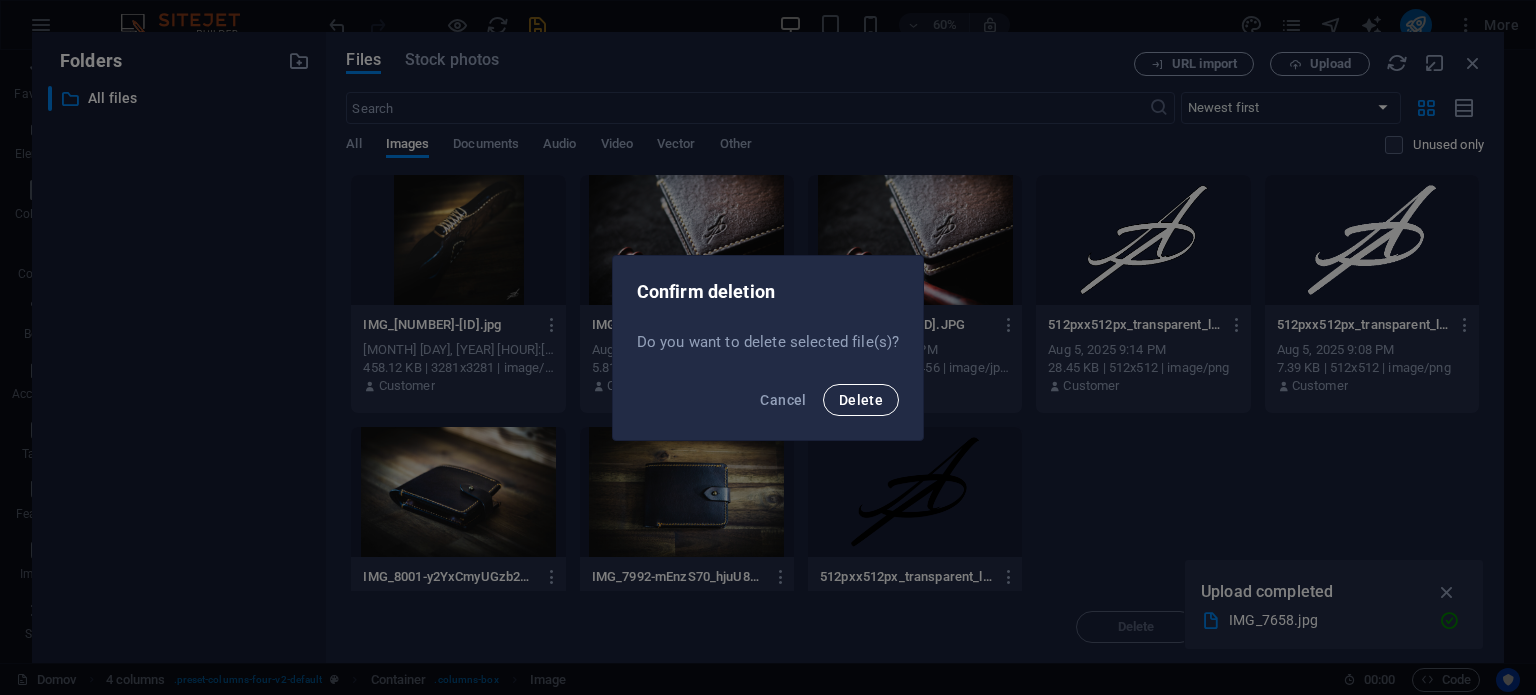 click on "Delete" at bounding box center [861, 400] 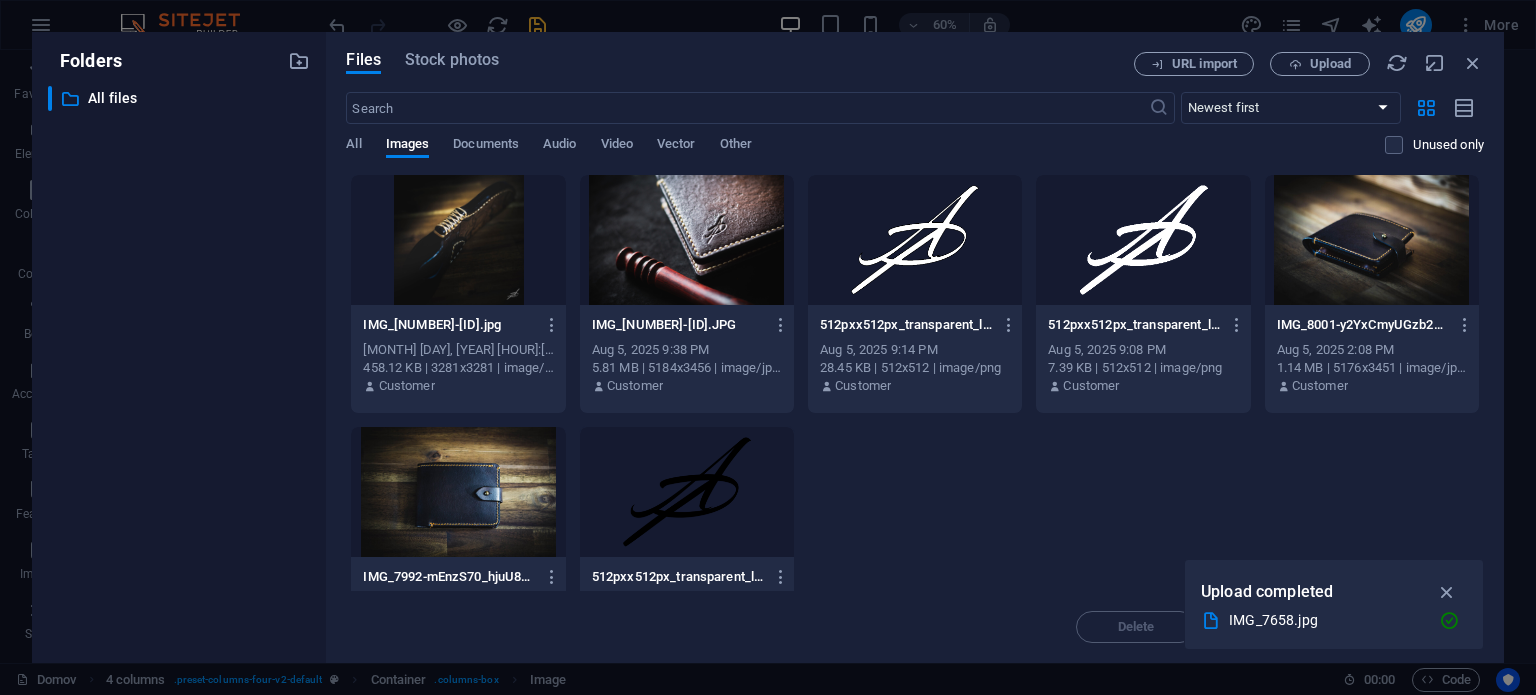 scroll, scrollTop: 74, scrollLeft: 0, axis: vertical 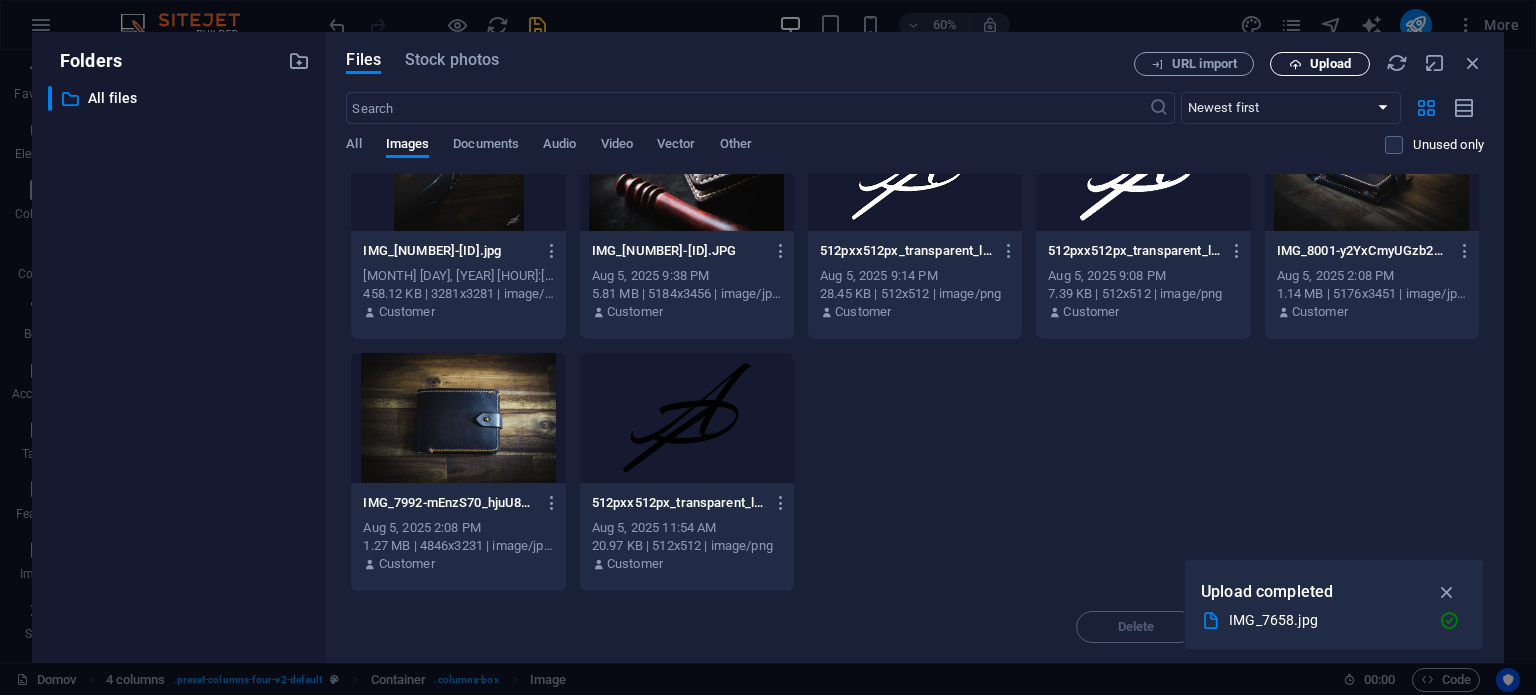 click on "Upload" at bounding box center (1320, 64) 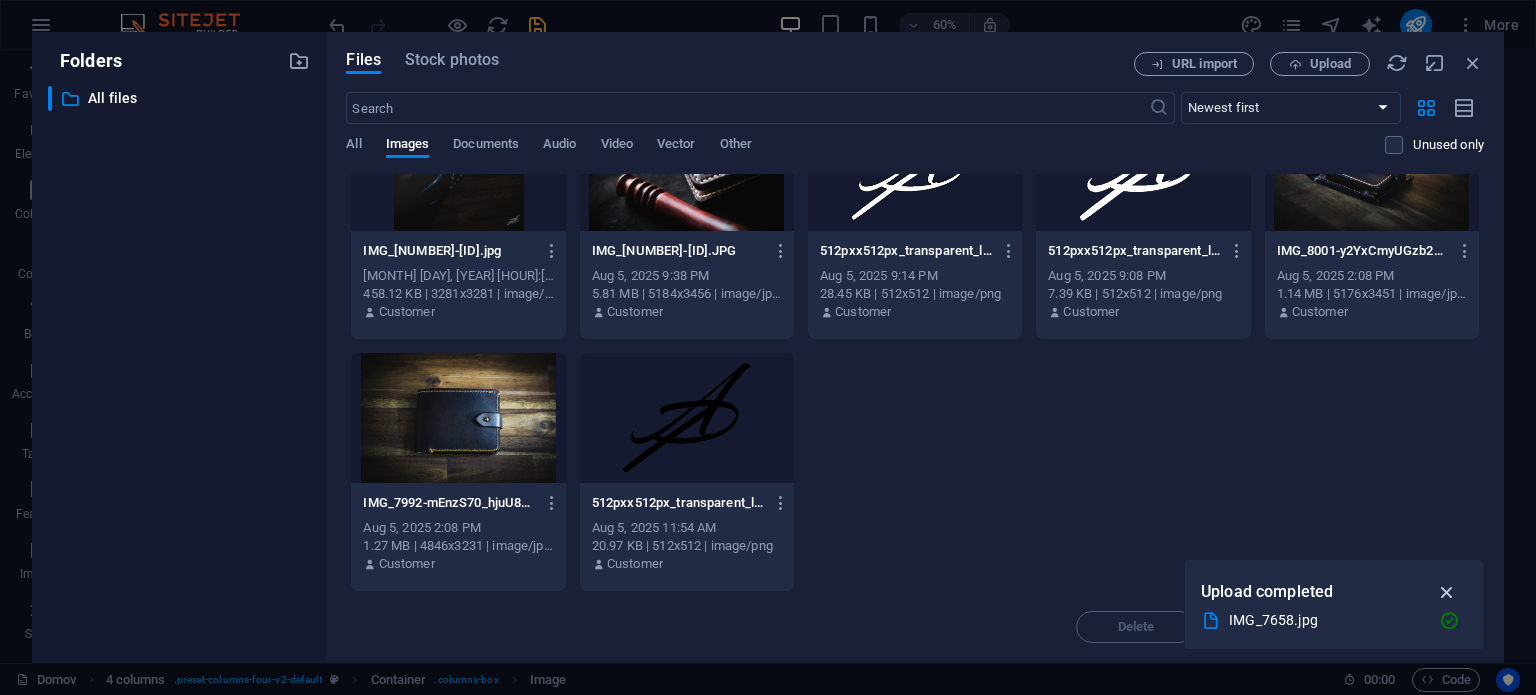 click at bounding box center (1447, 592) 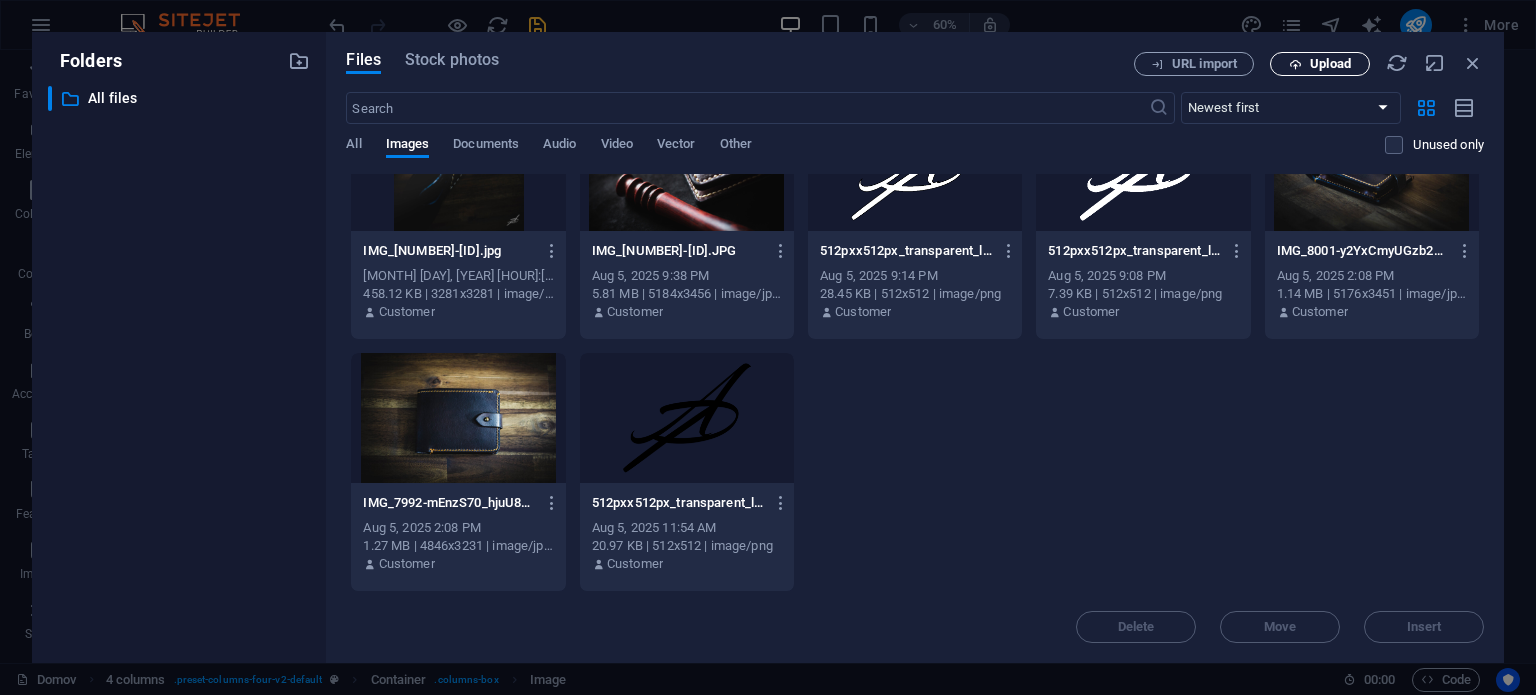 click on "Upload" at bounding box center (1330, 64) 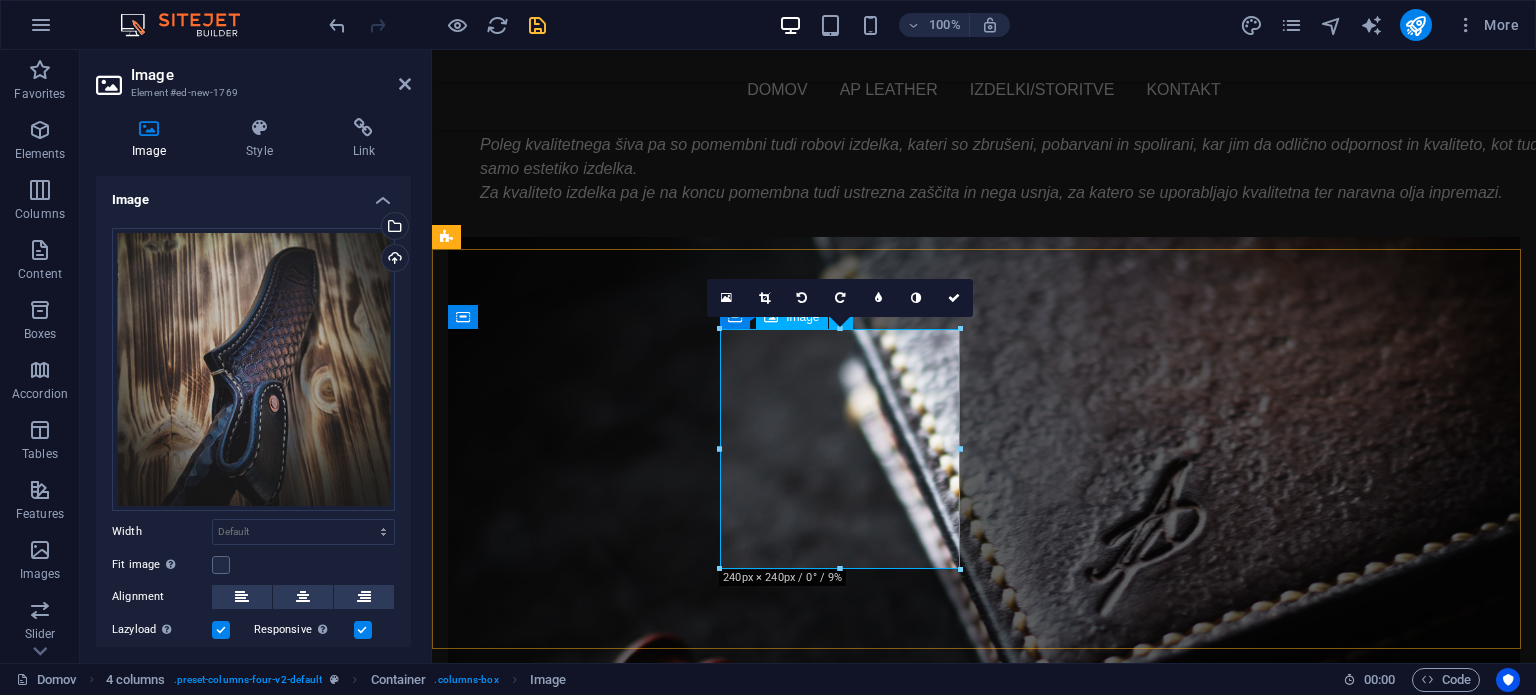 scroll, scrollTop: 1641, scrollLeft: 0, axis: vertical 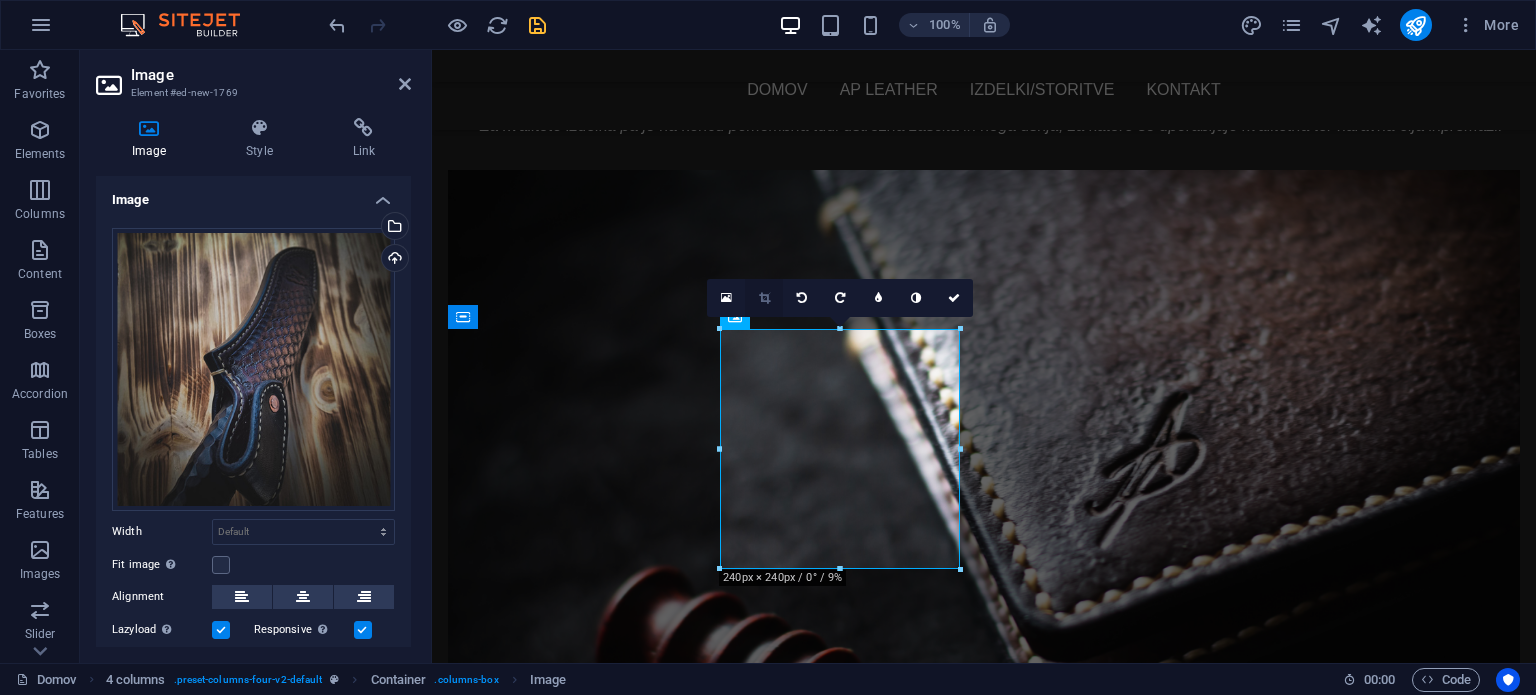 click at bounding box center (764, 298) 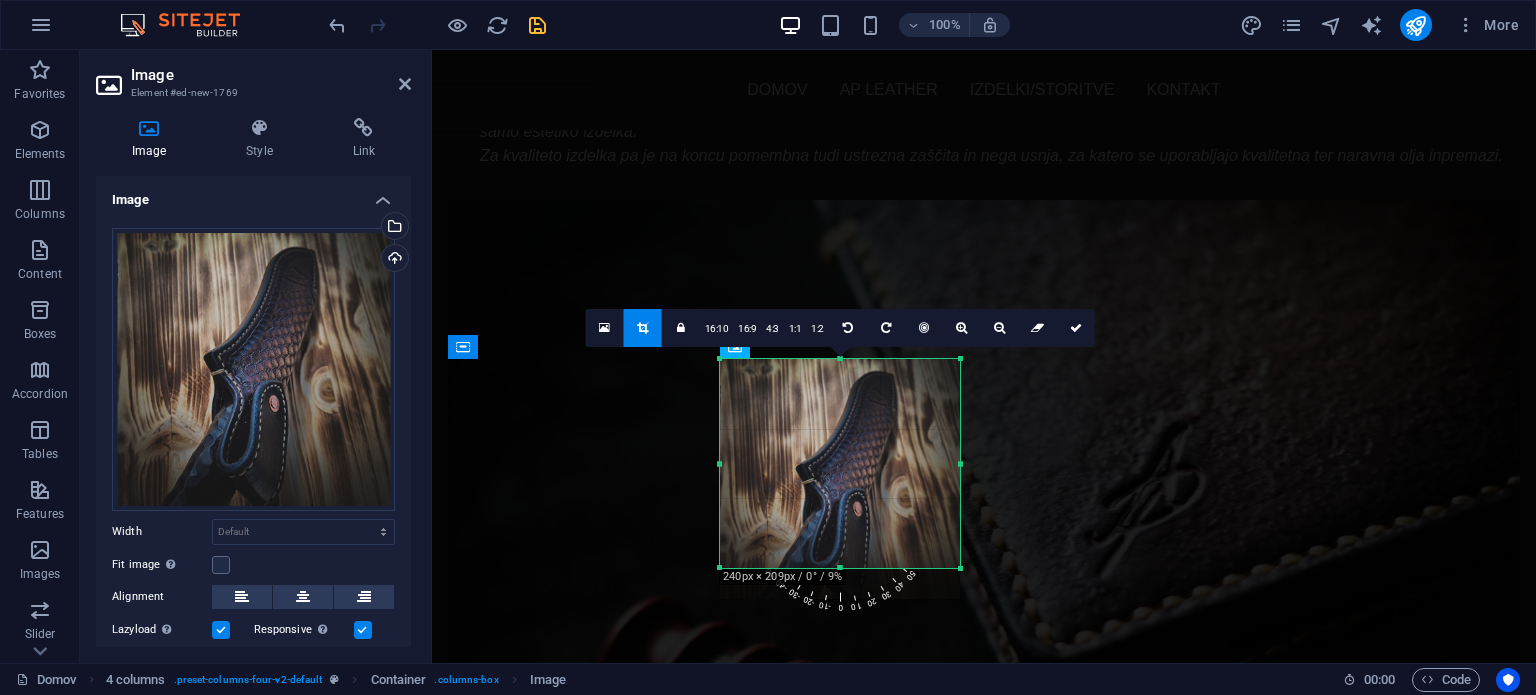 scroll, scrollTop: 1612, scrollLeft: 0, axis: vertical 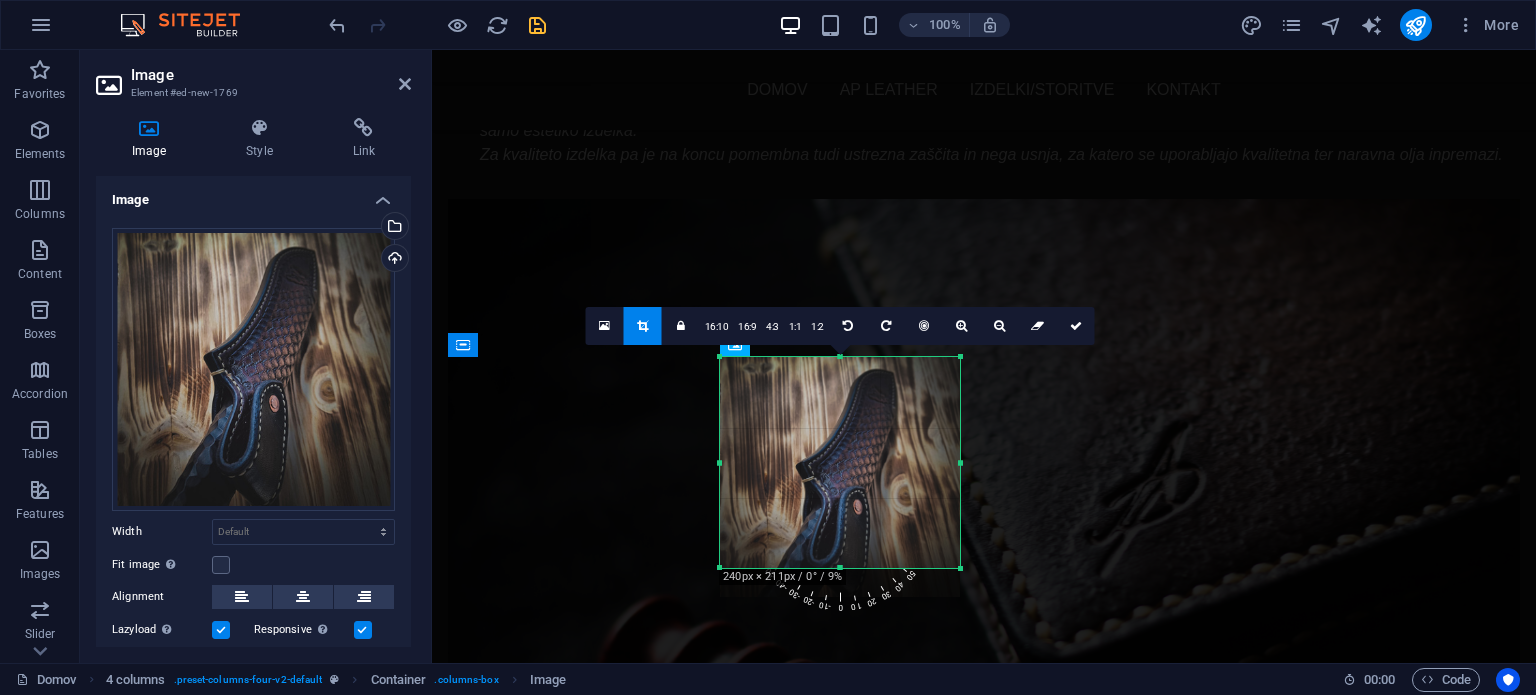 drag, startPoint x: 839, startPoint y: 566, endPoint x: 842, endPoint y: 537, distance: 29.15476 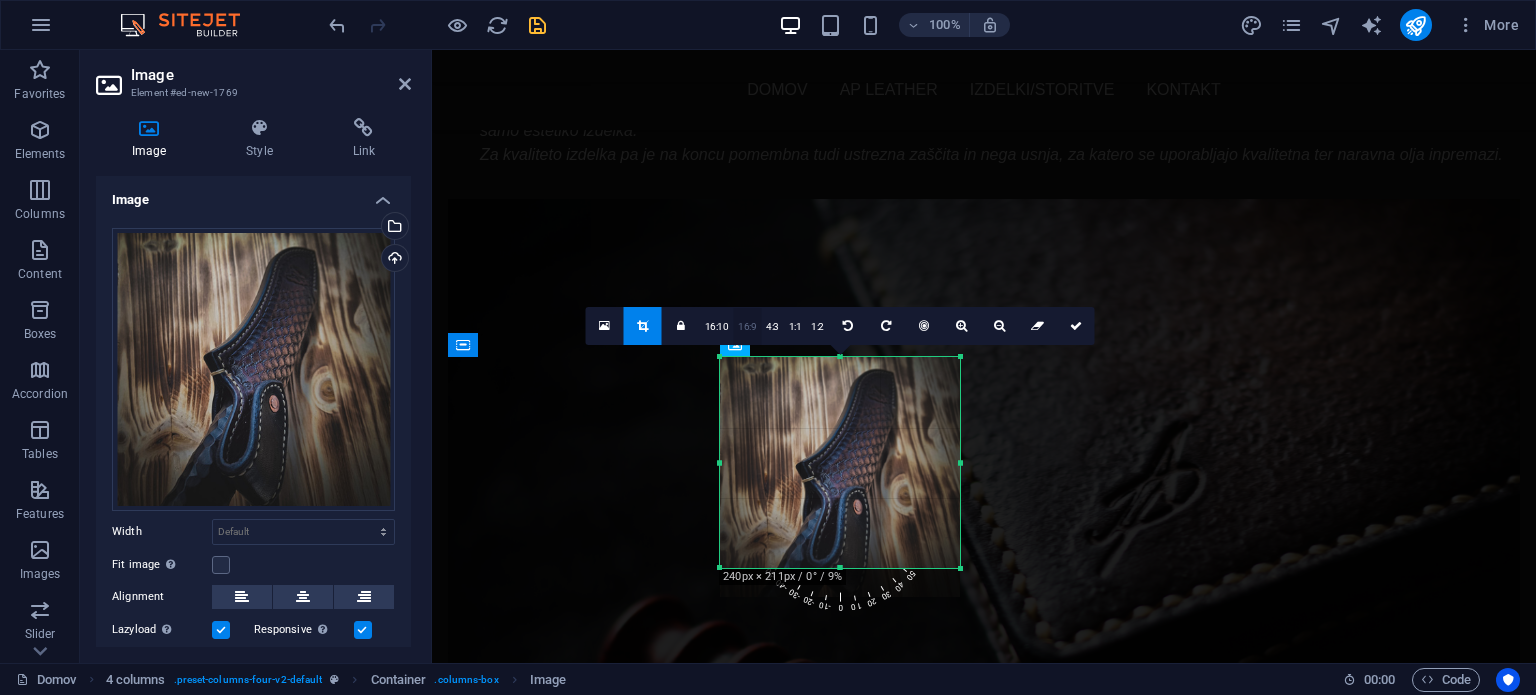 click on "16:9" at bounding box center [747, 327] 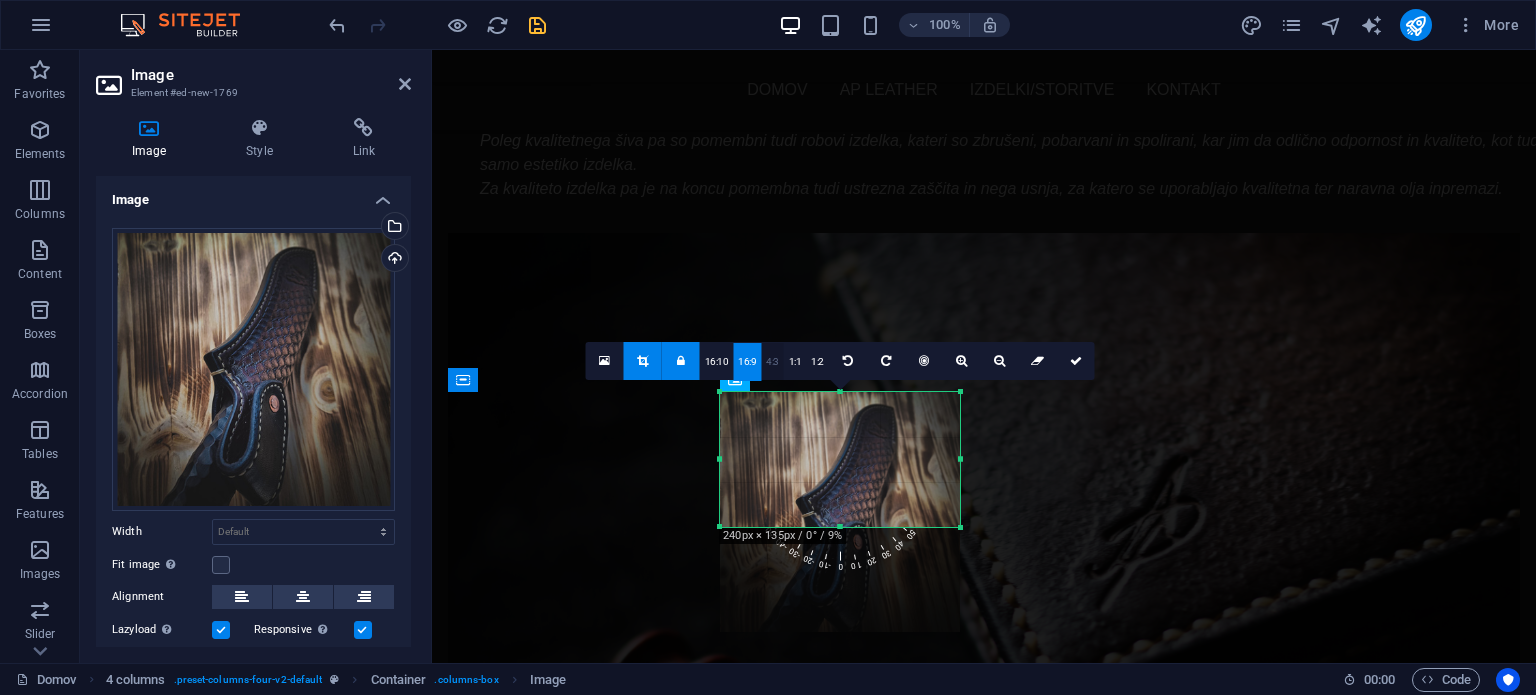 click on "4:3" at bounding box center [772, 362] 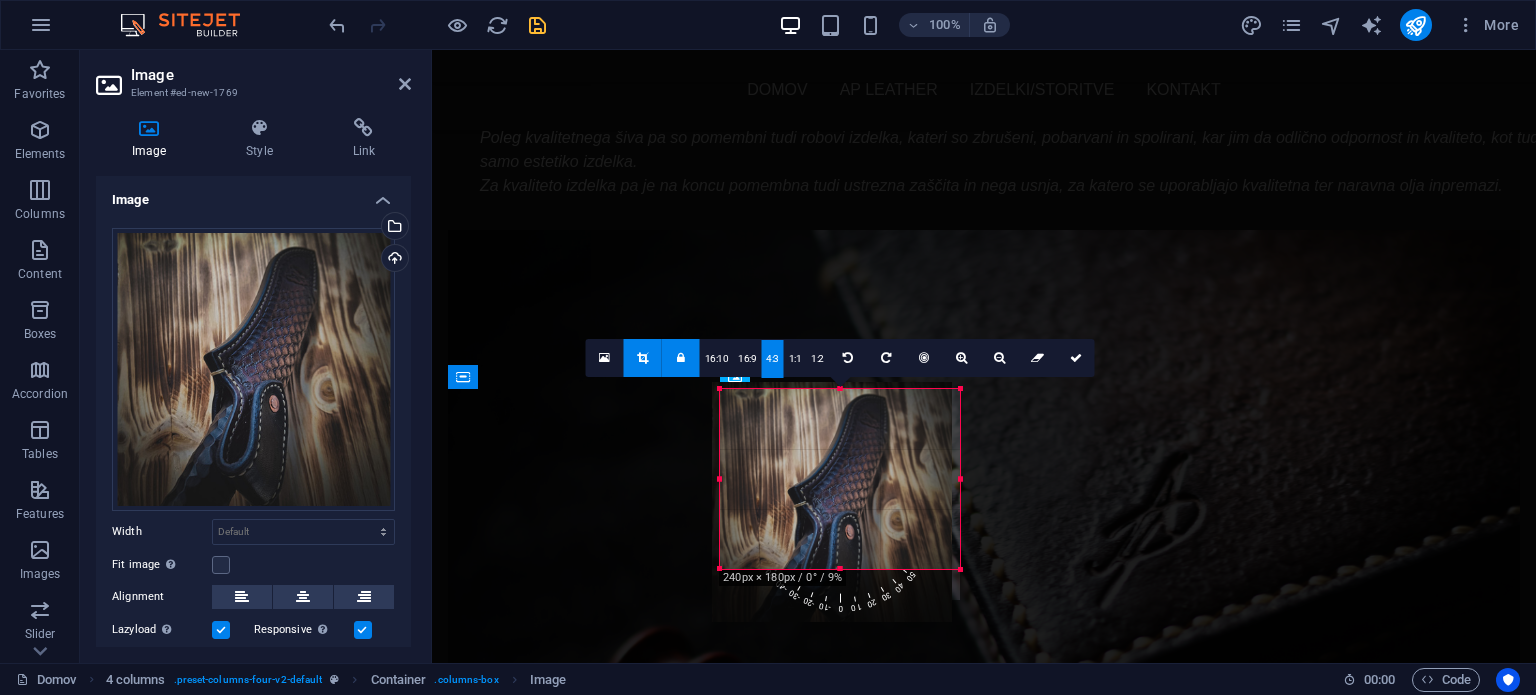 drag, startPoint x: 854, startPoint y: 459, endPoint x: 846, endPoint y: 452, distance: 10.630146 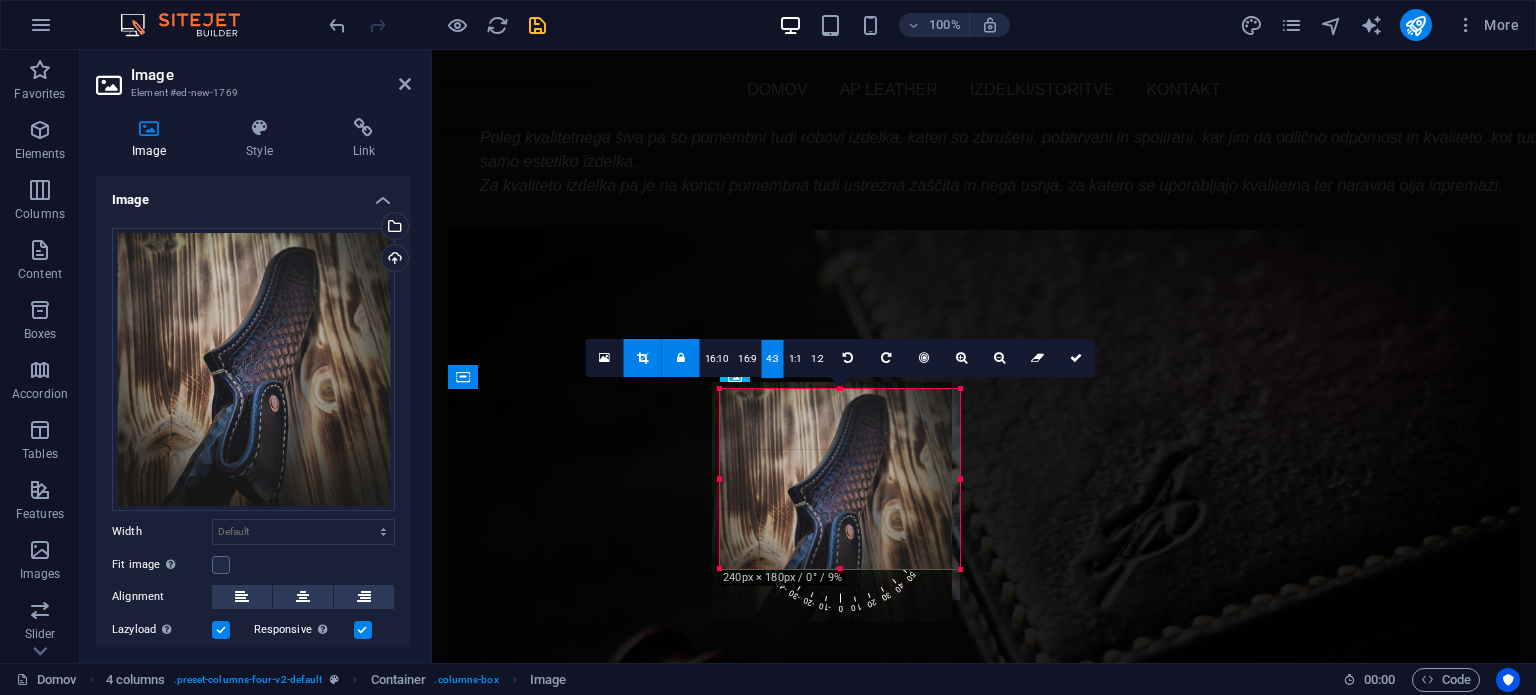 click at bounding box center [832, 502] 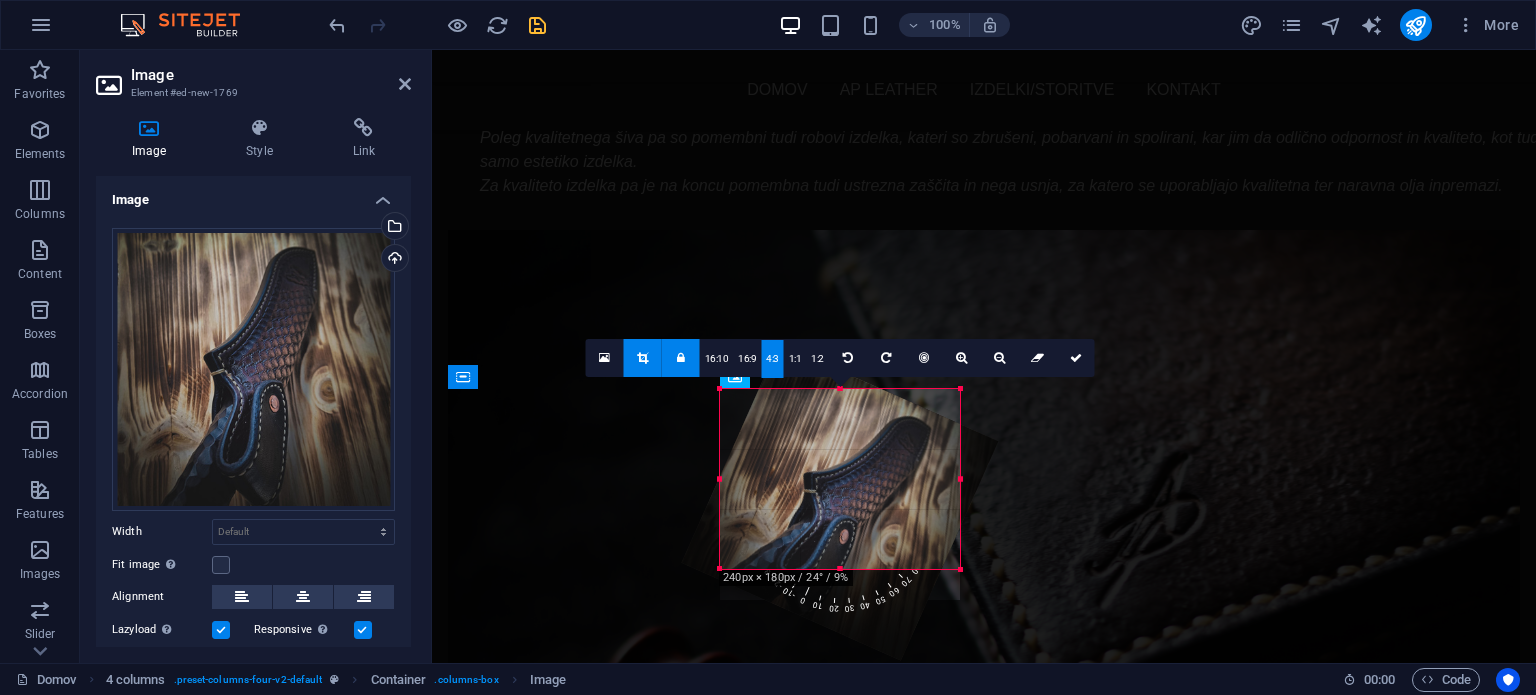 drag, startPoint x: 892, startPoint y: 588, endPoint x: 855, endPoint y: 590, distance: 37.054016 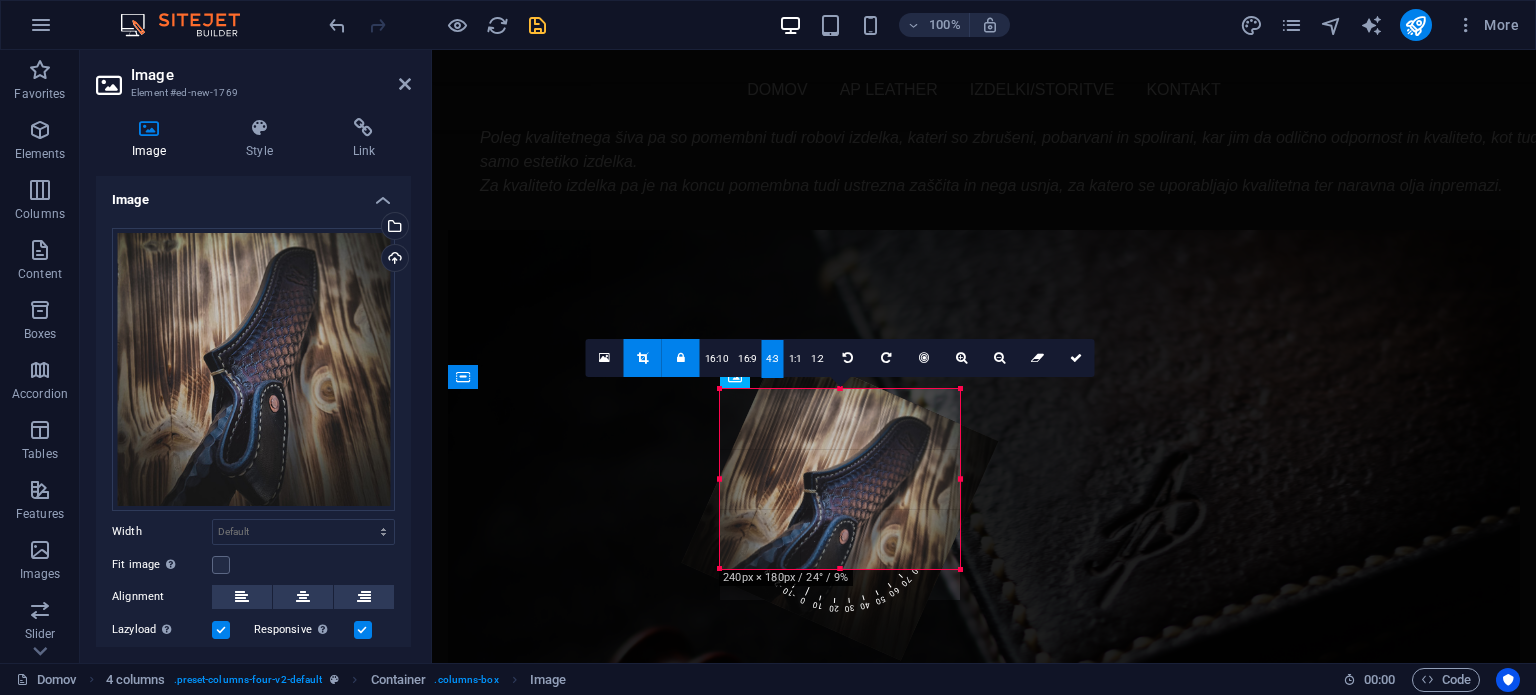 click on "30" at bounding box center [846, 567] 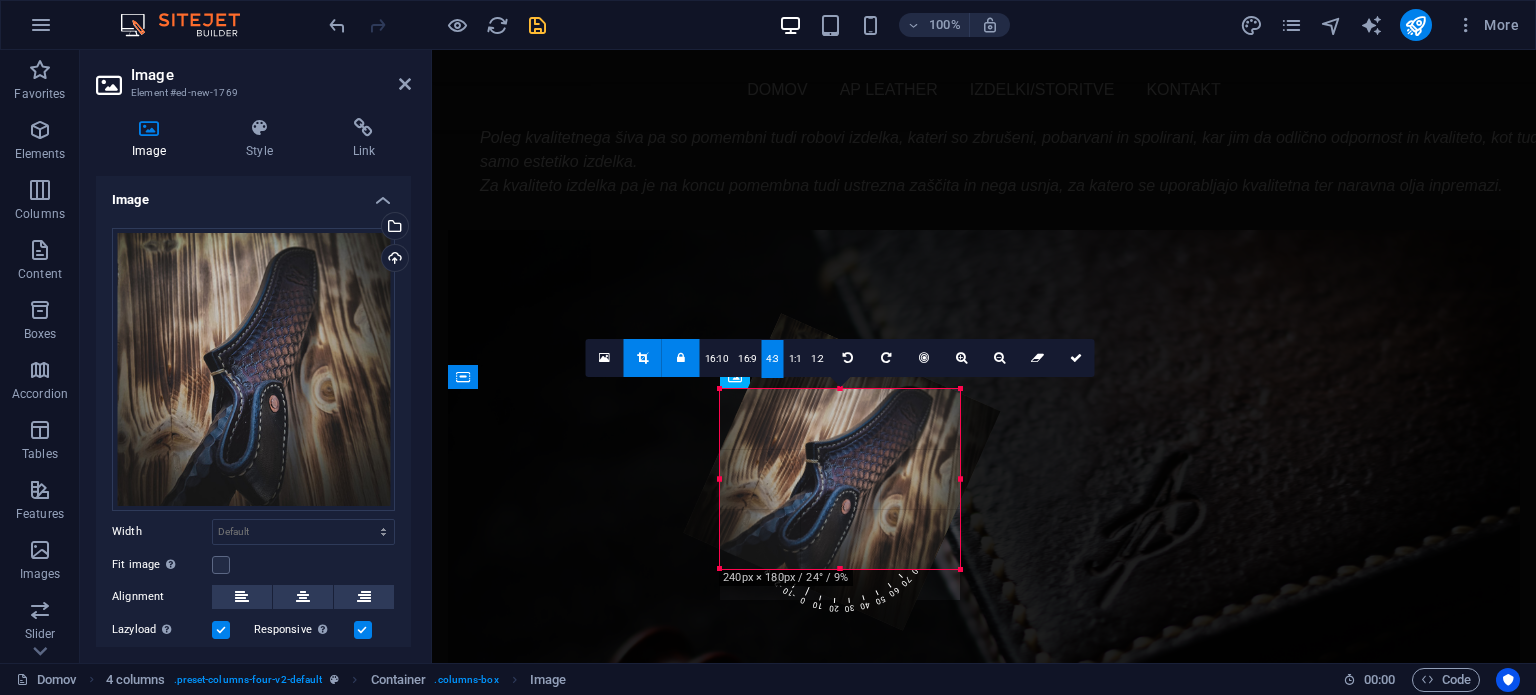 drag, startPoint x: 848, startPoint y: 509, endPoint x: 850, endPoint y: 483, distance: 26.076809 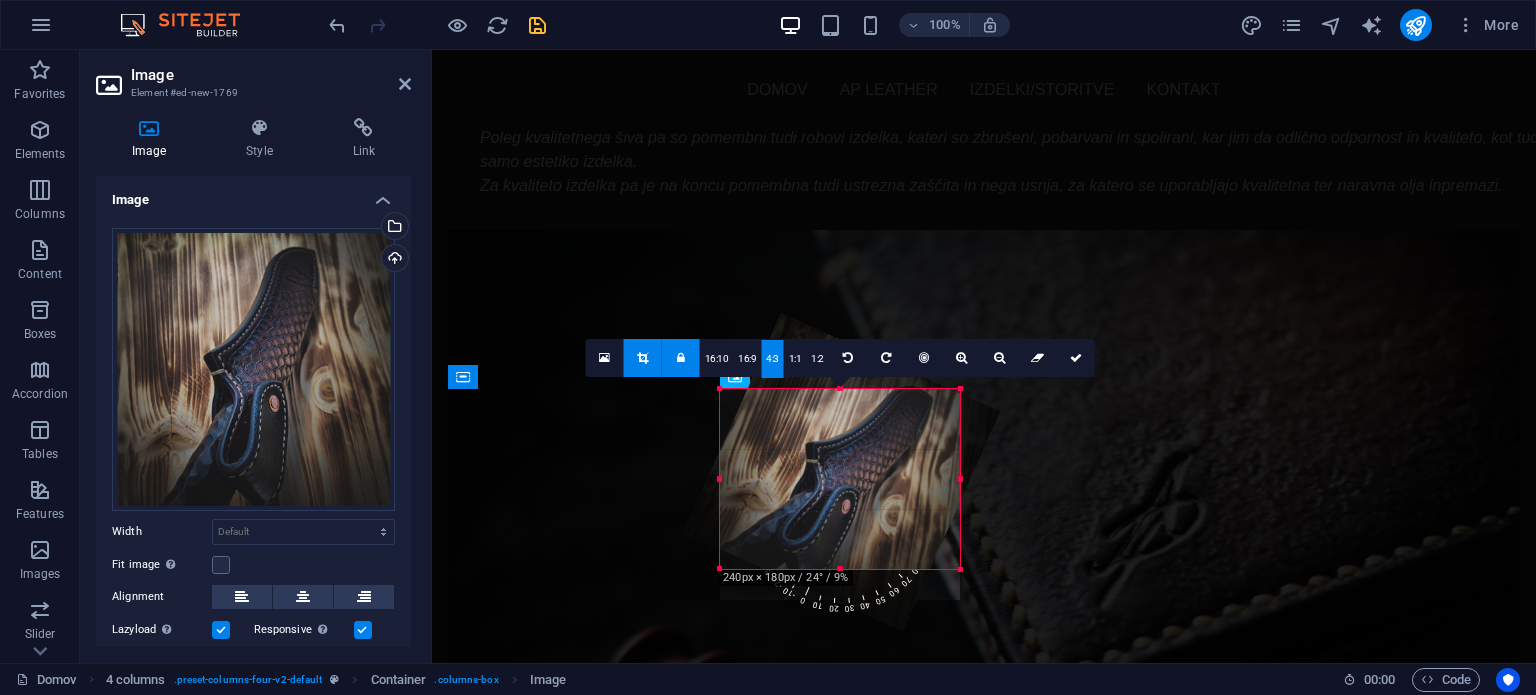 click at bounding box center (842, 471) 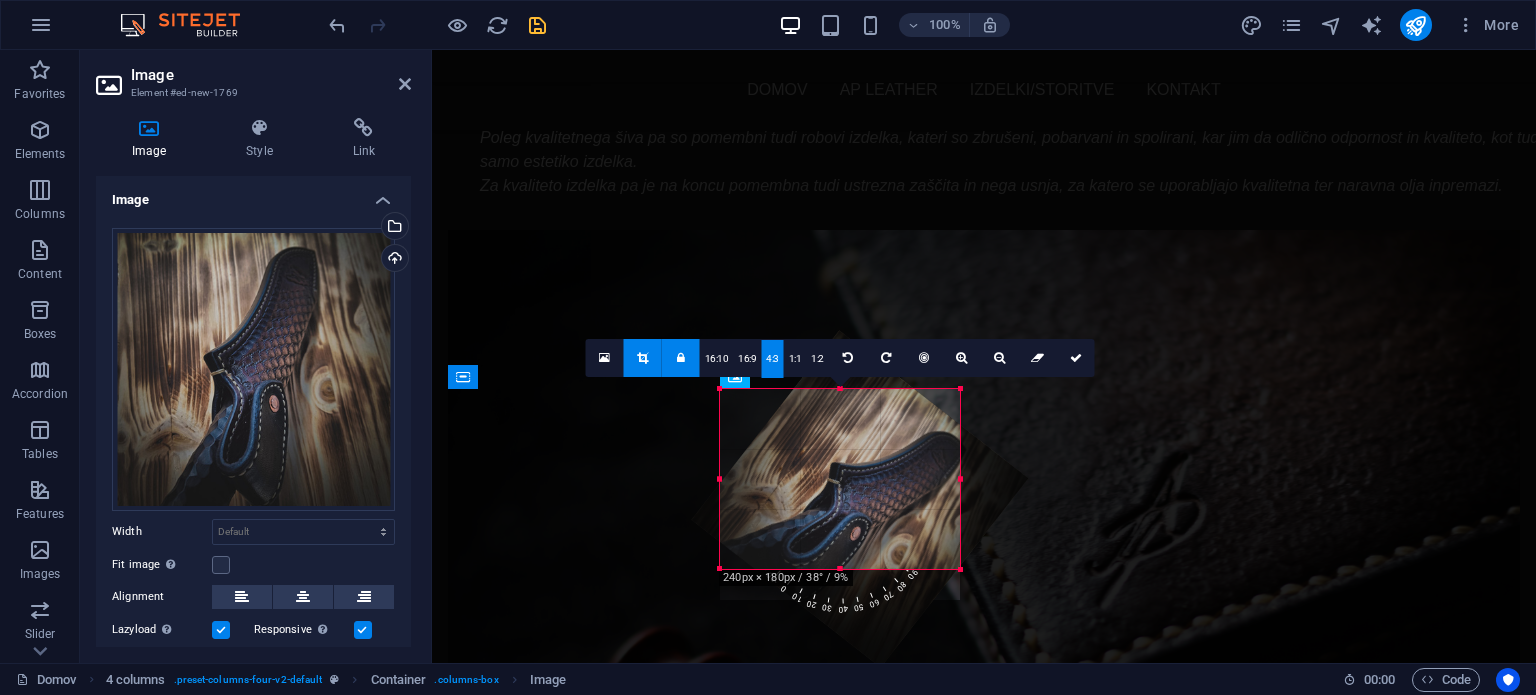 drag, startPoint x: 875, startPoint y: 592, endPoint x: 850, endPoint y: 590, distance: 25.079872 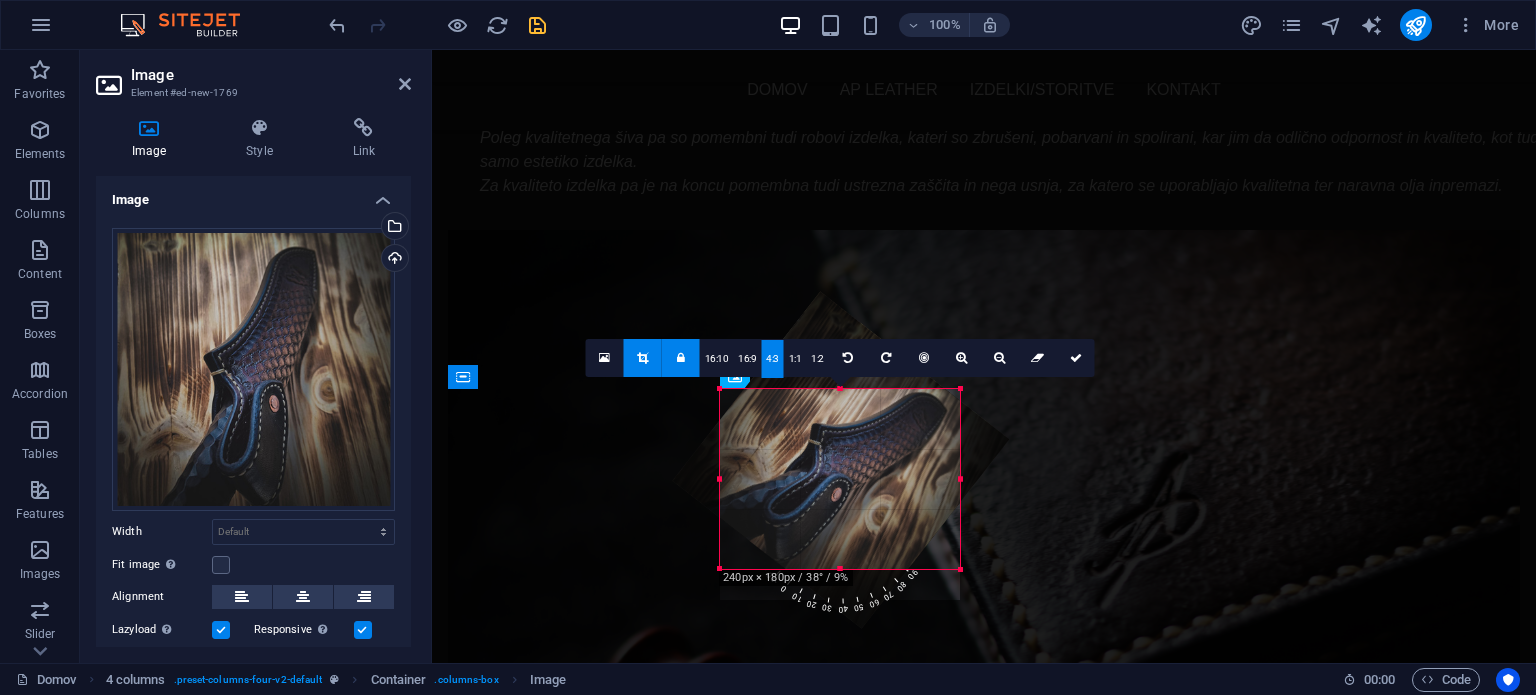 drag, startPoint x: 854, startPoint y: 500, endPoint x: 835, endPoint y: 461, distance: 43.382023 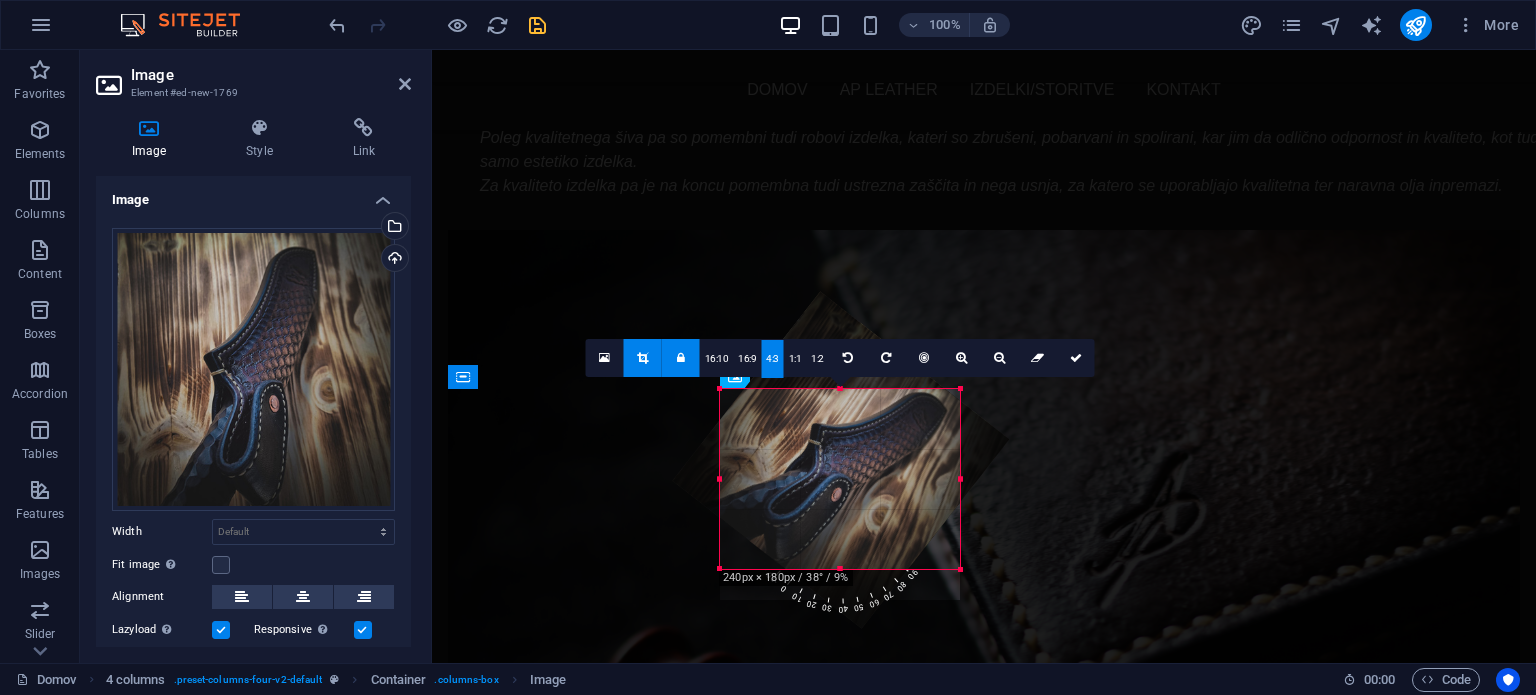 click at bounding box center (840, 460) 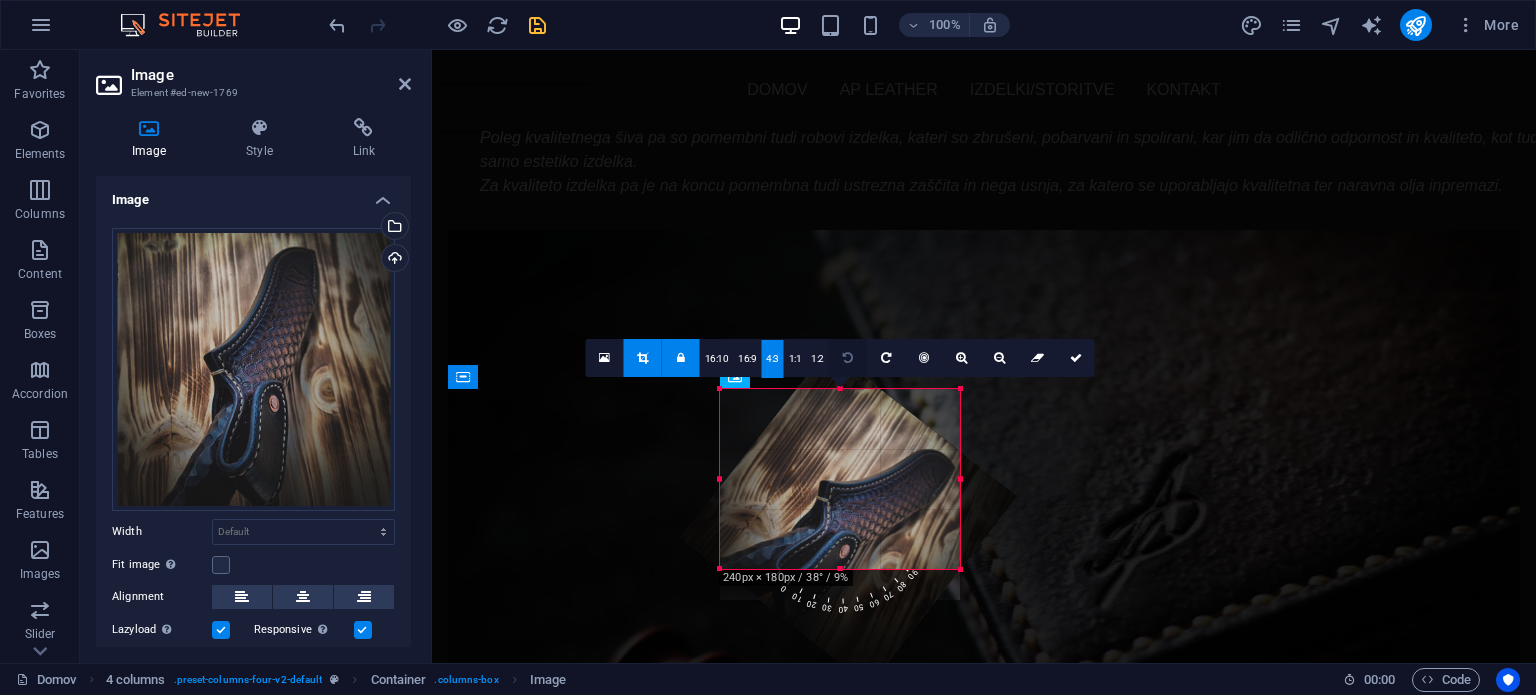 click at bounding box center (848, 358) 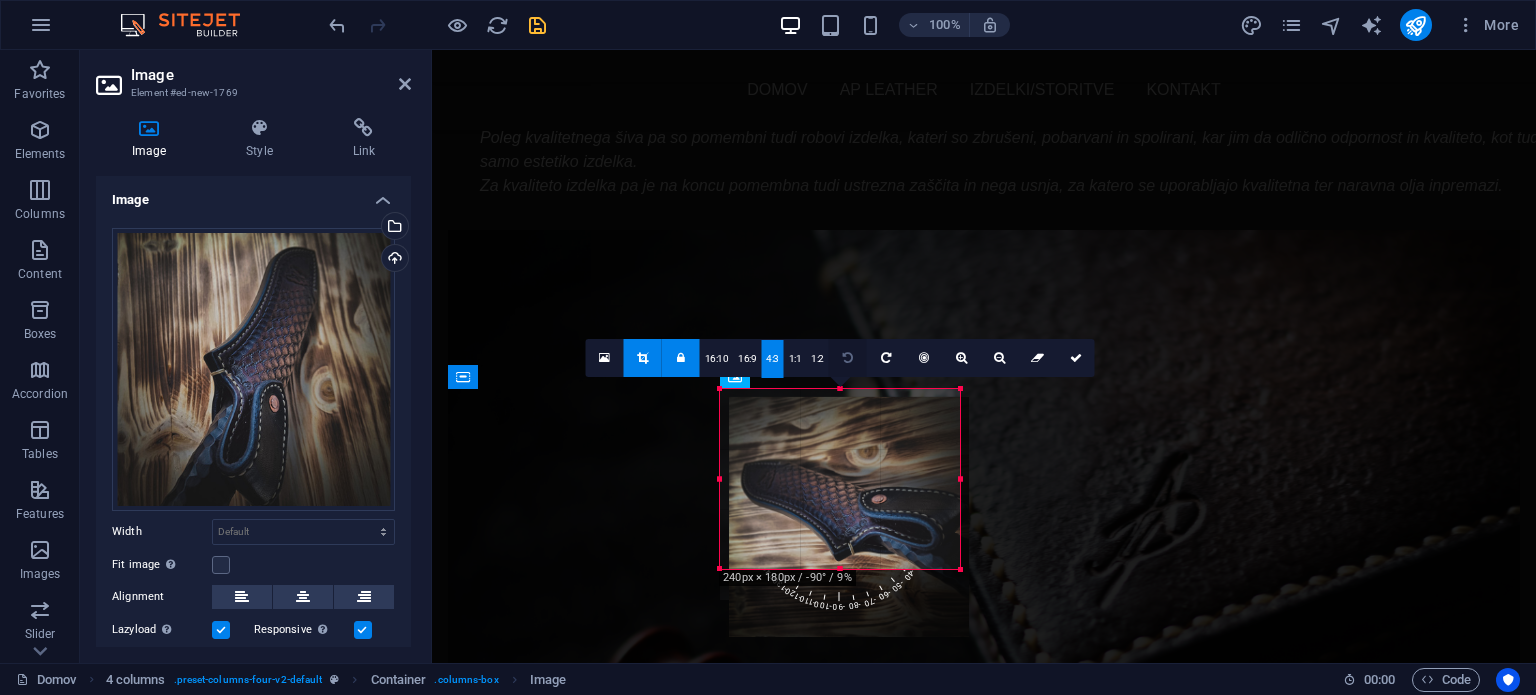 click at bounding box center [848, 358] 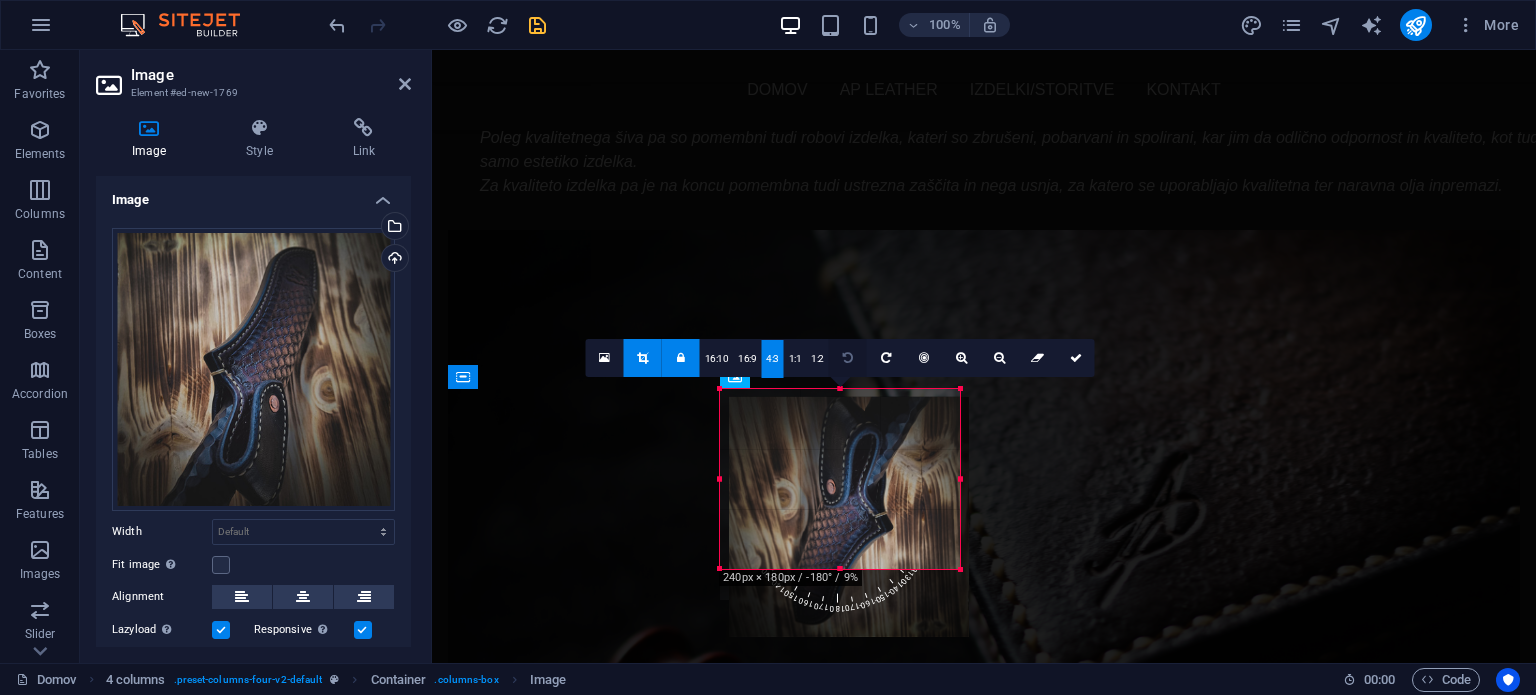 click at bounding box center (848, 358) 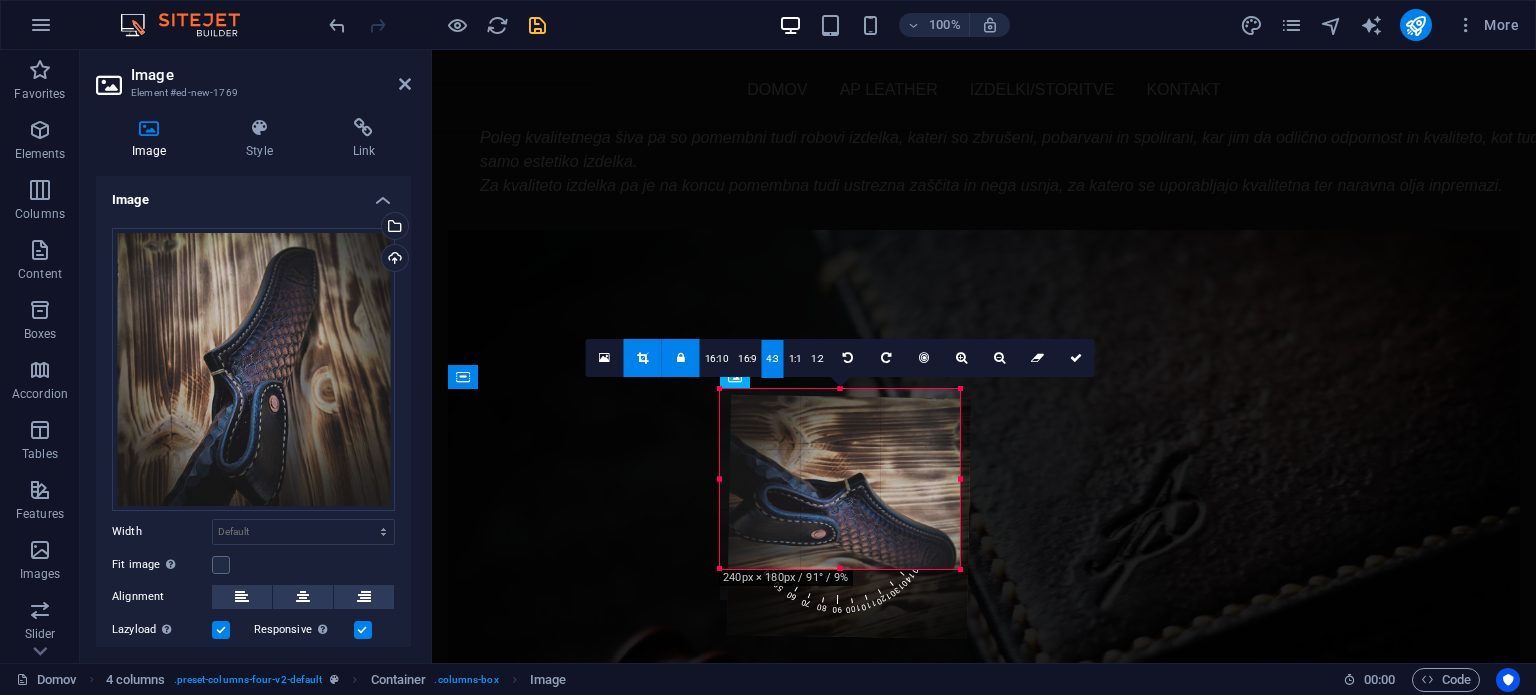 click on "180 170 160 150 140 130 120 110 100 90 80 70 60 50 40 30 20 10 0 -10 -20 -30 -40 -50 -60 -70 -80 -90 -100 -110 -120 -130 -140 -150 -160 -170 240px × 180px / 91° / 9% 16:10 16:9 4:3 1:1 1:2 0" at bounding box center (840, 479) 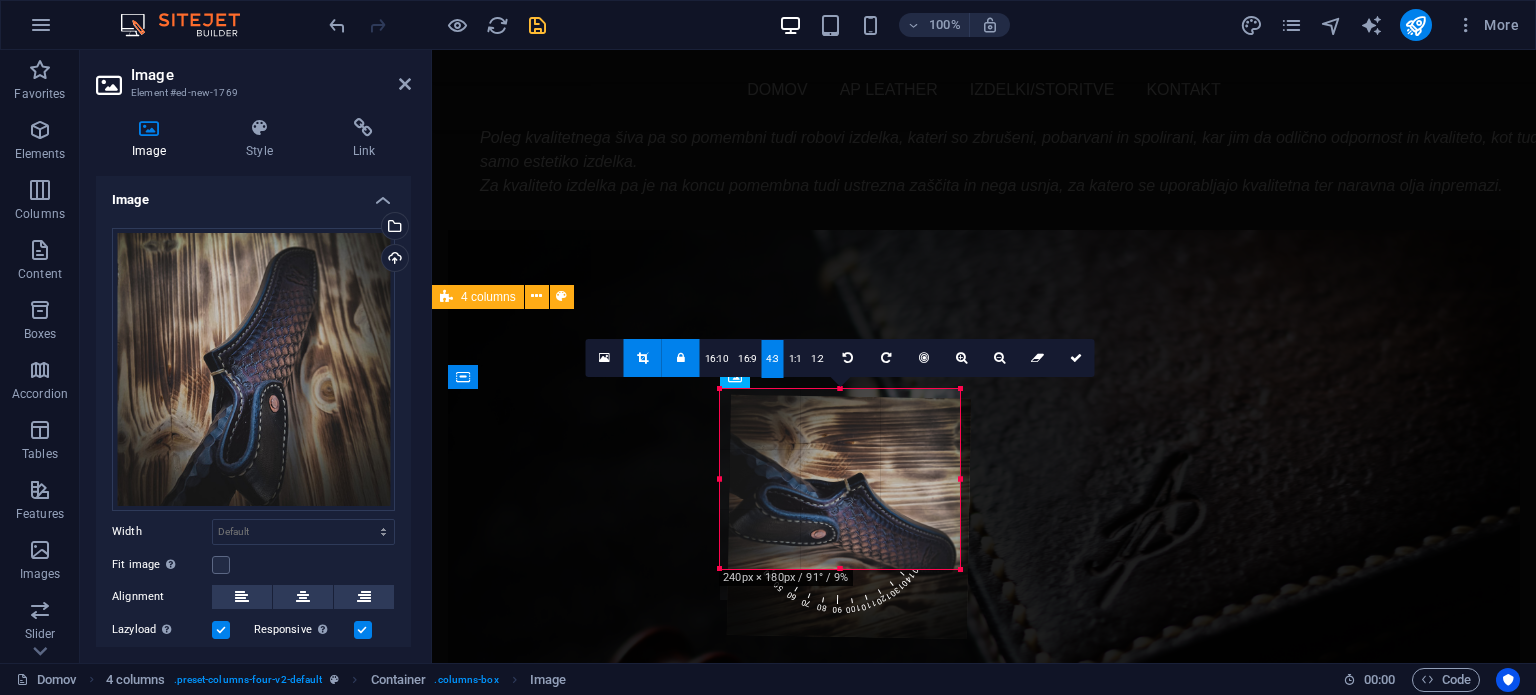 click on "Drop content here or  Add elements  Paste clipboard Drop content here or  Add elements  Paste clipboard" at bounding box center [984, 1962] 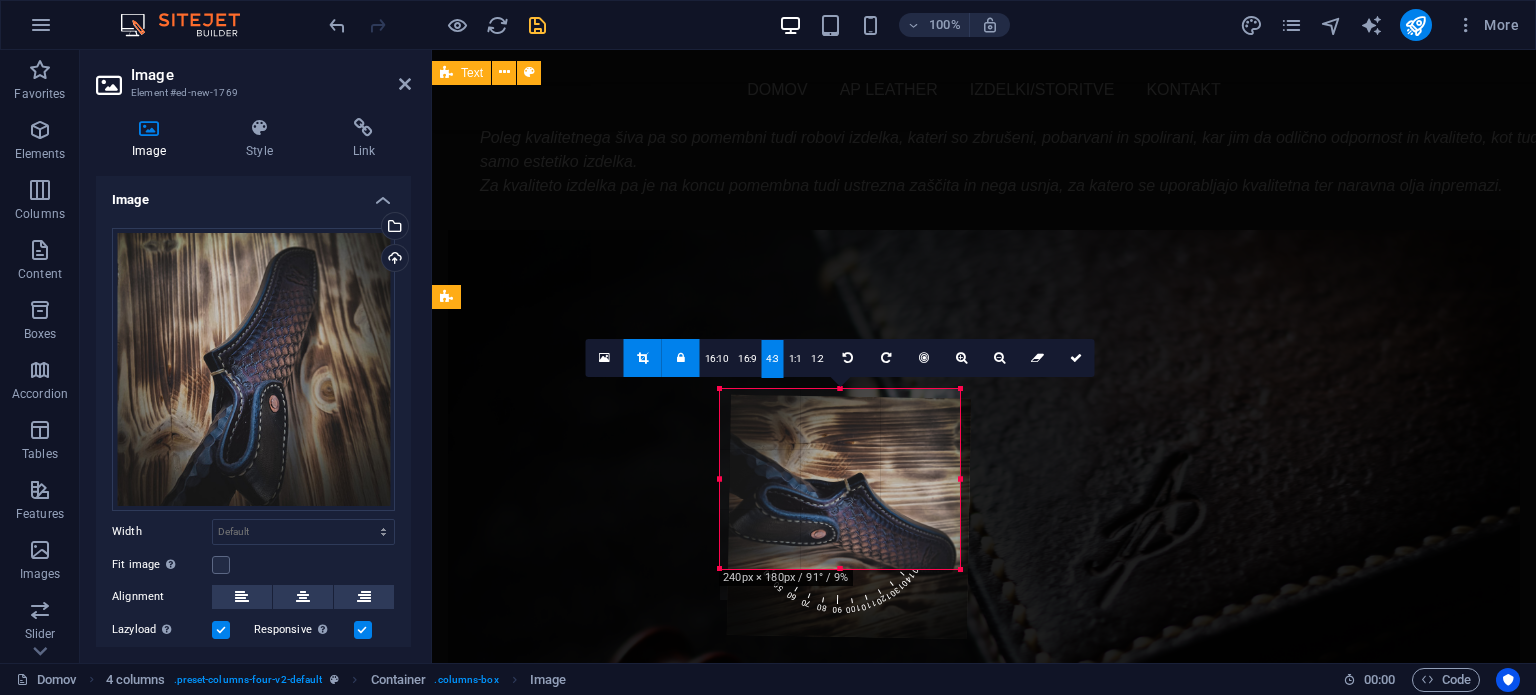 drag, startPoint x: 656, startPoint y: 279, endPoint x: 975, endPoint y: 330, distance: 323.0511 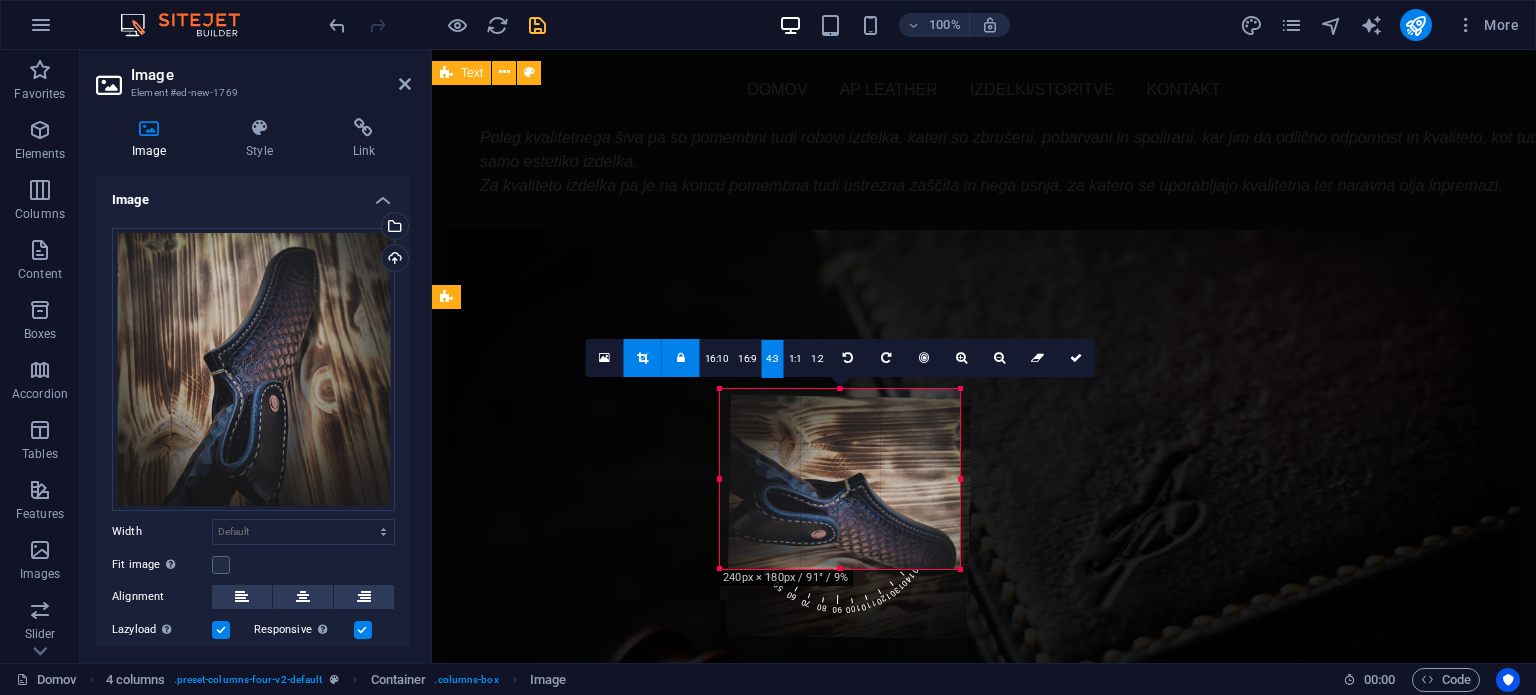 click on "IZDELKI/STORITVE" at bounding box center [984, 1137] 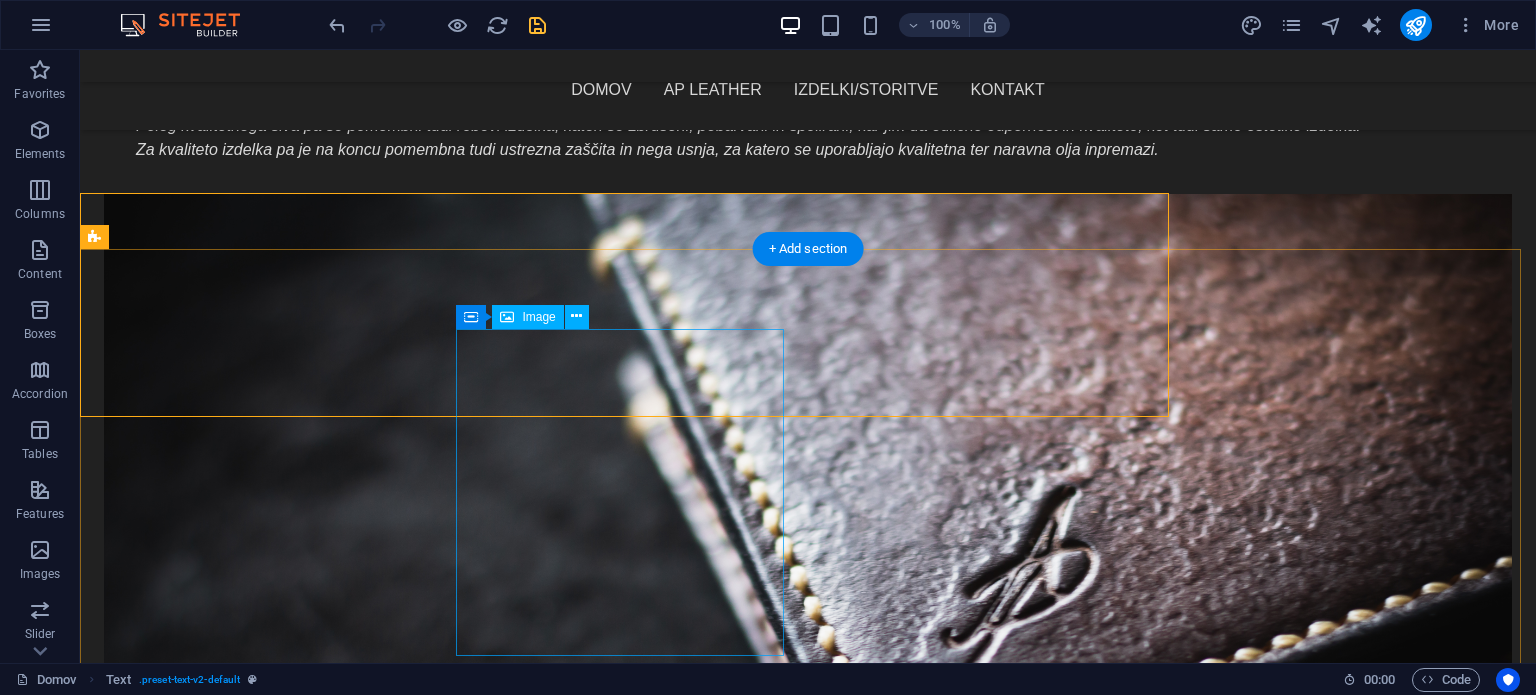 scroll, scrollTop: 1473, scrollLeft: 0, axis: vertical 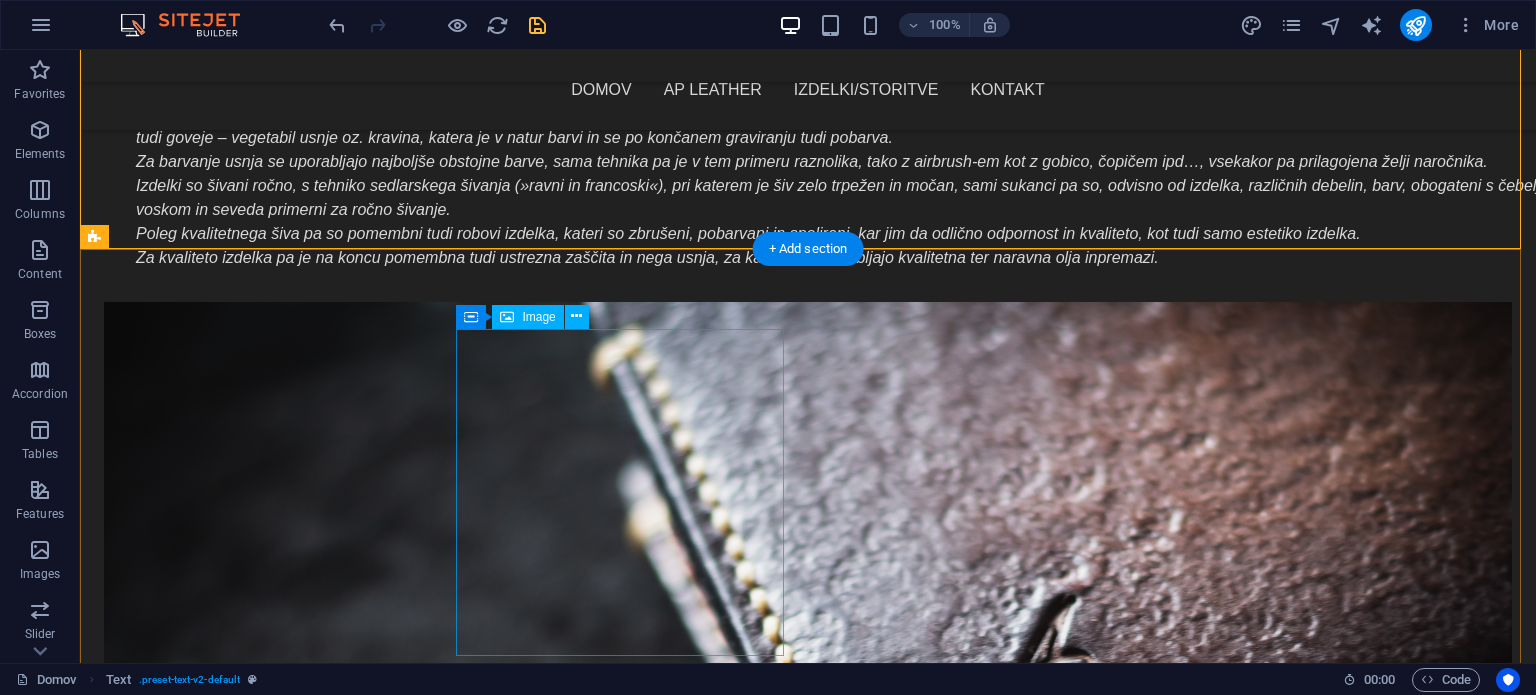 click at bounding box center (260, 2836) 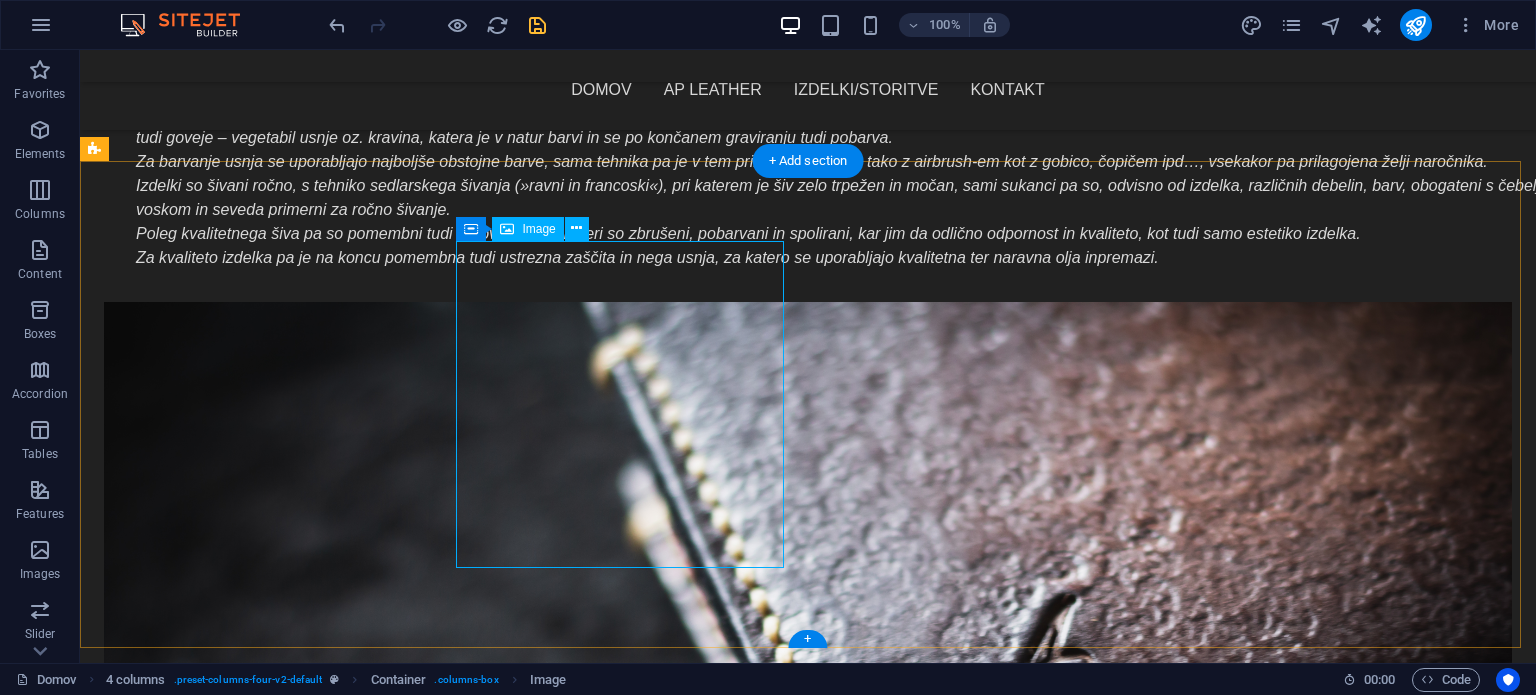 scroll, scrollTop: 1561, scrollLeft: 0, axis: vertical 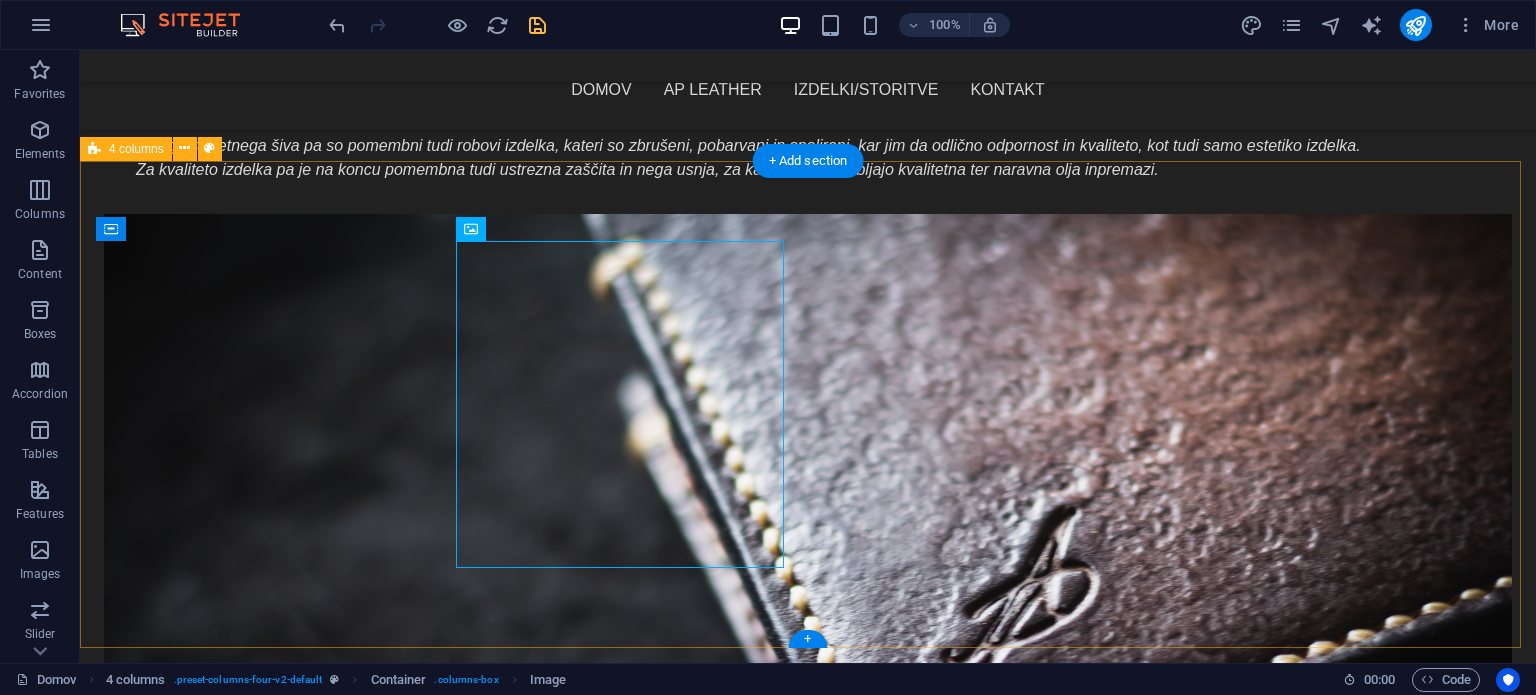 click on "Drop content here or  Add elements  Paste clipboard Drop content here or  Add elements  Paste clipboard" at bounding box center [808, 2556] 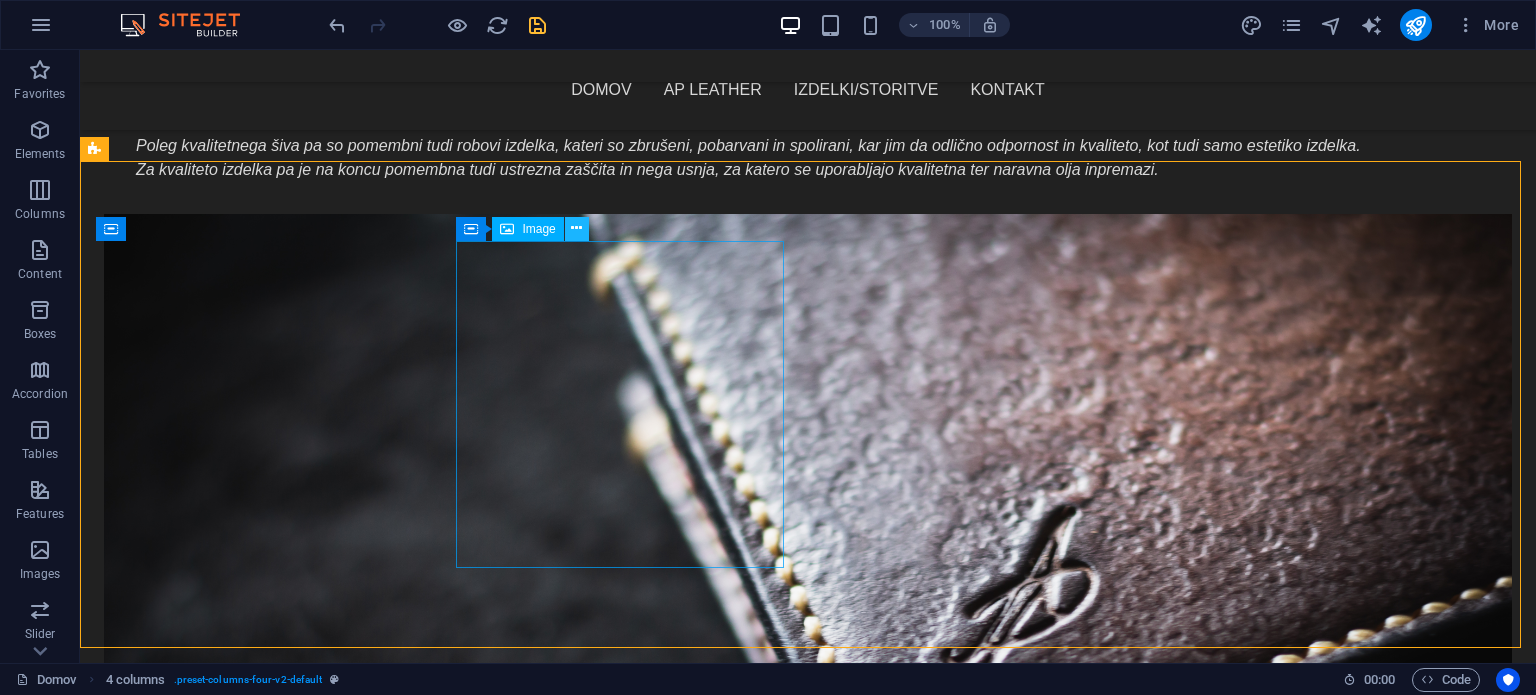 click at bounding box center (576, 228) 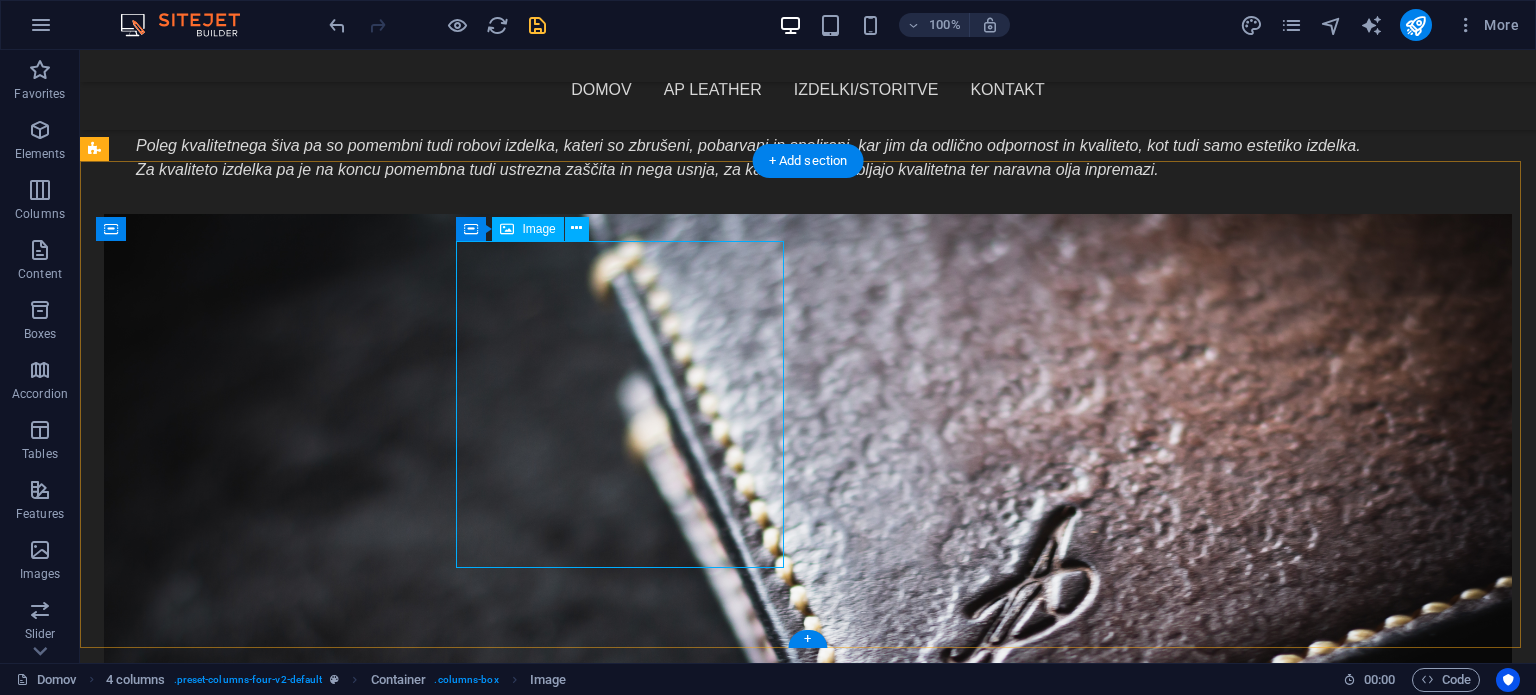 click at bounding box center [260, 2748] 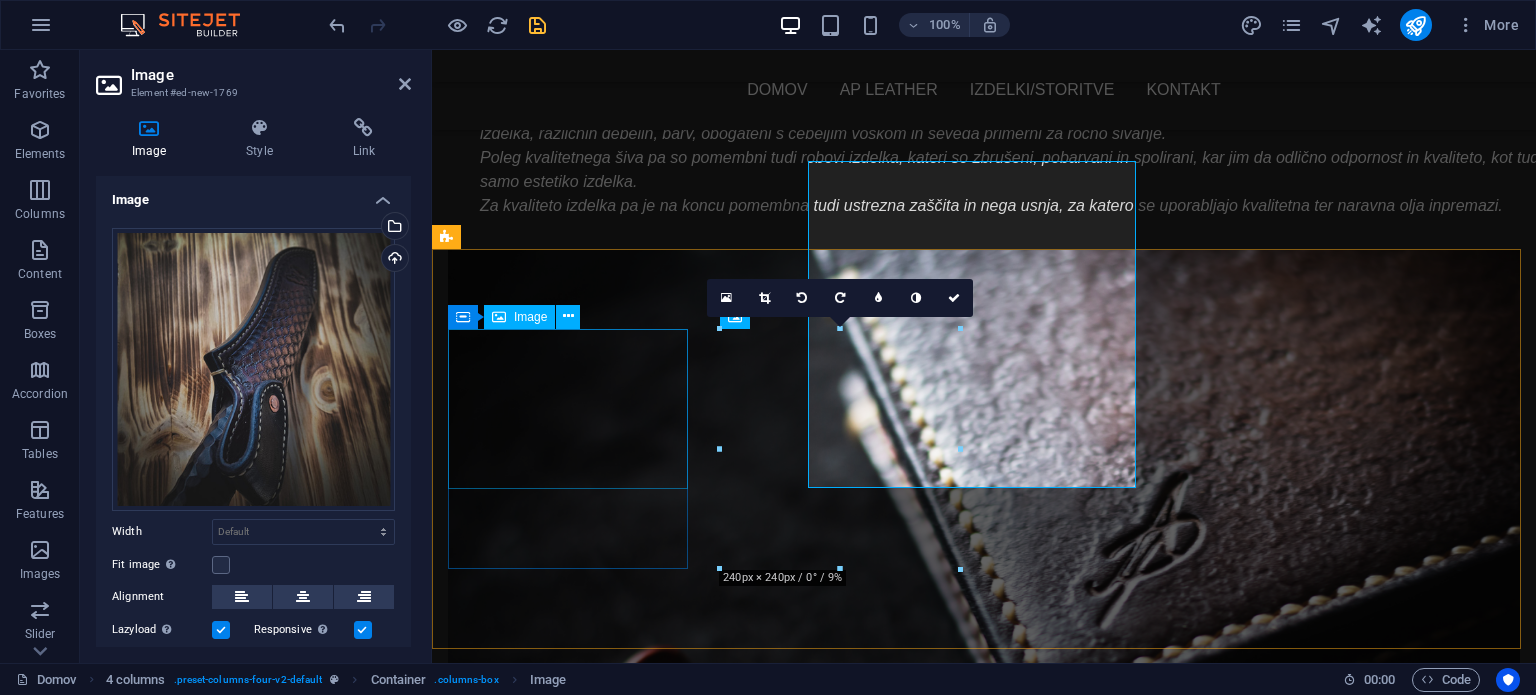scroll, scrollTop: 1641, scrollLeft: 0, axis: vertical 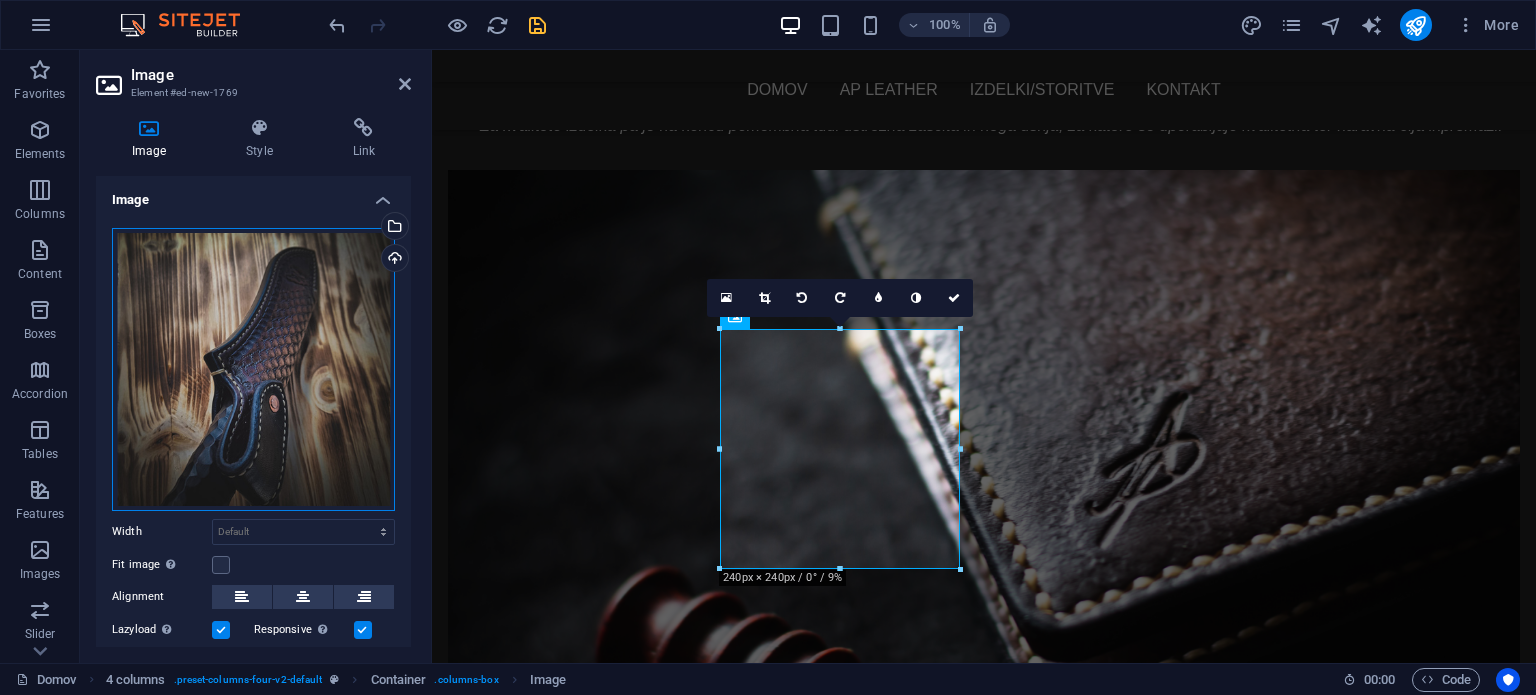 click on "Drag files here, click to choose files or select files from Files or our free stock photos & videos" at bounding box center [253, 369] 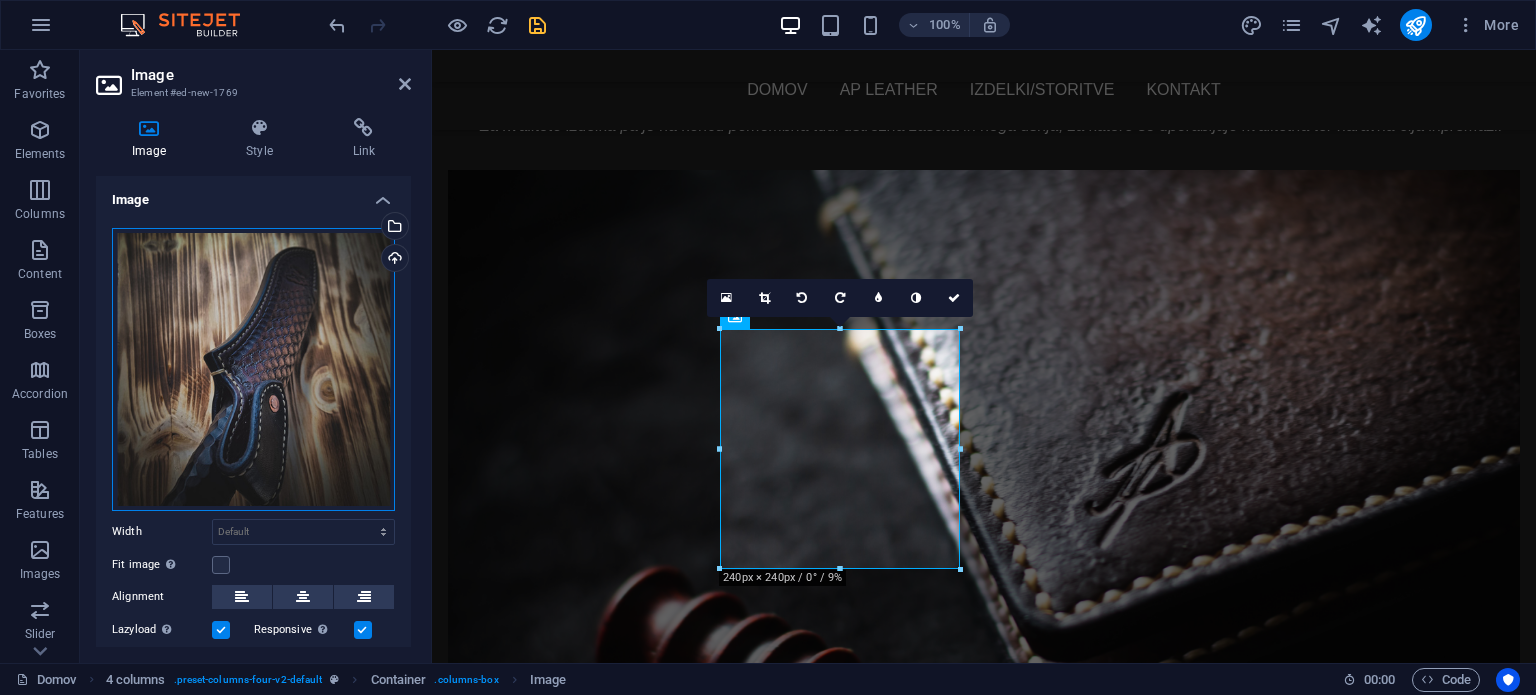 click on "Drag files here, click to choose files or select files from Files or our free stock photos & videos" at bounding box center [253, 369] 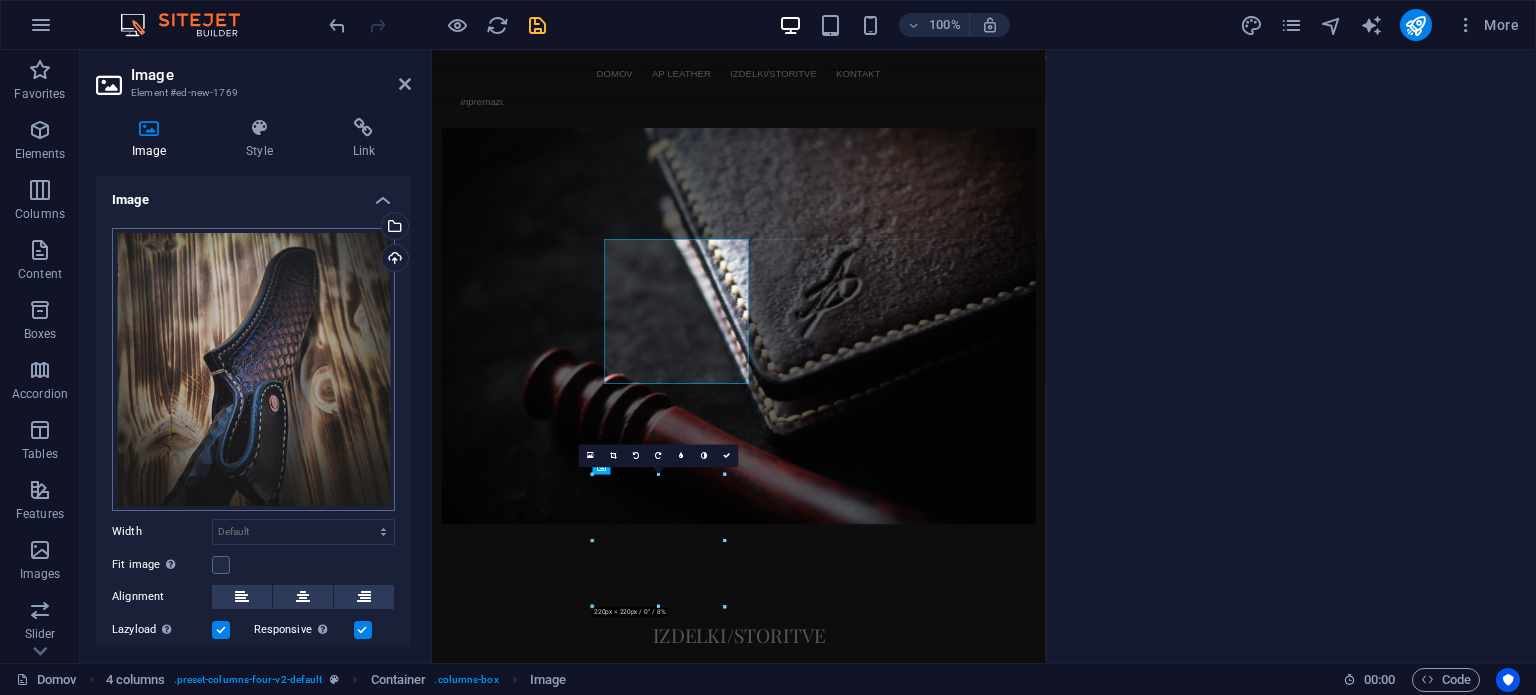 scroll, scrollTop: 1604, scrollLeft: 0, axis: vertical 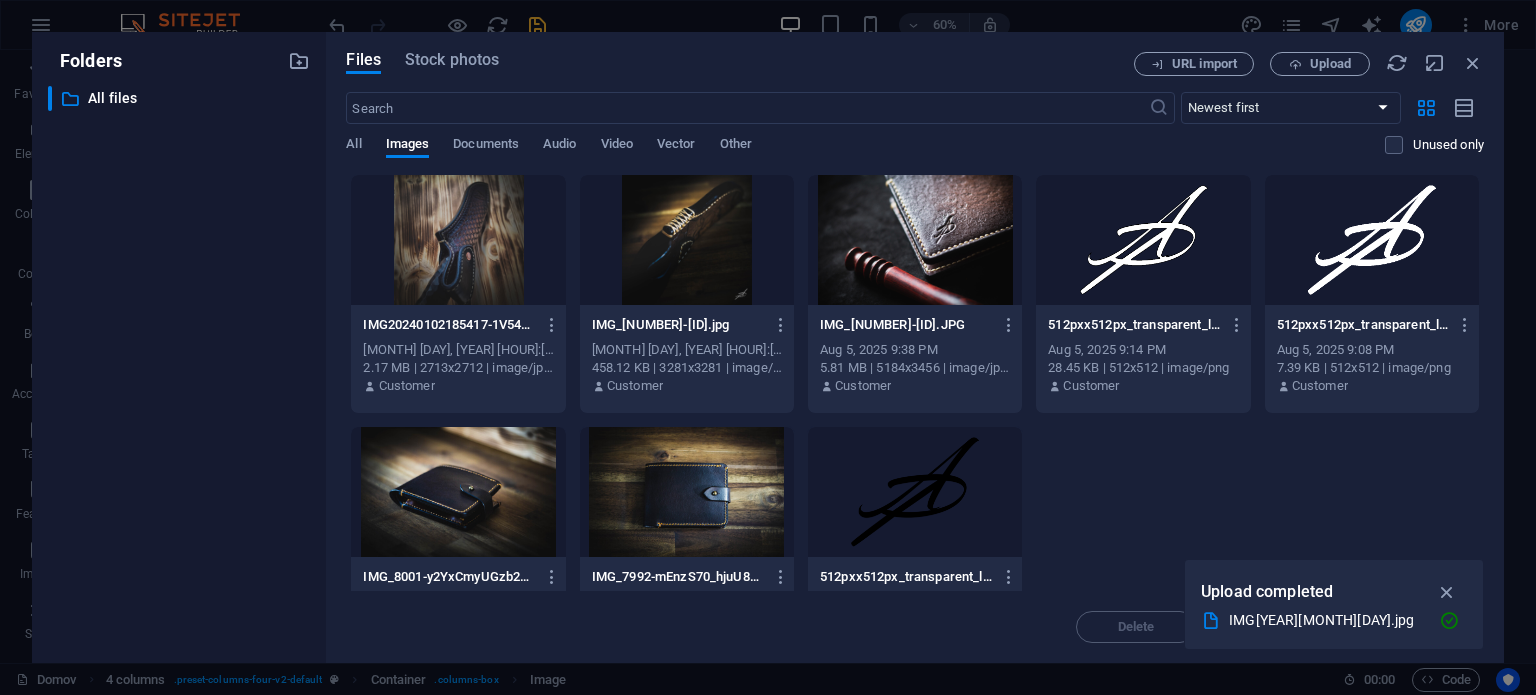 click at bounding box center (687, 240) 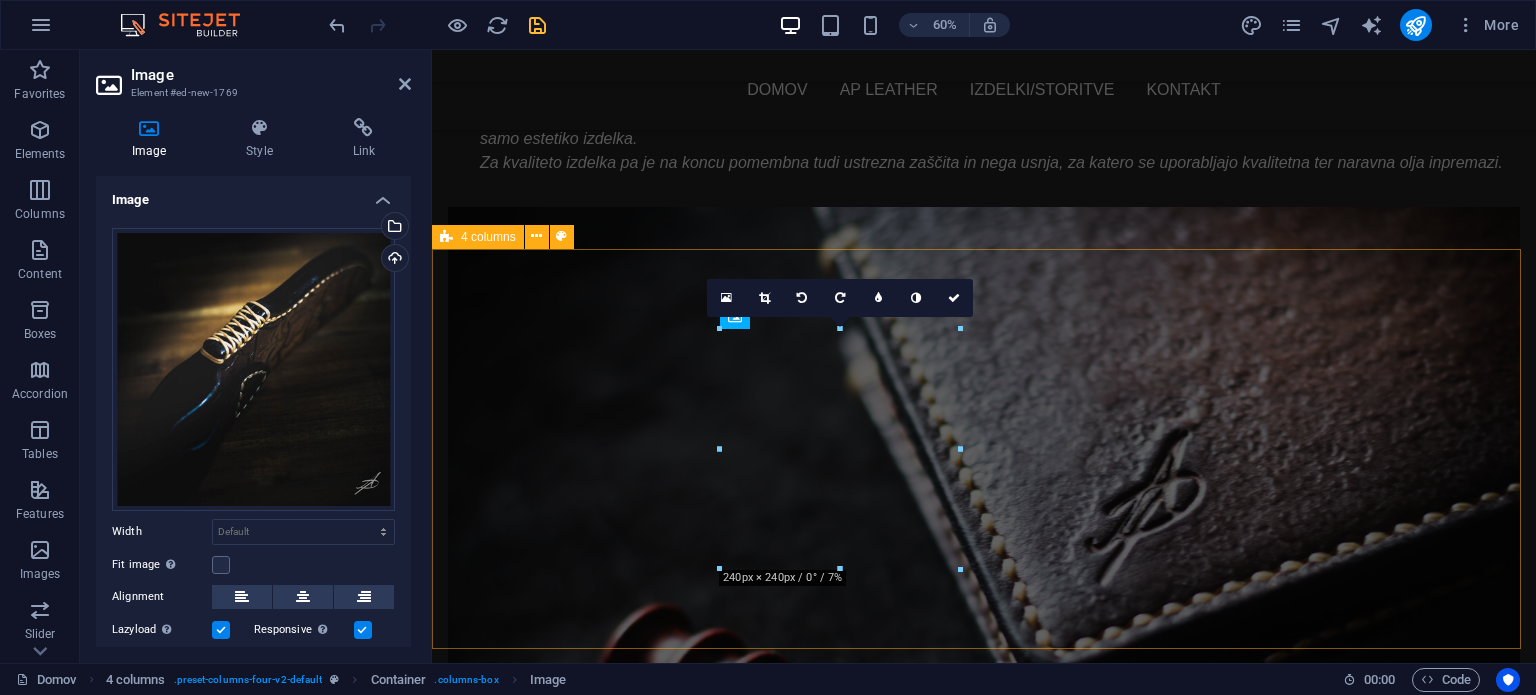 scroll, scrollTop: 1642, scrollLeft: 0, axis: vertical 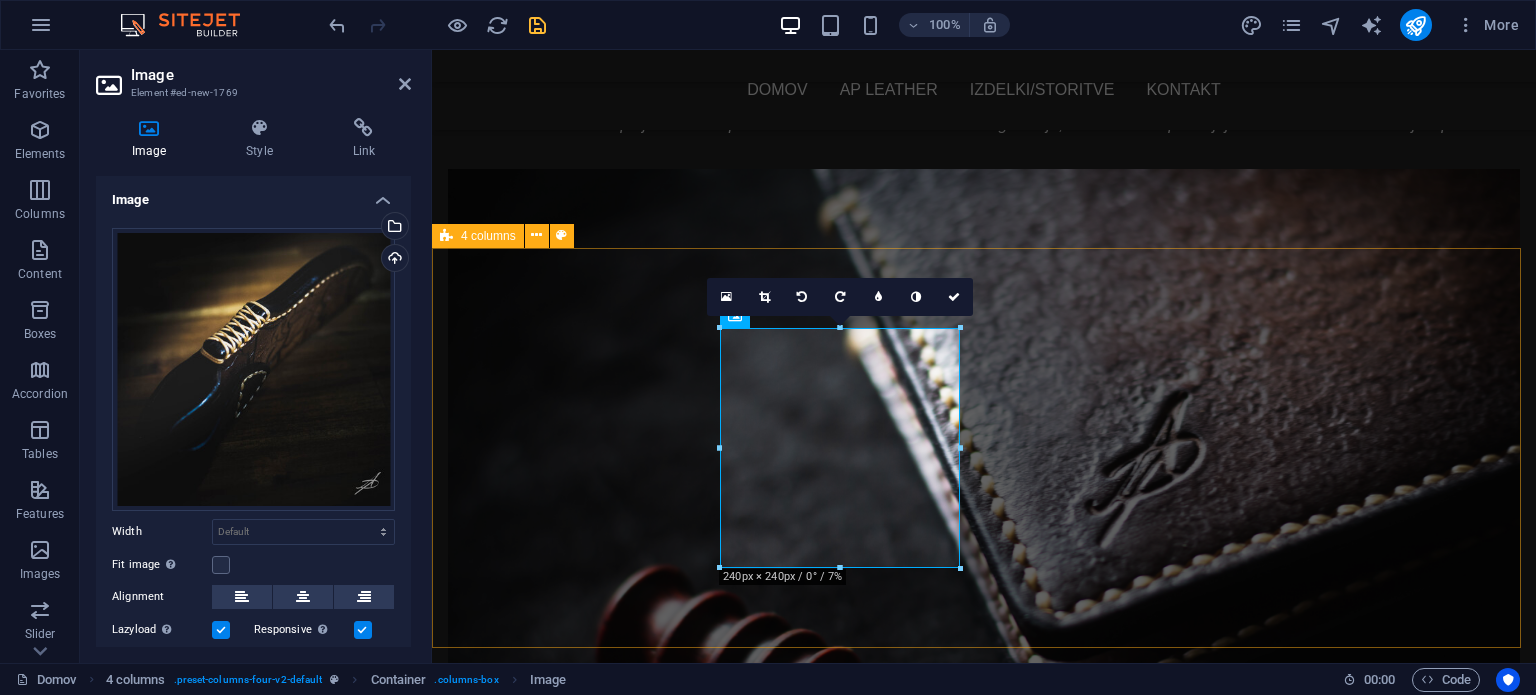 click on "Drop content here or  Add elements  Paste clipboard Drop content here or  Add elements  Paste clipboard" at bounding box center [984, 2323] 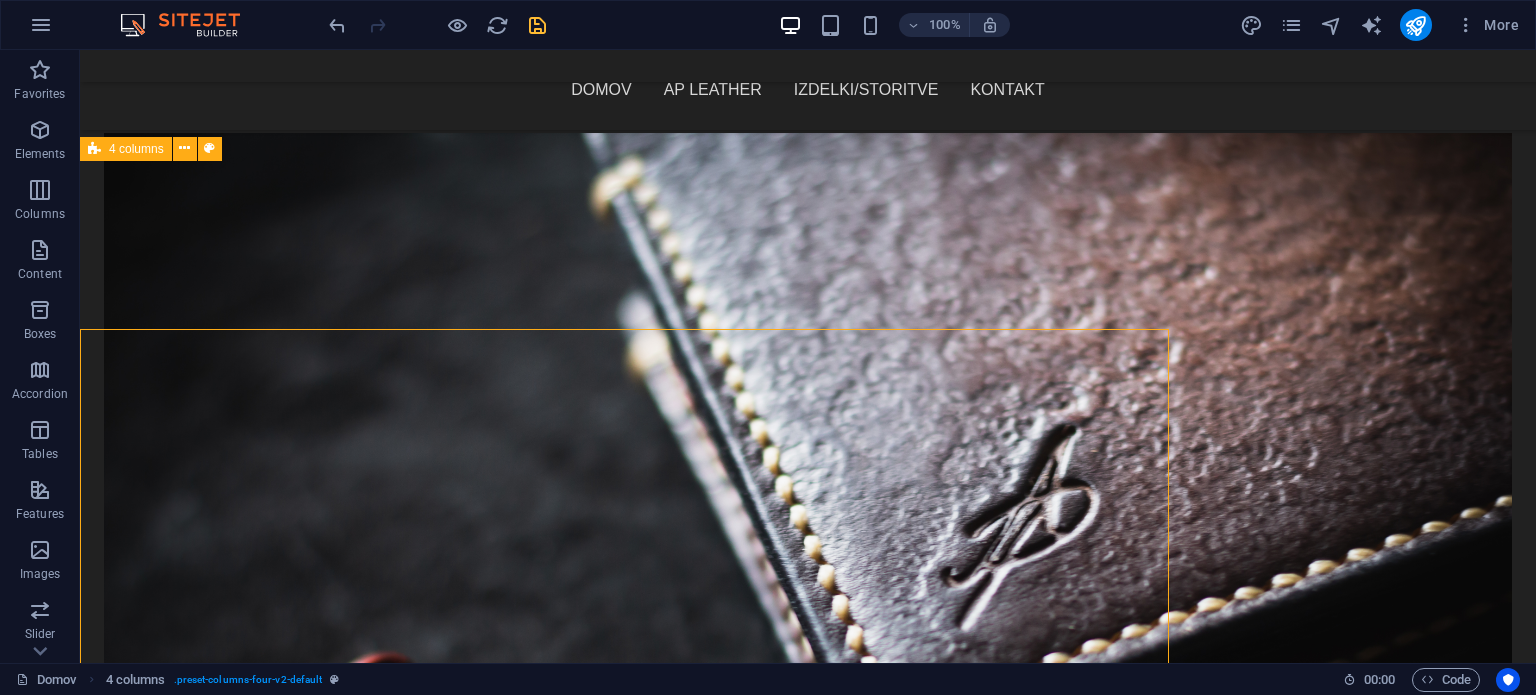 scroll, scrollTop: 1561, scrollLeft: 0, axis: vertical 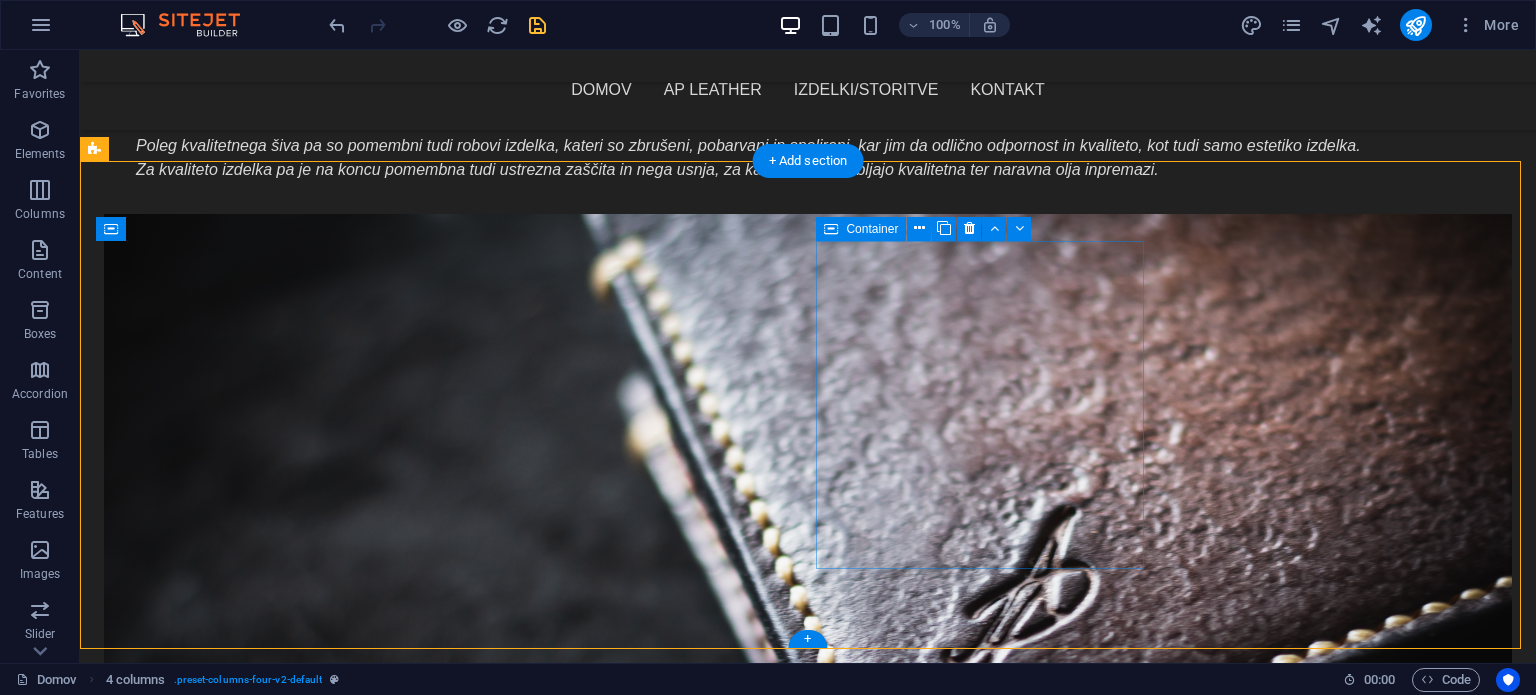 click on "Add elements" at bounding box center [201, 3377] 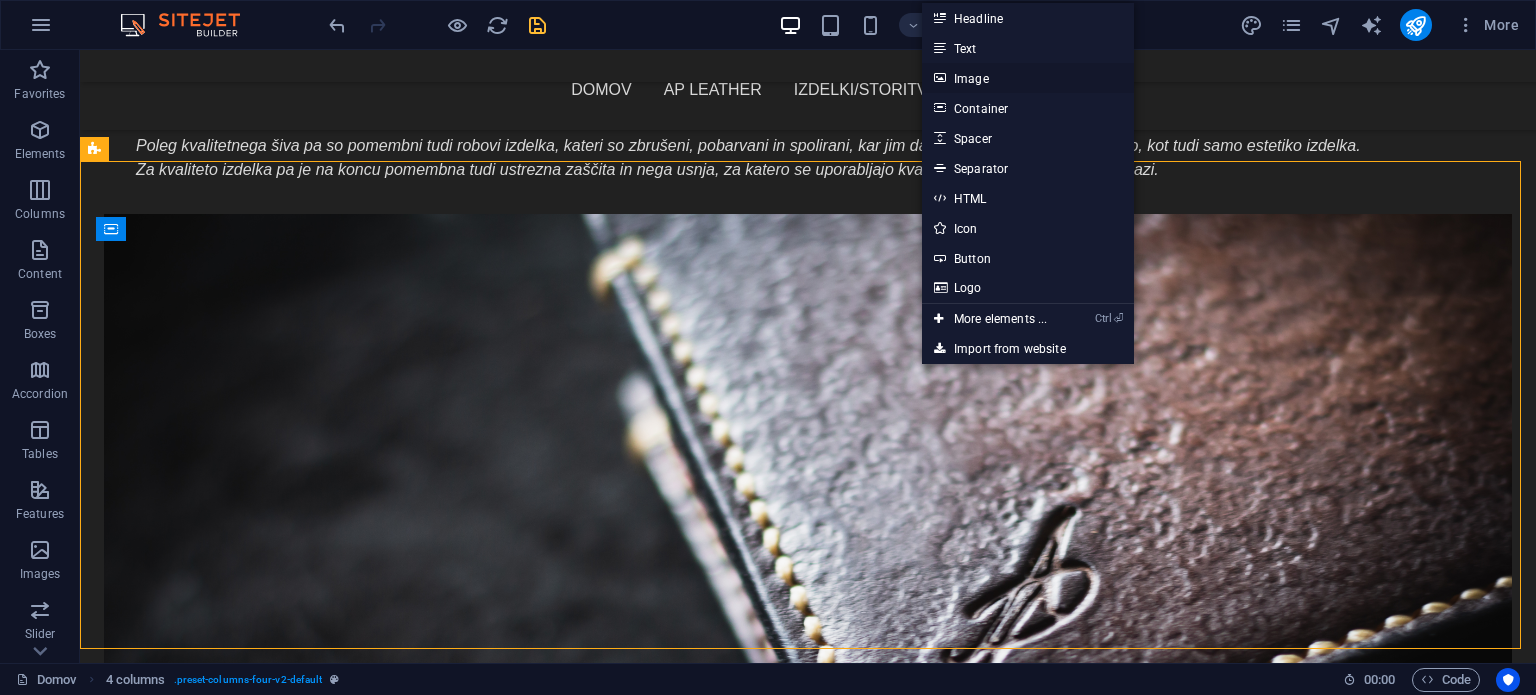 drag, startPoint x: 980, startPoint y: 77, endPoint x: 247, endPoint y: 284, distance: 761.6679 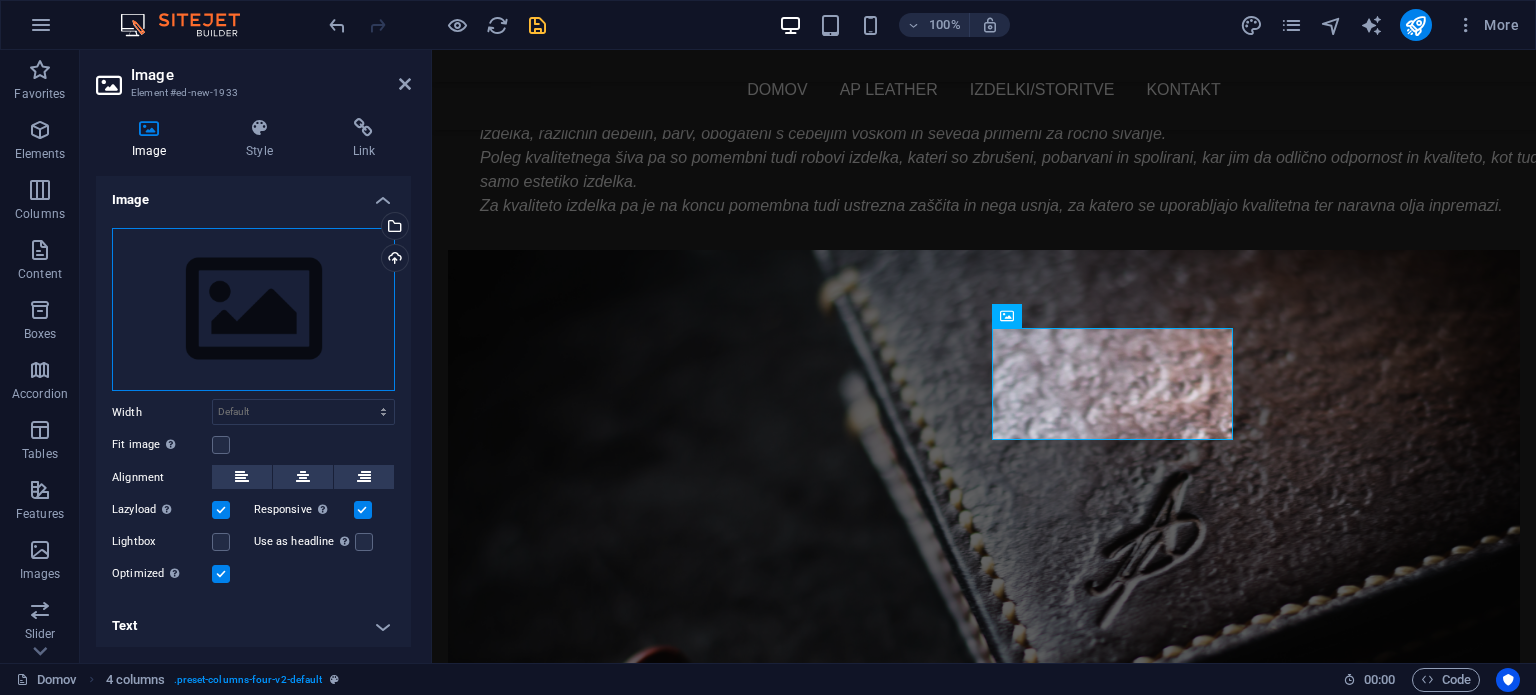 click on "Drag files here, click to choose files or select files from Files or our free stock photos & videos" at bounding box center [253, 310] 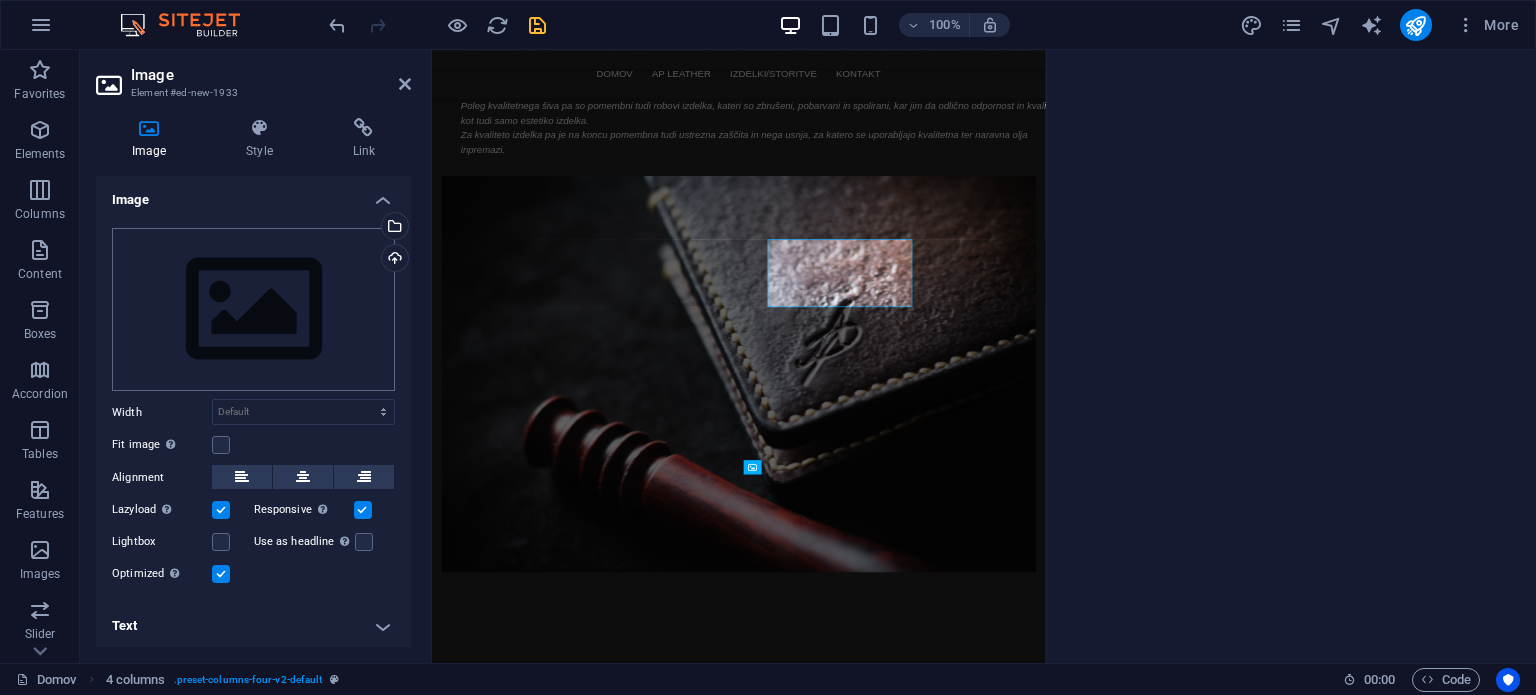click on "usnjarstvo-ap.si Domov Favorites Elements Columns Content Boxes Accordion Tables Features Images Slider Header Footer Forms Marketing Collections Image Element #ed-new-1933 Image Style Link Image Drag files here, click to choose files or select files from Files or our free stock photos & videos Select files from the file manager, stock photos, or upload file(s) Upload Width Default auto px rem % em vh vw Fit image Automatically fit image to a fixed width and height Height Default auto px Alignment Lazyload Loading images after the page loads improves page speed. Responsive Automatically load retina image and smartphone optimized sizes. Lightbox Use as headline The image will be wrapped in an H1 headline tag. Useful for giving alternative text the weight of an H1 headline, e.g. for the logo. Leave unchecked if uncertain. Optimized Images are compressed to improve page speed. Position Direction Custom X offset 50 px rem % vh vw 50 %" at bounding box center [768, 347] 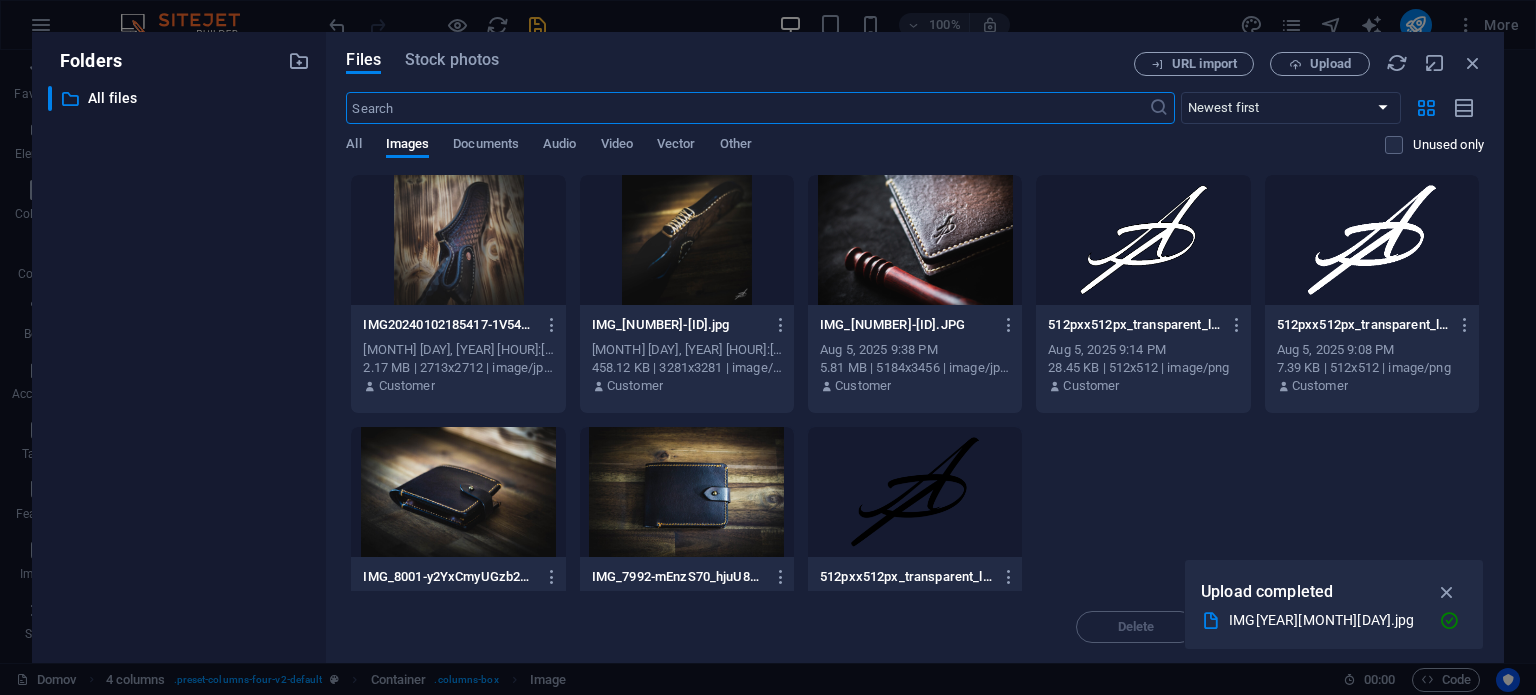scroll, scrollTop: 1604, scrollLeft: 0, axis: vertical 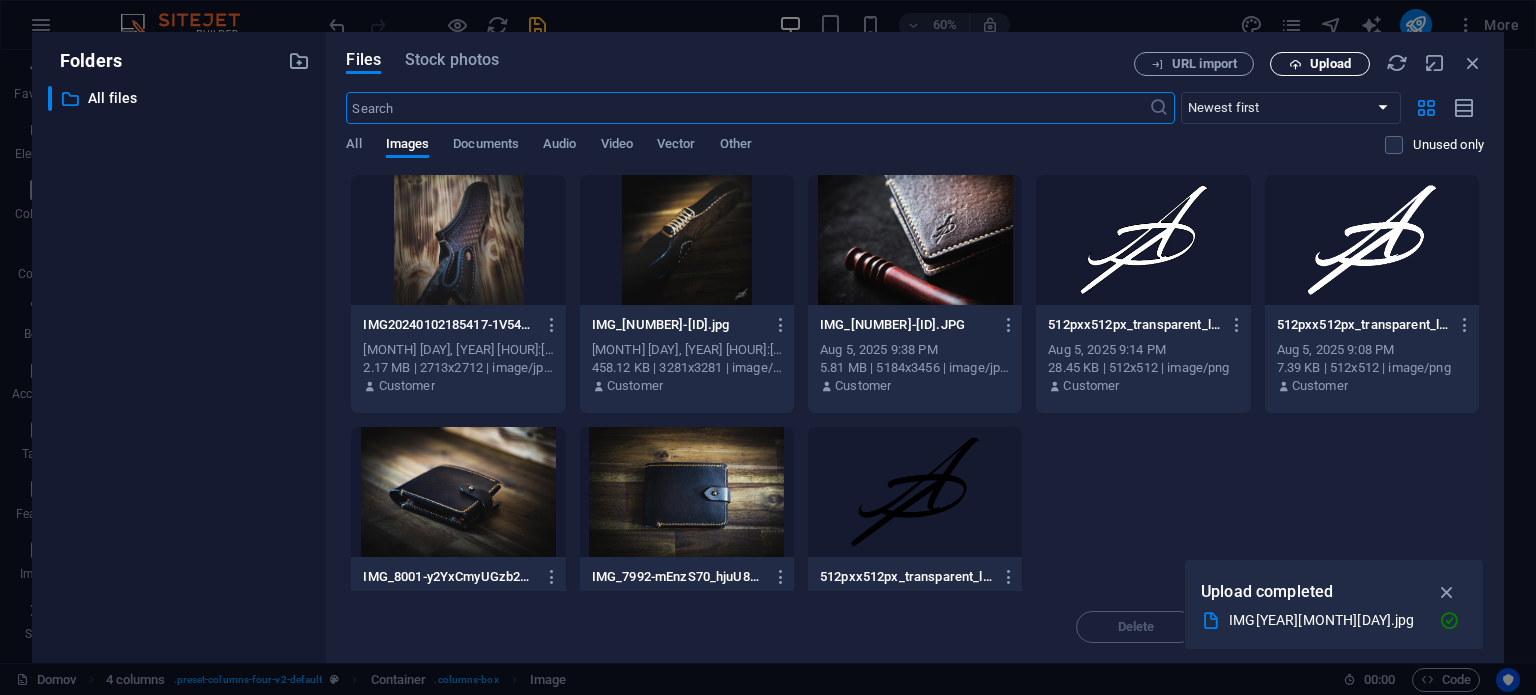 click on "Upload" at bounding box center (1330, 64) 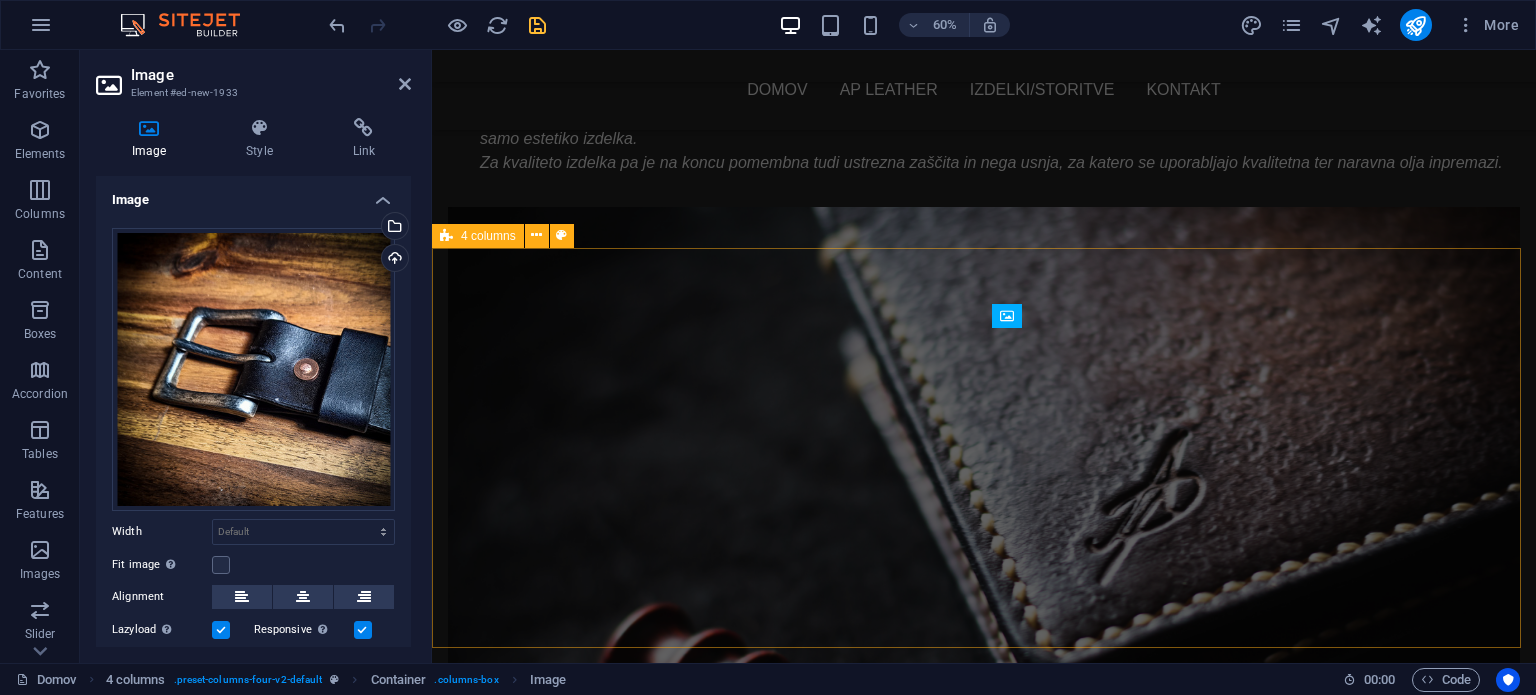 scroll, scrollTop: 1642, scrollLeft: 0, axis: vertical 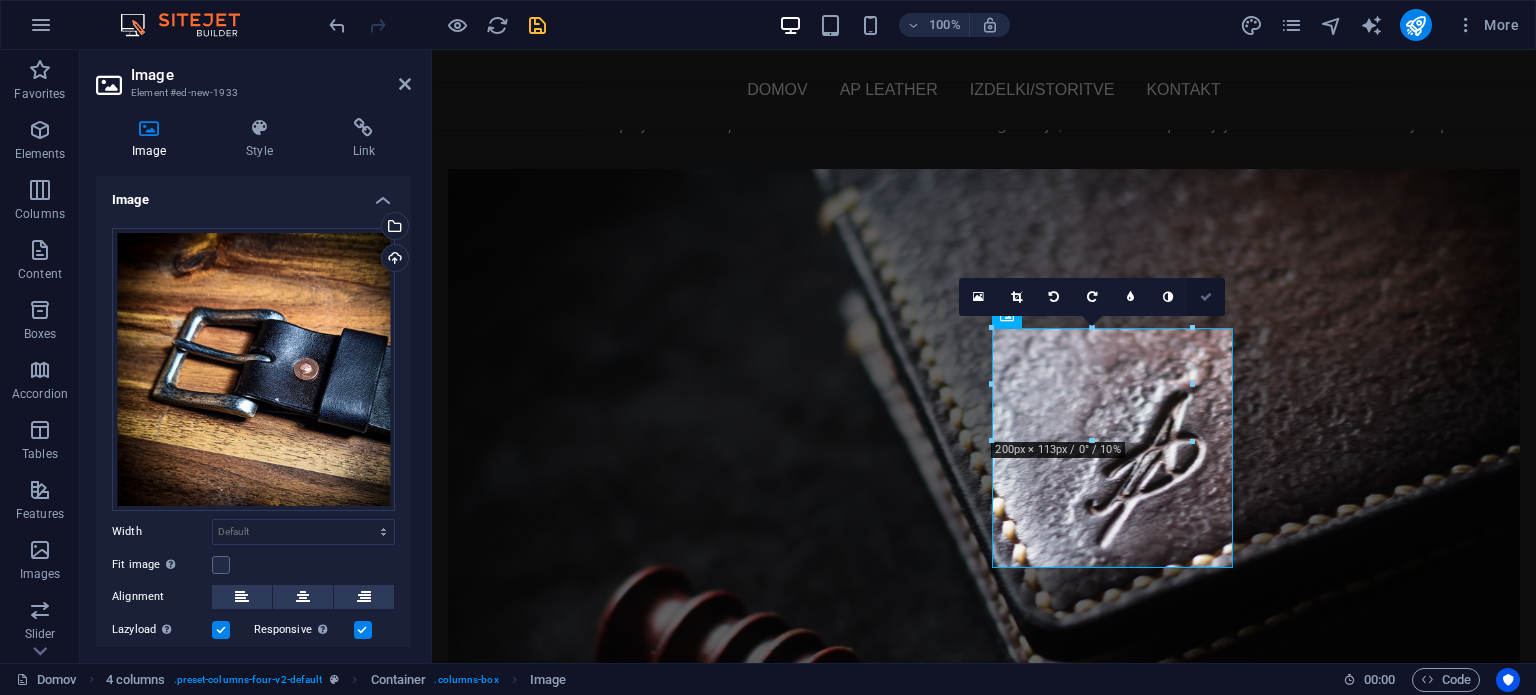 click at bounding box center [1206, 297] 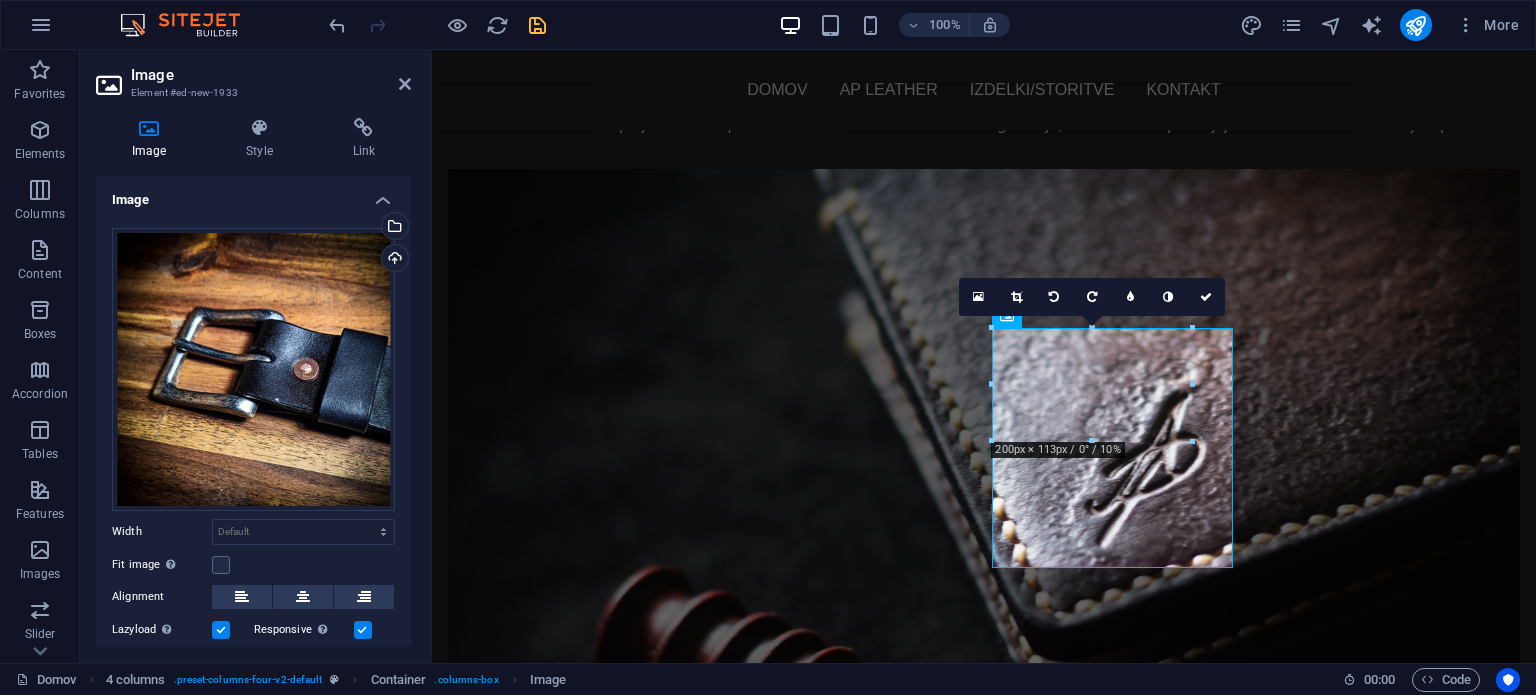 scroll, scrollTop: 1561, scrollLeft: 0, axis: vertical 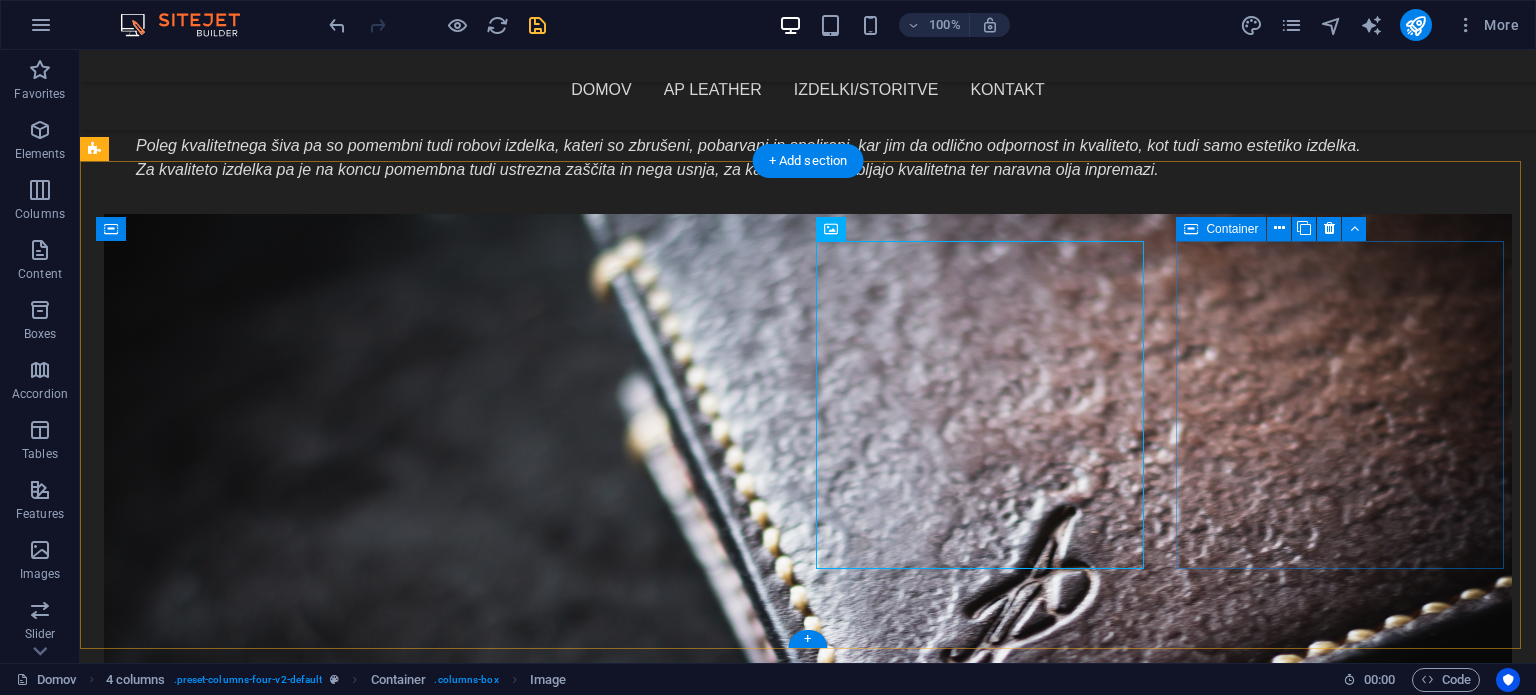 click on "Add elements" at bounding box center (201, 4417) 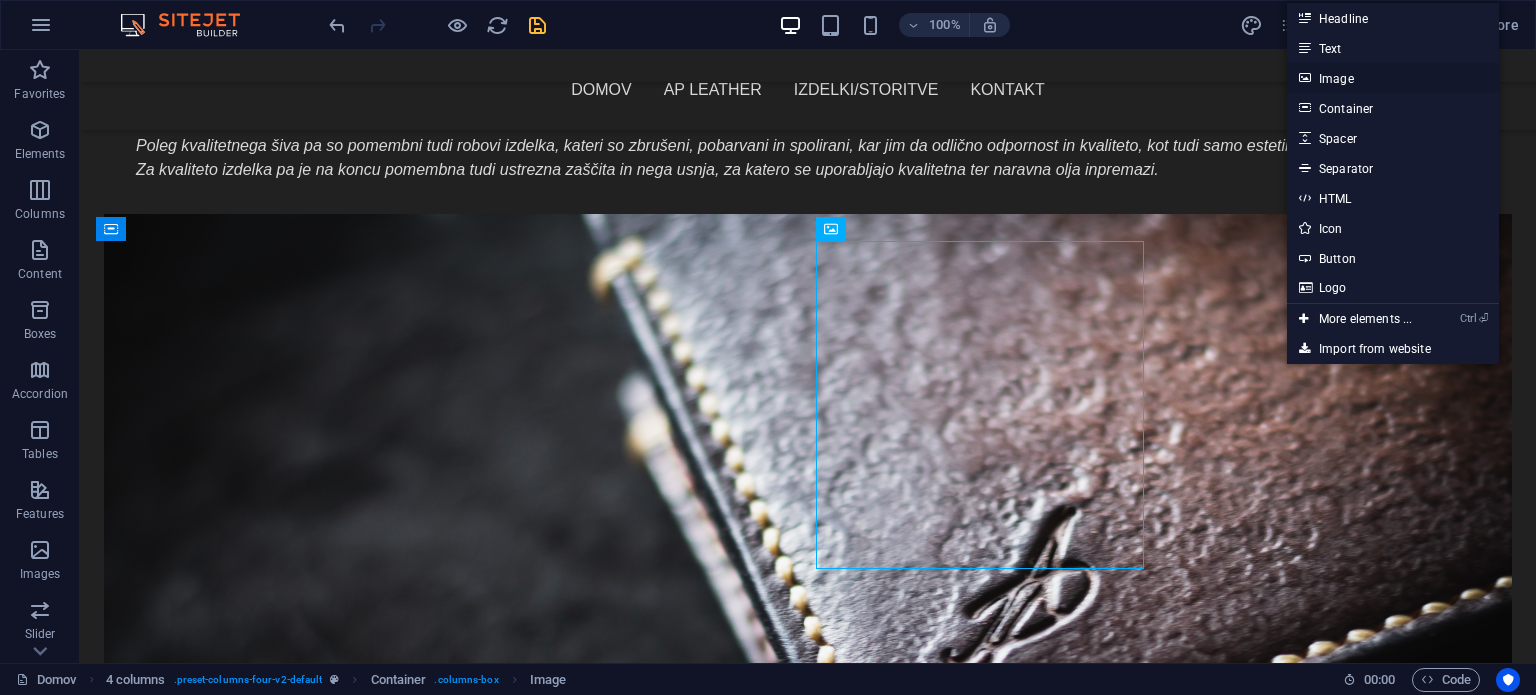 click on "Image" at bounding box center [1393, 78] 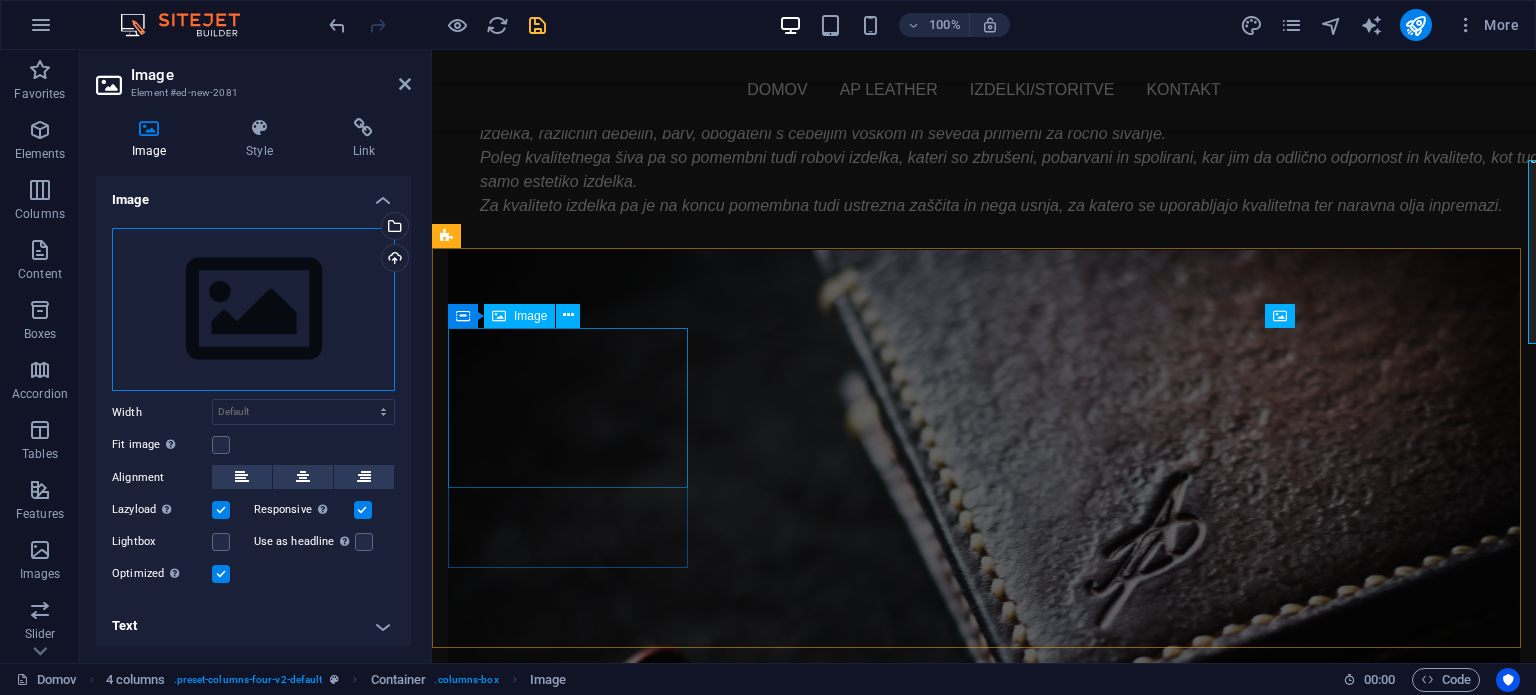 click on "Drag files here, click to choose files or select files from Files or our free stock photos & videos" at bounding box center (253, 310) 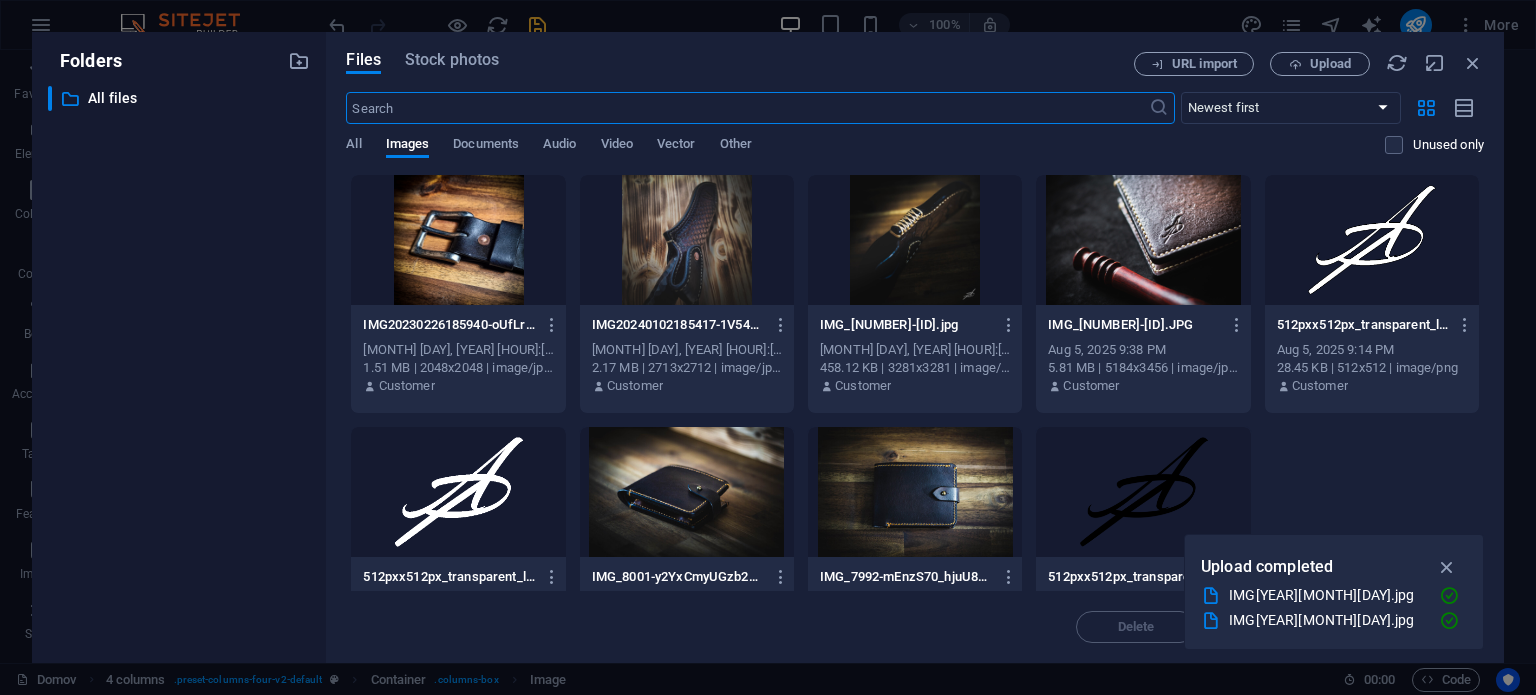 scroll, scrollTop: 1604, scrollLeft: 0, axis: vertical 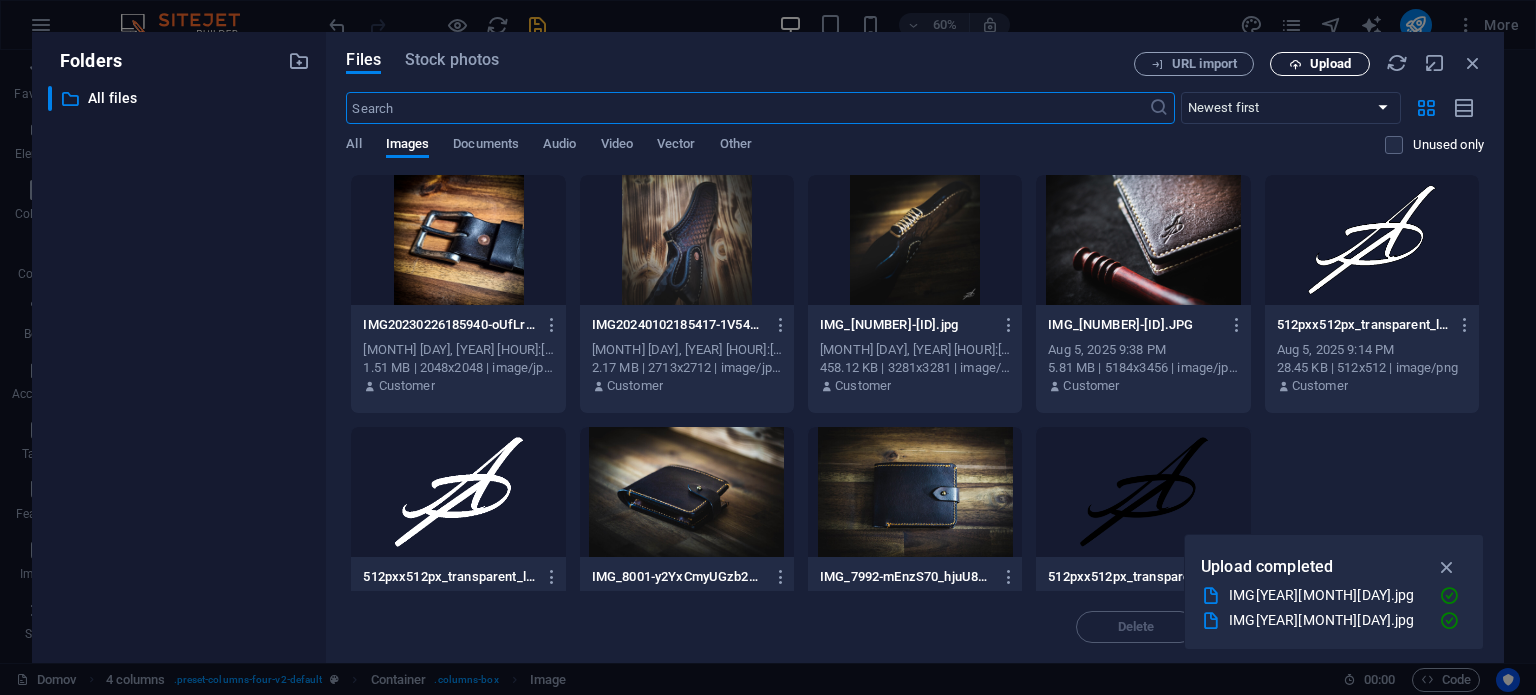 click on "Upload" at bounding box center [1320, 64] 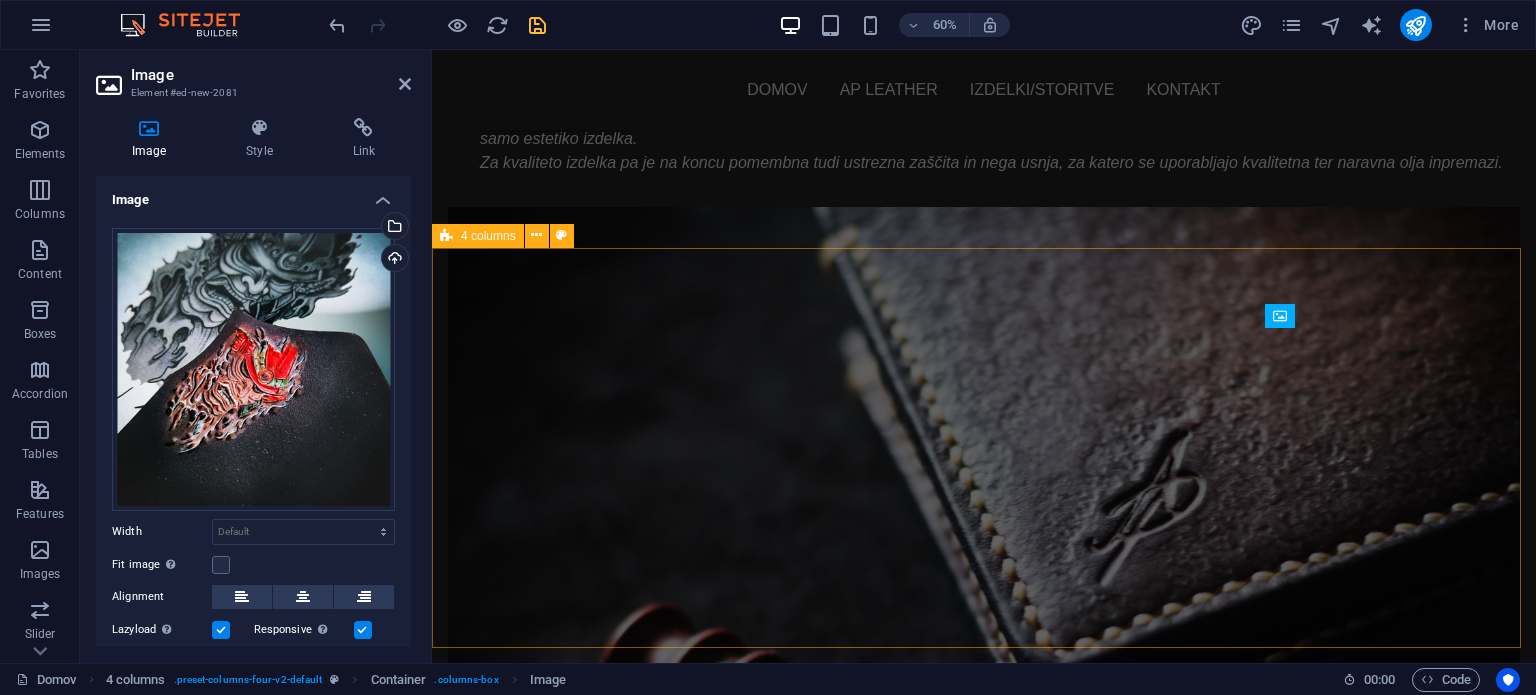 scroll, scrollTop: 1642, scrollLeft: 0, axis: vertical 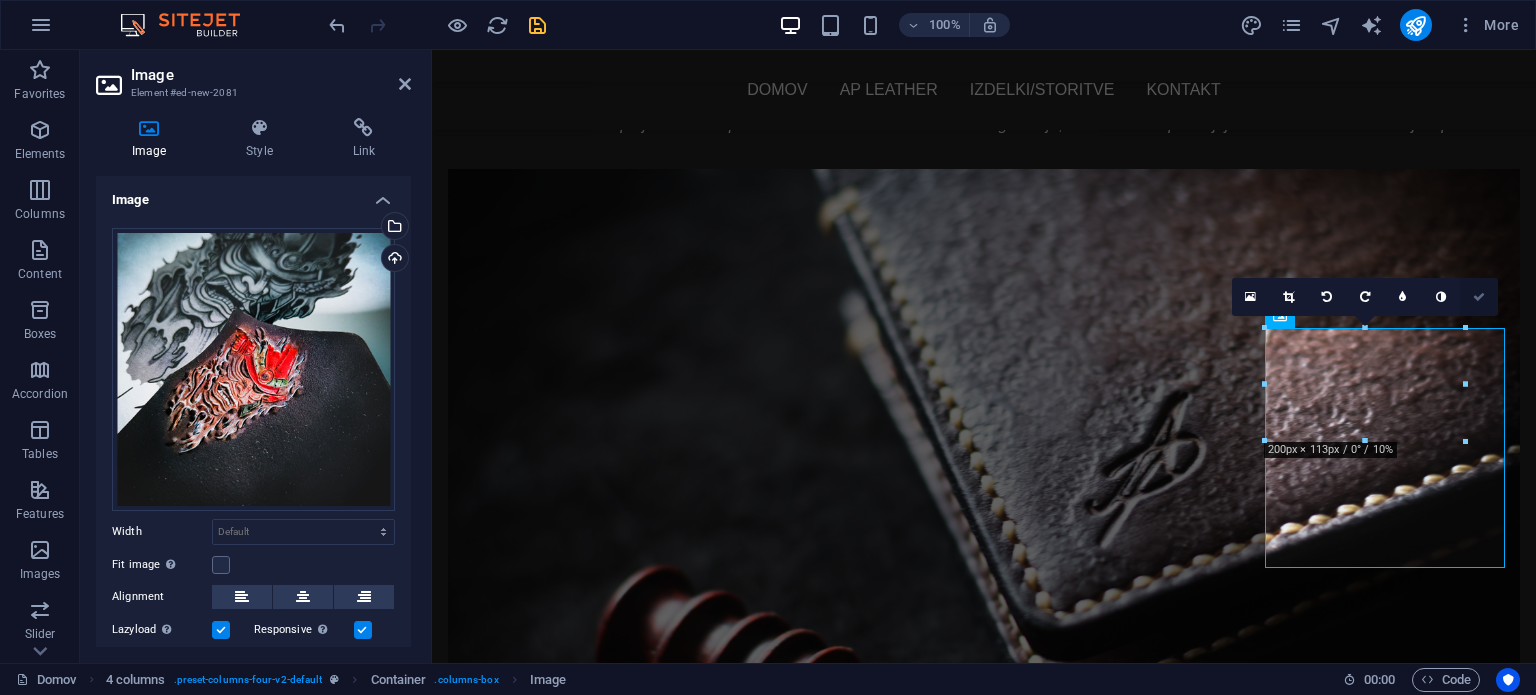 click at bounding box center [1479, 297] 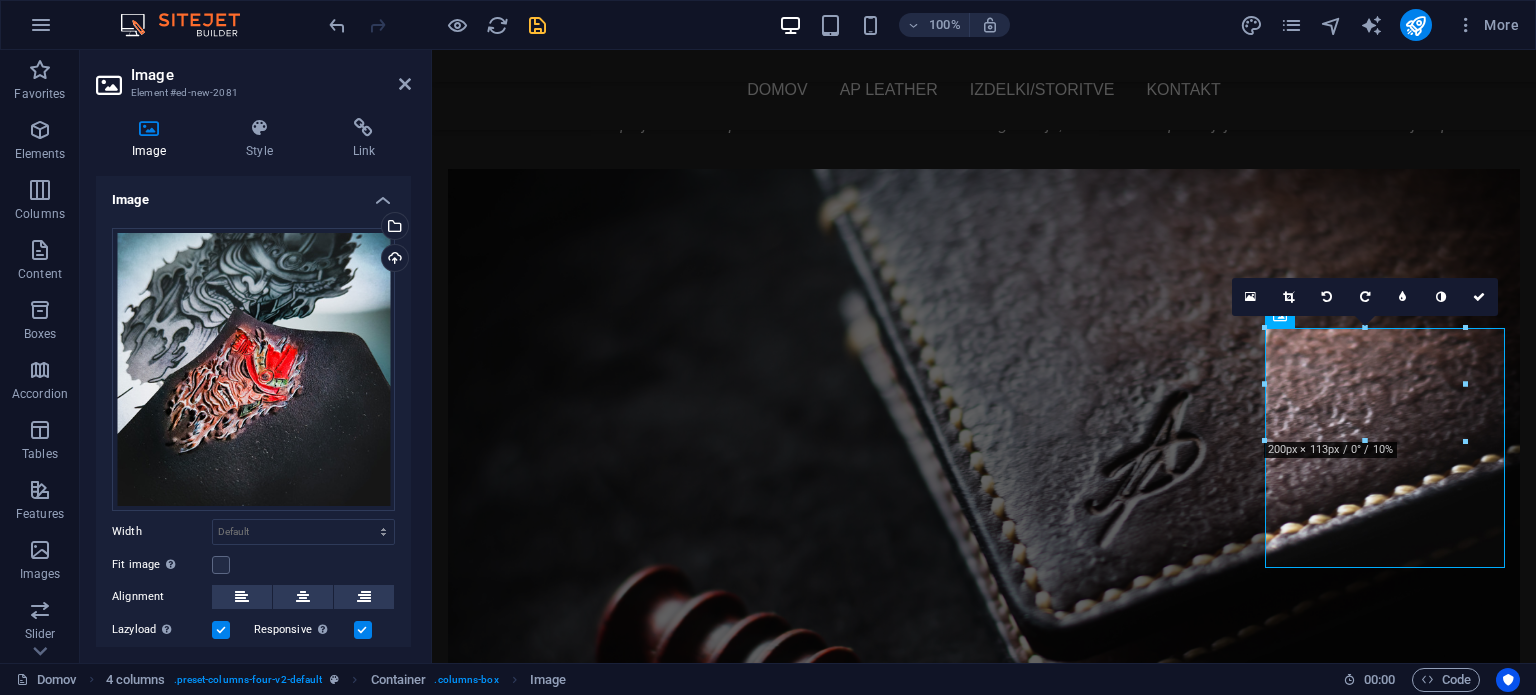scroll, scrollTop: 1561, scrollLeft: 0, axis: vertical 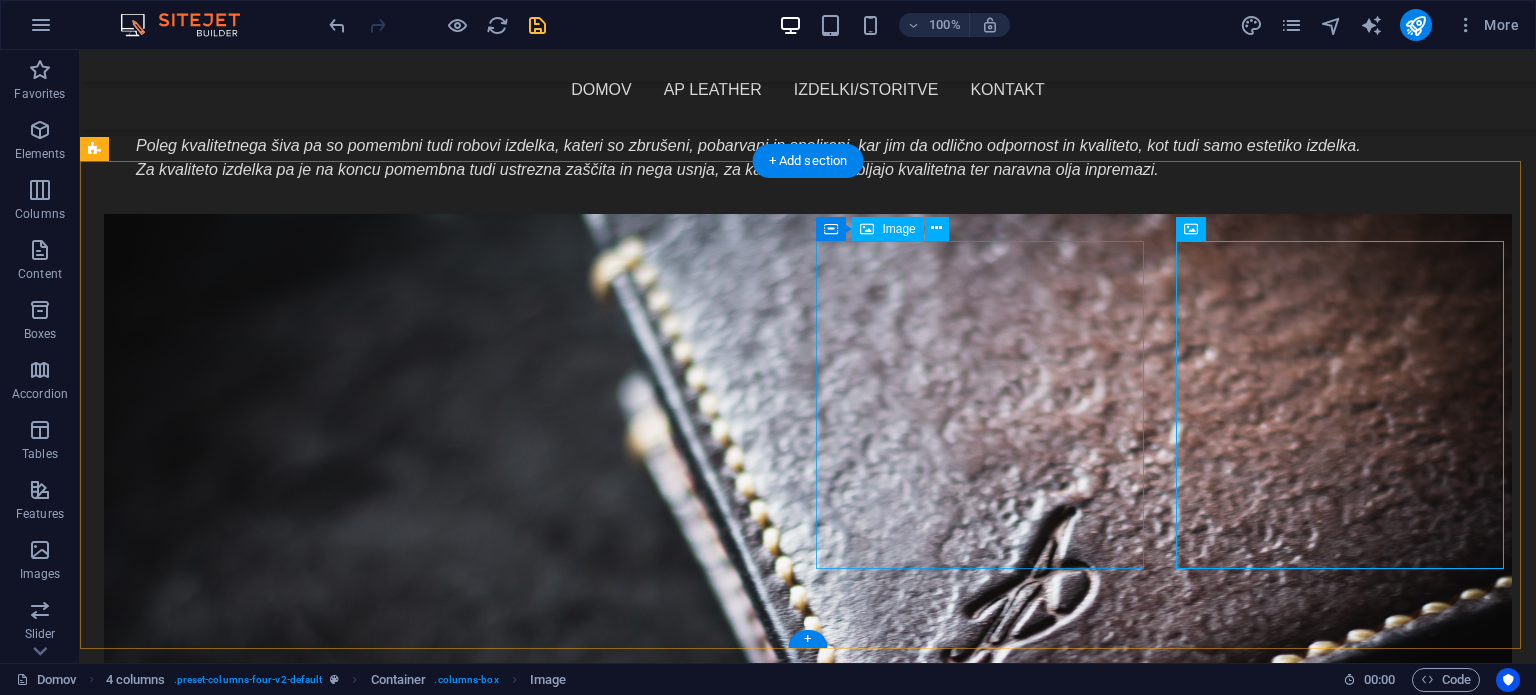 click at bounding box center (260, 4828) 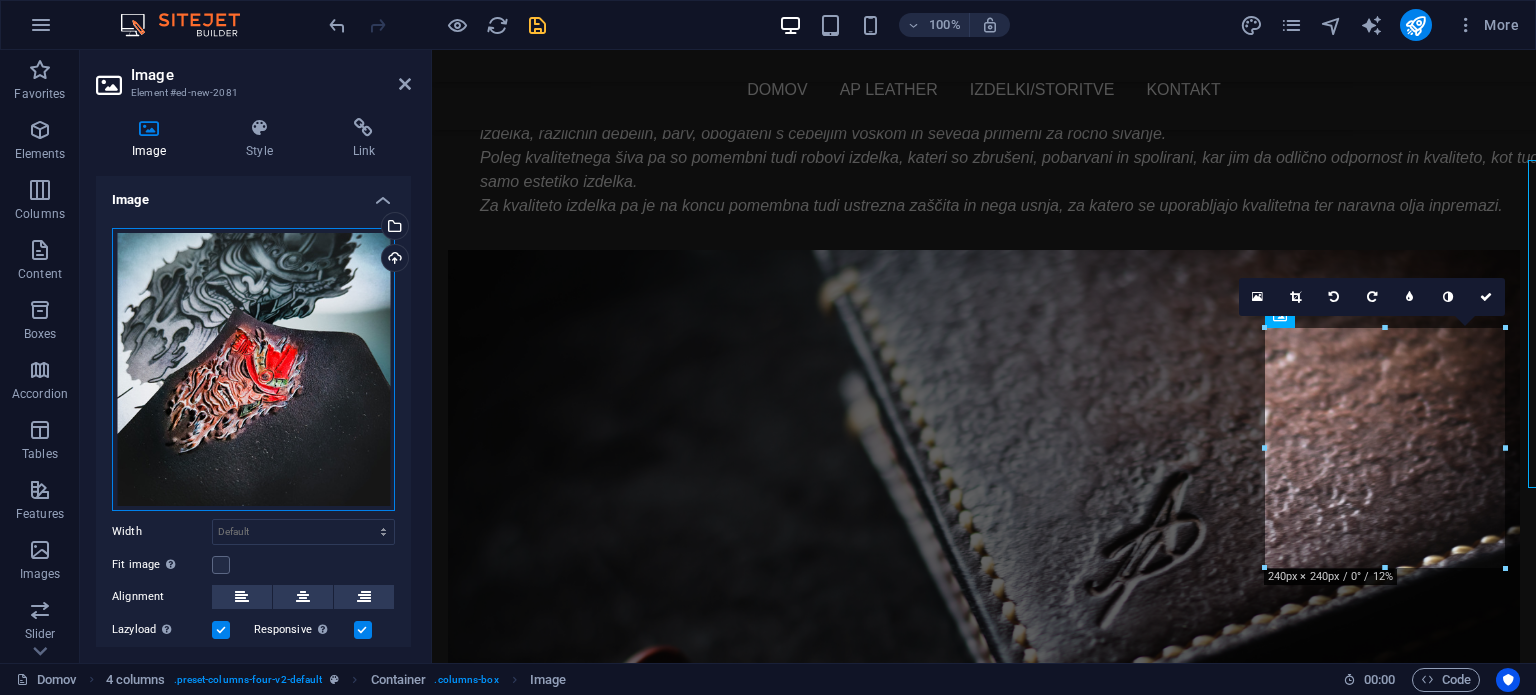 click on "Drag files here, click to choose files or select files from Files or our free stock photos & videos" at bounding box center [253, 369] 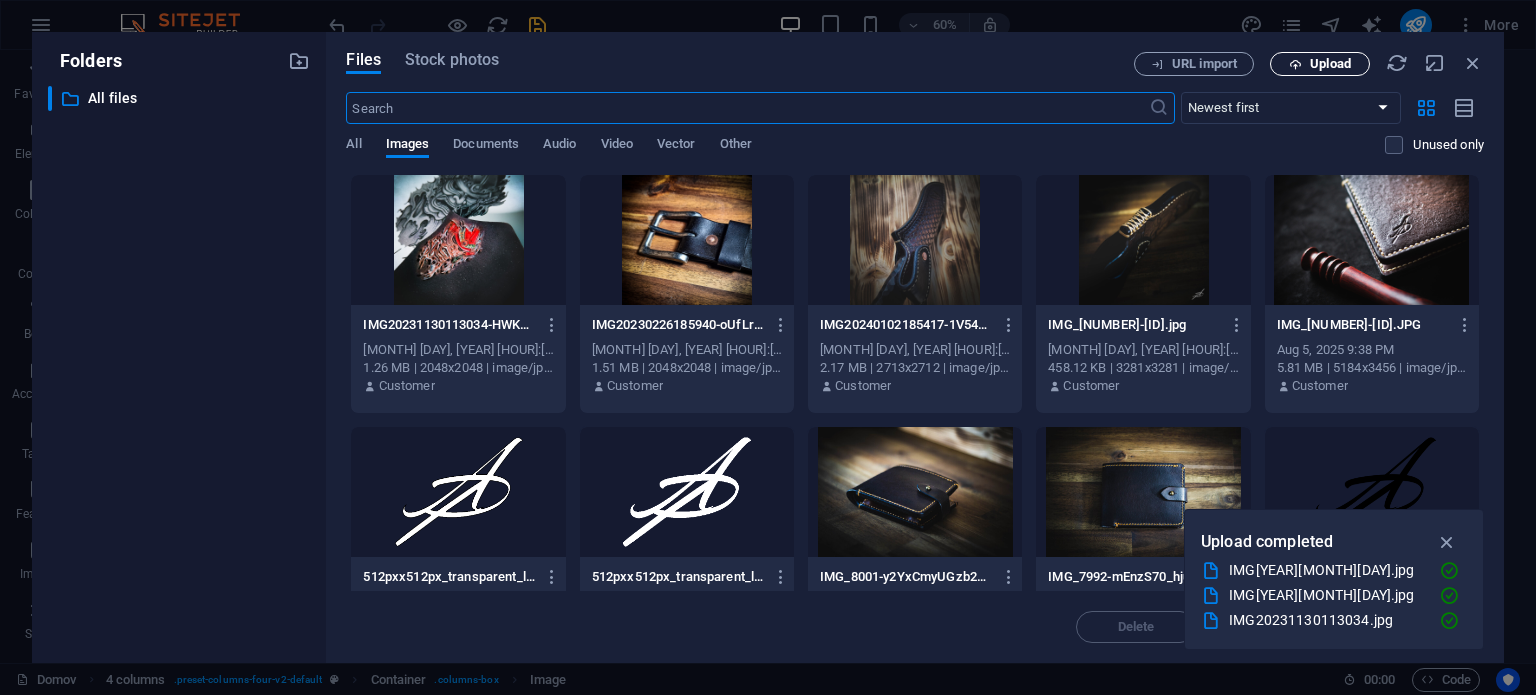 click on "Upload" at bounding box center (1330, 64) 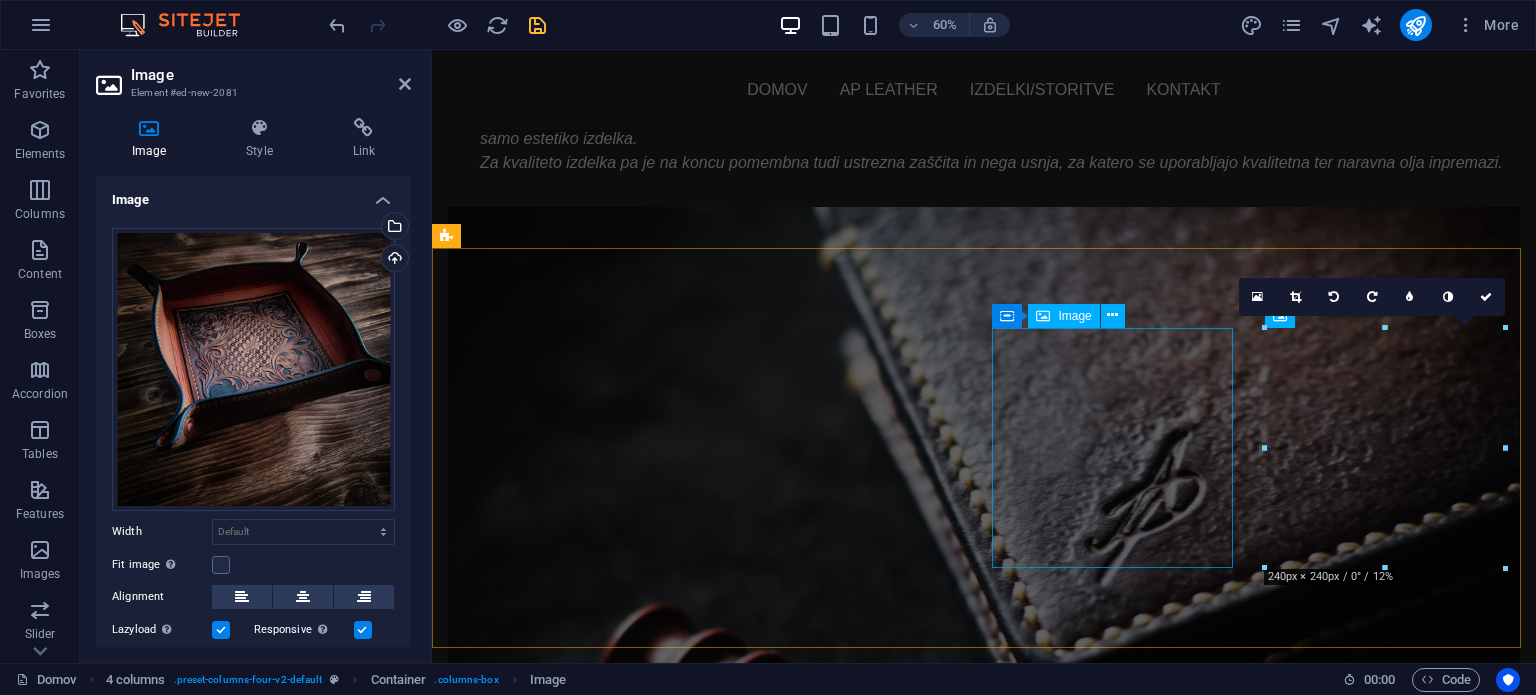 scroll, scrollTop: 1642, scrollLeft: 0, axis: vertical 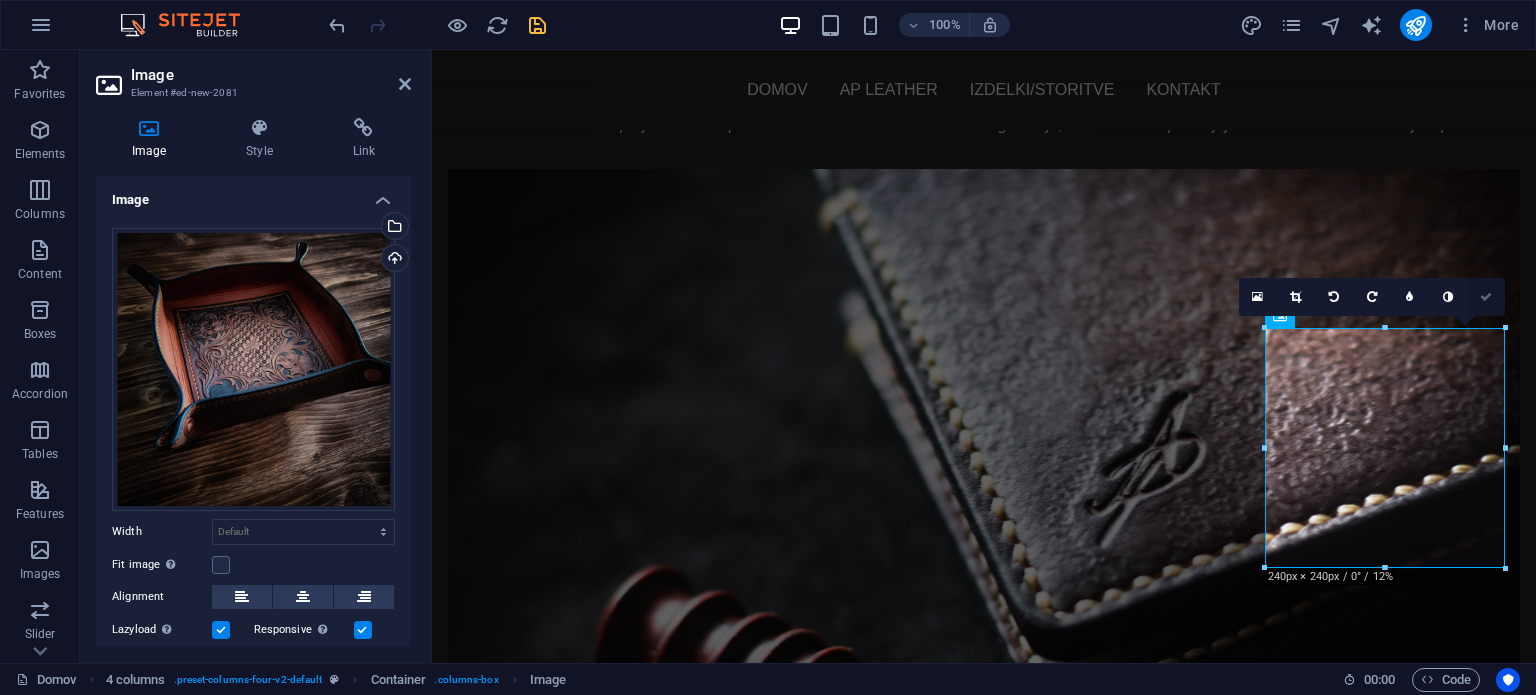 drag, startPoint x: 1226, startPoint y: 473, endPoint x: 1484, endPoint y: 295, distance: 313.44537 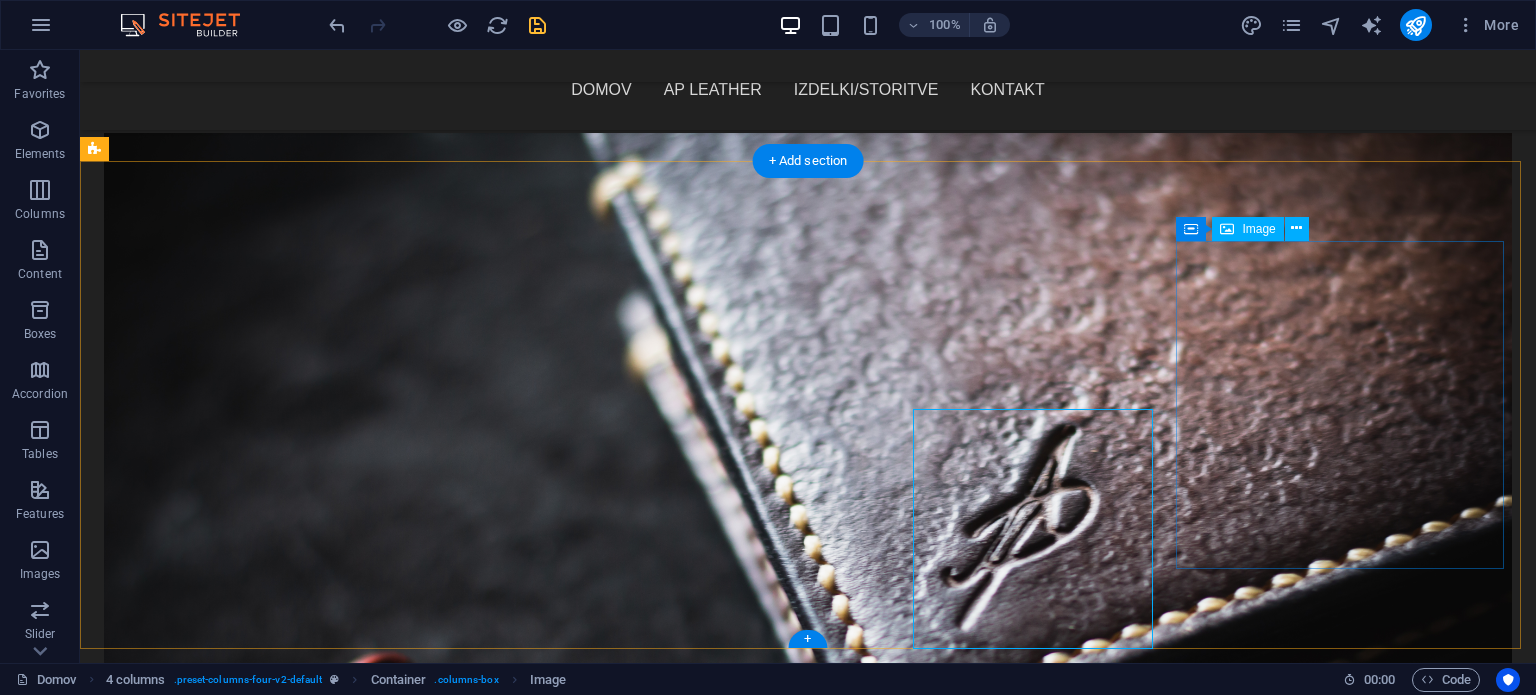 scroll, scrollTop: 1561, scrollLeft: 0, axis: vertical 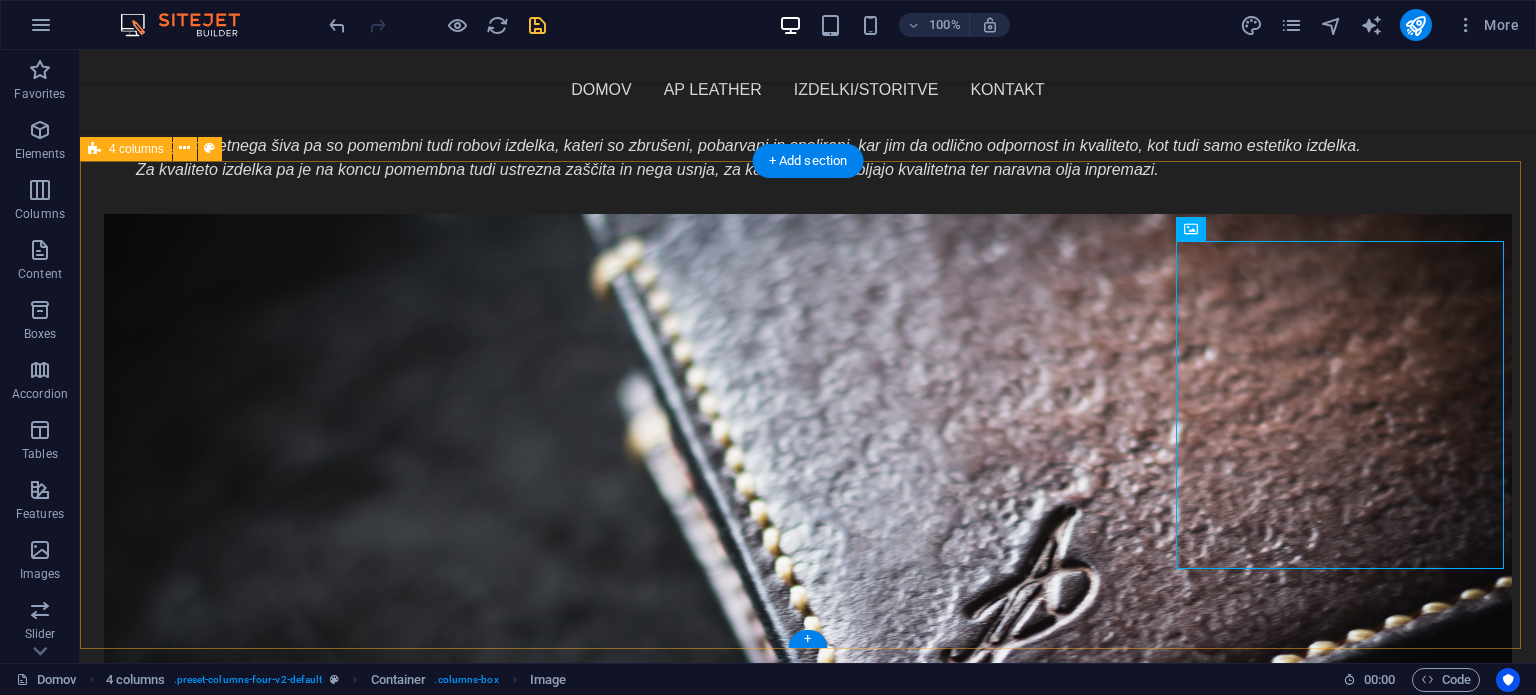 click at bounding box center (808, 3438) 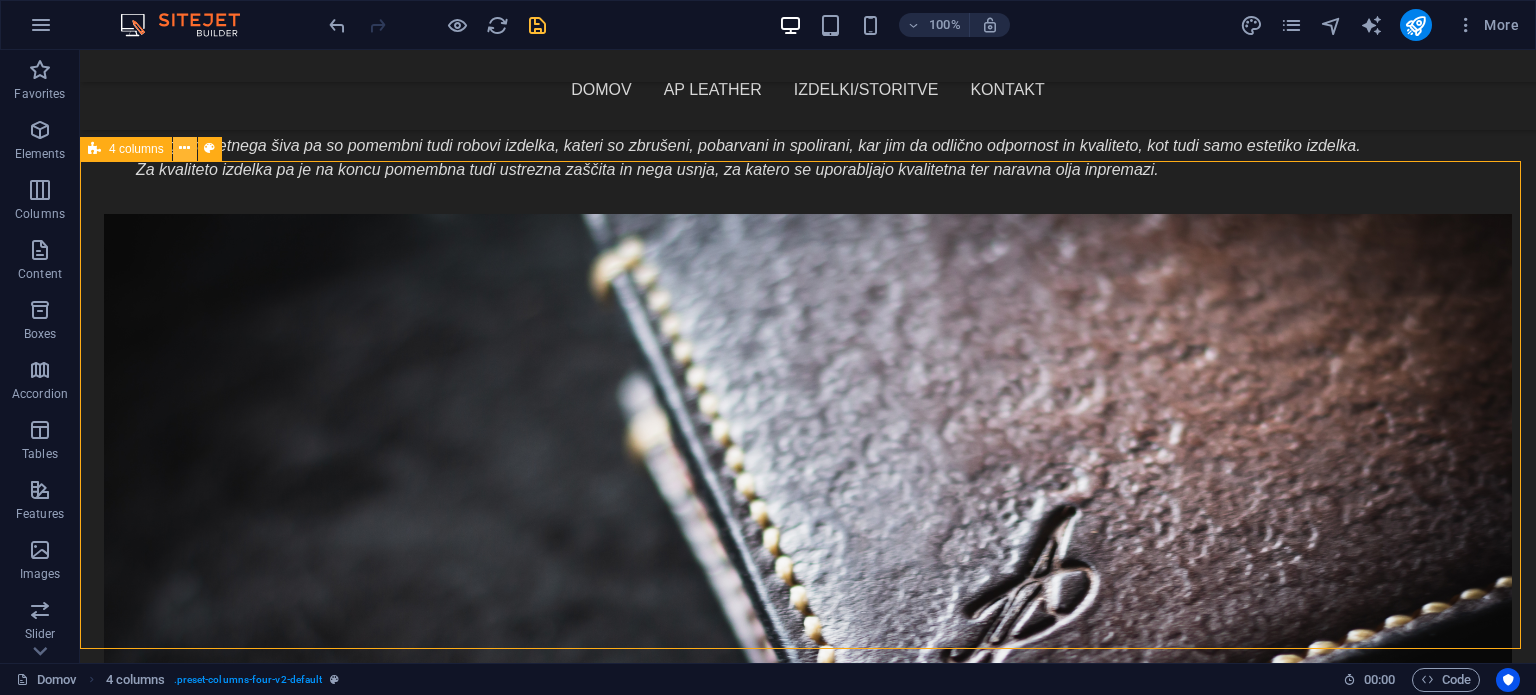 click at bounding box center [184, 148] 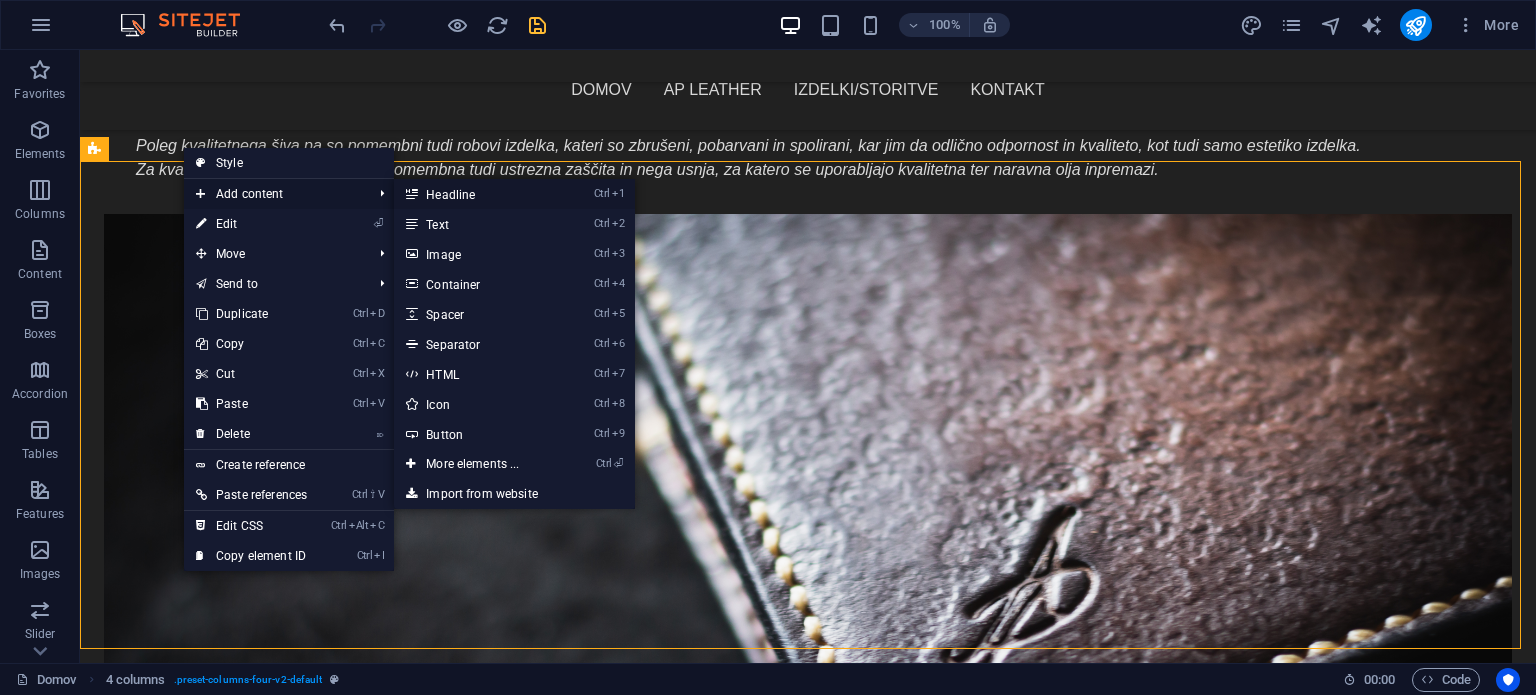 click on "Ctrl 1  Headline" at bounding box center (476, 194) 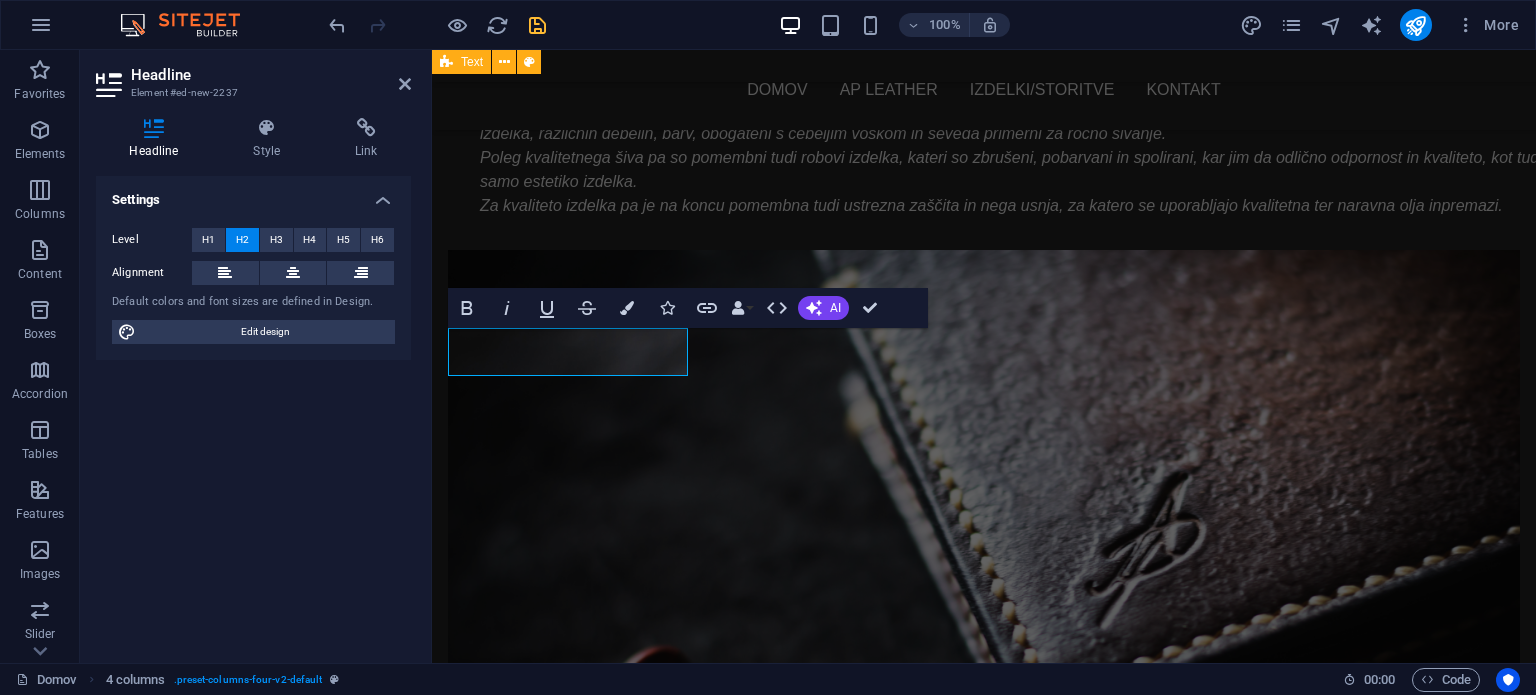 scroll, scrollTop: 1642, scrollLeft: 0, axis: vertical 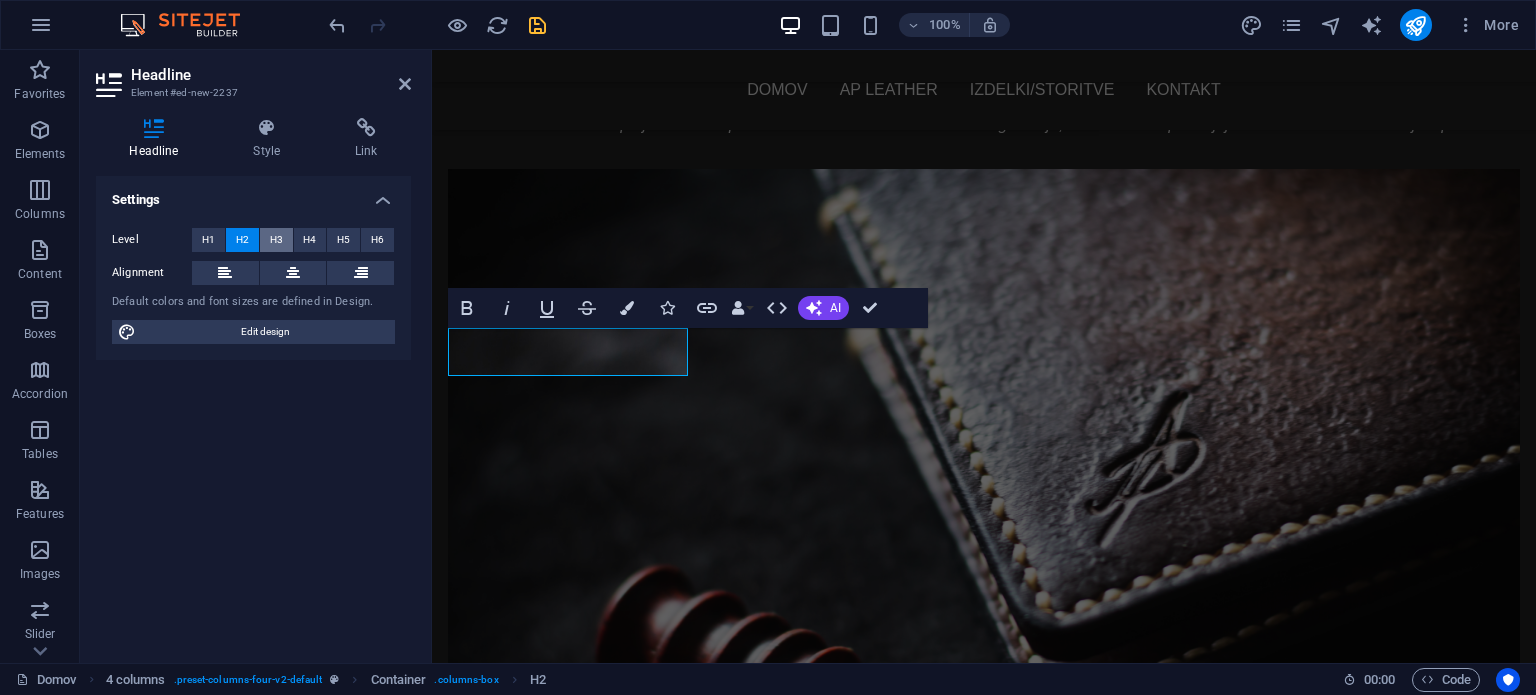 click on "H3" at bounding box center [276, 240] 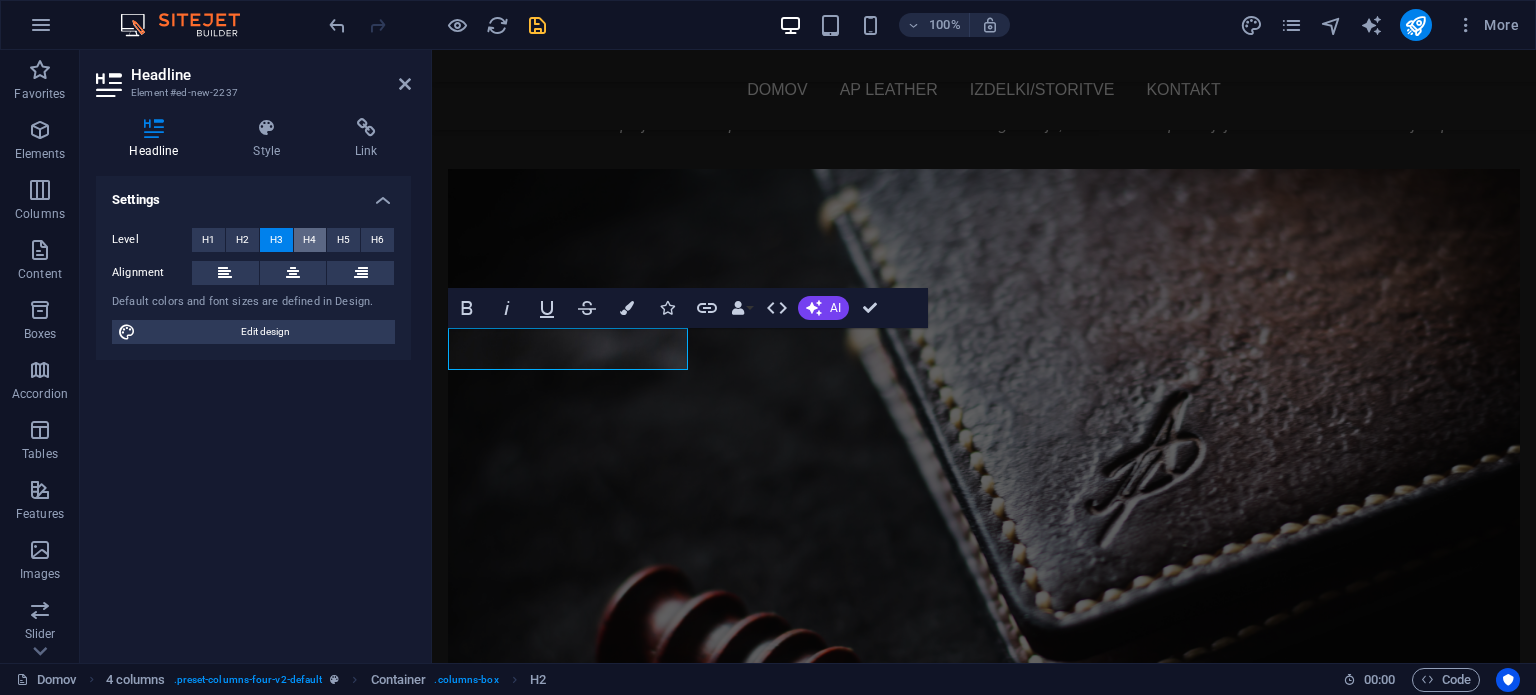 click on "H4" at bounding box center [309, 240] 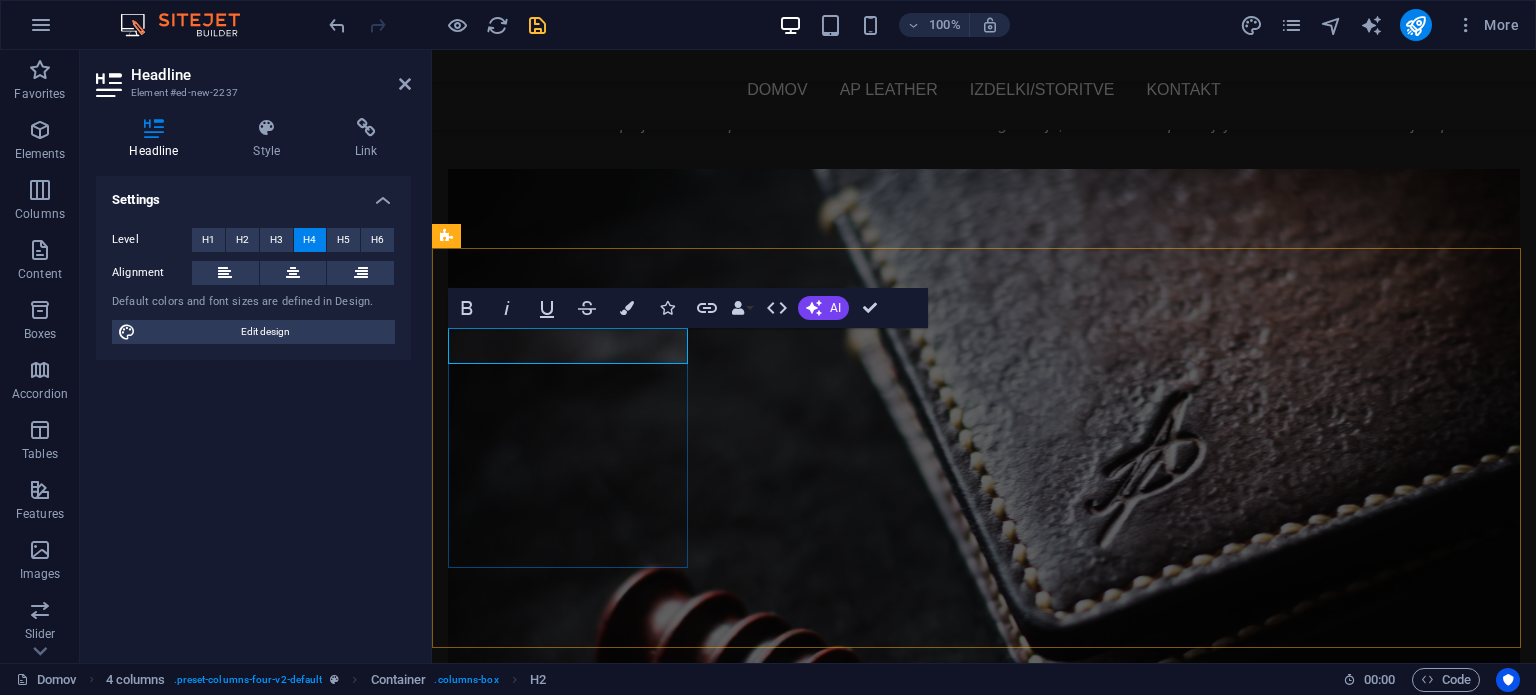 click on "New headline" at bounding box center [570, 1286] 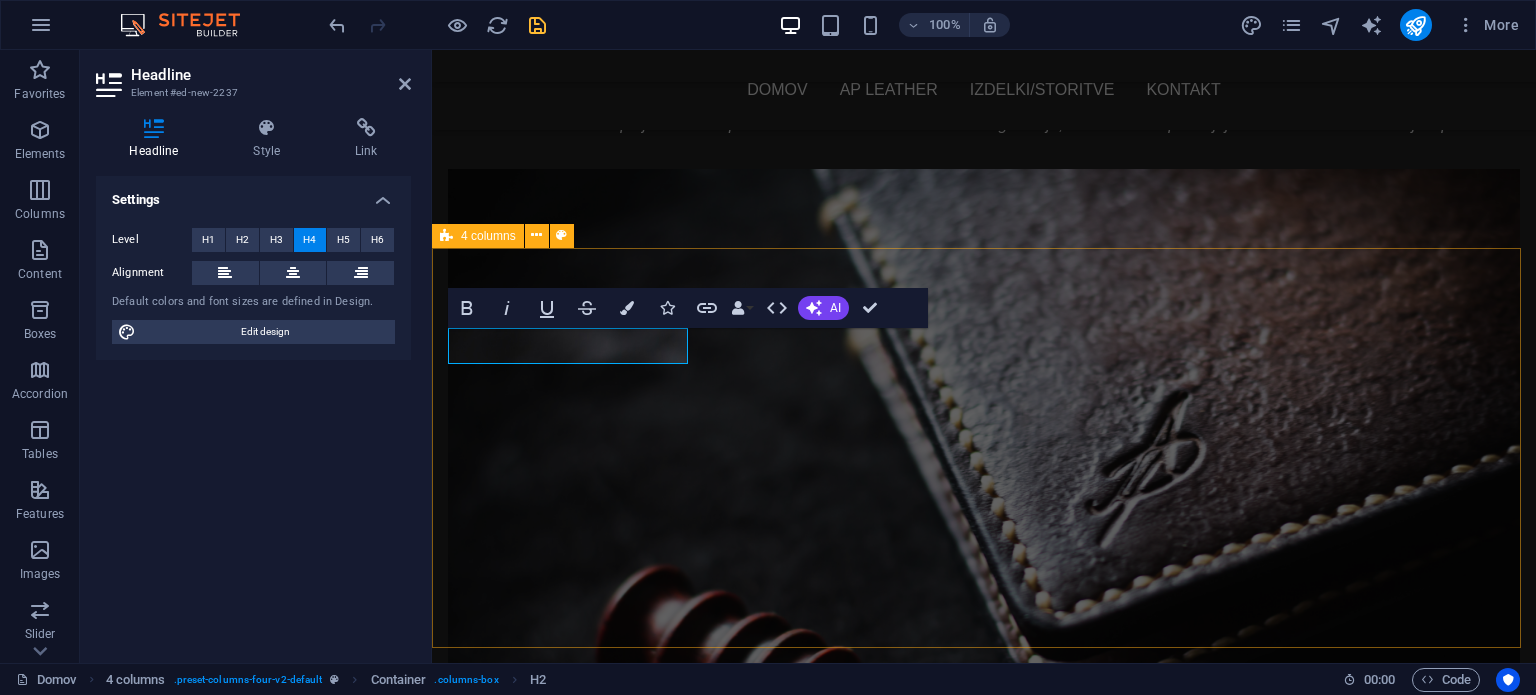 drag, startPoint x: 592, startPoint y: 347, endPoint x: 432, endPoint y: 339, distance: 160.19987 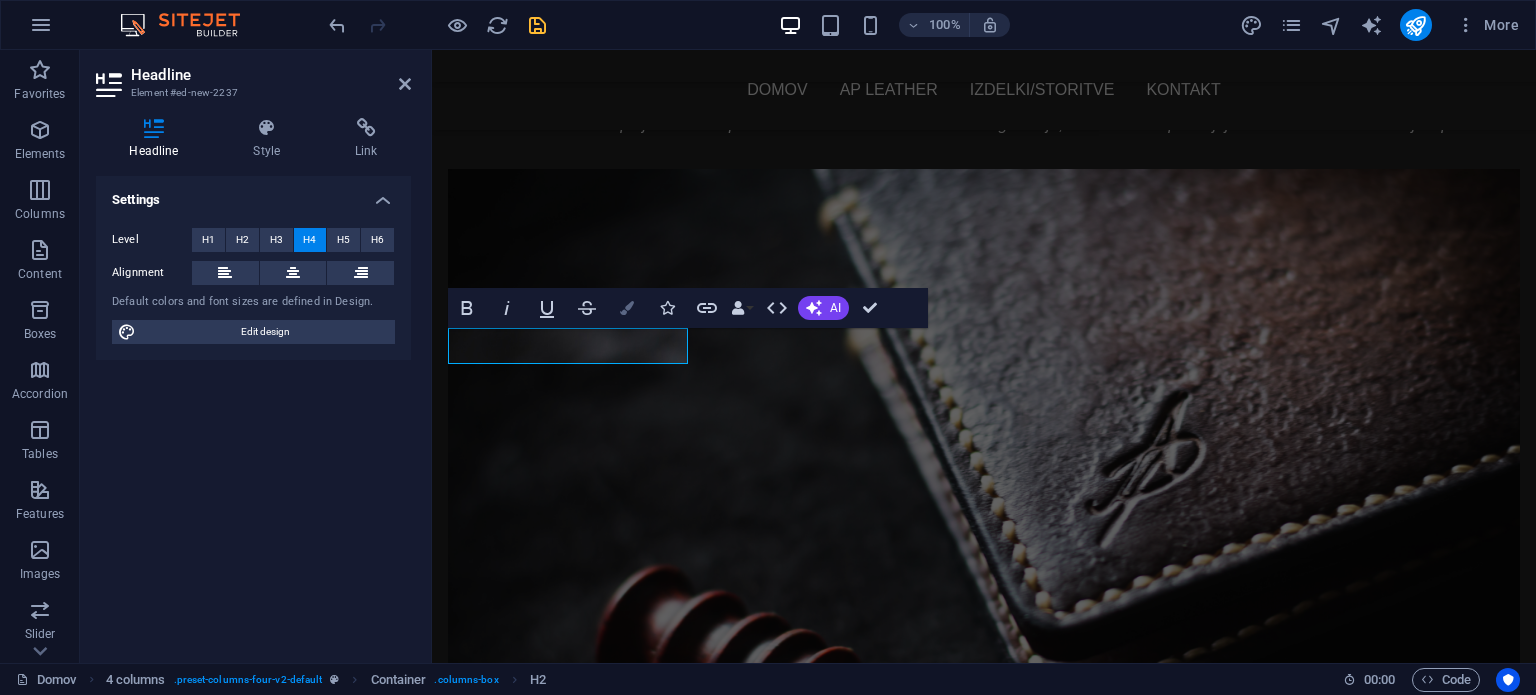 click at bounding box center [627, 308] 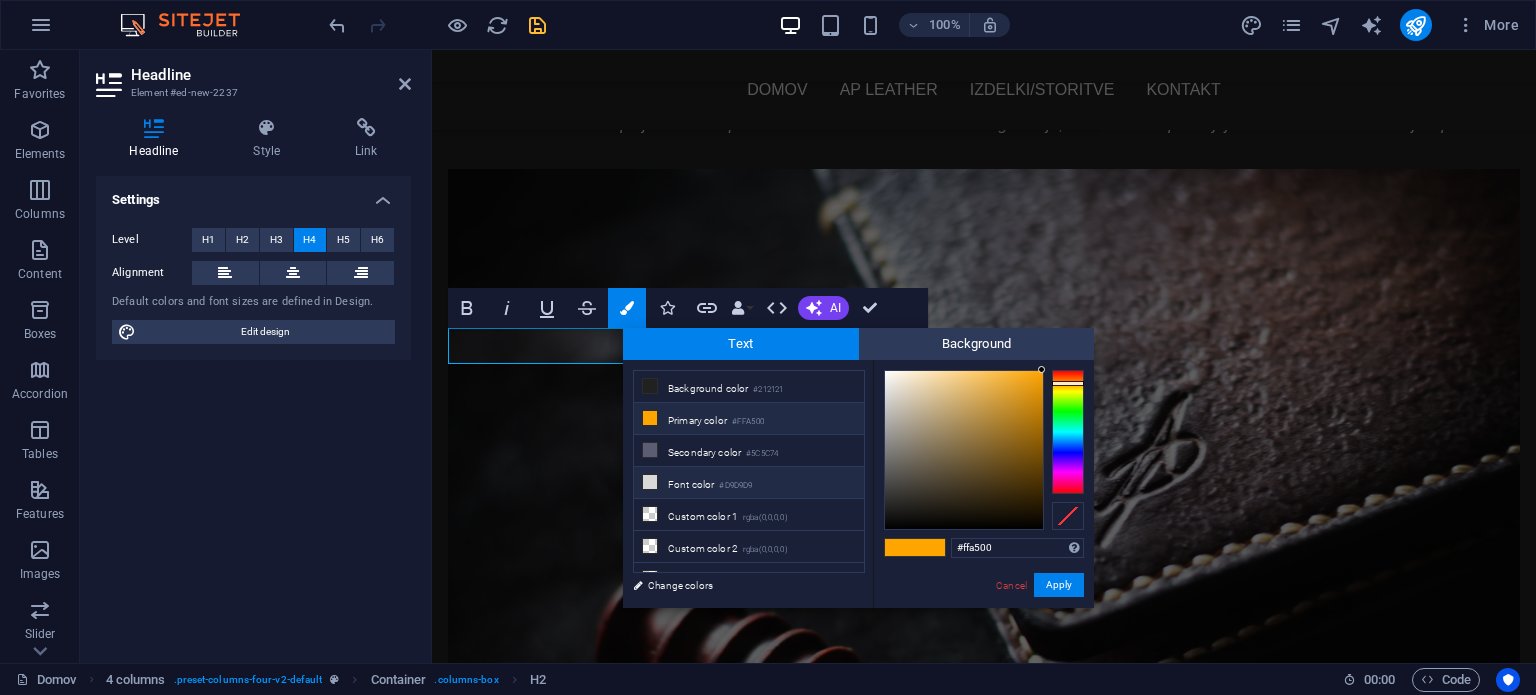 click on "Font color
#D9D9D9" at bounding box center [749, 483] 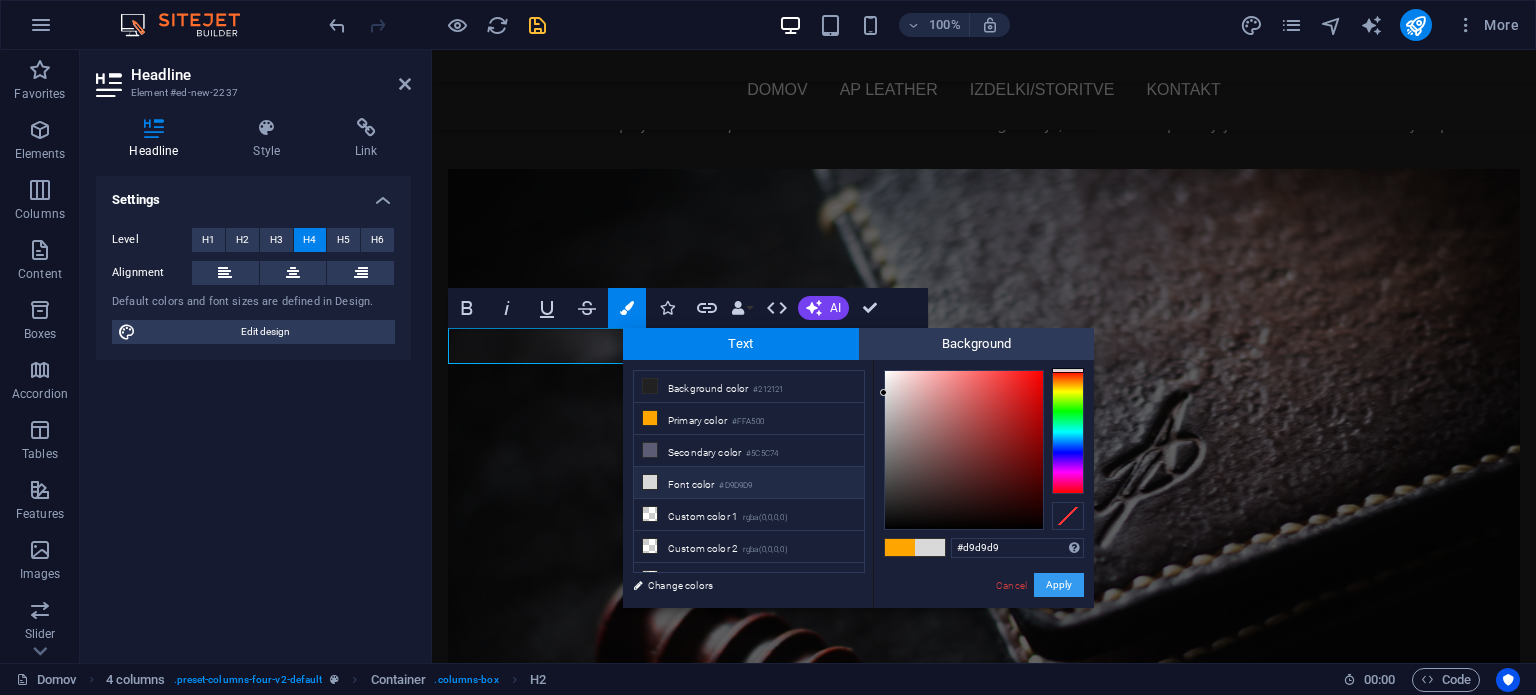 drag, startPoint x: 1049, startPoint y: 580, endPoint x: 603, endPoint y: 524, distance: 449.50195 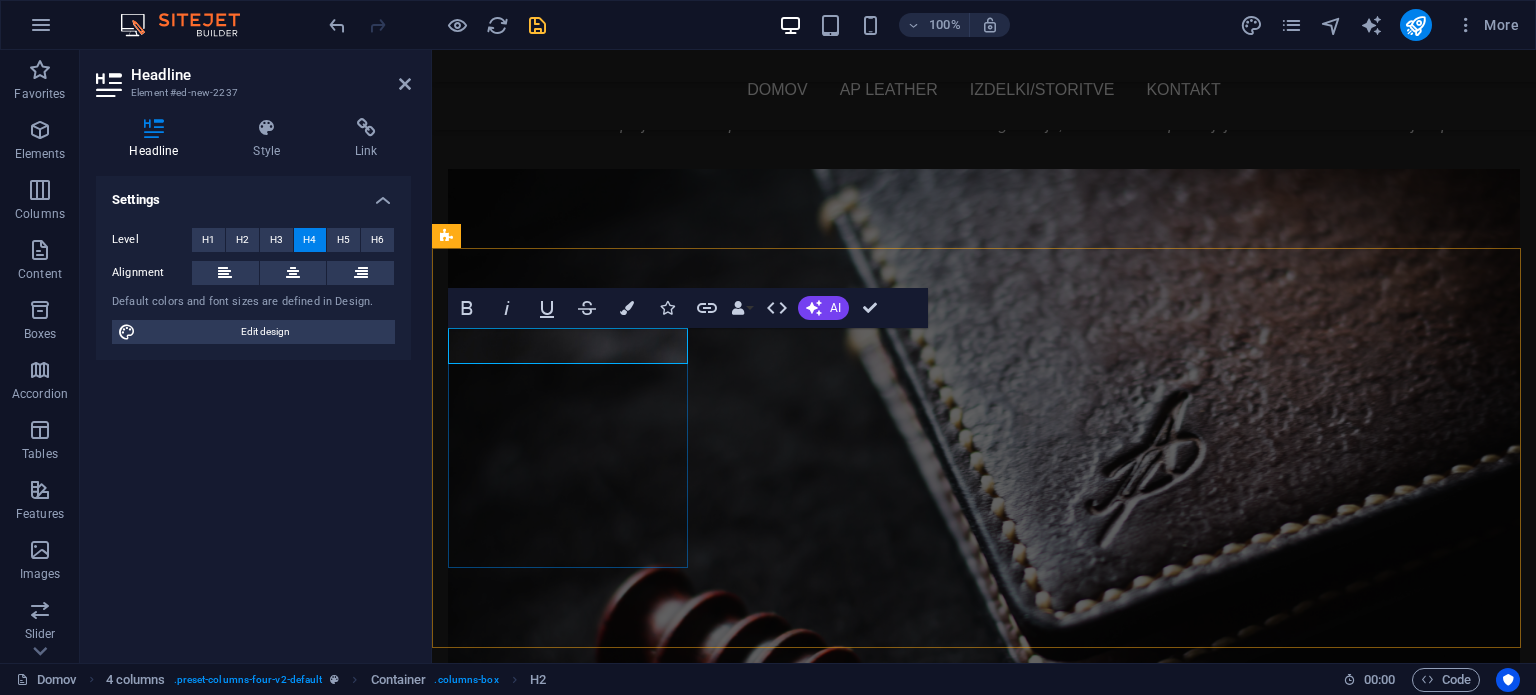 click on "New headline" at bounding box center [519, 1286] 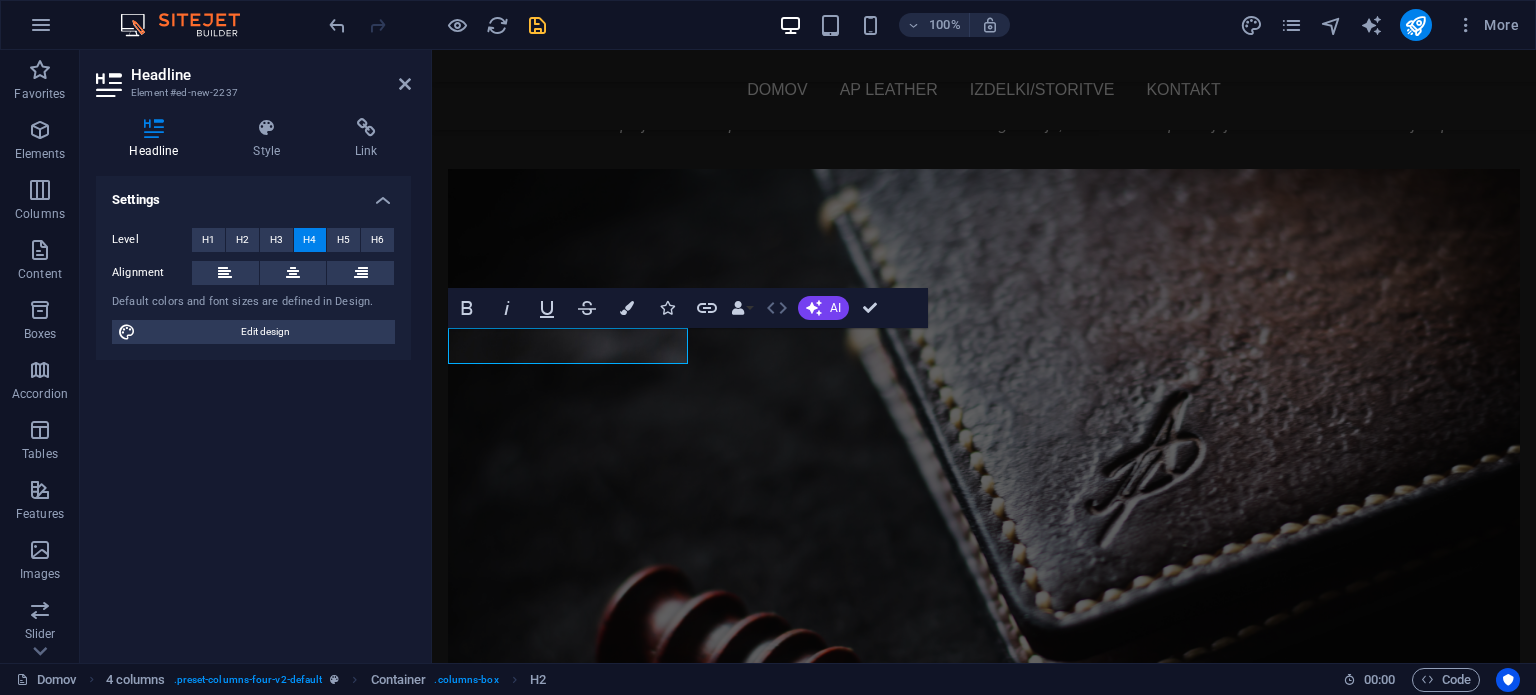 drag, startPoint x: 232, startPoint y: 281, endPoint x: 284, endPoint y: 296, distance: 54.120235 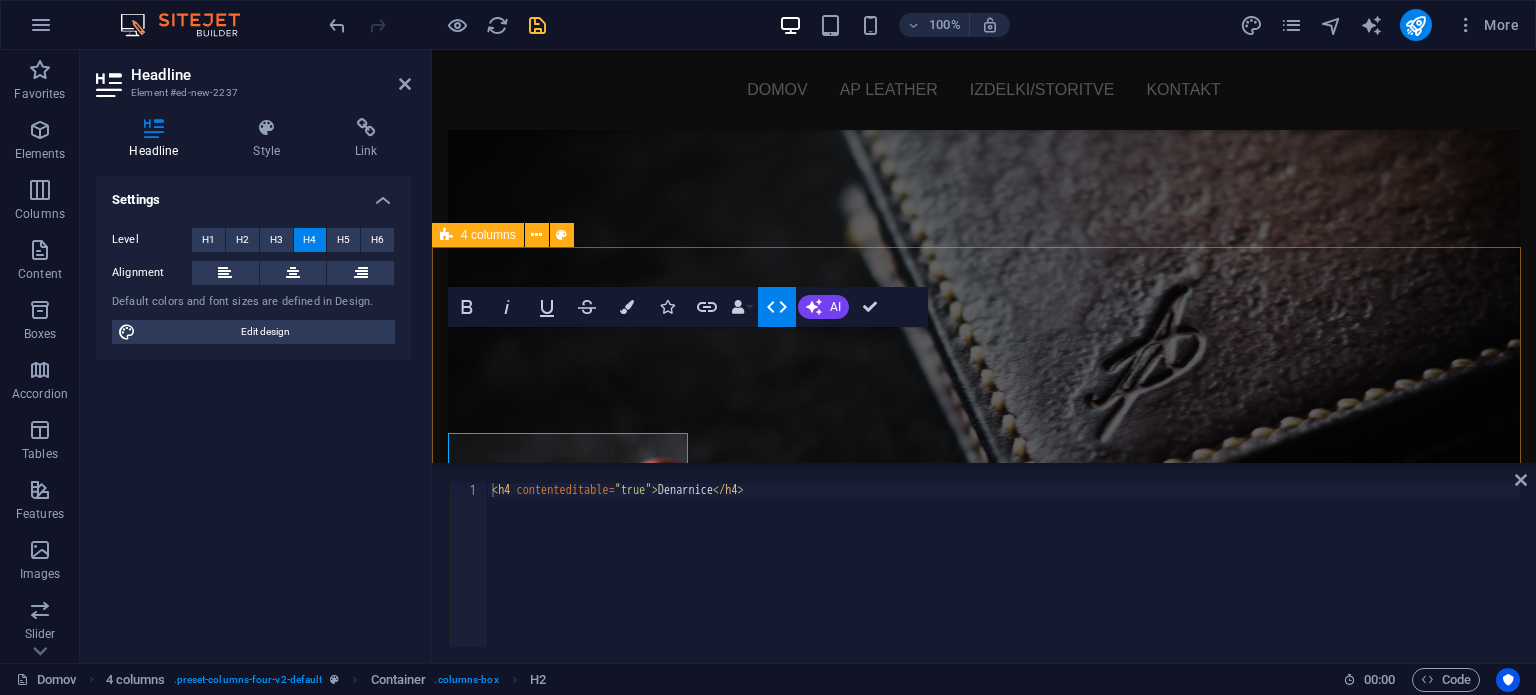 scroll, scrollTop: 1536, scrollLeft: 0, axis: vertical 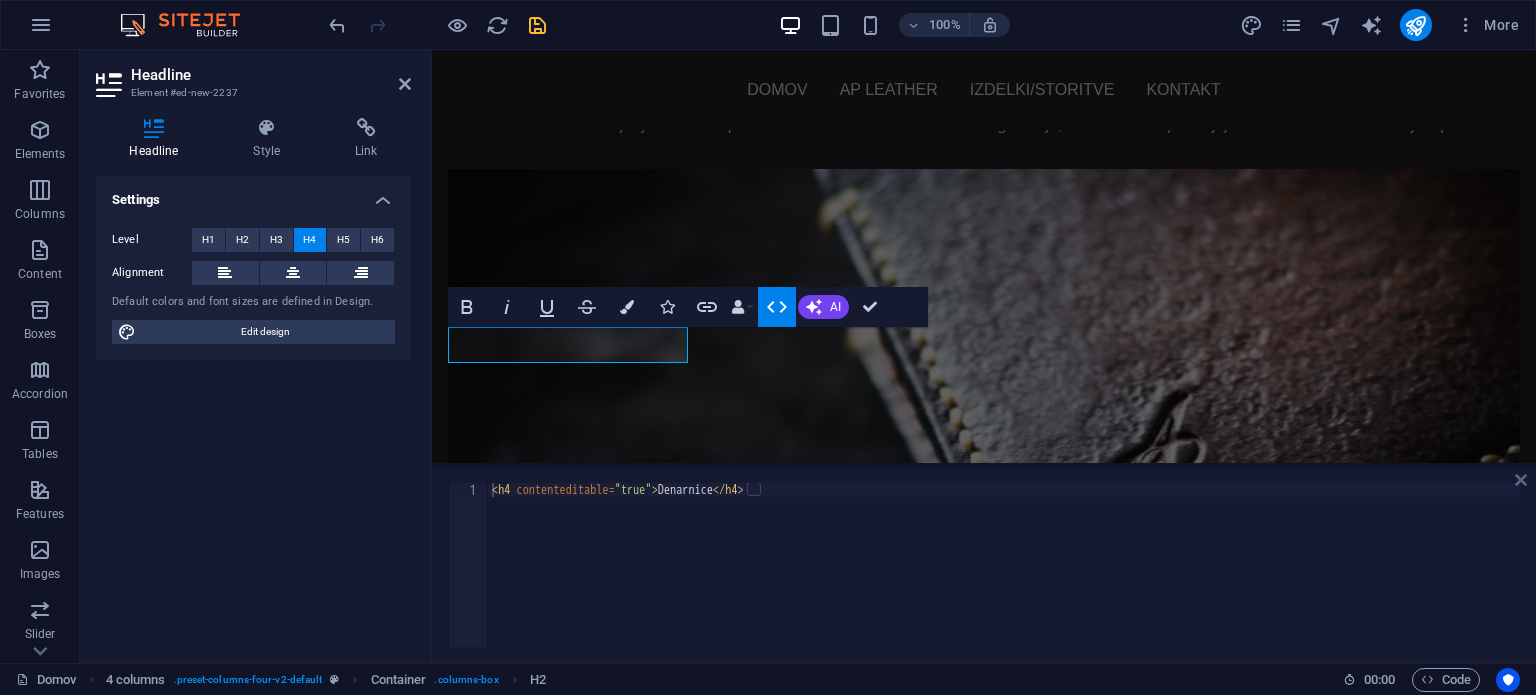 click at bounding box center [1521, 480] 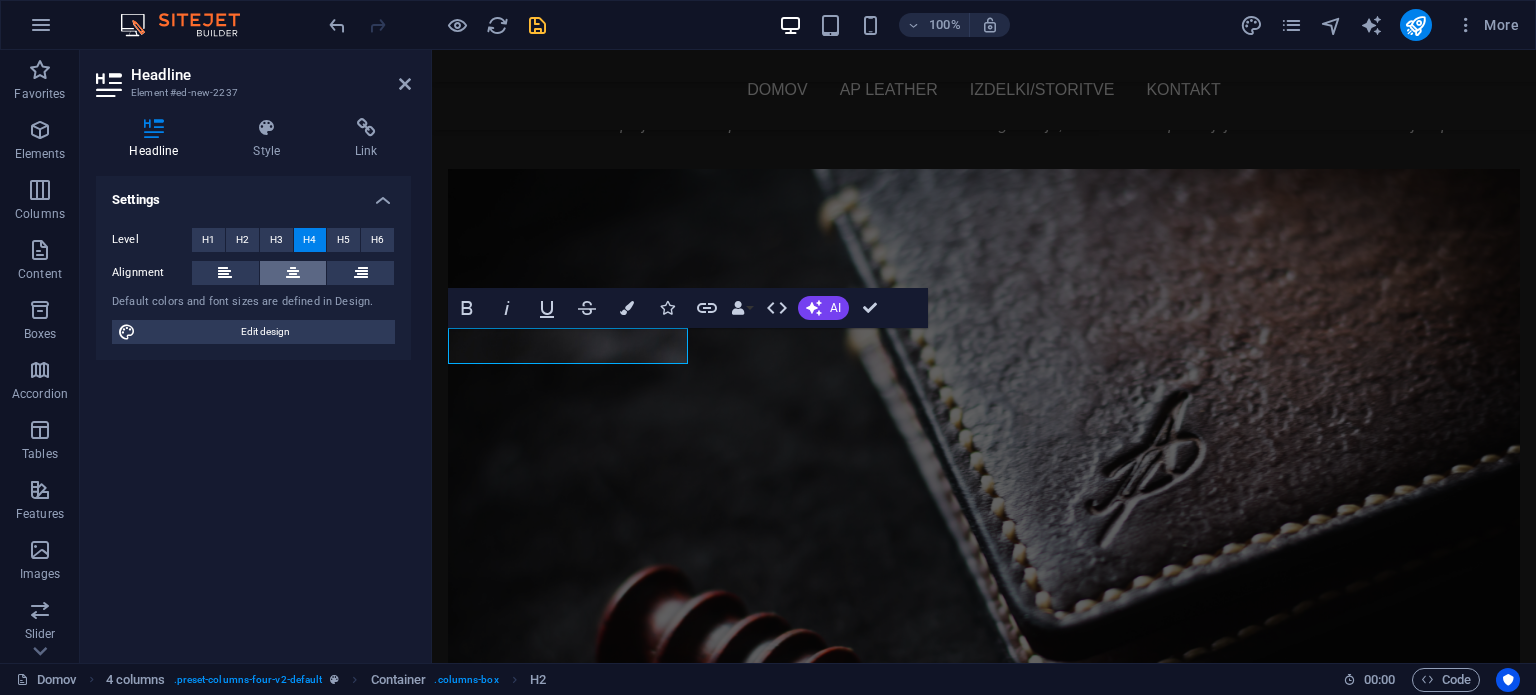 click at bounding box center [293, 273] 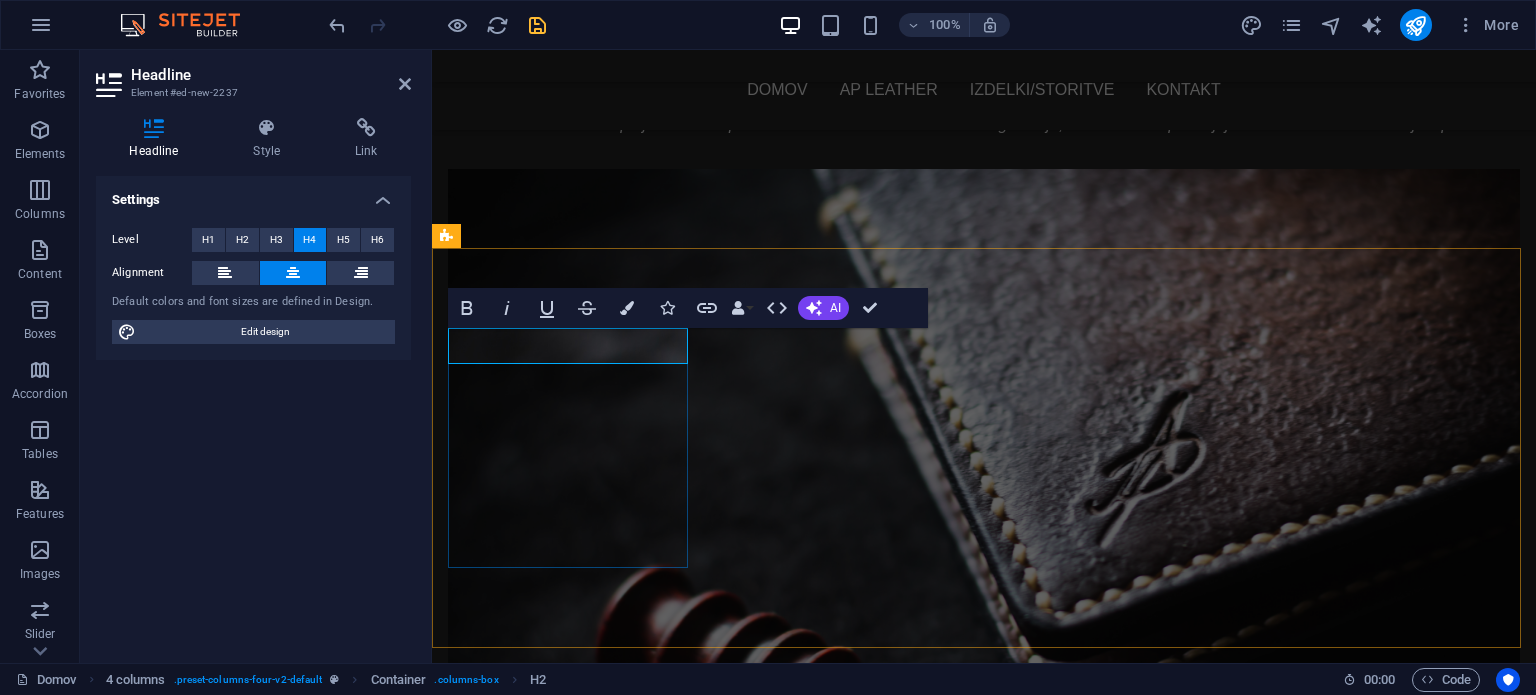 click on "​Denarnice" at bounding box center [570, 1286] 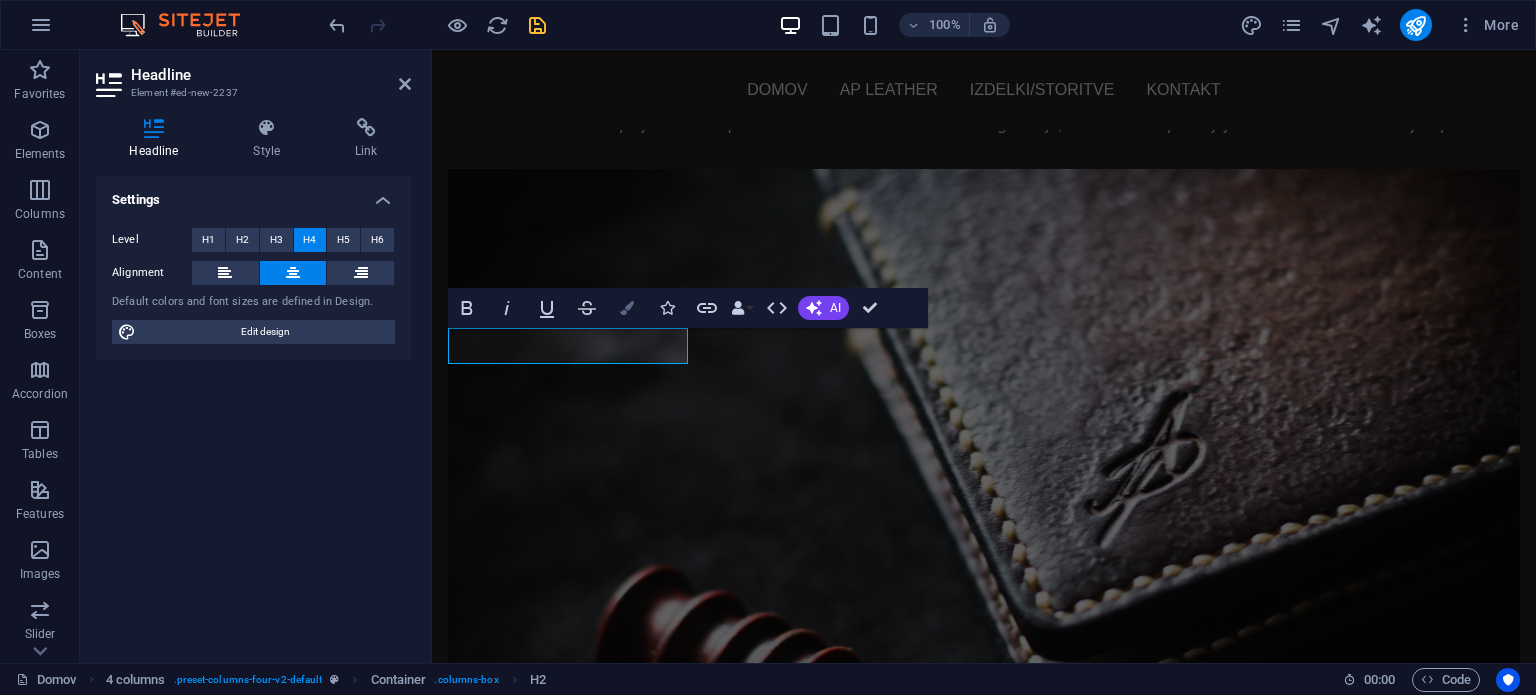 click at bounding box center [627, 308] 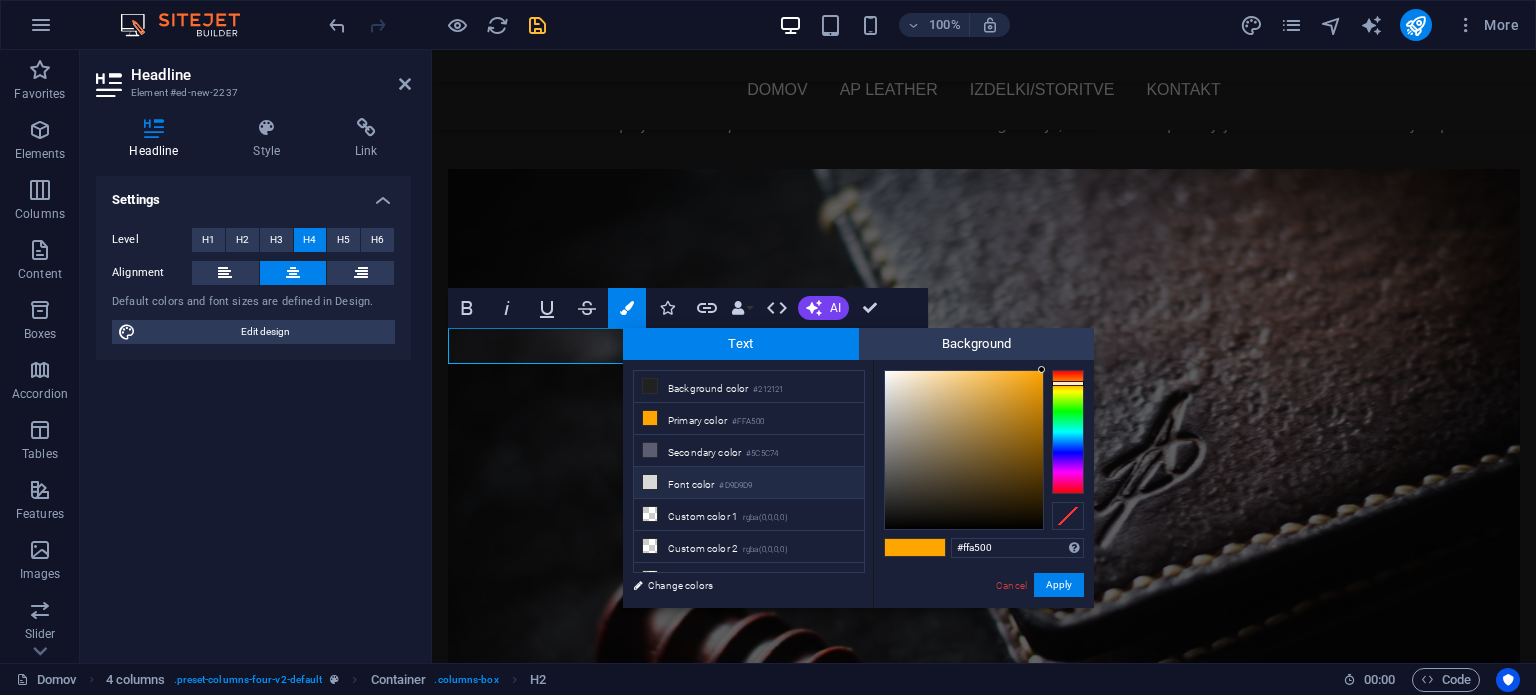 click on "Font color
#D9D9D9" at bounding box center (749, 483) 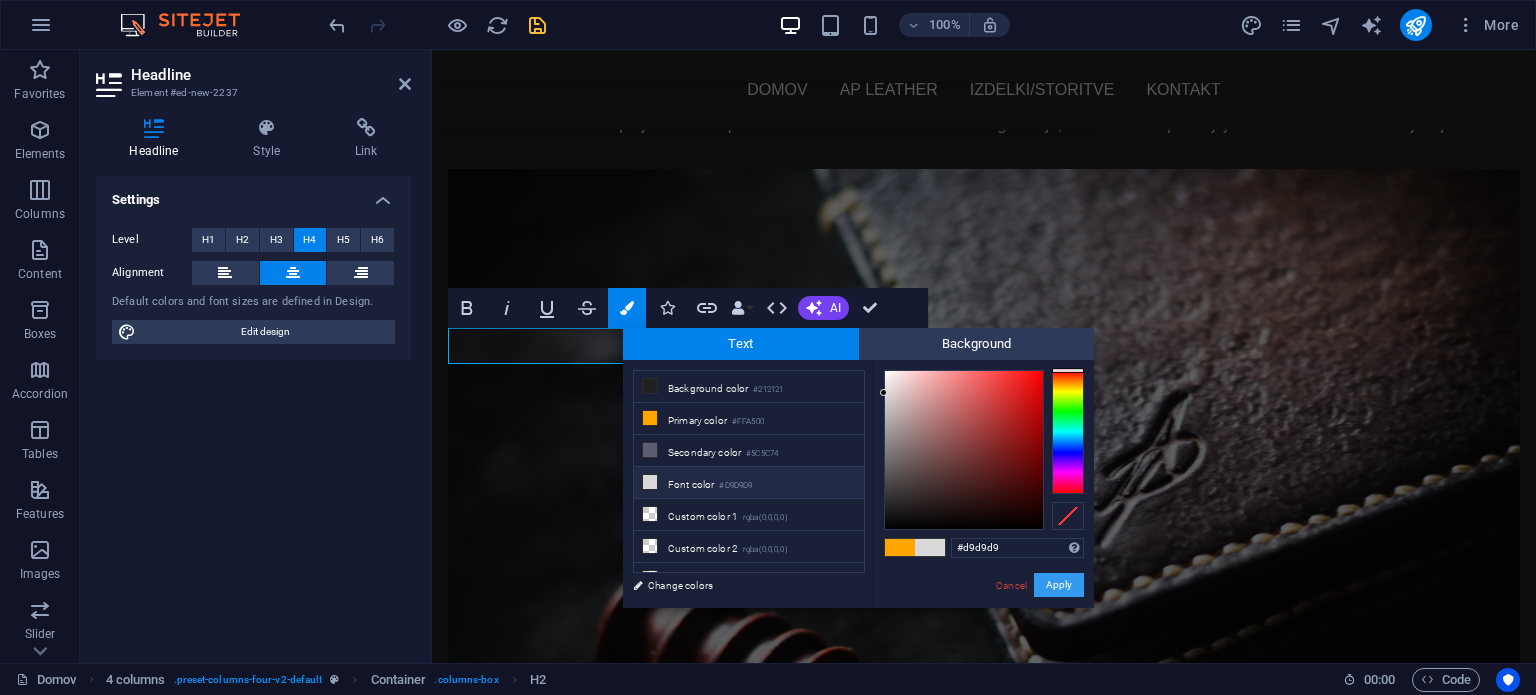drag, startPoint x: 1062, startPoint y: 585, endPoint x: 605, endPoint y: 523, distance: 461.18652 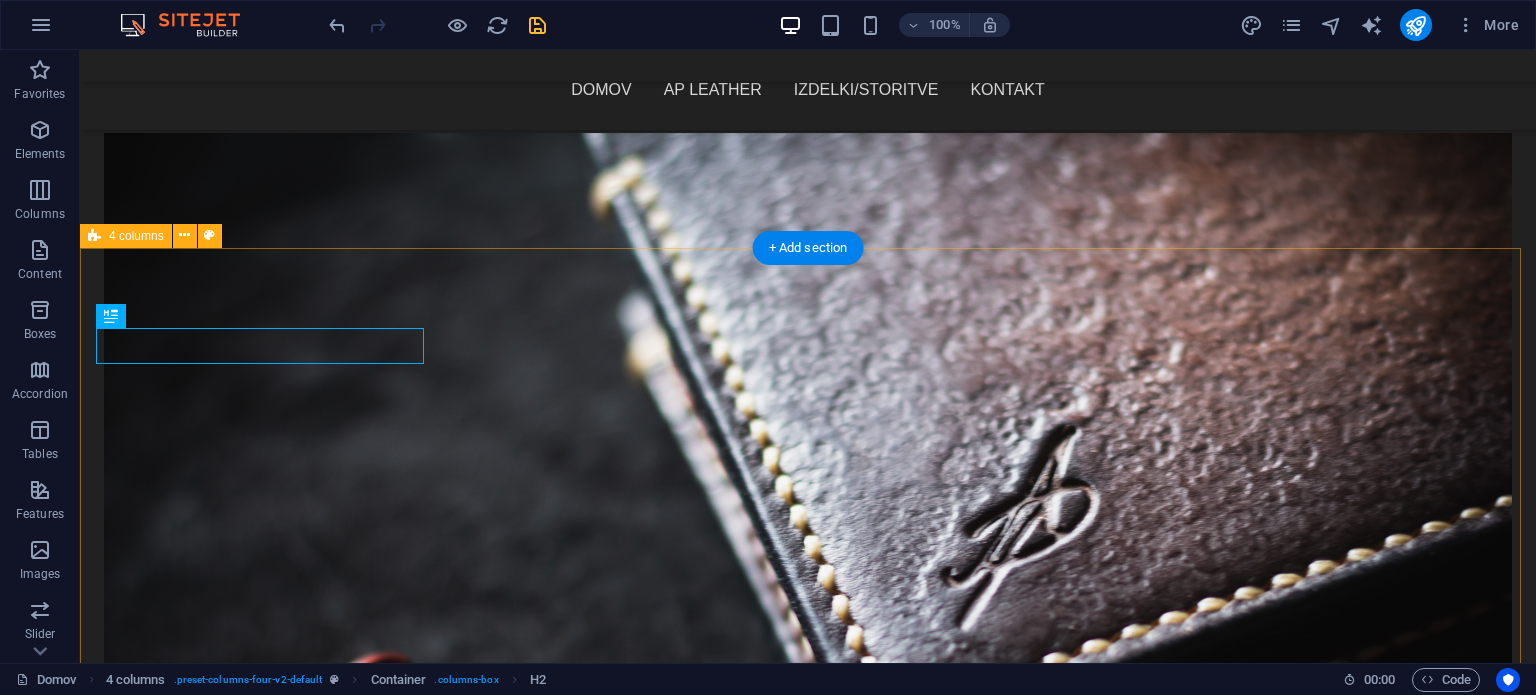 scroll, scrollTop: 1474, scrollLeft: 0, axis: vertical 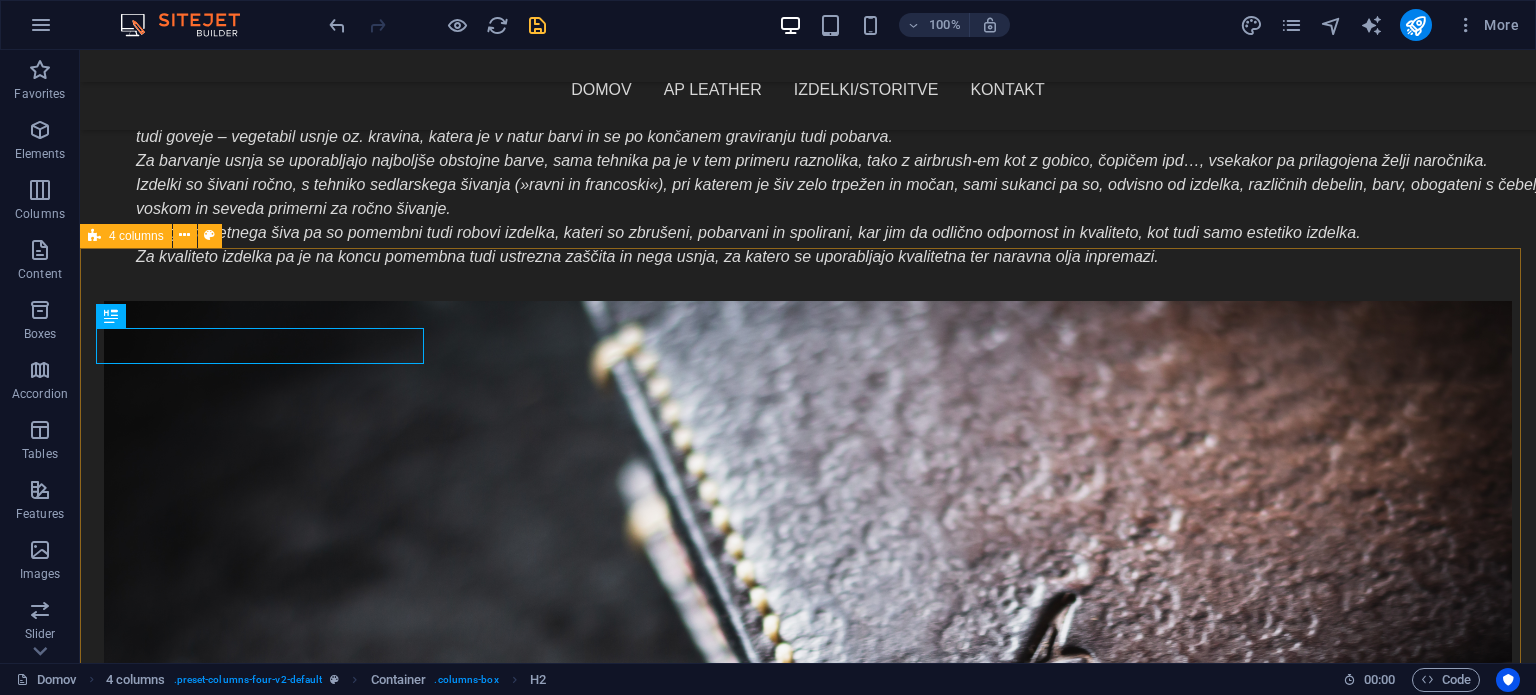 click on "IZDELKI/STORITVE" at bounding box center [808, 1432] 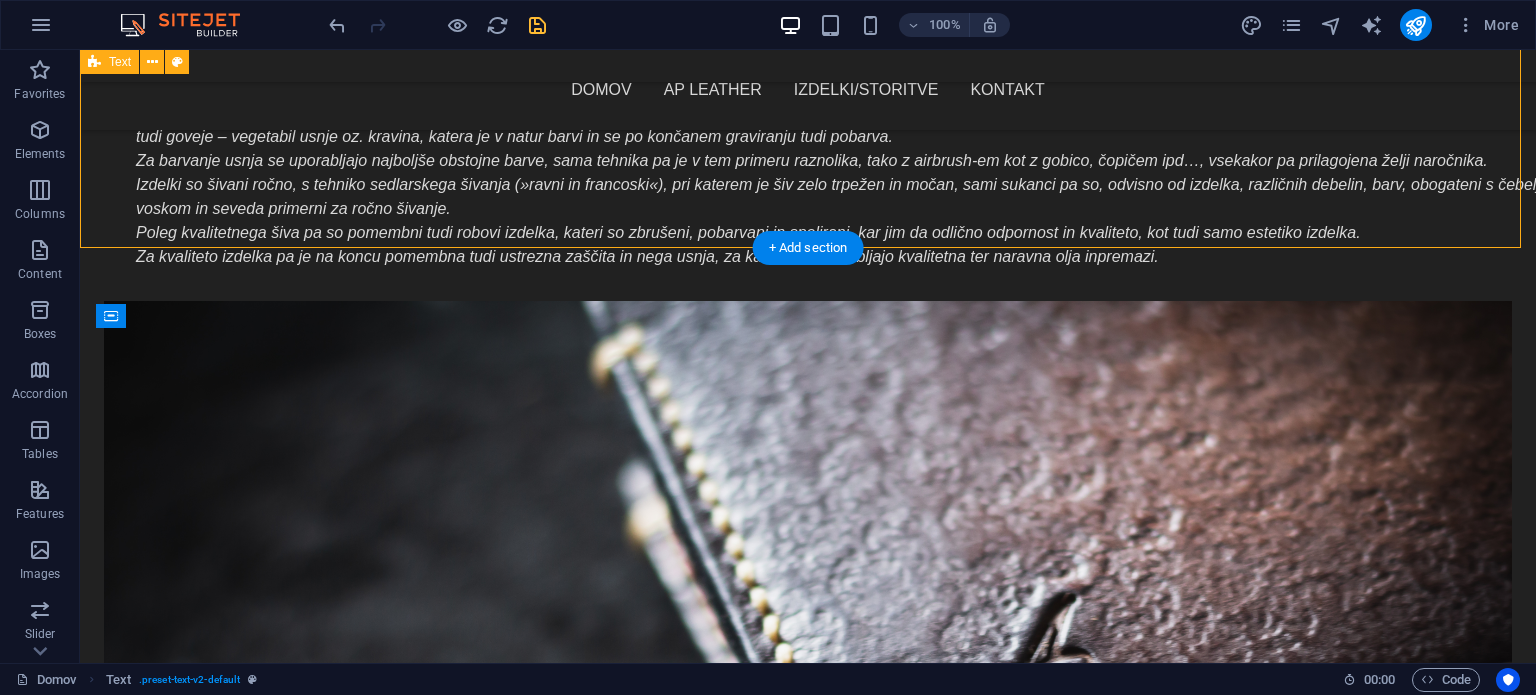click on "Denarnice" at bounding box center [260, 1642] 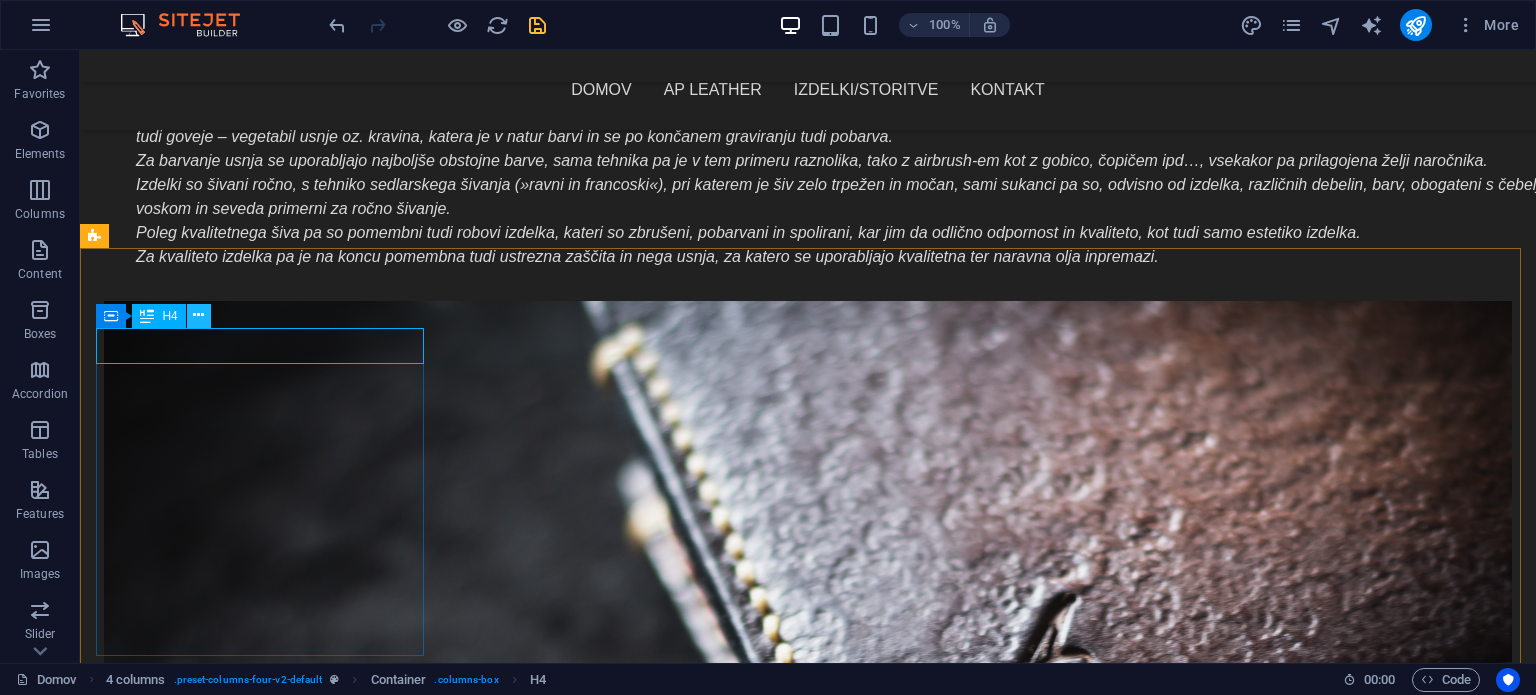 click at bounding box center (198, 315) 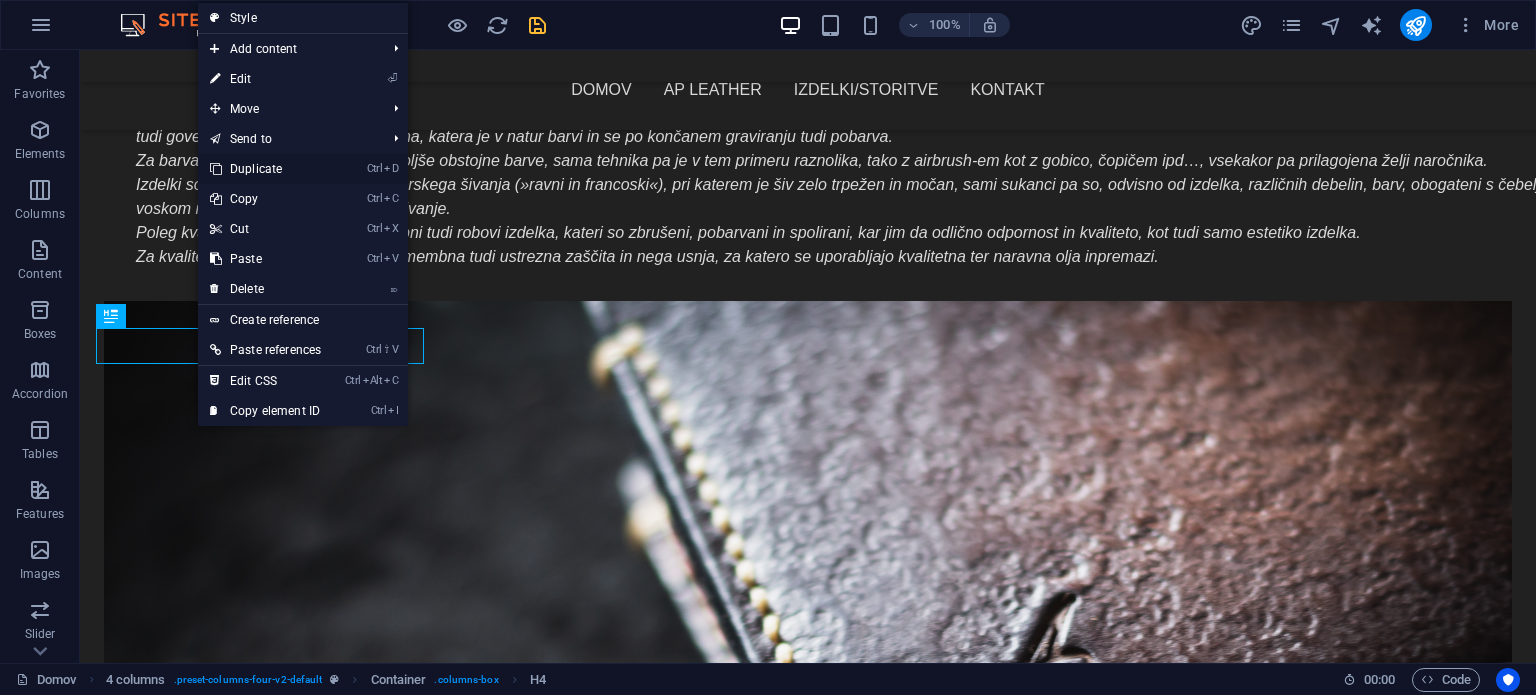 click on "Ctrl D  Duplicate" at bounding box center (265, 169) 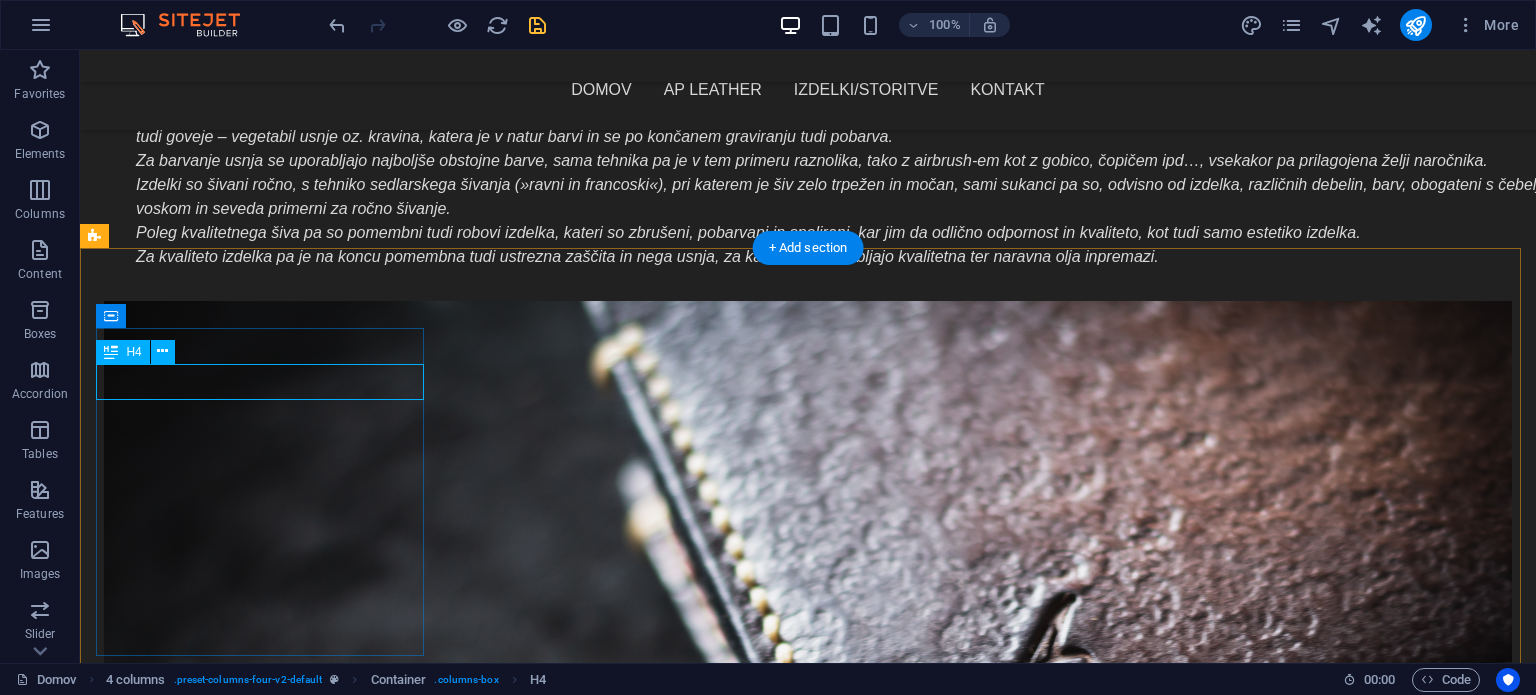click on "Denarnice" at bounding box center [260, 1678] 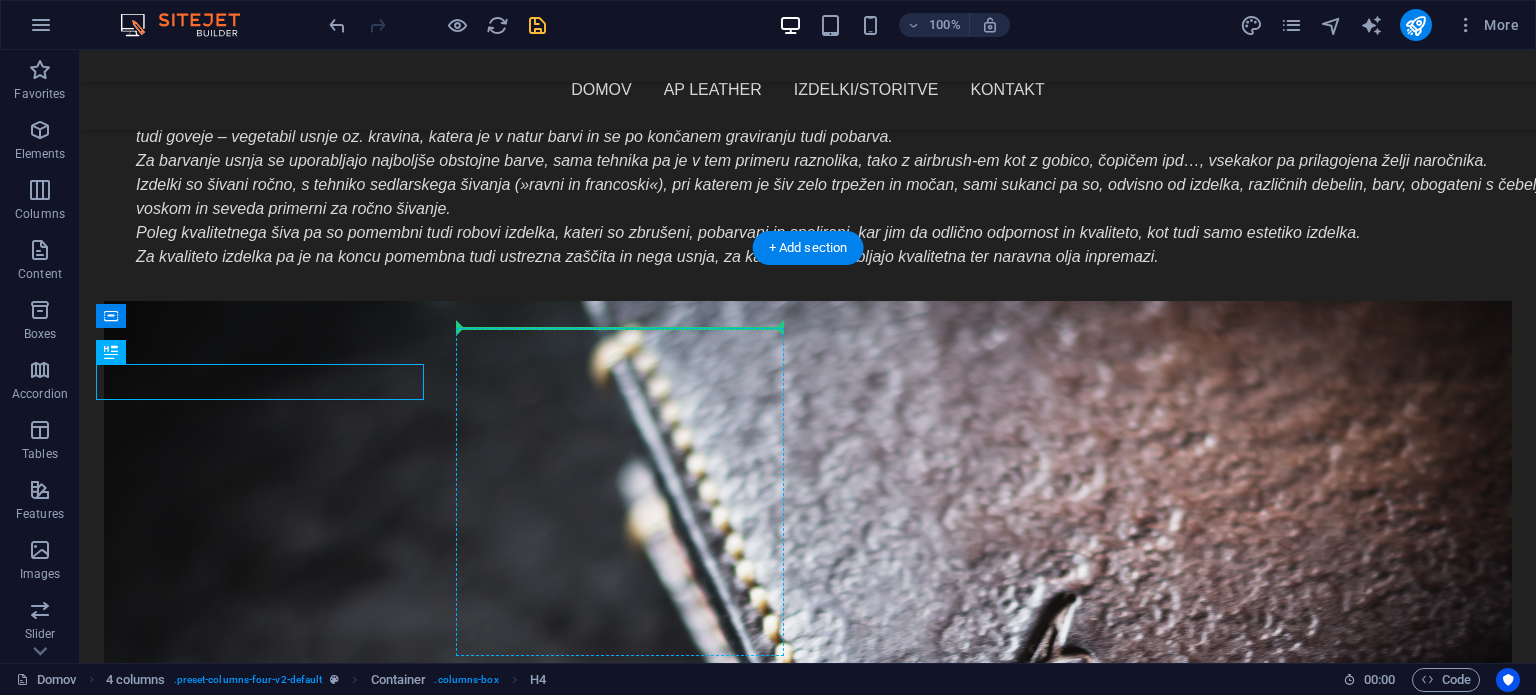 drag, startPoint x: 203, startPoint y: 403, endPoint x: 564, endPoint y: 341, distance: 366.2854 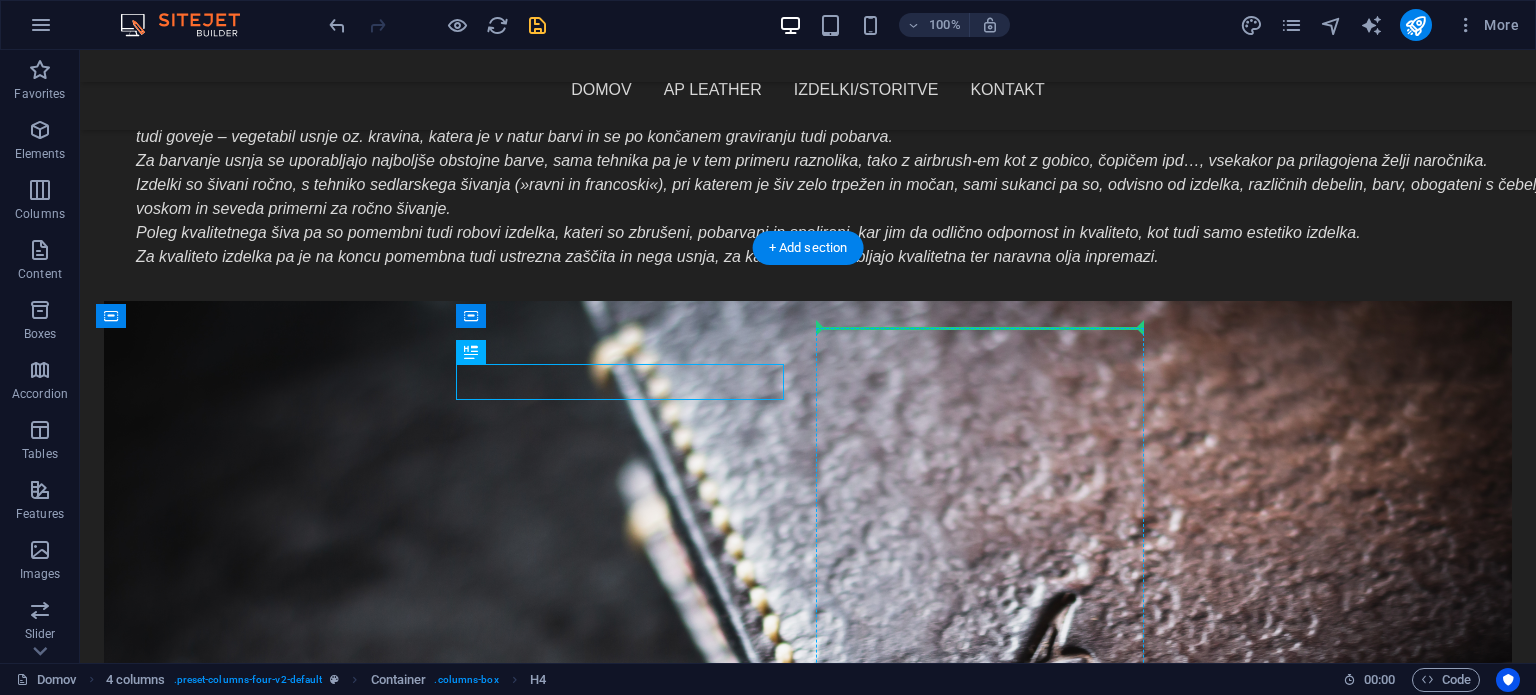 drag, startPoint x: 516, startPoint y: 365, endPoint x: 577, endPoint y: 401, distance: 70.83079 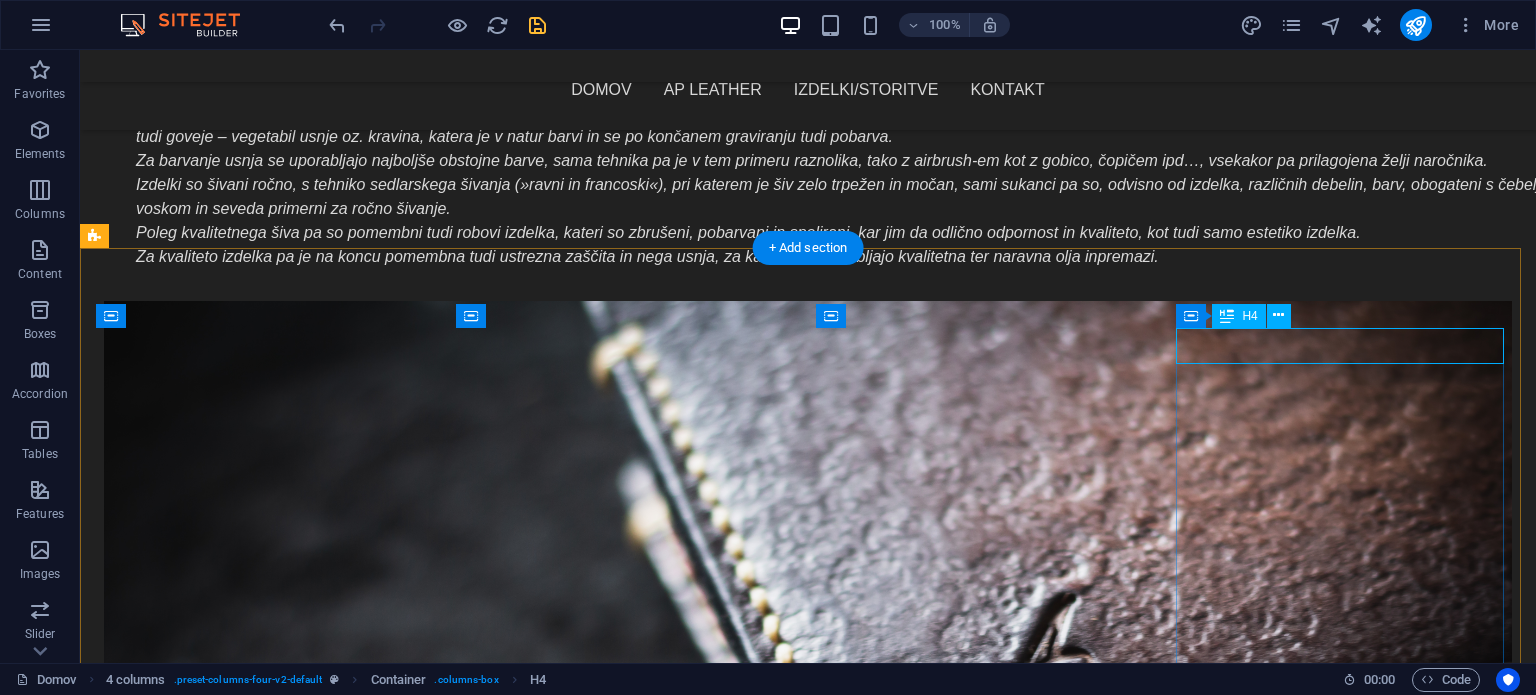 click on "Denarnice" at bounding box center (260, 4529) 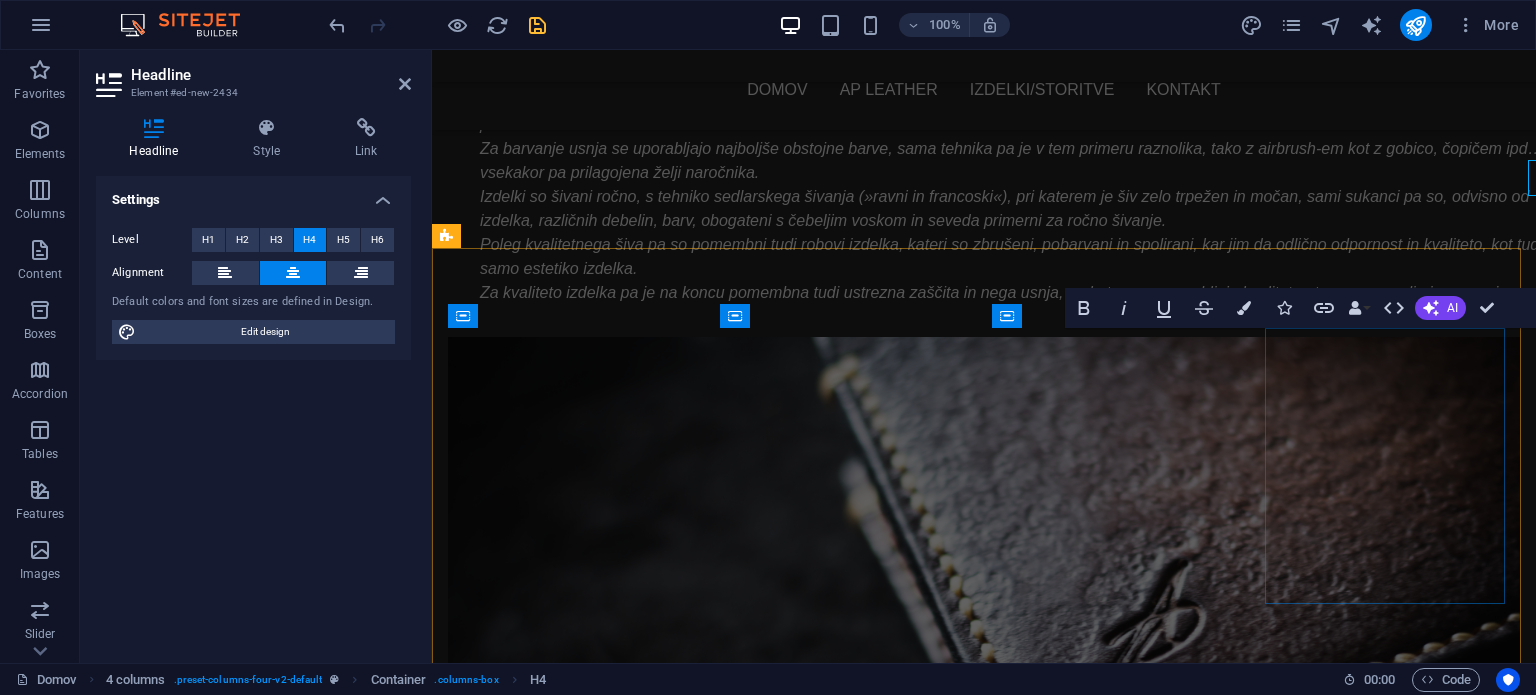 scroll, scrollTop: 1642, scrollLeft: 0, axis: vertical 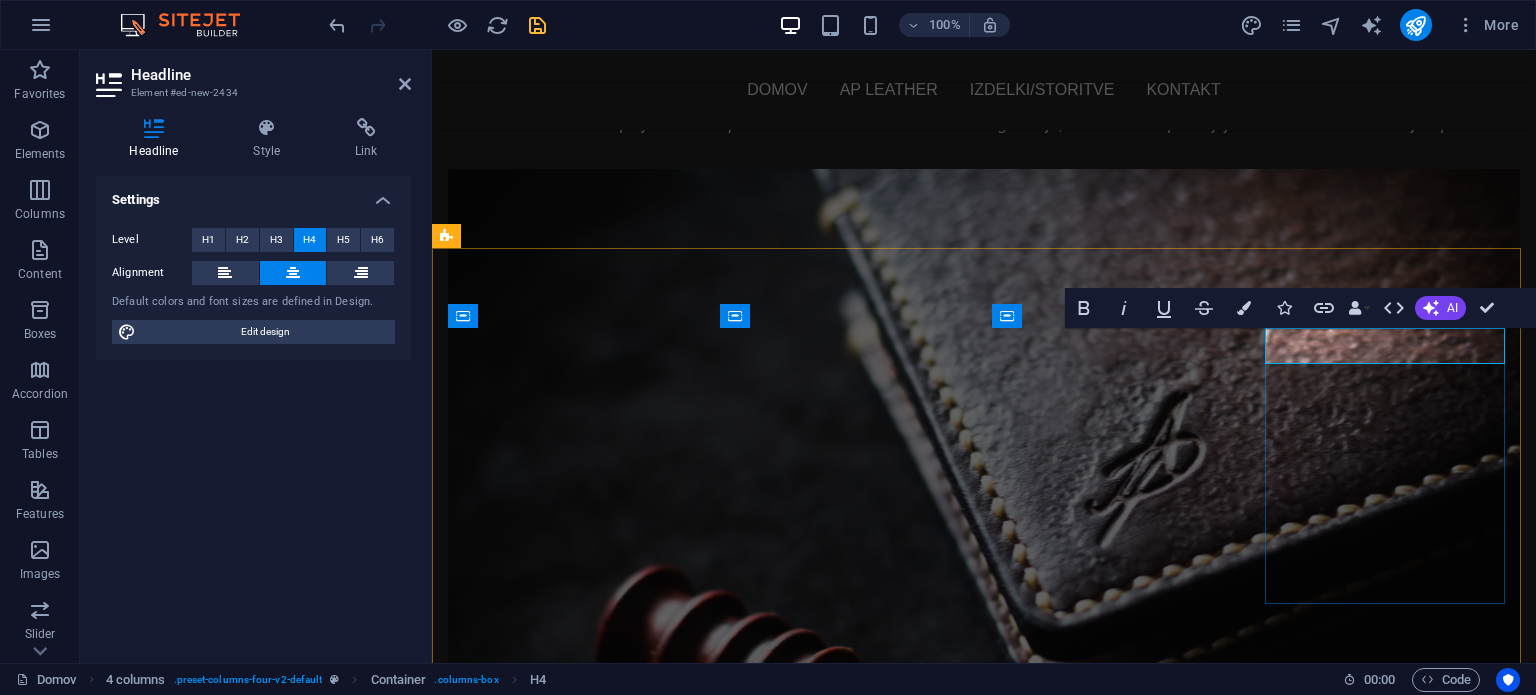 type 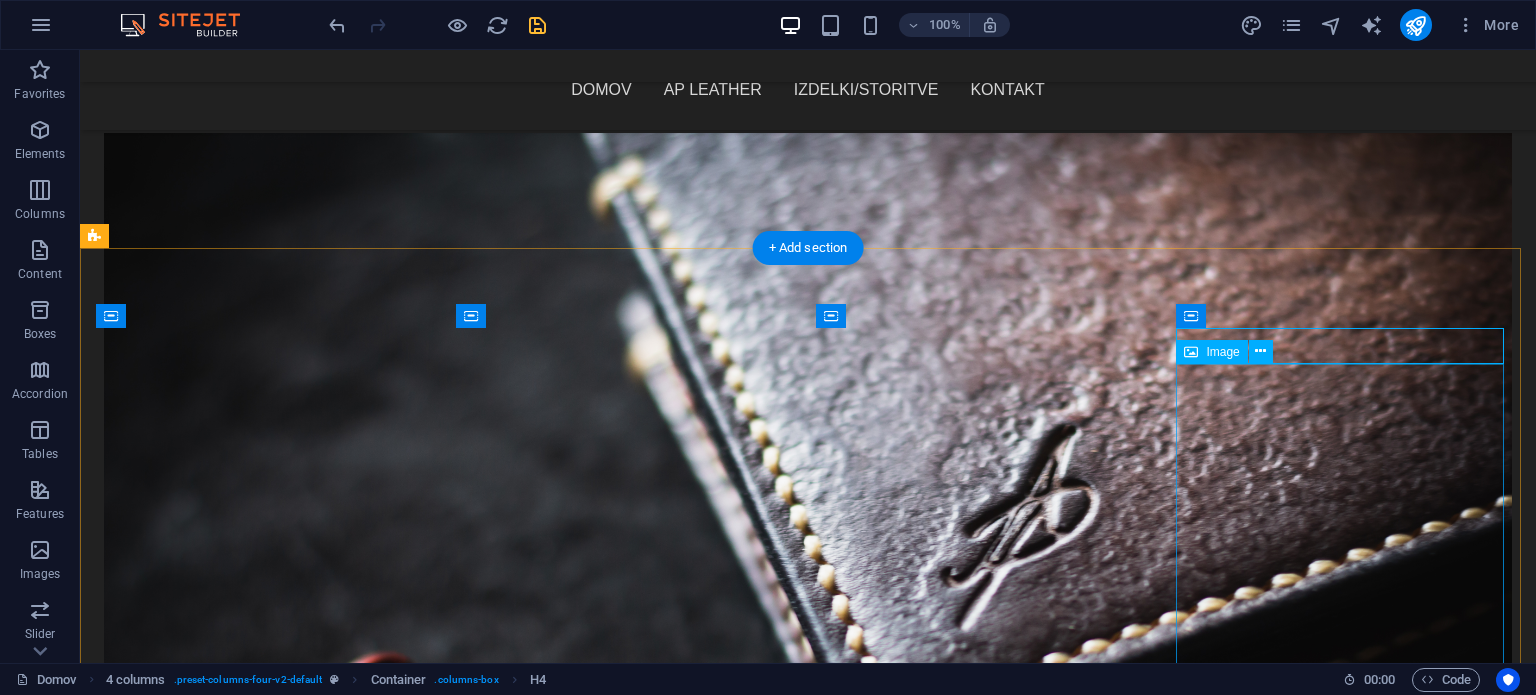 scroll, scrollTop: 1474, scrollLeft: 0, axis: vertical 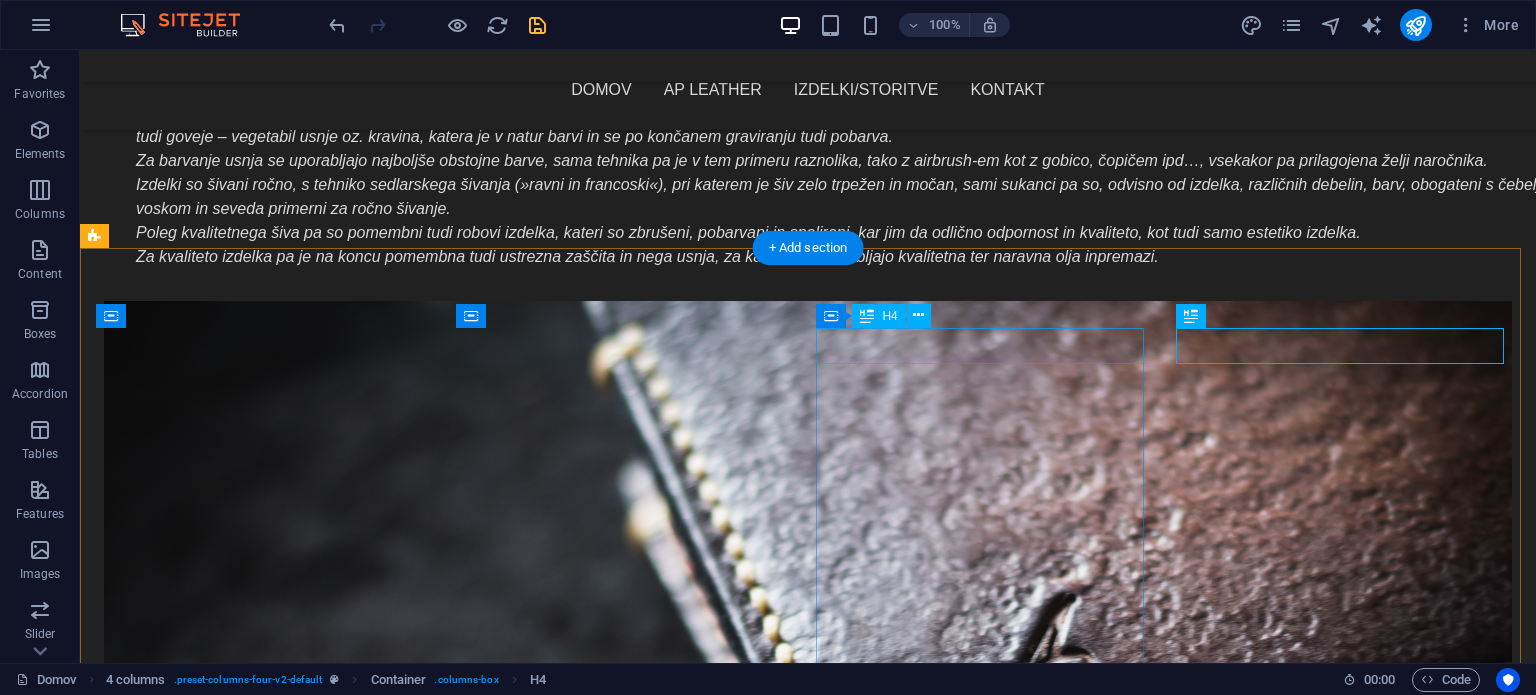 click on "Denarnice" at bounding box center (260, 3453) 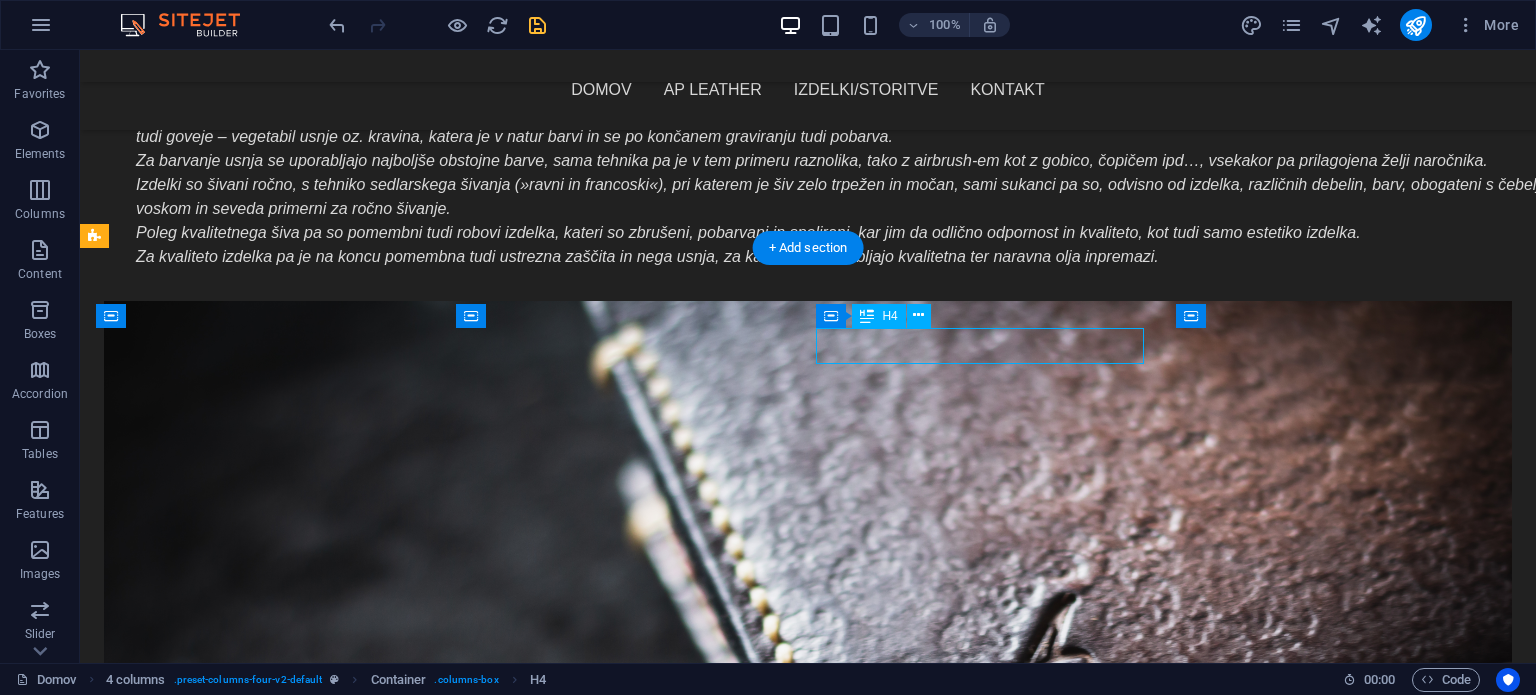 click on "Denarnice" at bounding box center (260, 3453) 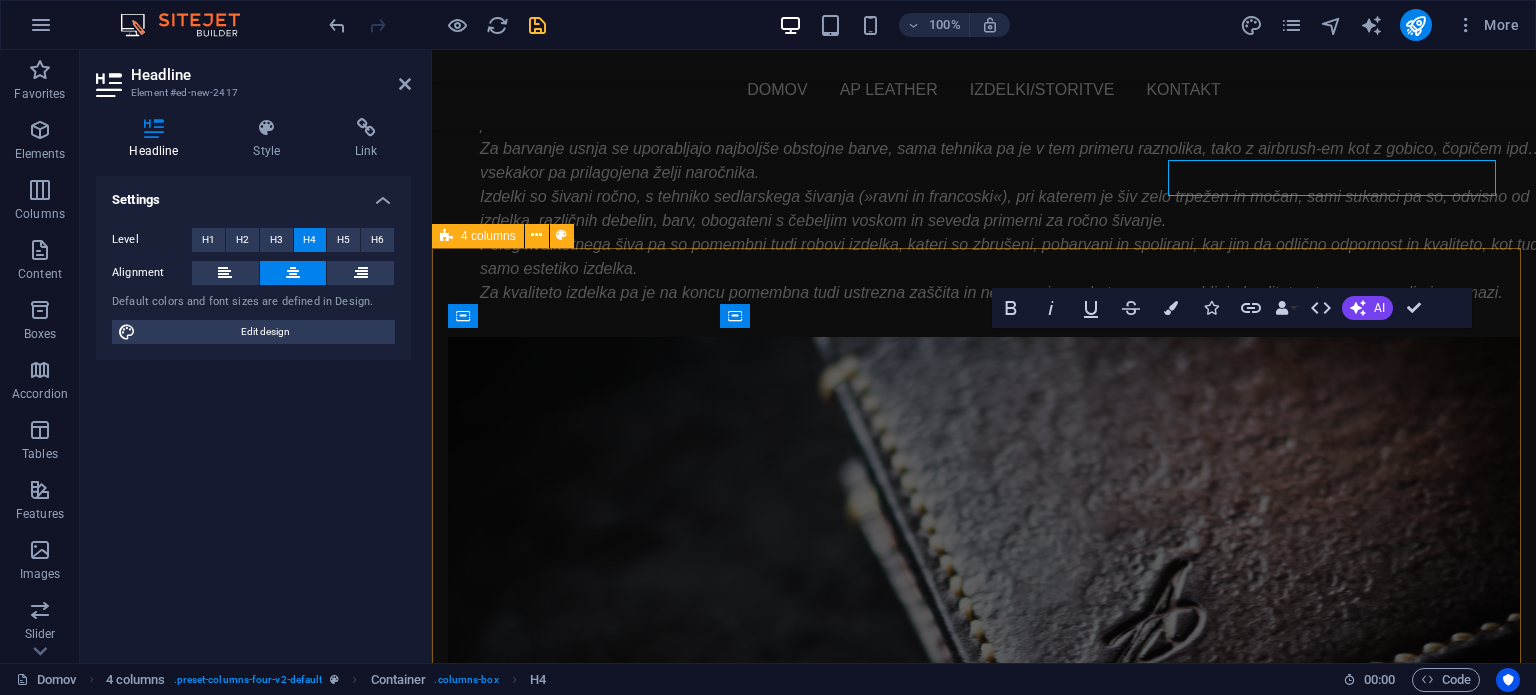 scroll, scrollTop: 1642, scrollLeft: 0, axis: vertical 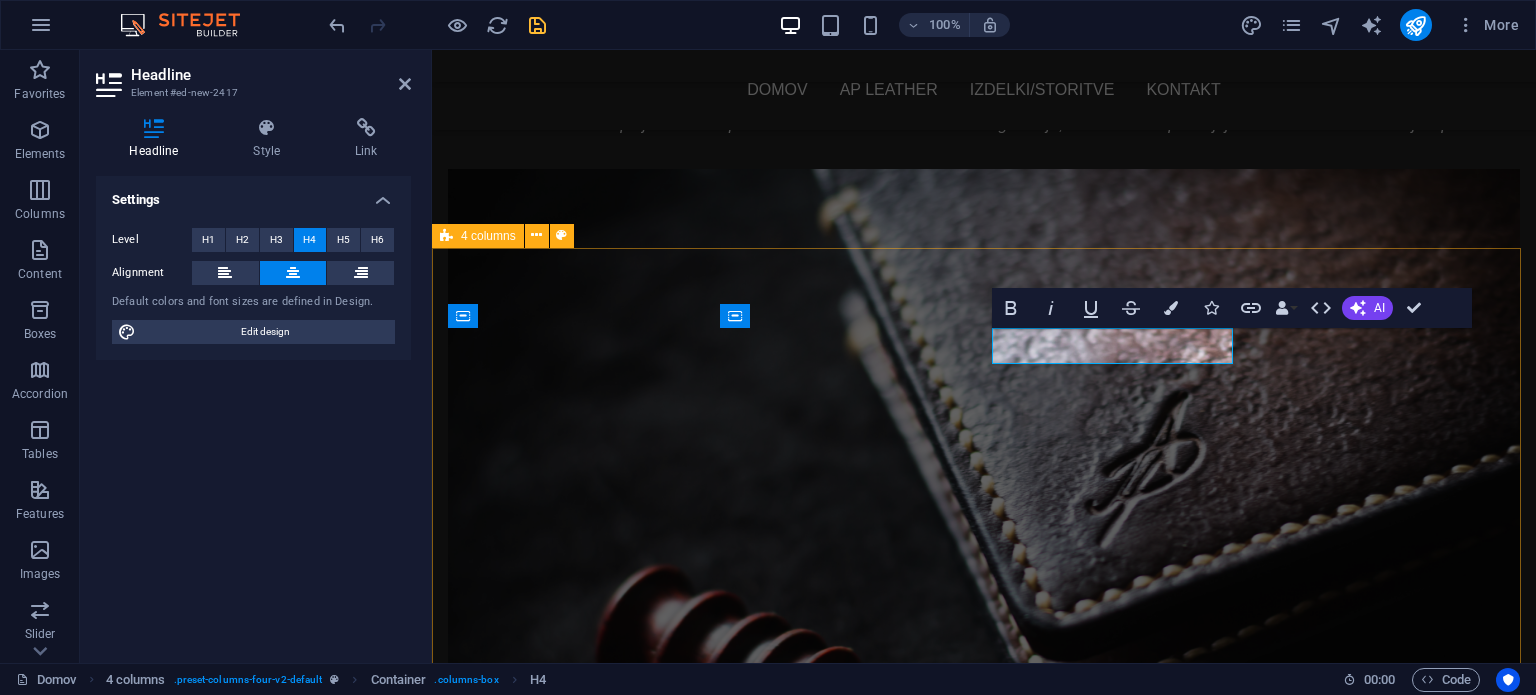 type 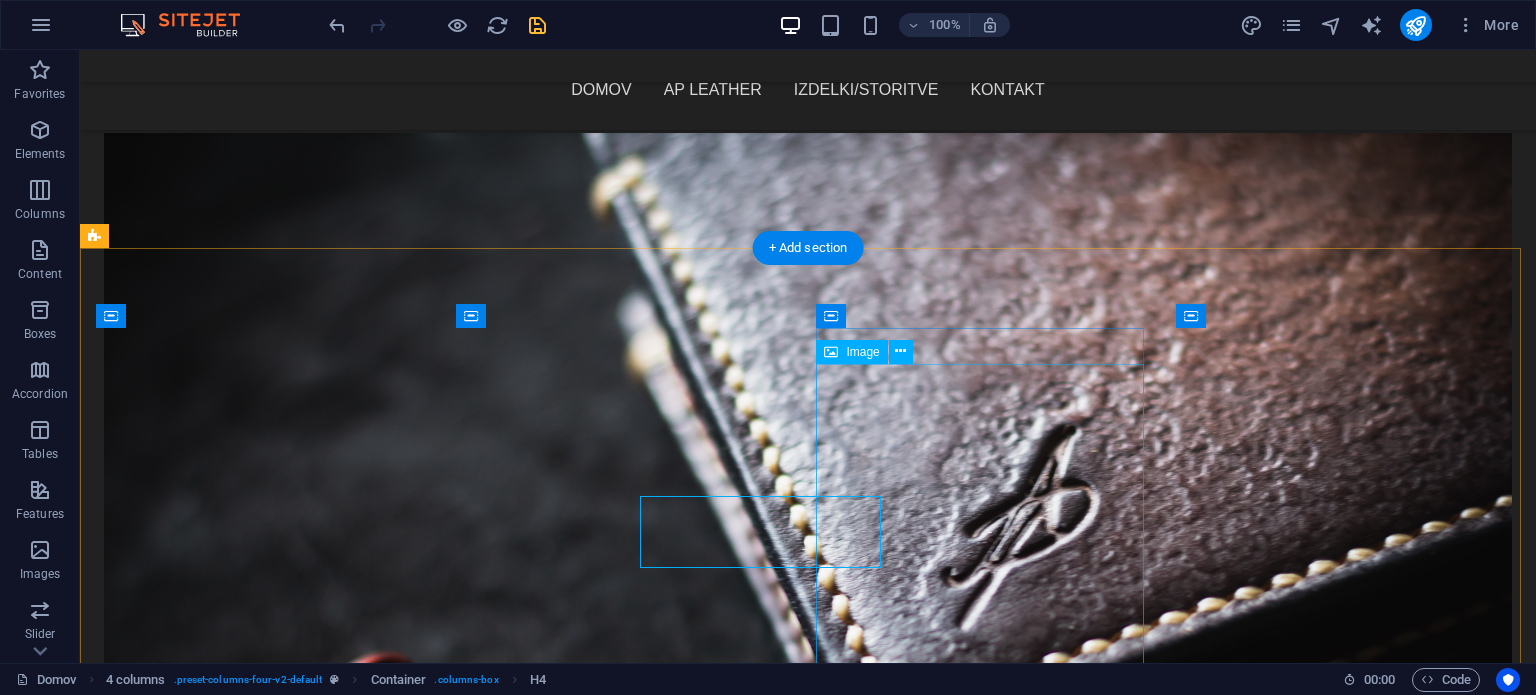 scroll, scrollTop: 1474, scrollLeft: 0, axis: vertical 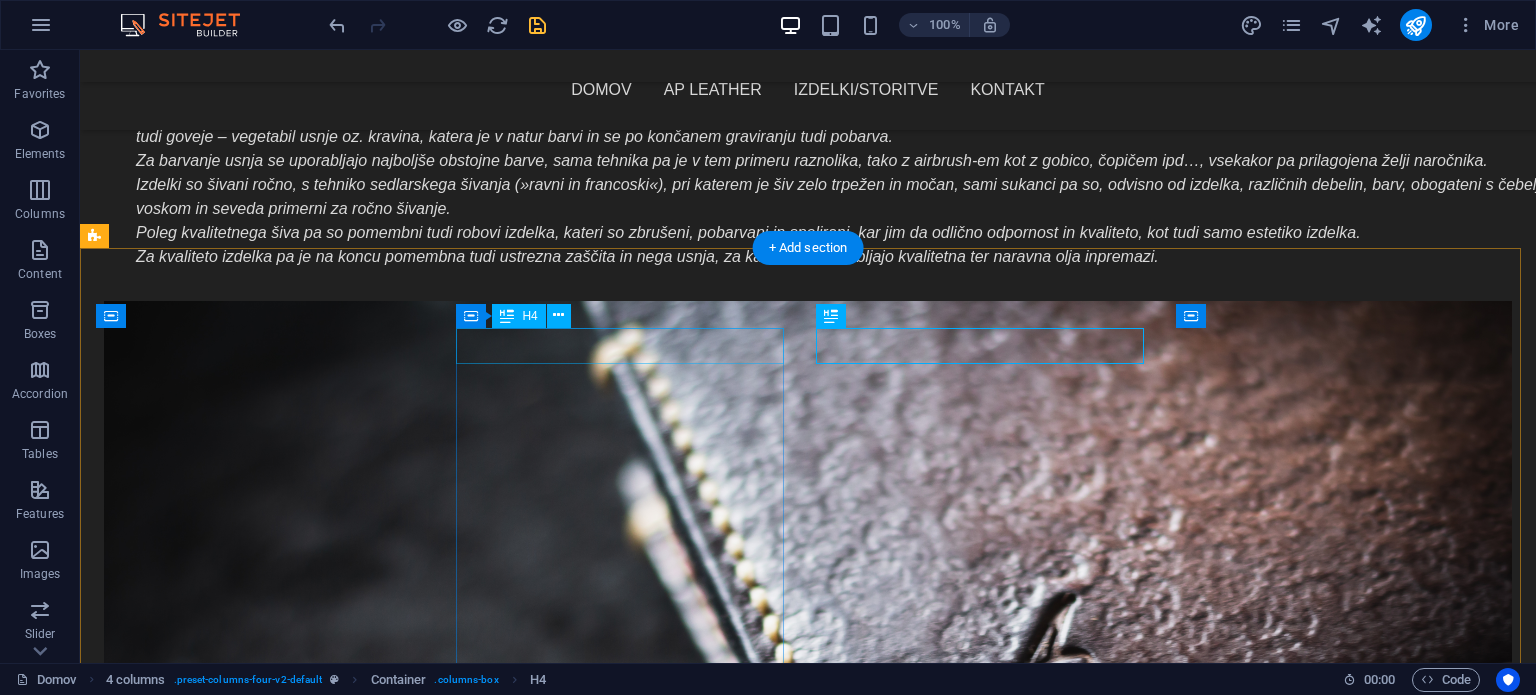 click on "Denarnice" at bounding box center [260, 2377] 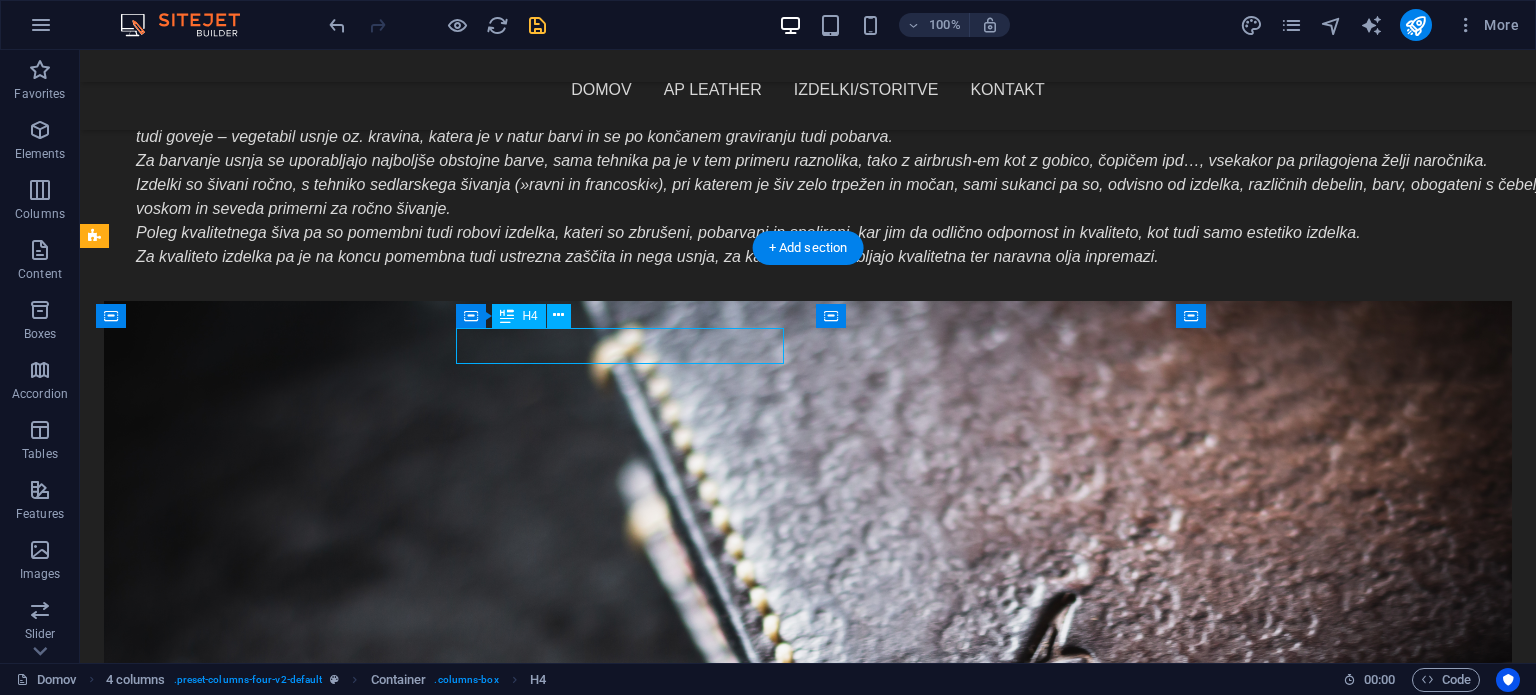 click on "Denarnice" at bounding box center [260, 2377] 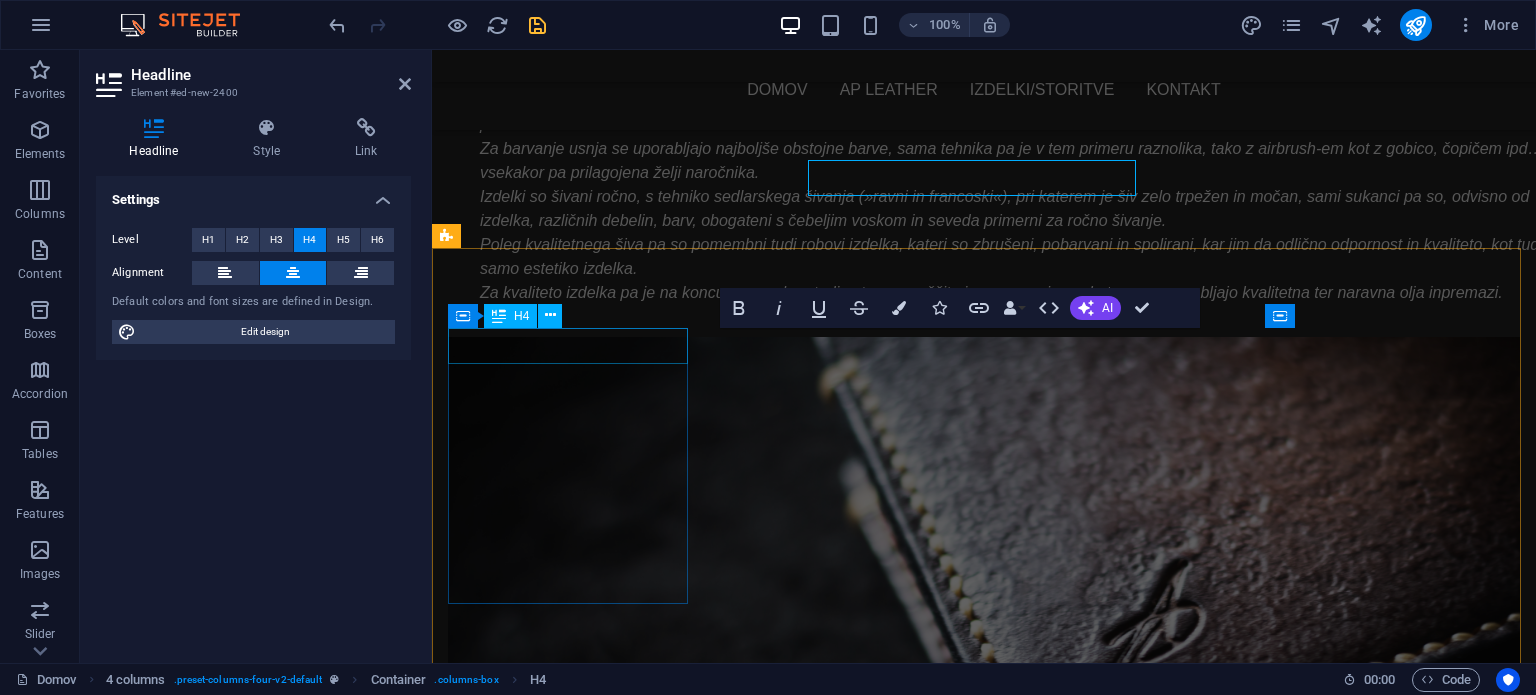 scroll, scrollTop: 1642, scrollLeft: 0, axis: vertical 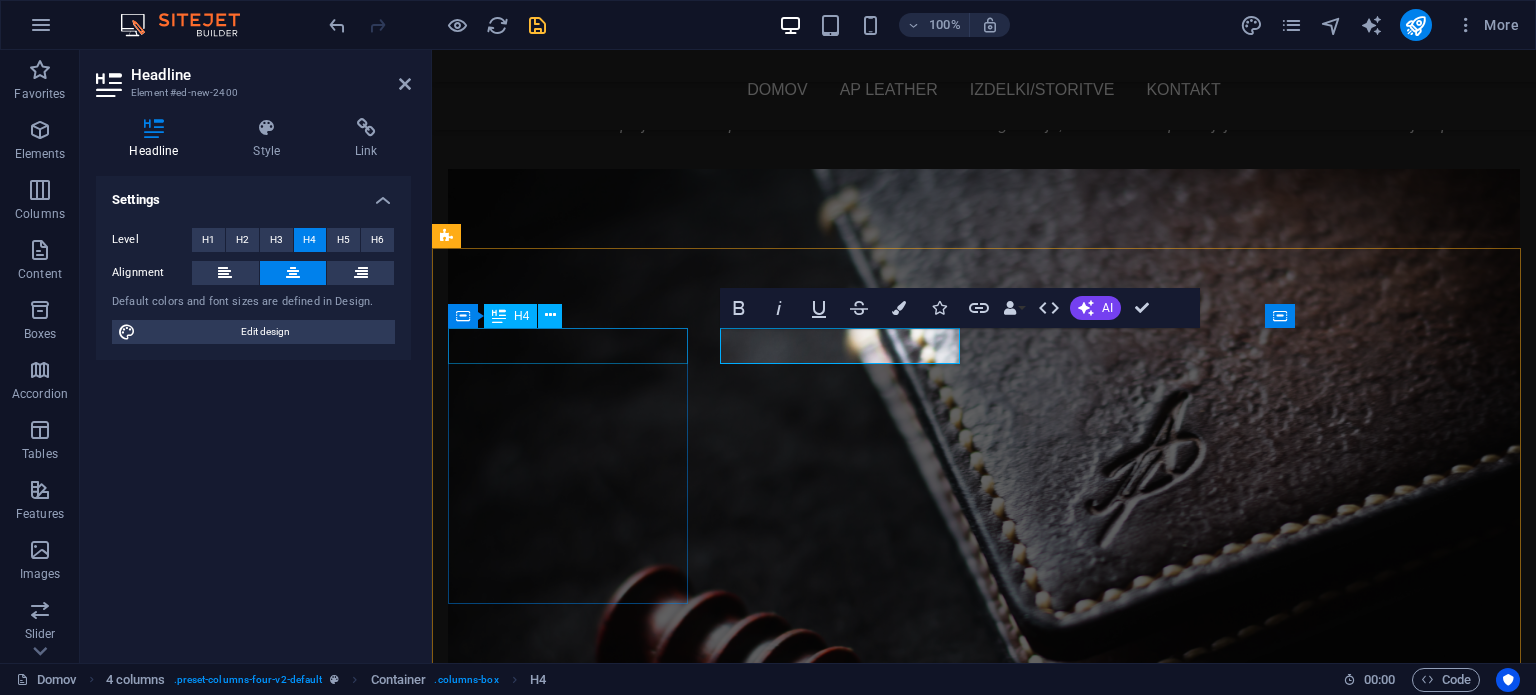 type 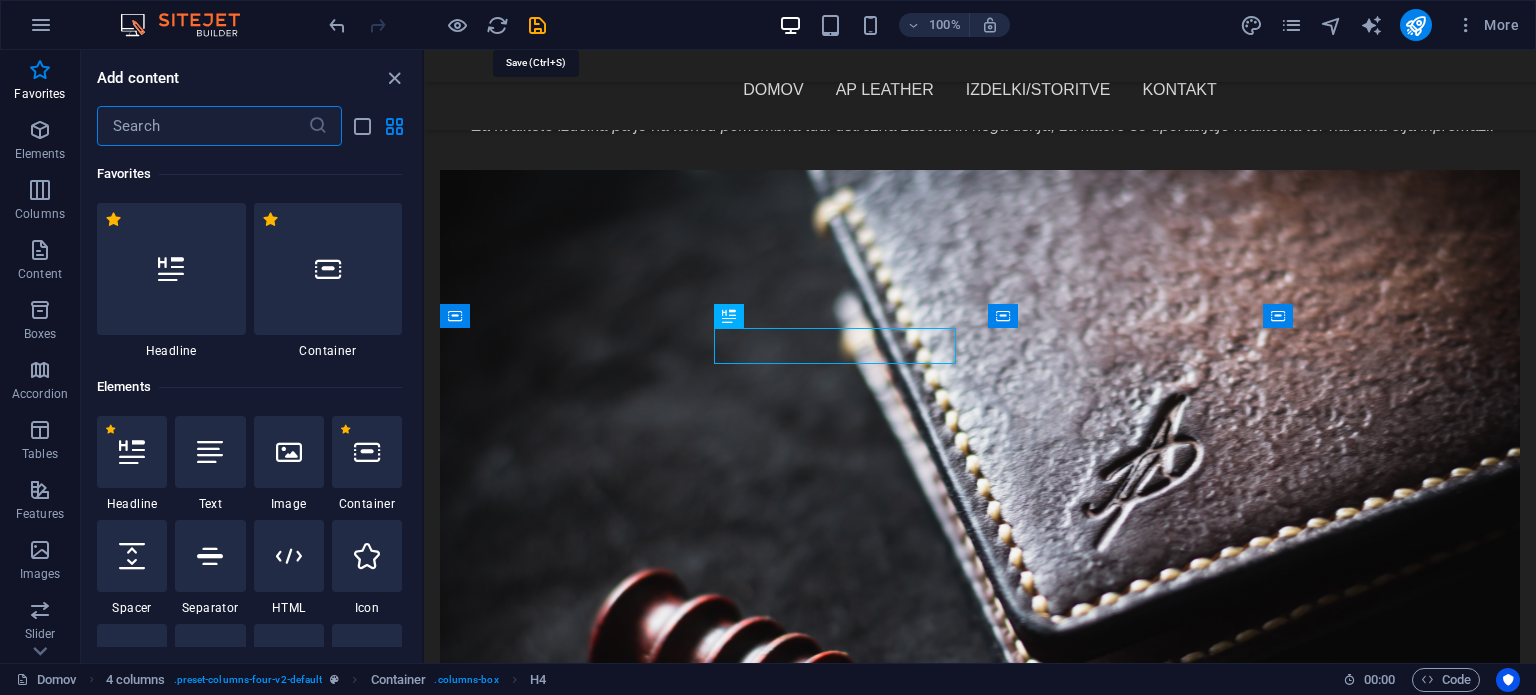drag, startPoint x: 537, startPoint y: 24, endPoint x: 551, endPoint y: 33, distance: 16.643316 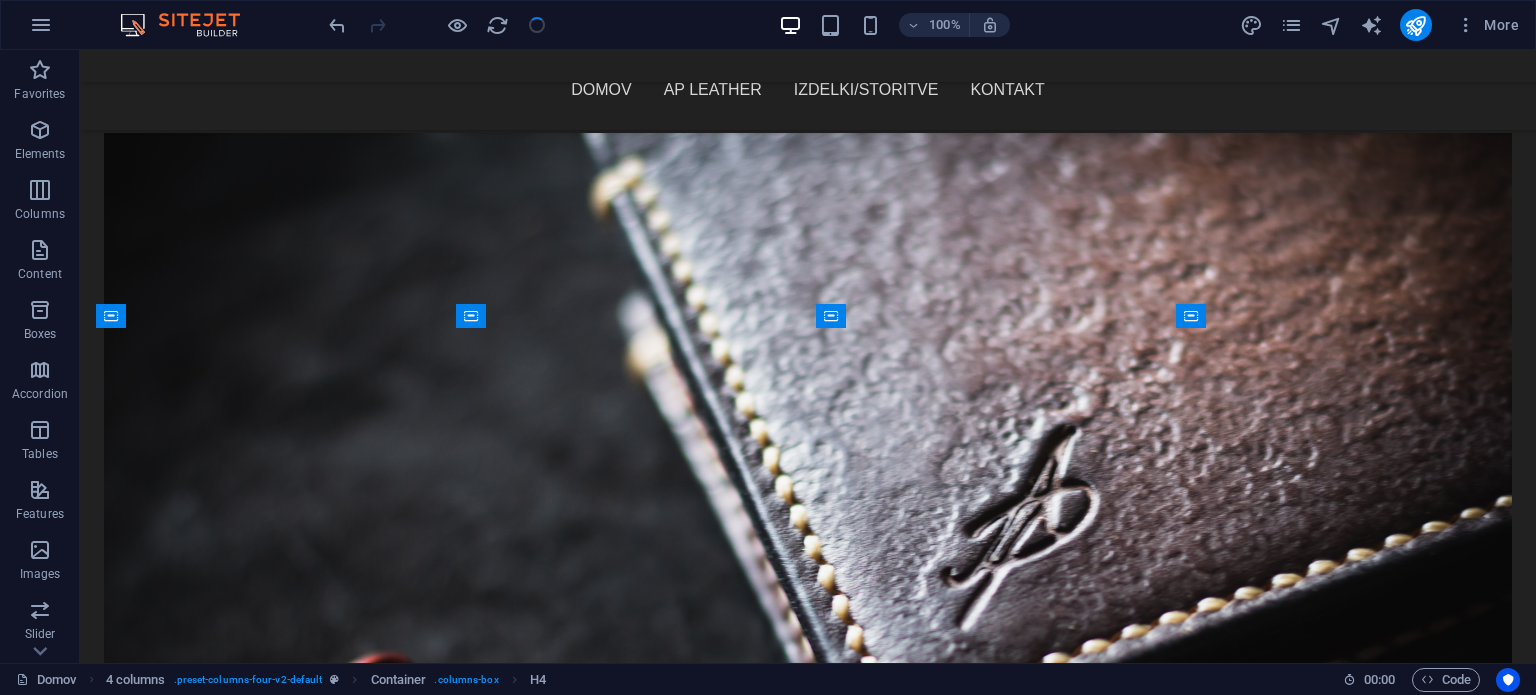 scroll, scrollTop: 1474, scrollLeft: 0, axis: vertical 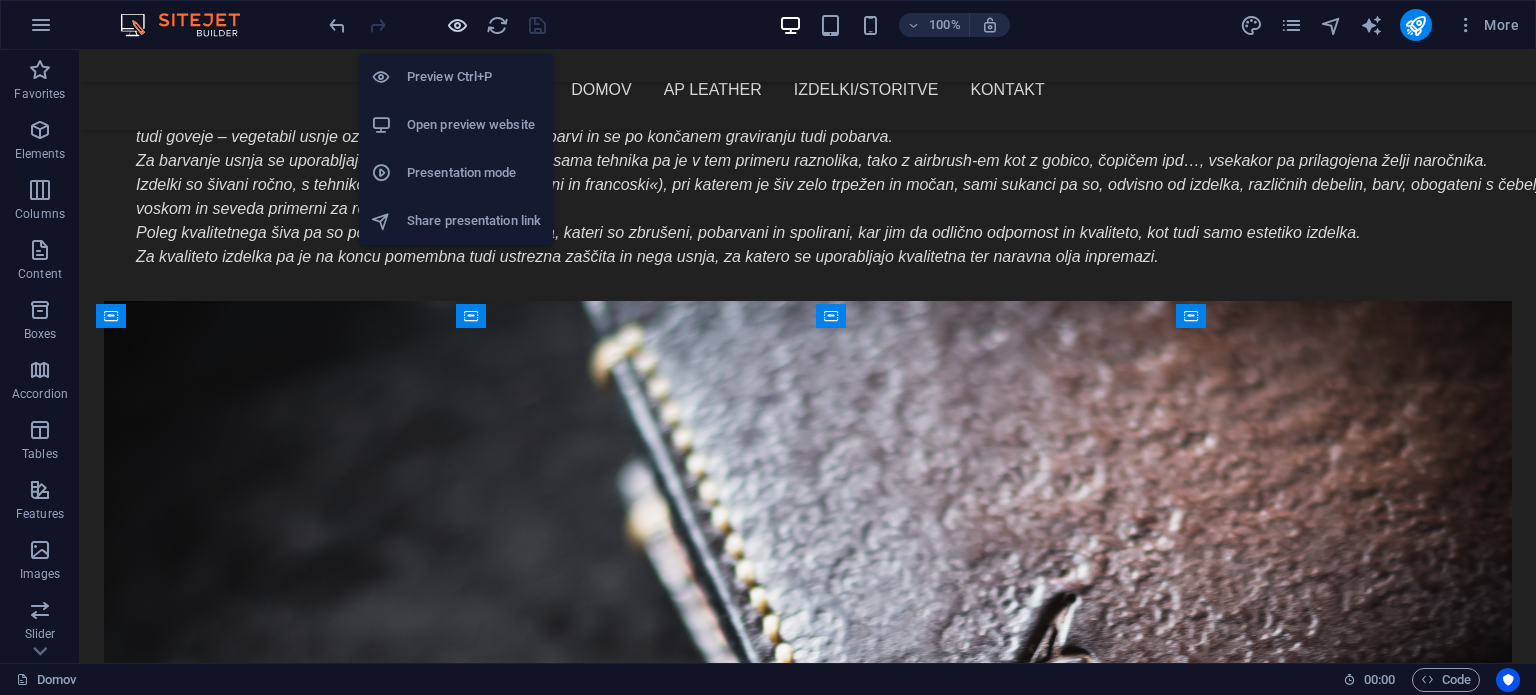 click at bounding box center (457, 25) 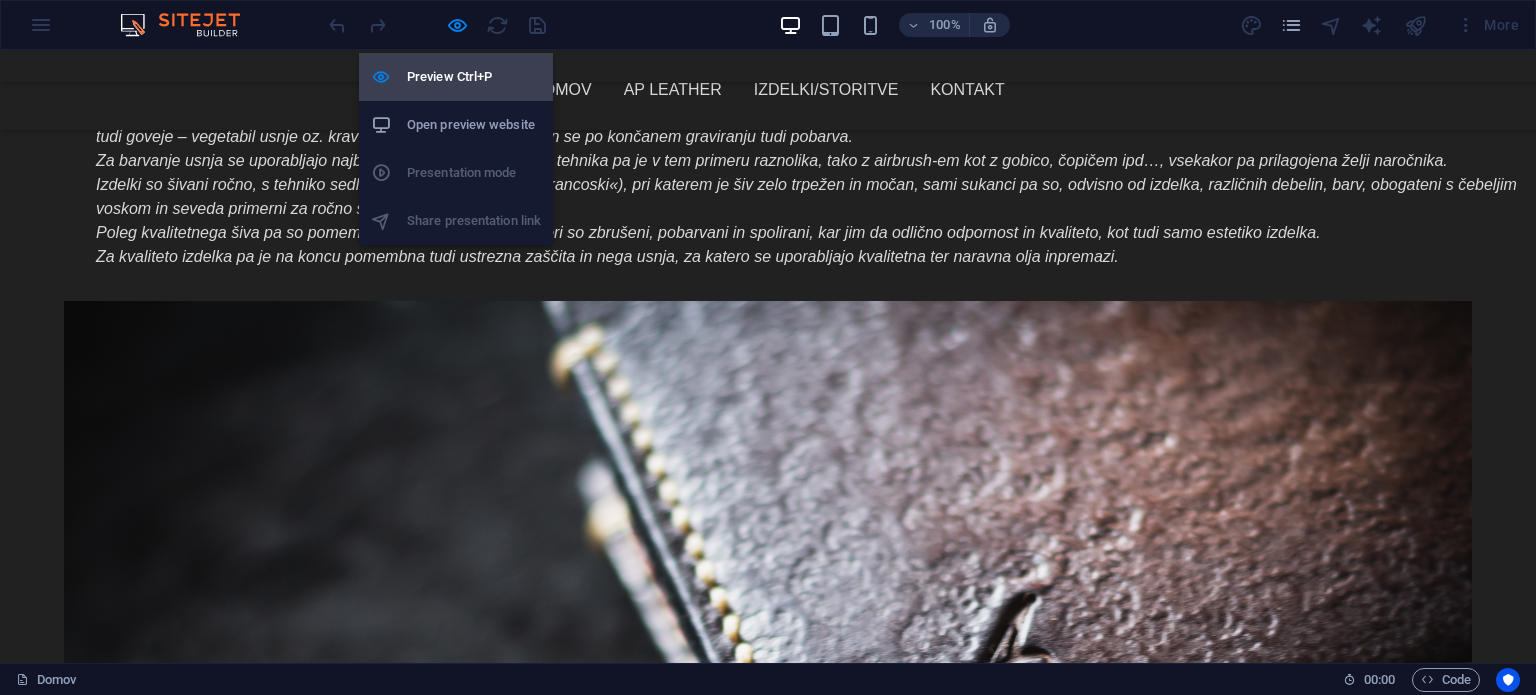 click on "Preview Ctrl+P" at bounding box center (474, 77) 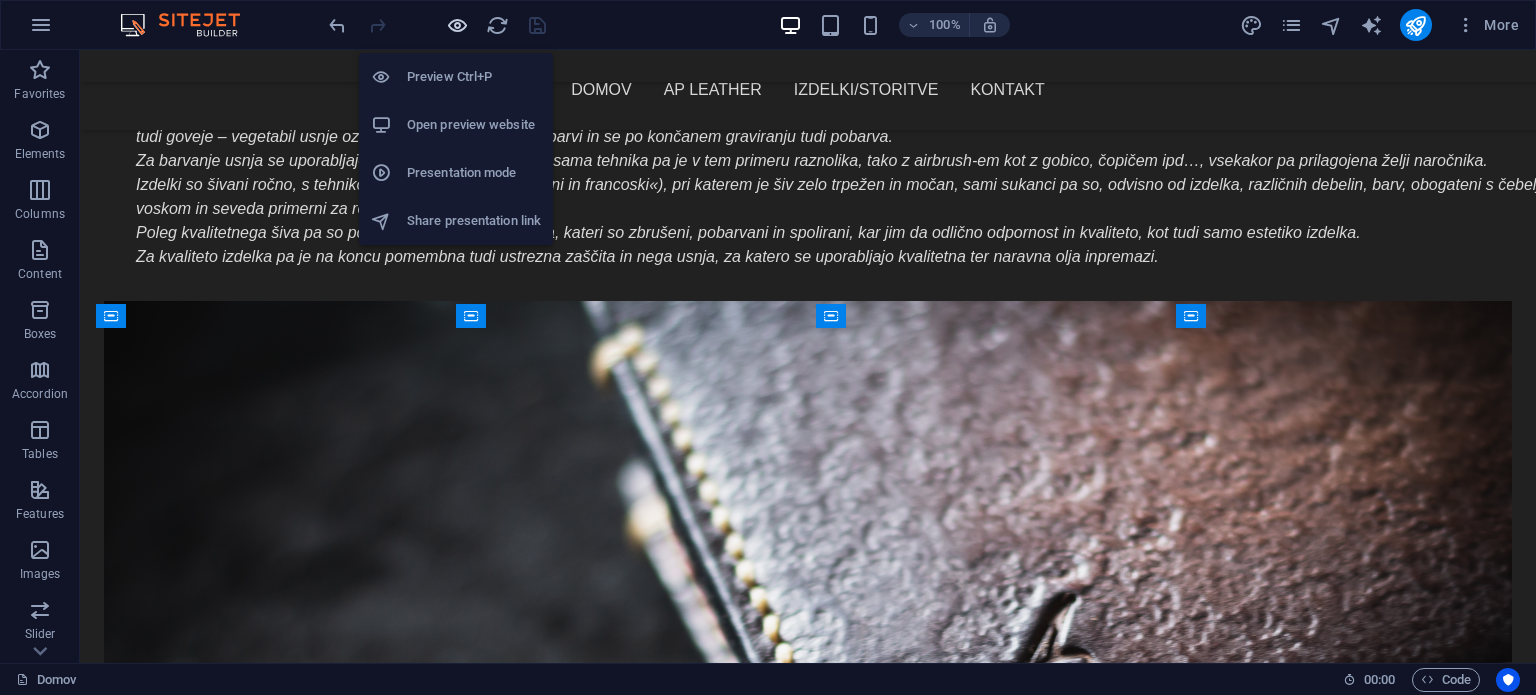 click at bounding box center [457, 25] 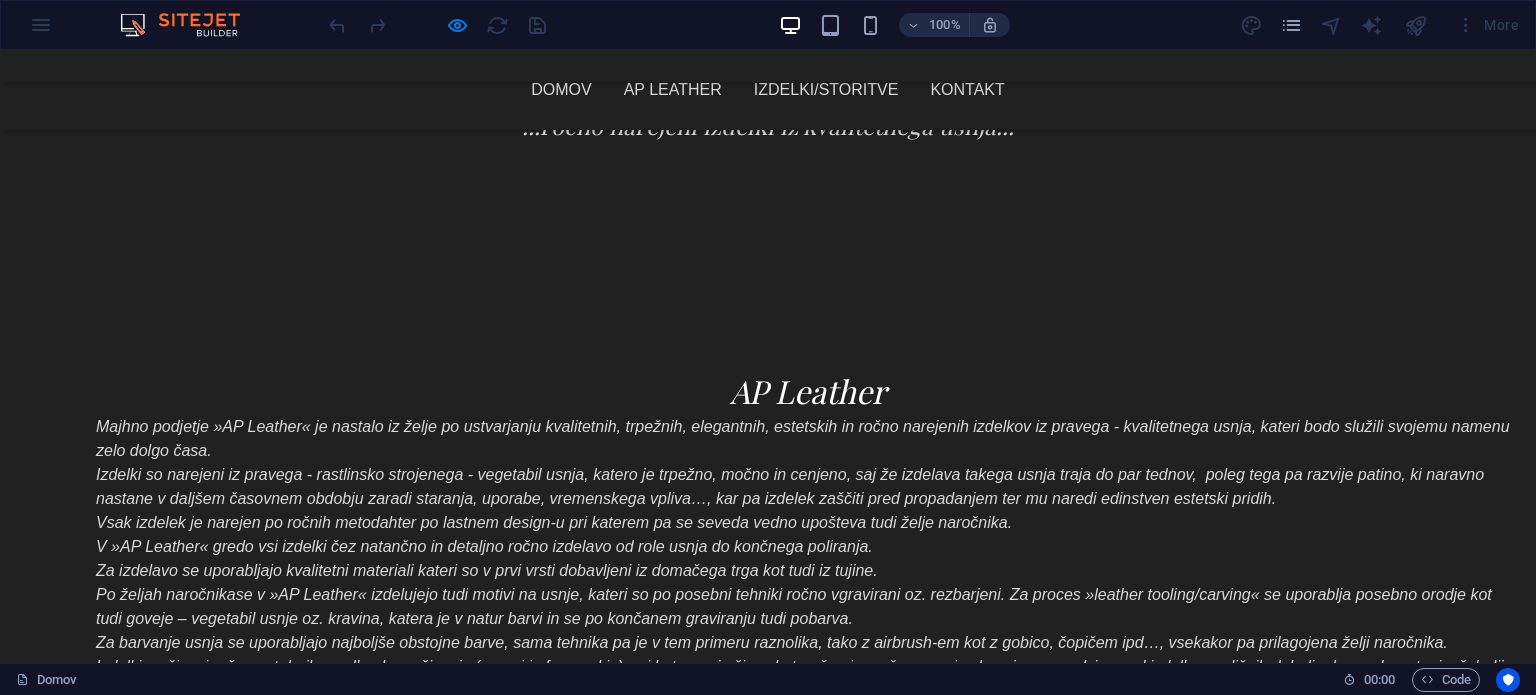 scroll, scrollTop: 874, scrollLeft: 0, axis: vertical 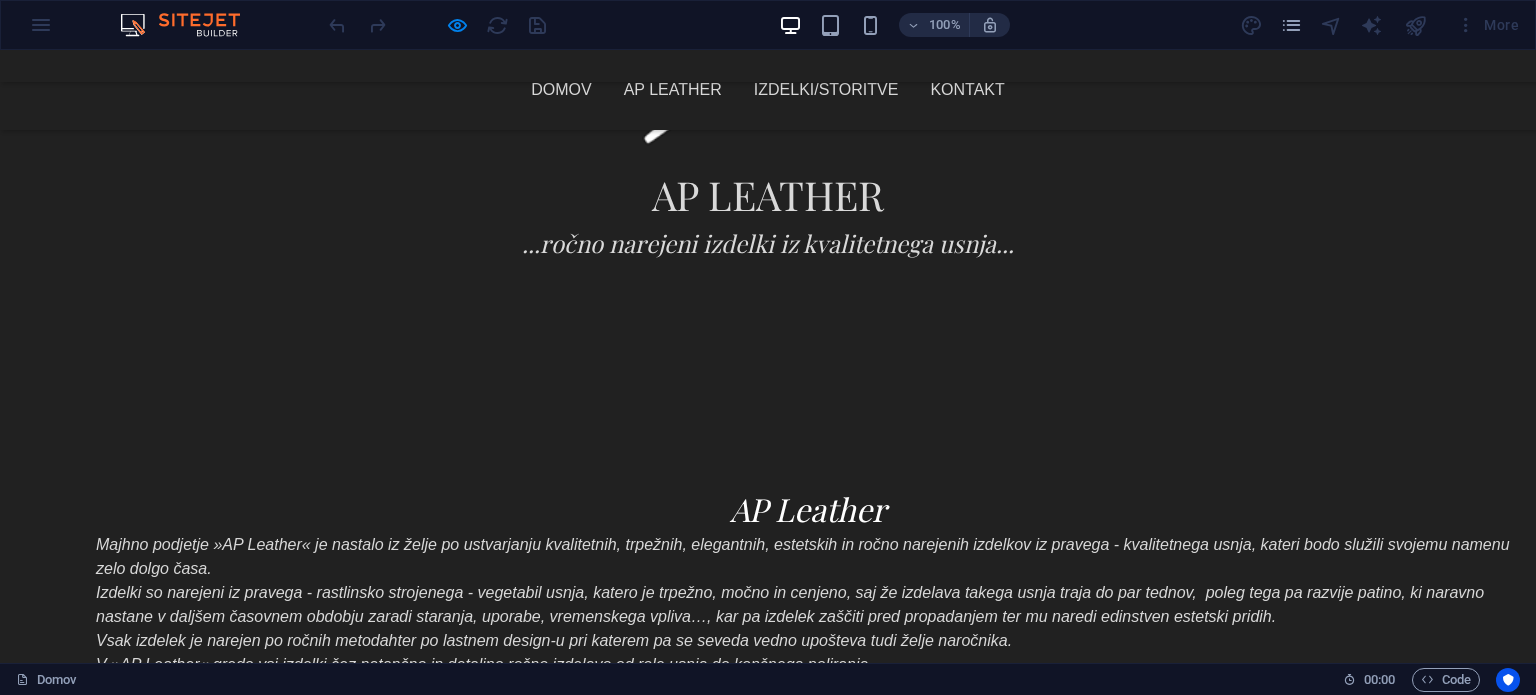 click on "Domov" at bounding box center (561, 90) 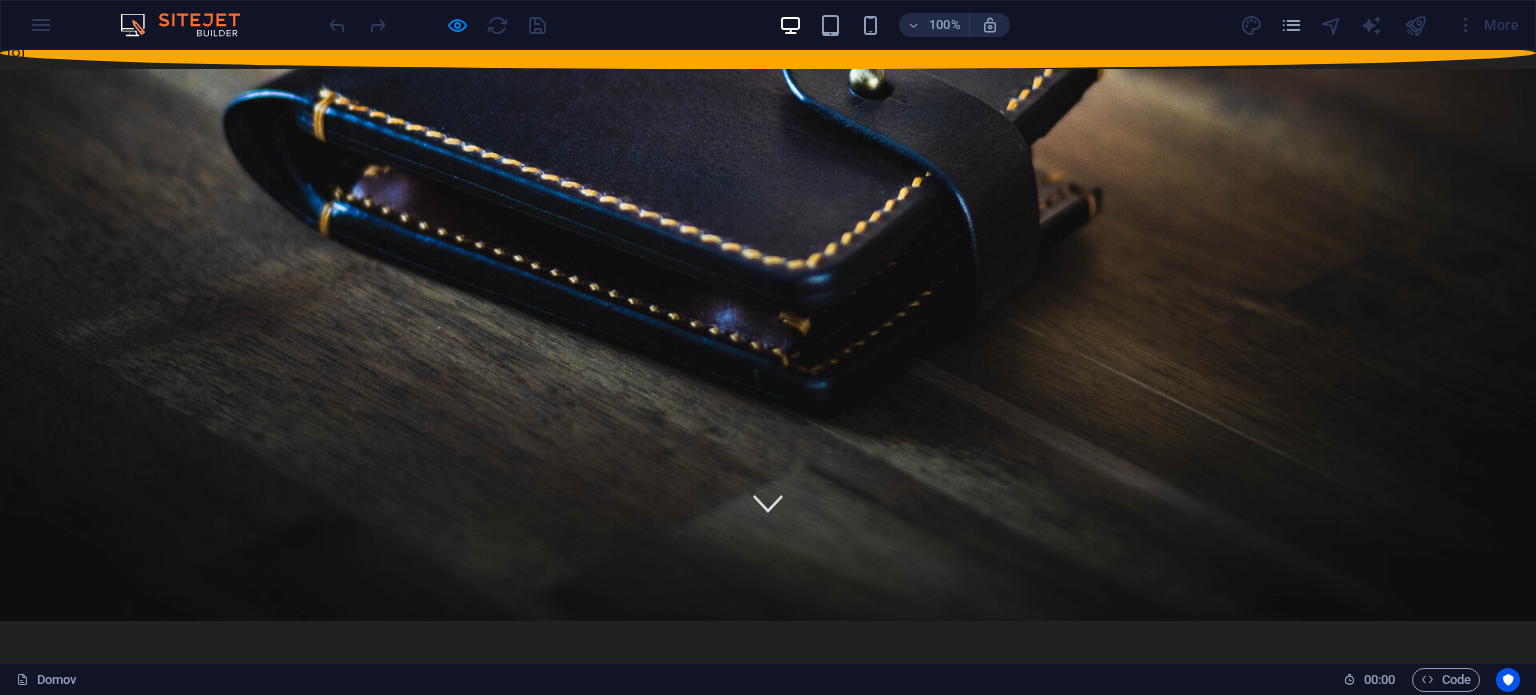 scroll, scrollTop: 0, scrollLeft: 0, axis: both 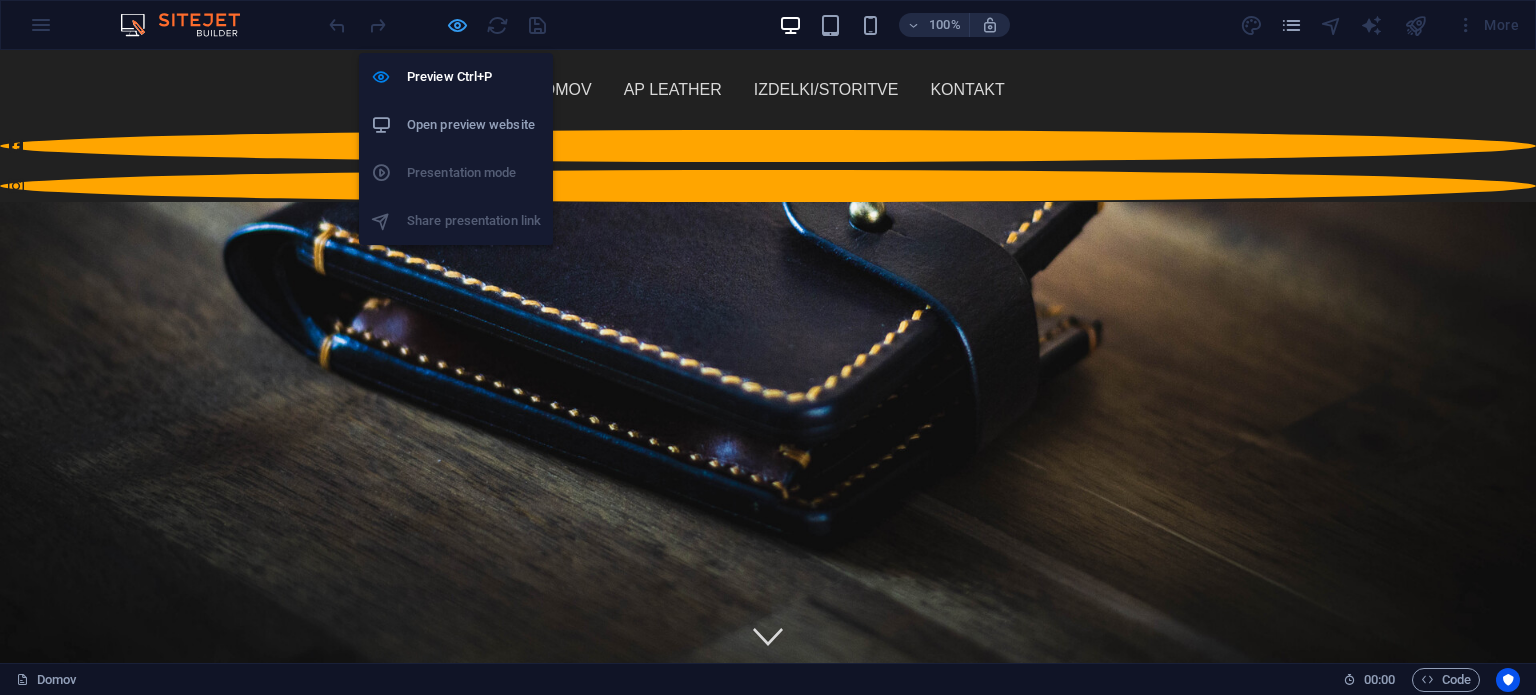 click at bounding box center (457, 25) 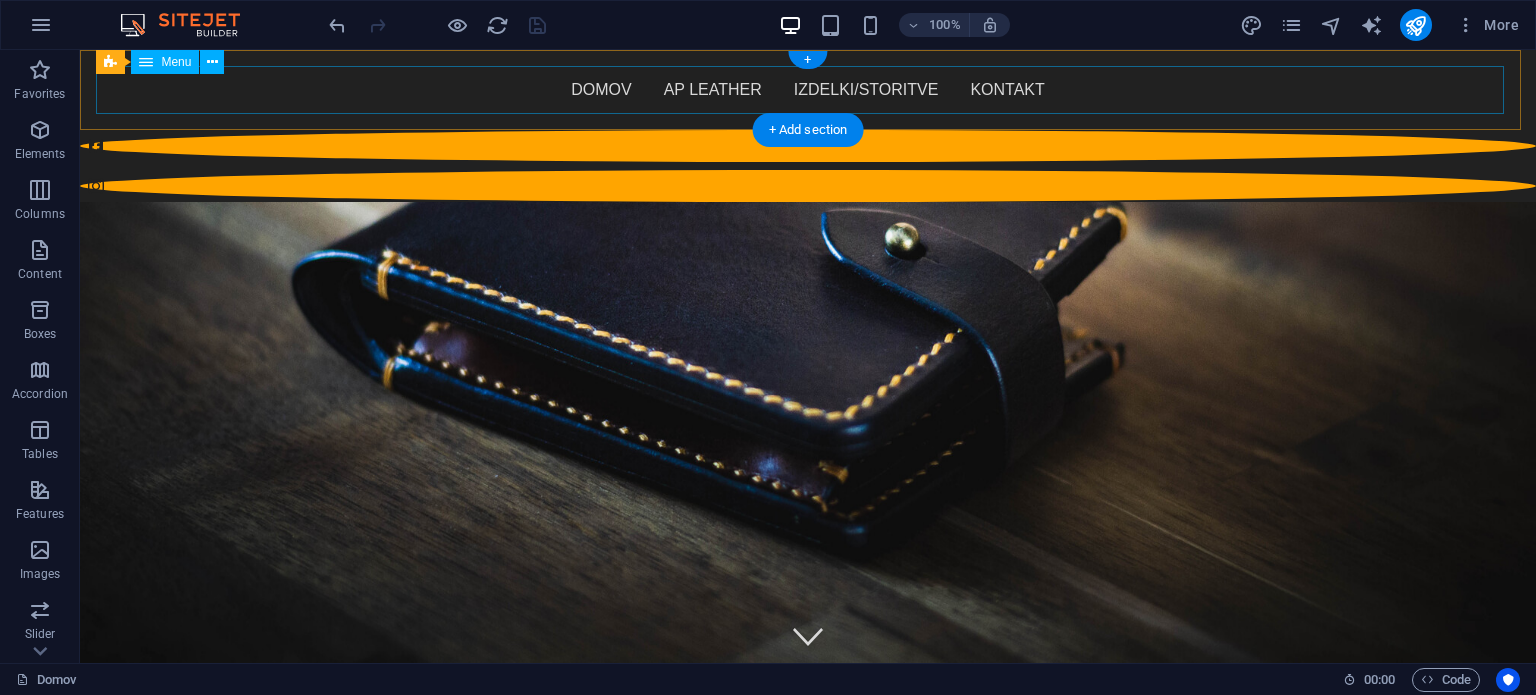 click on "Domov AP Leather Izdelki/Storitve Kontakt" at bounding box center [808, 90] 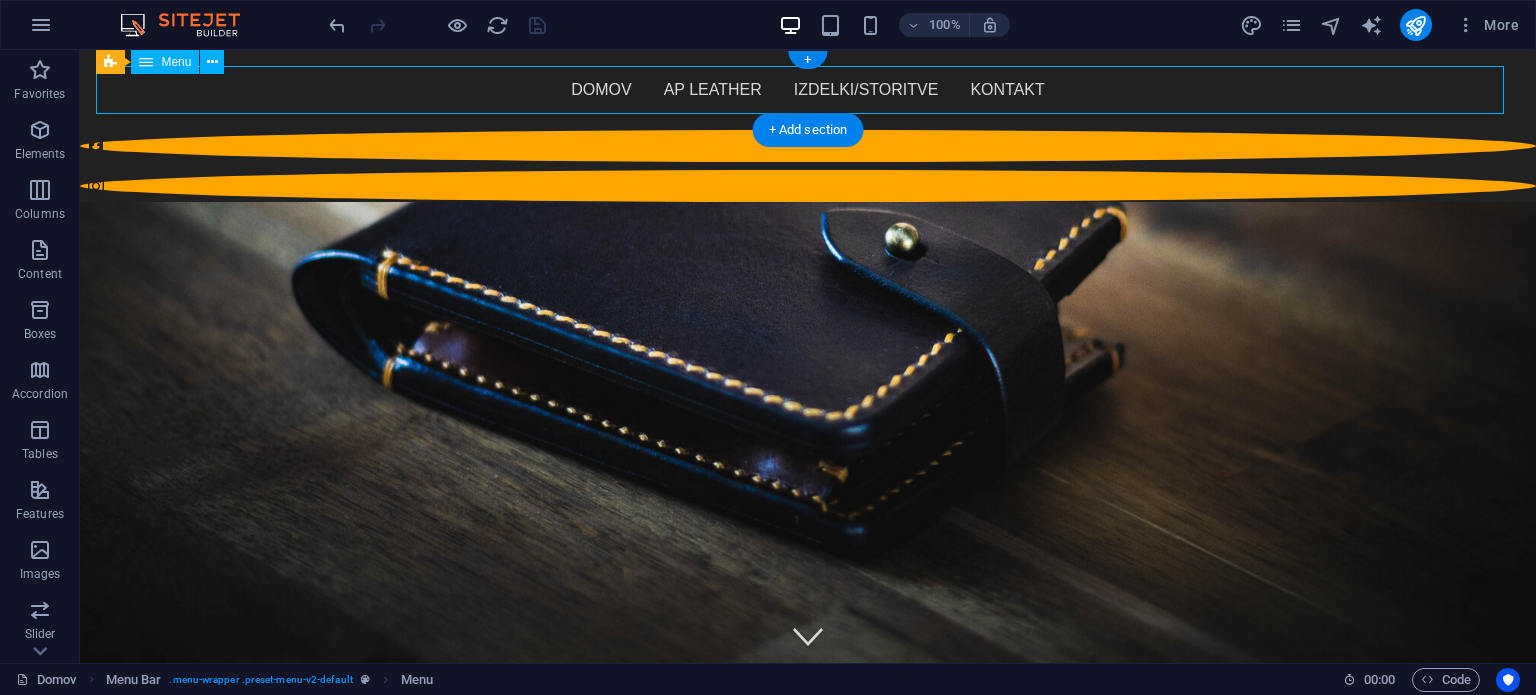 click on "Domov AP Leather Izdelki/Storitve Kontakt" at bounding box center [808, 90] 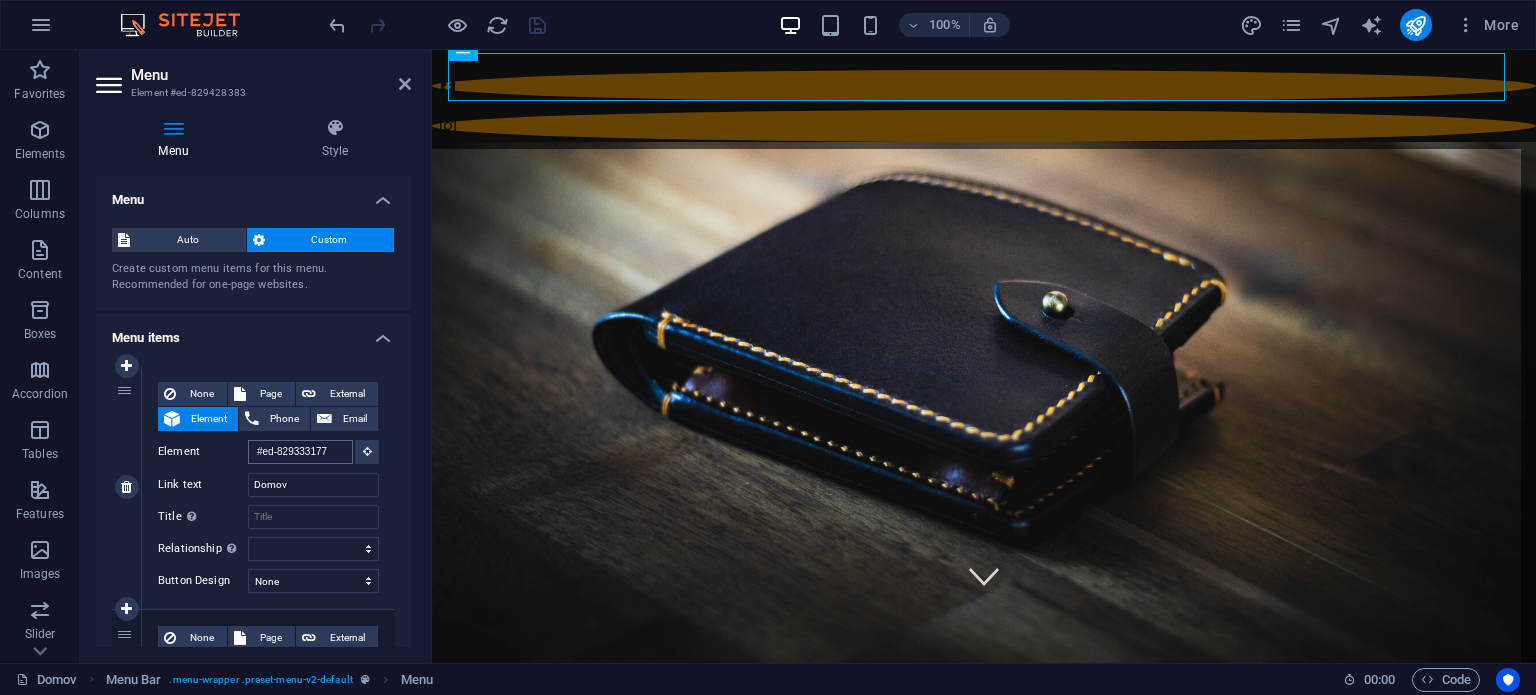 scroll, scrollTop: 114, scrollLeft: 0, axis: vertical 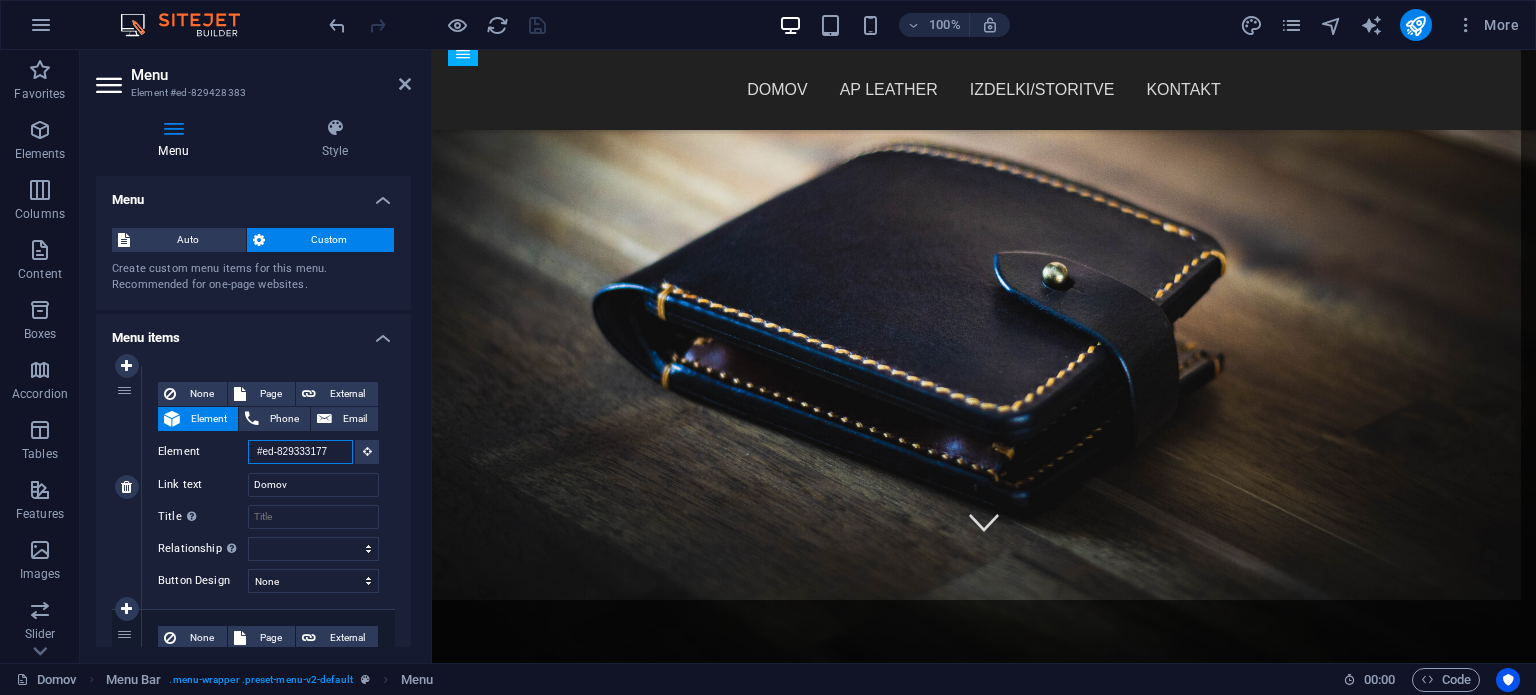 click on "#ed-829333177" at bounding box center (300, 452) 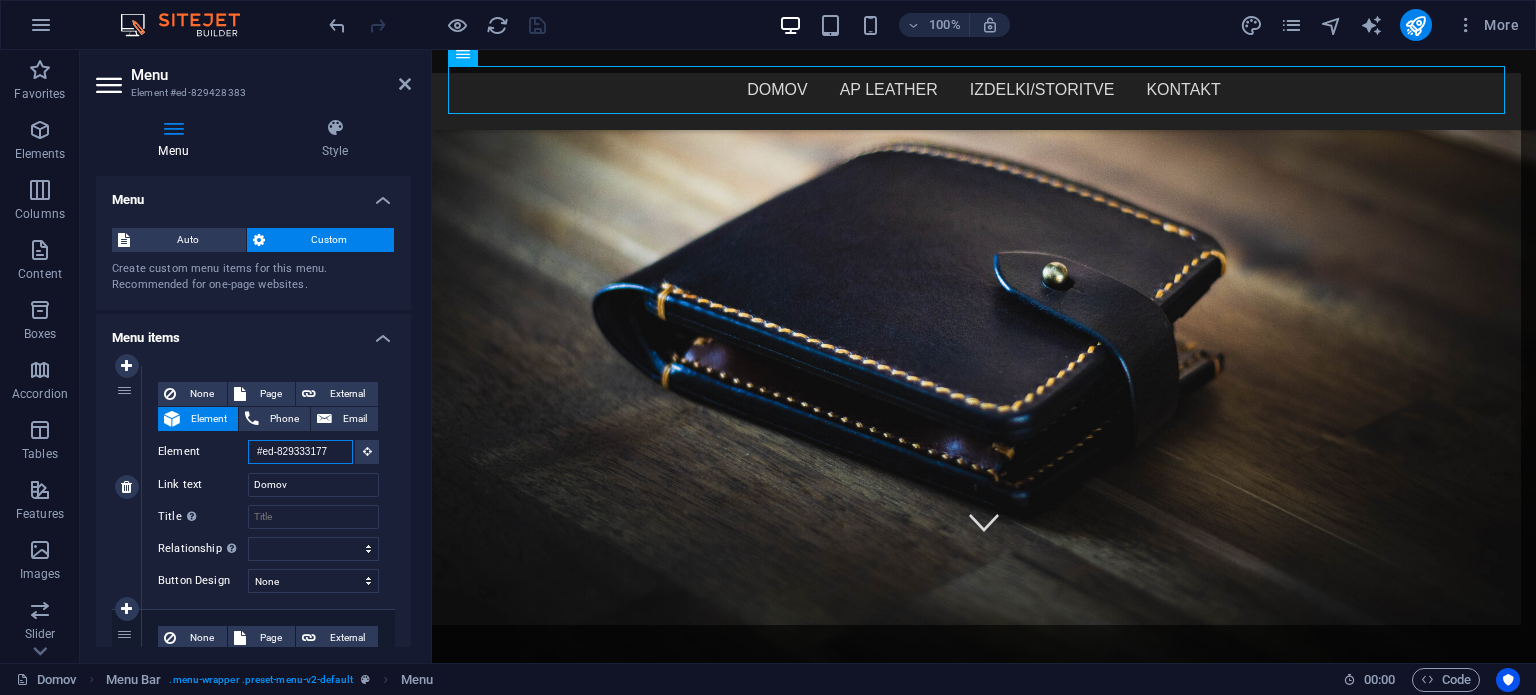 scroll, scrollTop: 0, scrollLeft: 0, axis: both 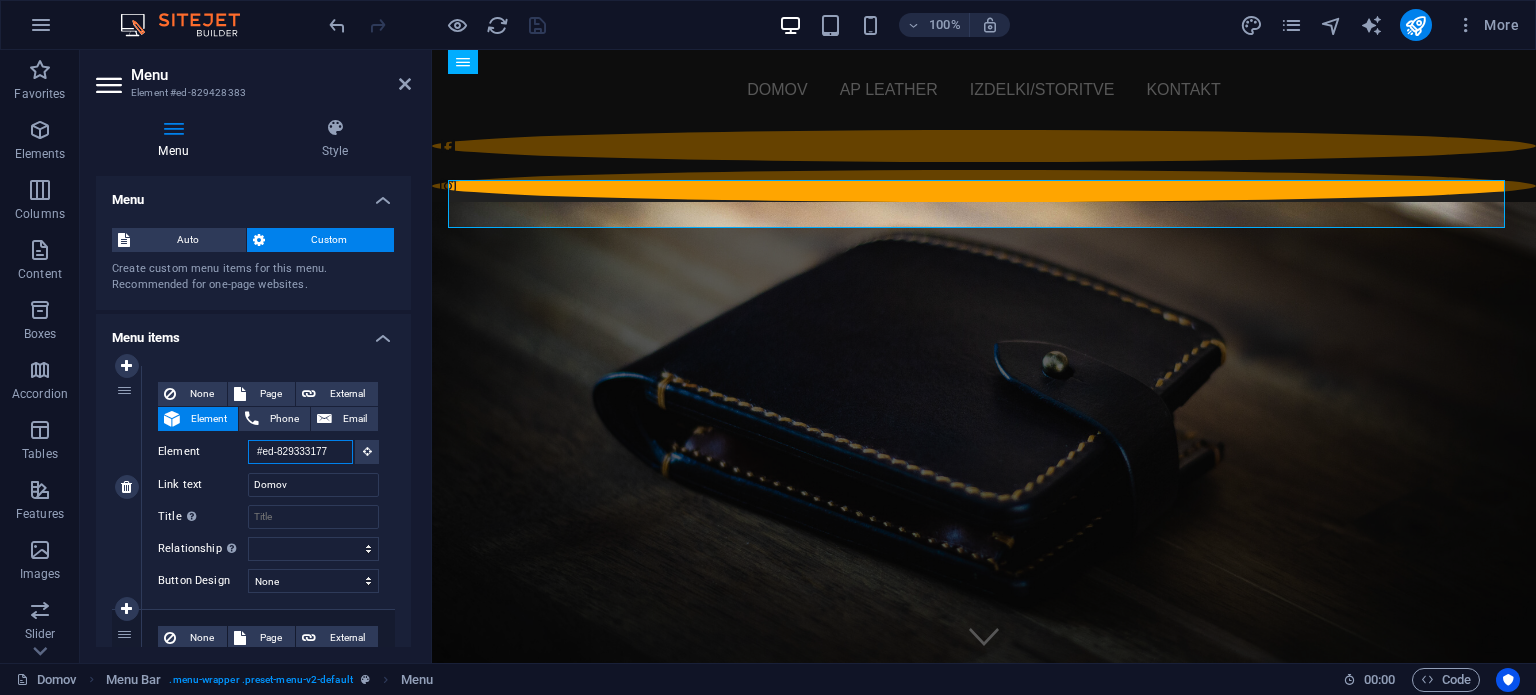 drag, startPoint x: 327, startPoint y: 451, endPoint x: 189, endPoint y: 453, distance: 138.0145 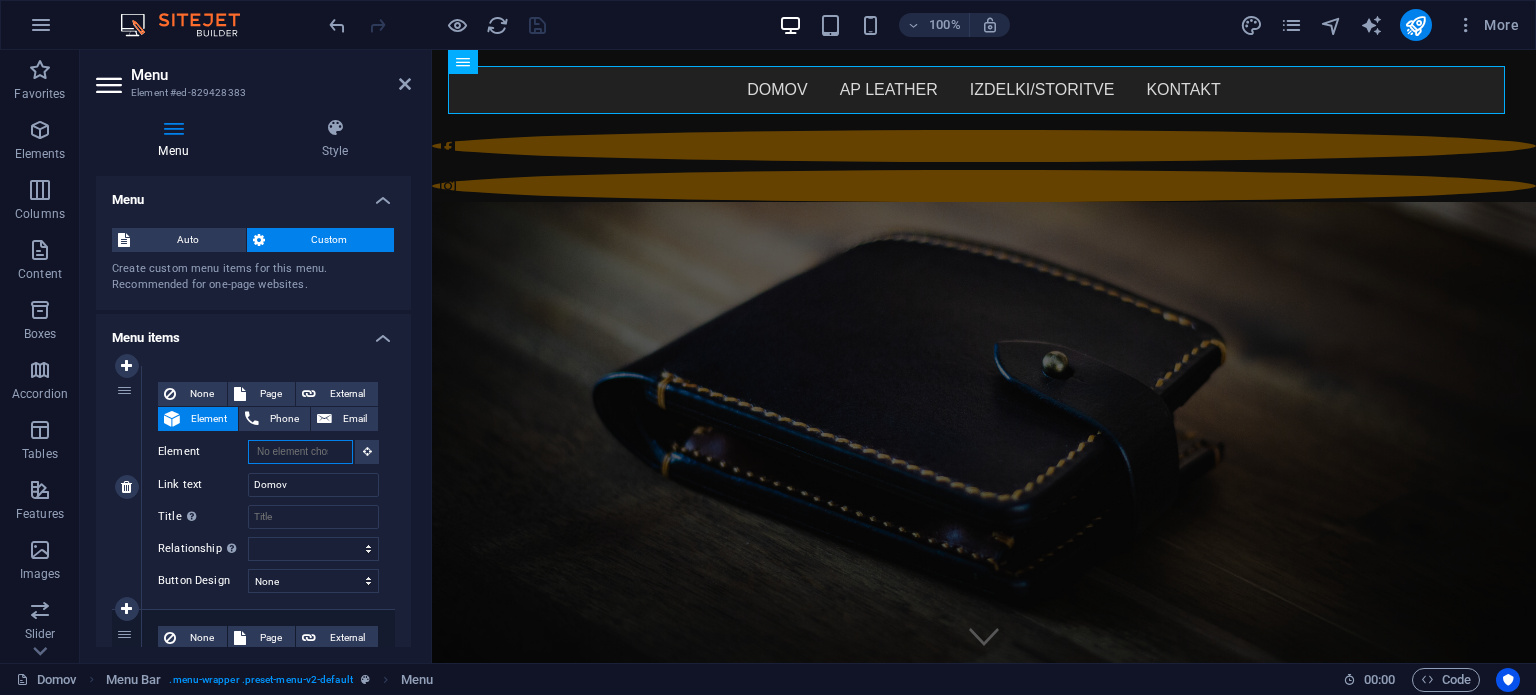 type 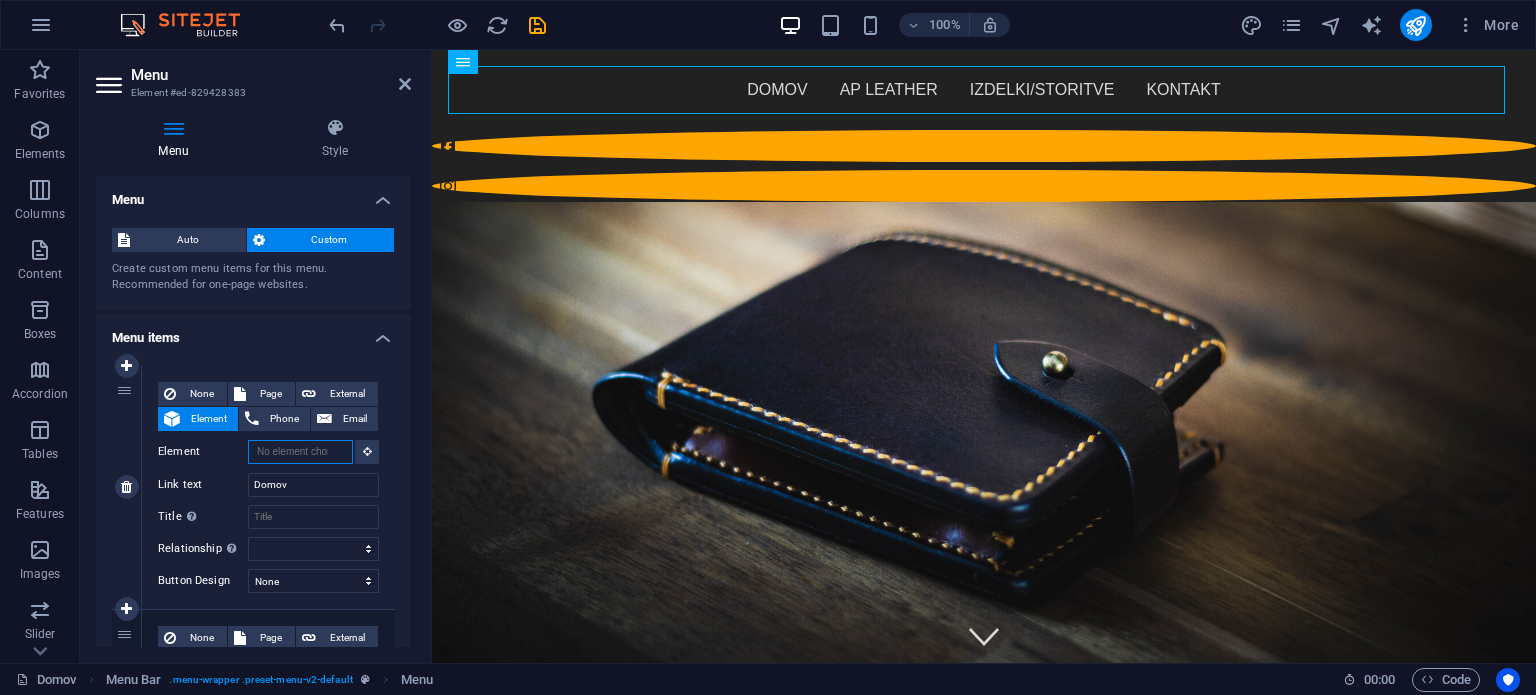click on "Element" at bounding box center (300, 452) 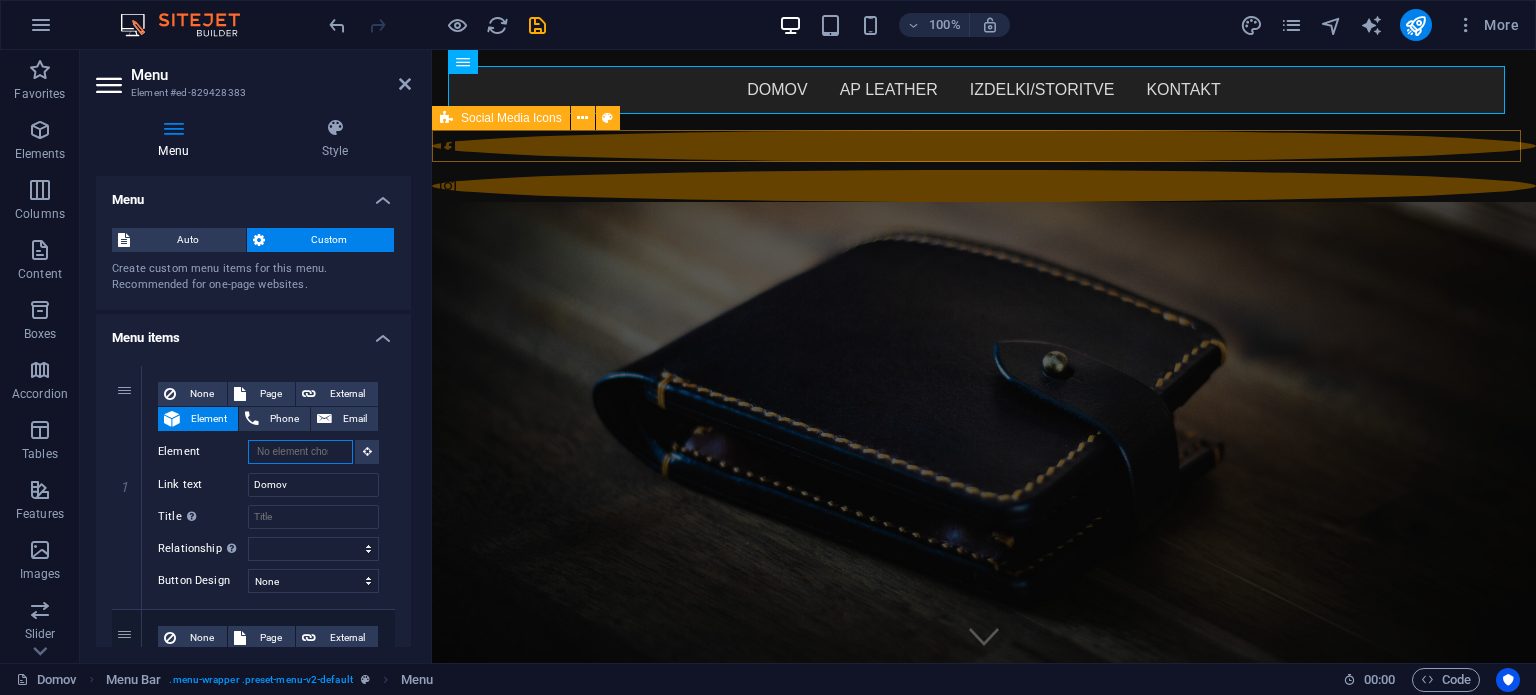 type 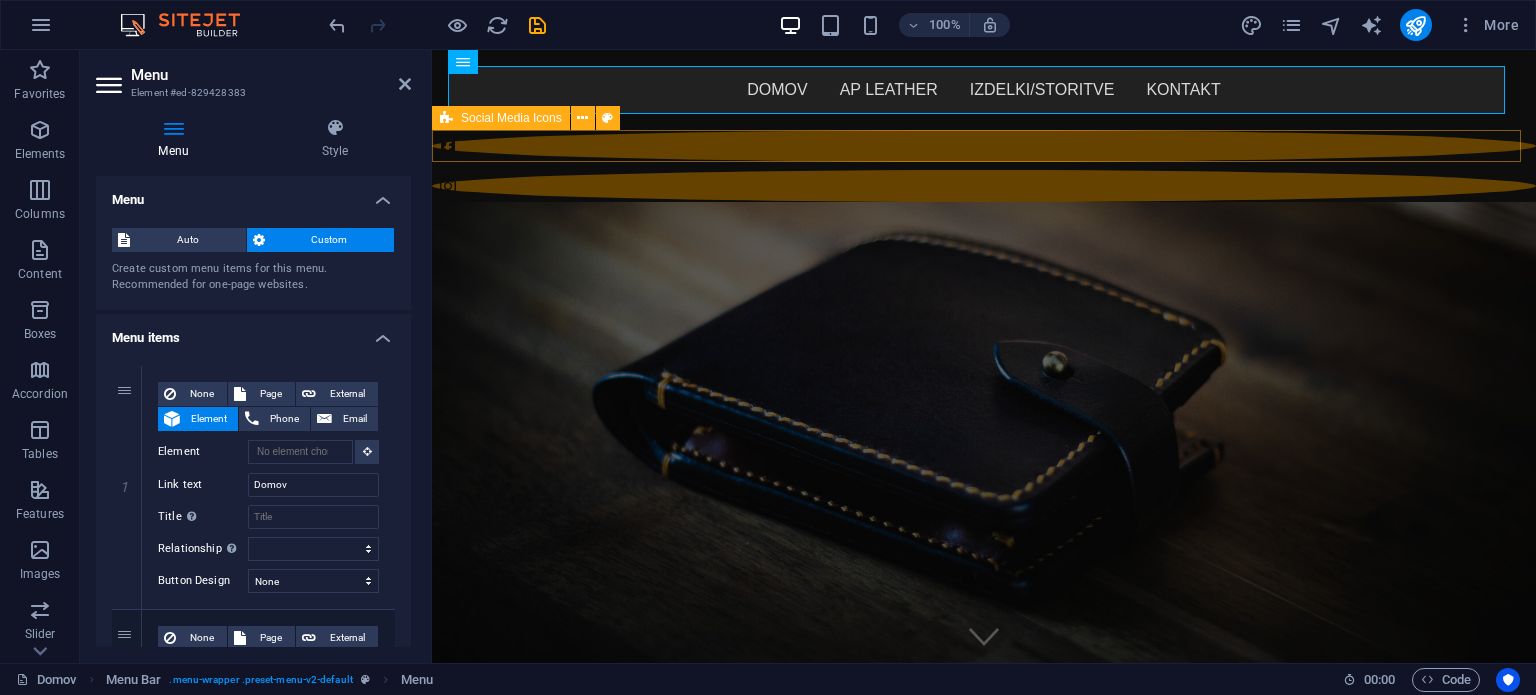 click at bounding box center (984, 166) 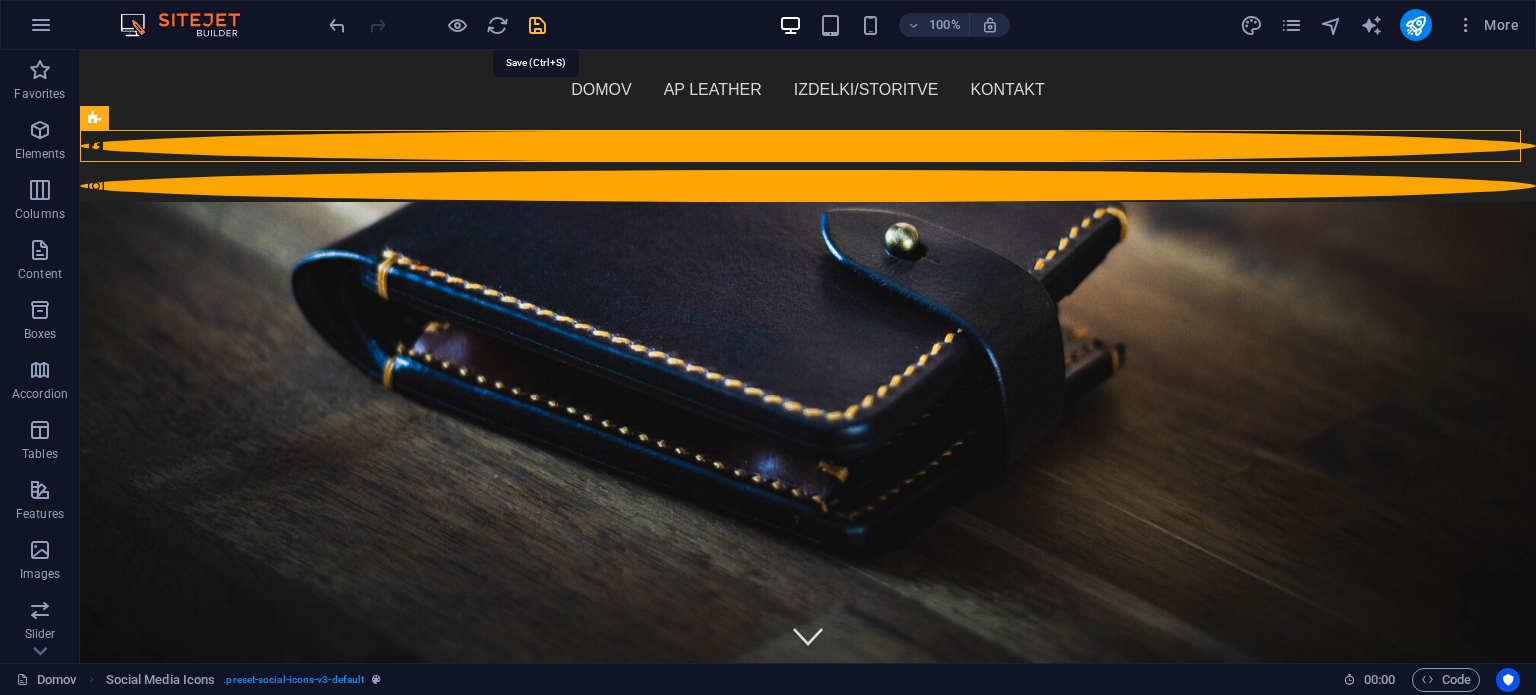 click at bounding box center (537, 25) 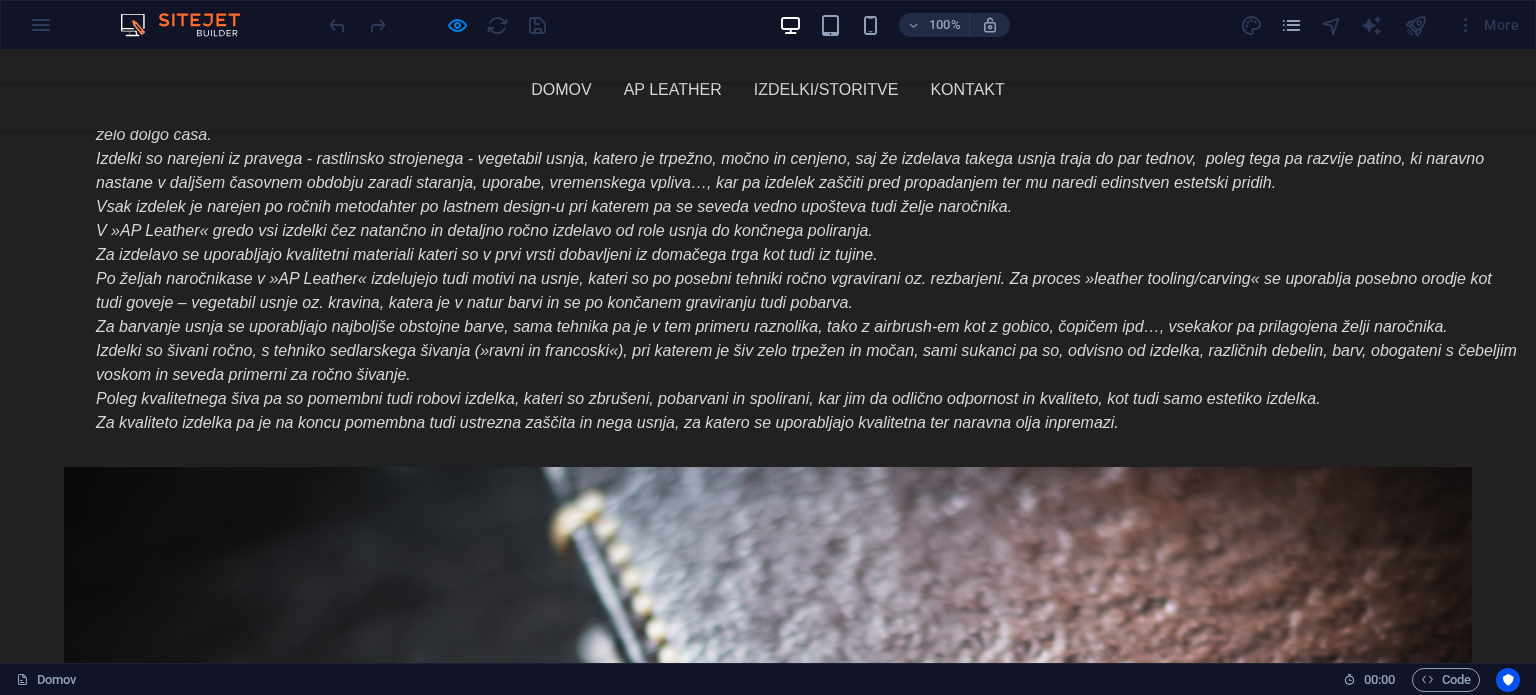 scroll, scrollTop: 1399, scrollLeft: 0, axis: vertical 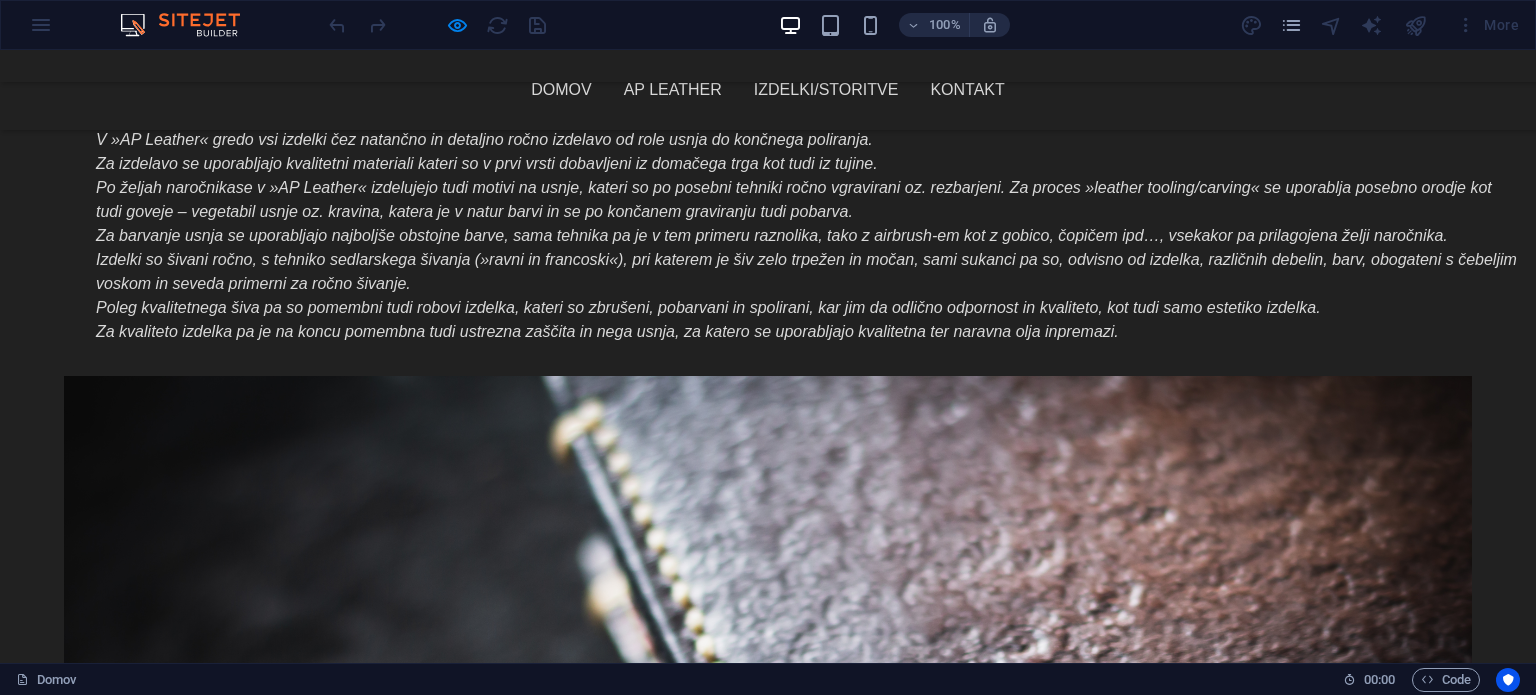 click on "Domov" at bounding box center (561, 90) 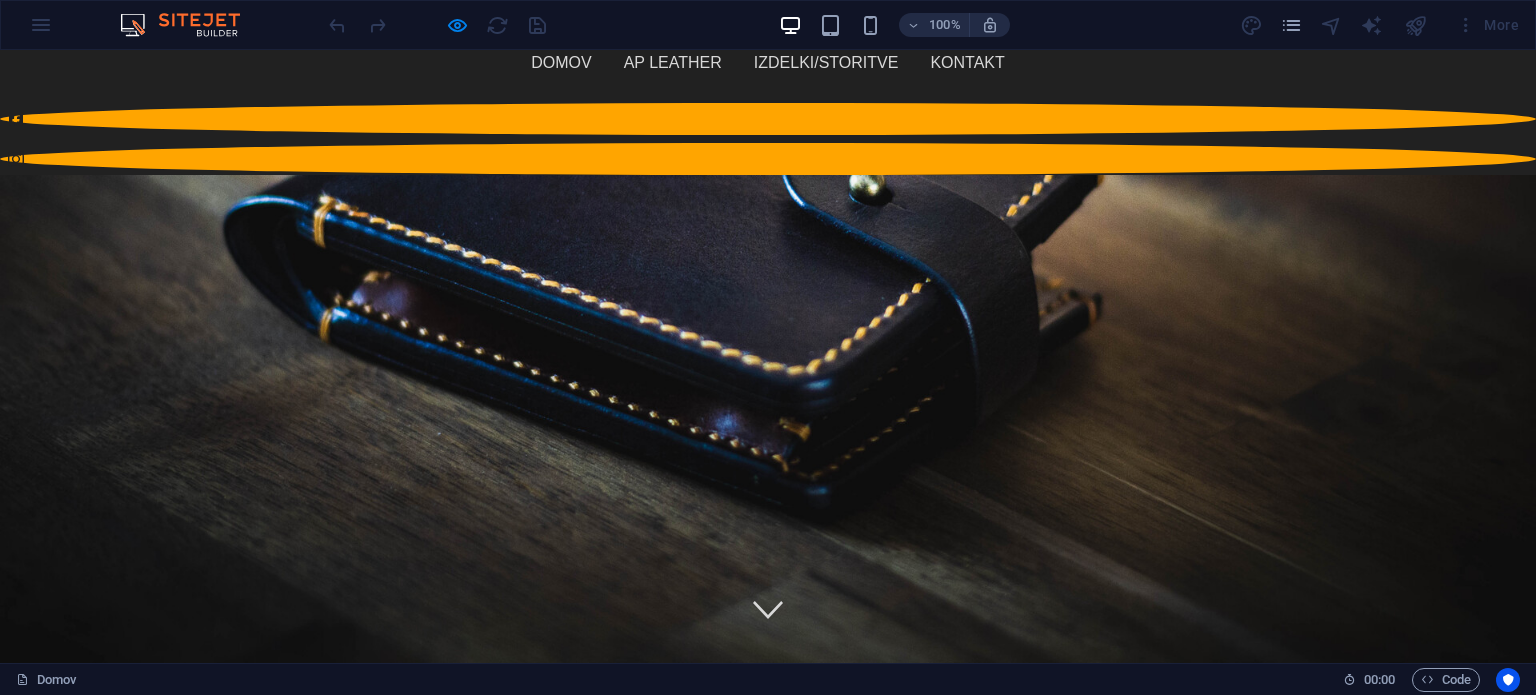 scroll, scrollTop: 0, scrollLeft: 0, axis: both 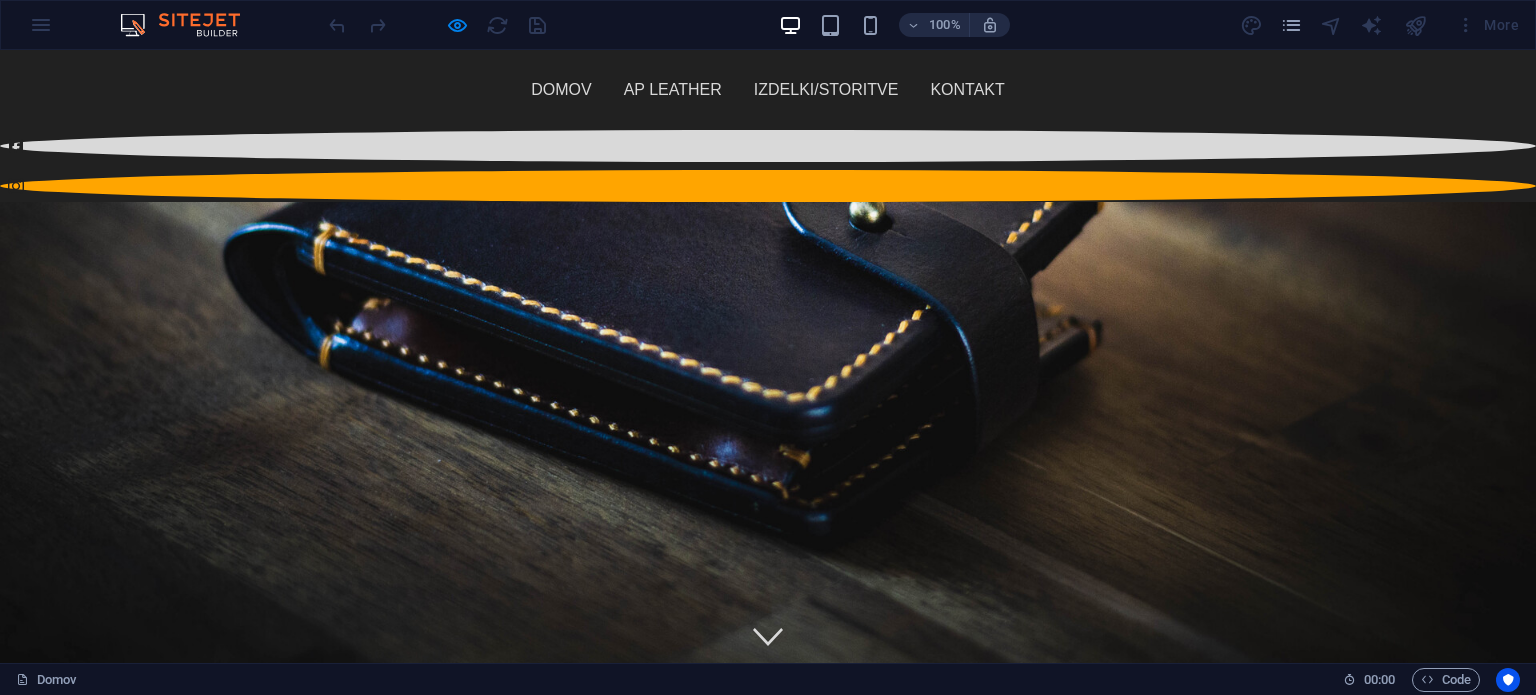 click 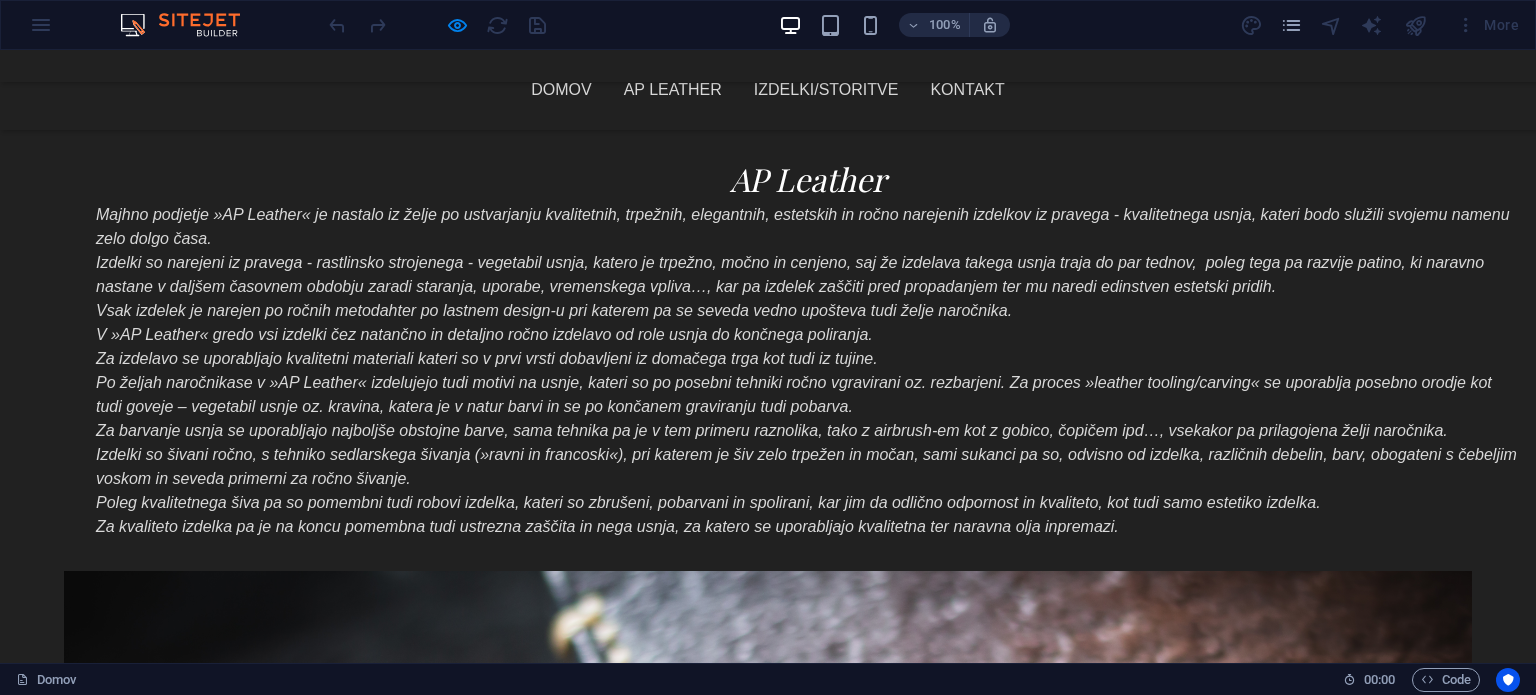 scroll, scrollTop: 1597, scrollLeft: 0, axis: vertical 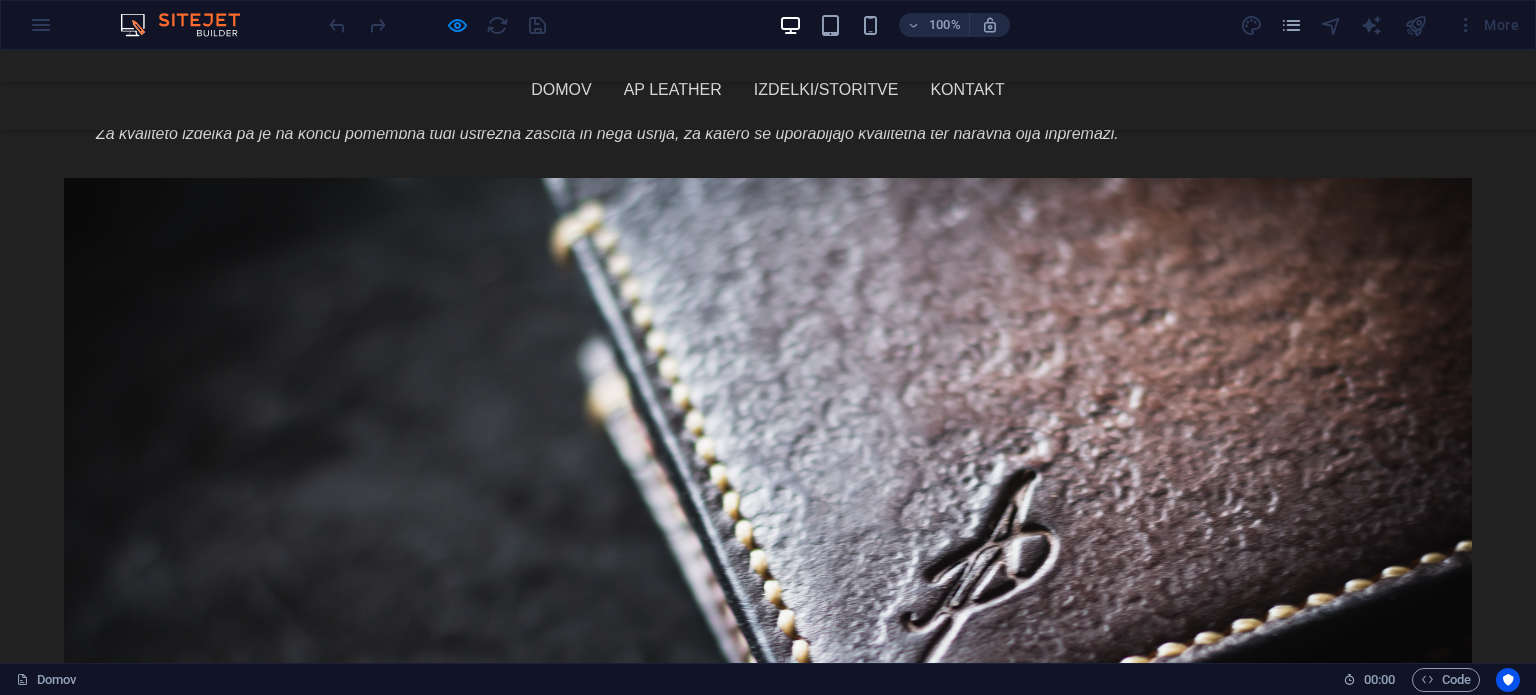 click on "Izdelki/Storitve" at bounding box center [826, 90] 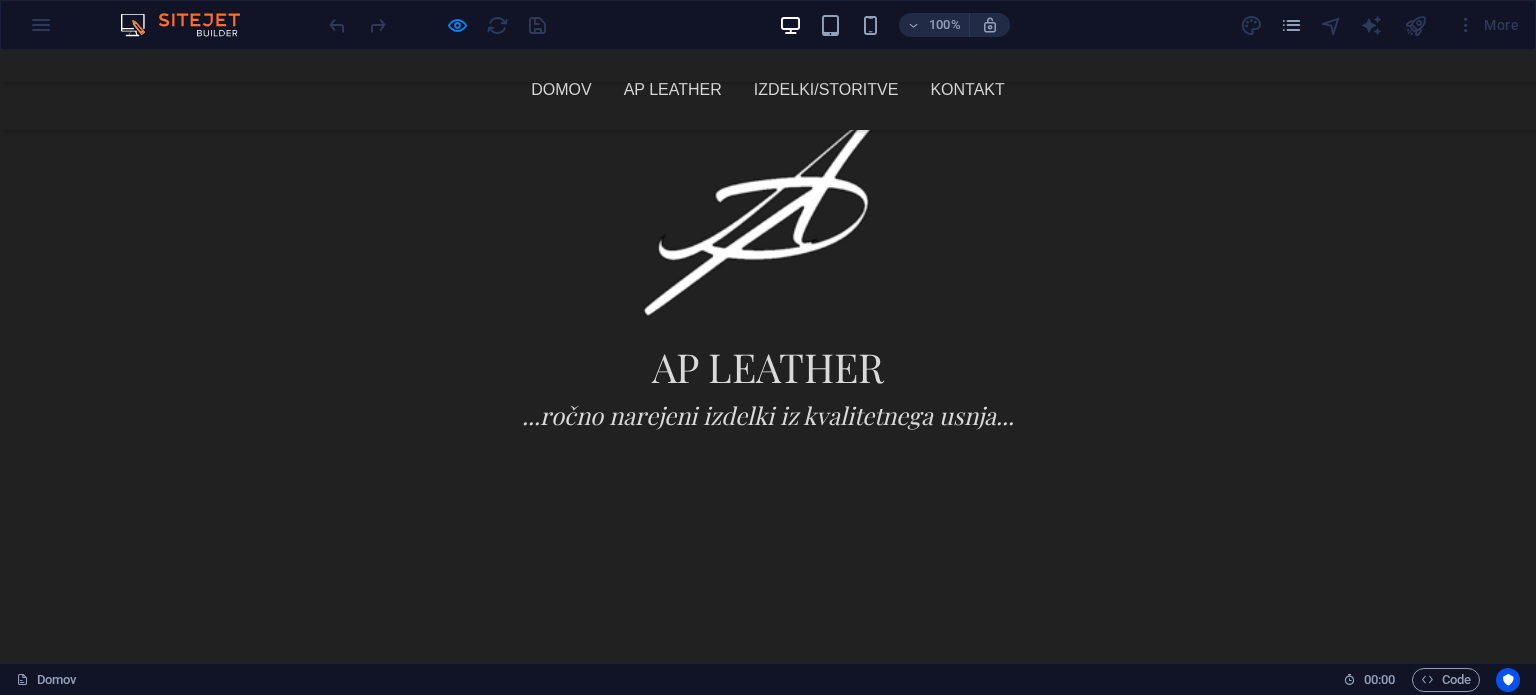 scroll, scrollTop: 696, scrollLeft: 0, axis: vertical 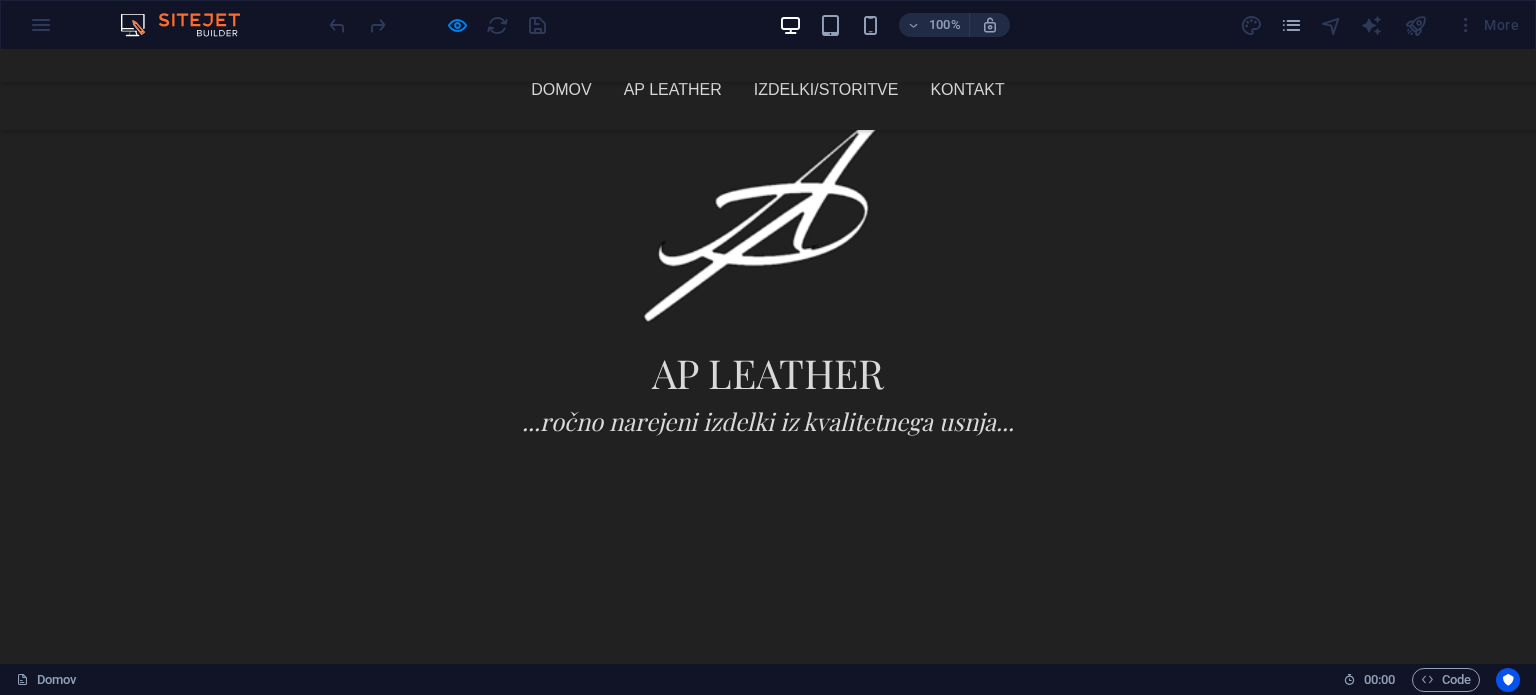 click on "Domov" at bounding box center (561, 90) 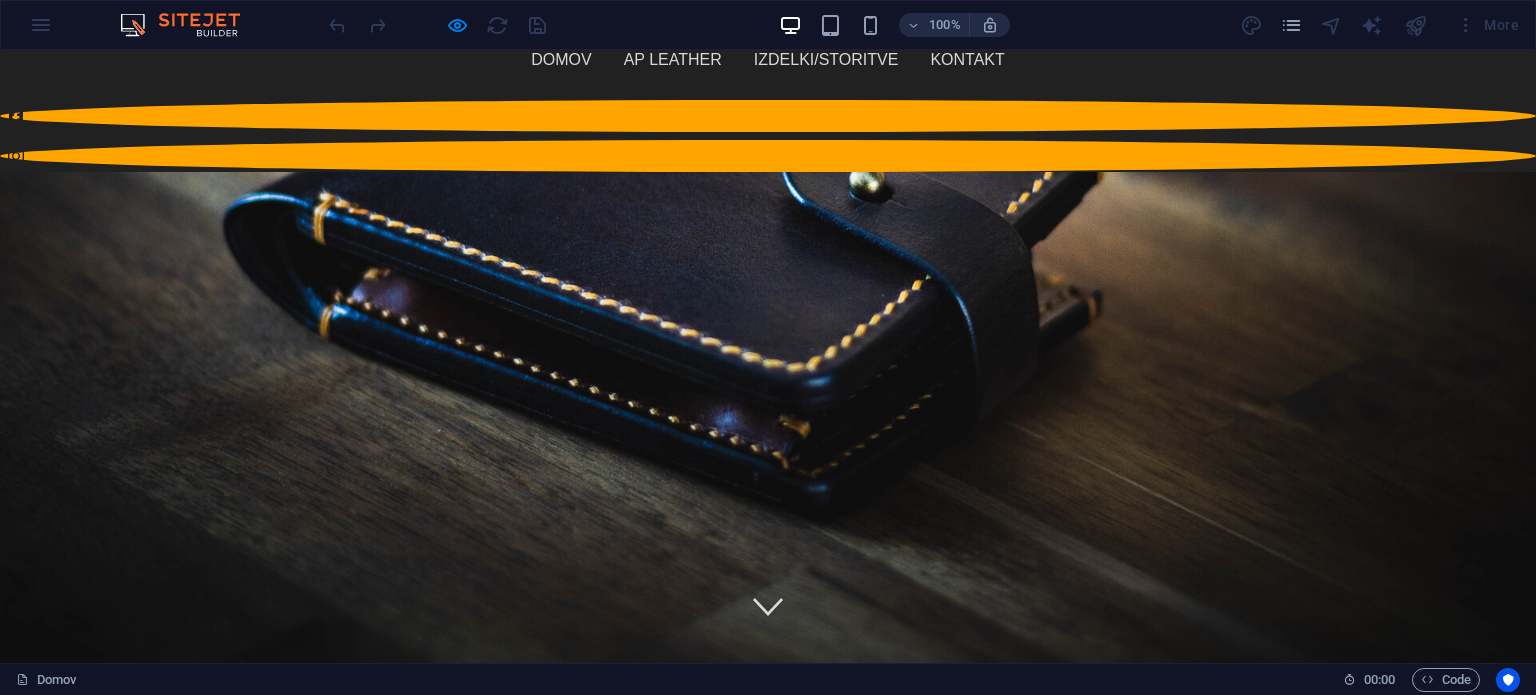 scroll, scrollTop: 0, scrollLeft: 0, axis: both 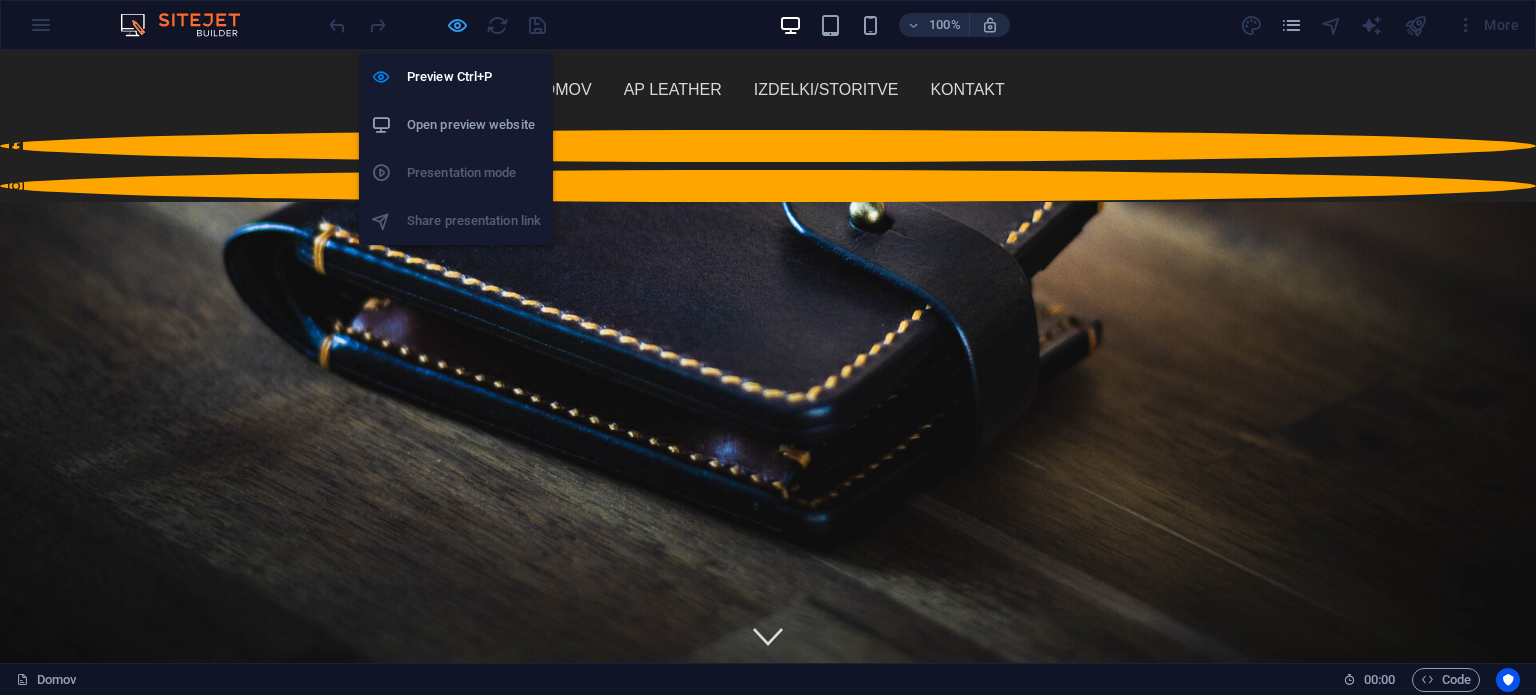click at bounding box center (457, 25) 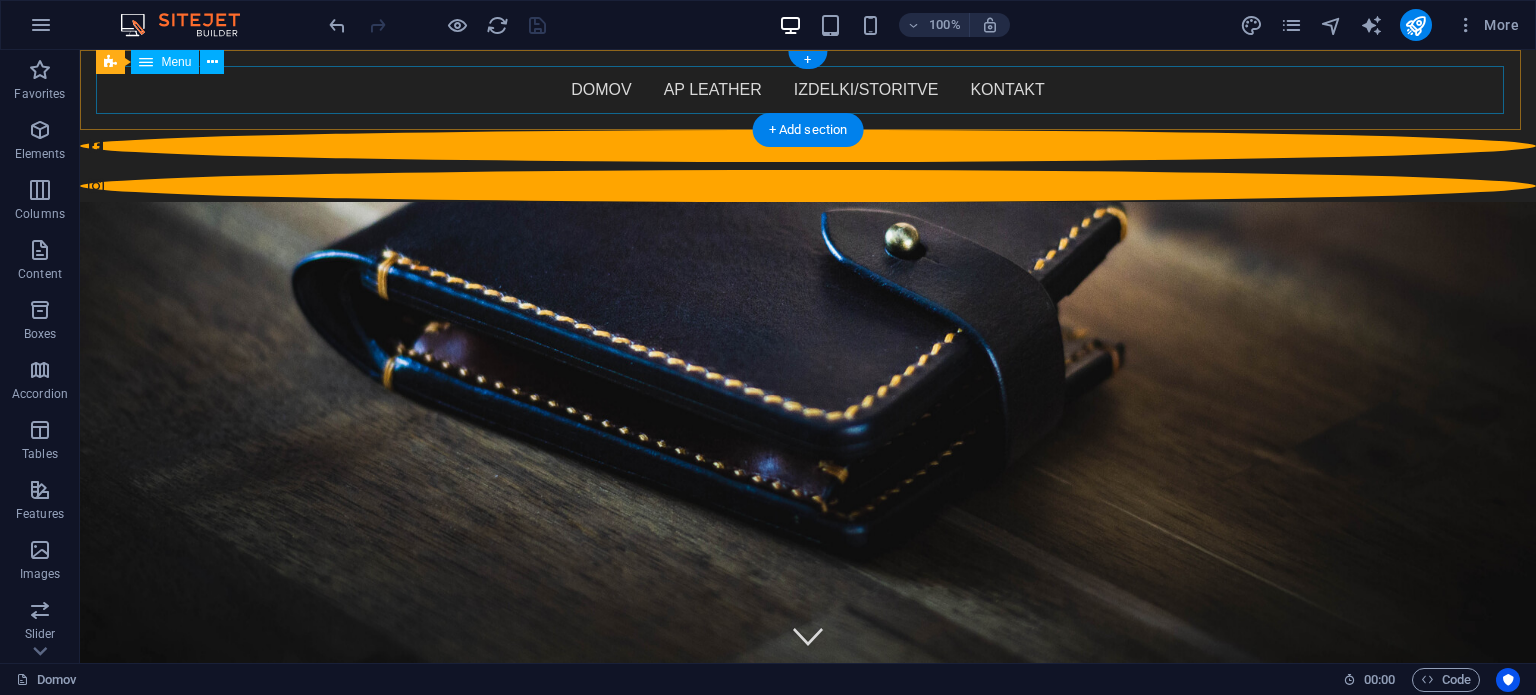 click on "Domov AP Leather Izdelki/Storitve Kontakt" at bounding box center (808, 90) 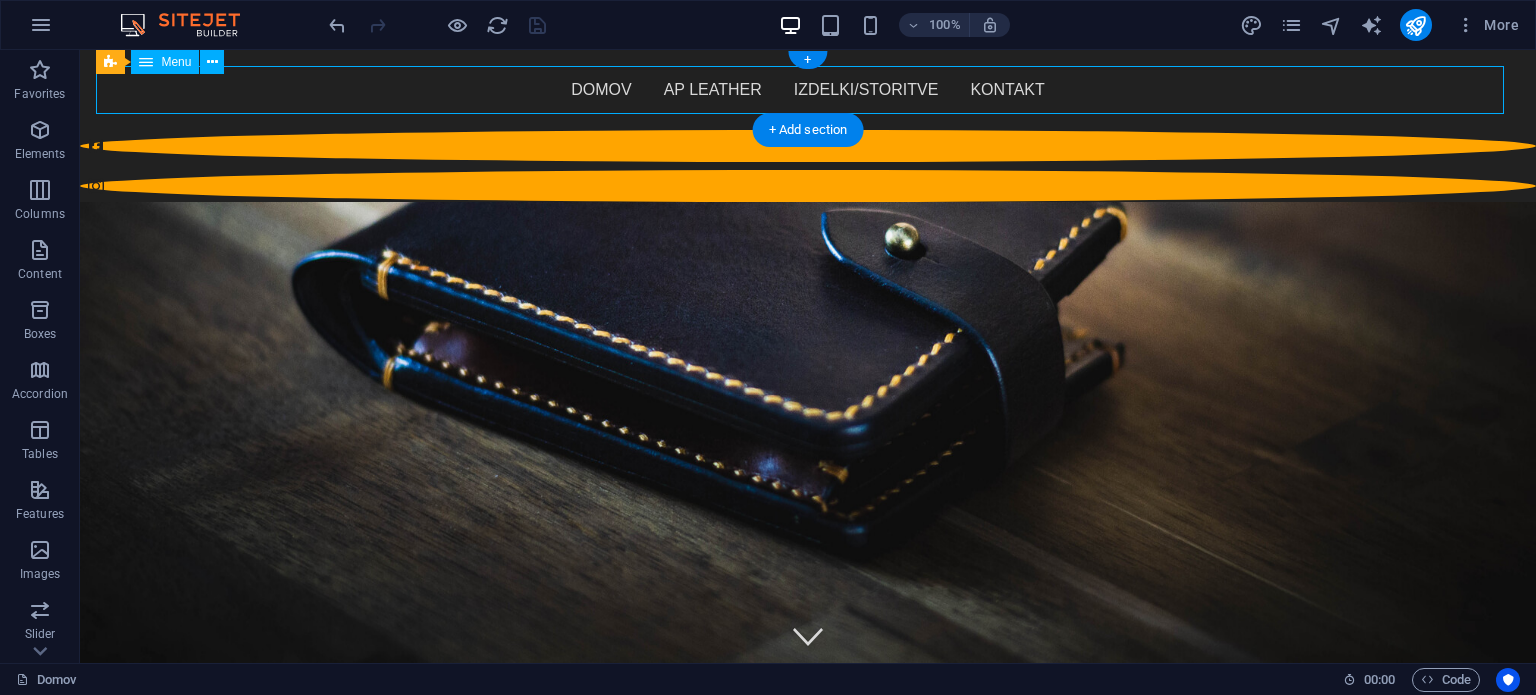click on "Domov AP Leather Izdelki/Storitve Kontakt" at bounding box center (808, 90) 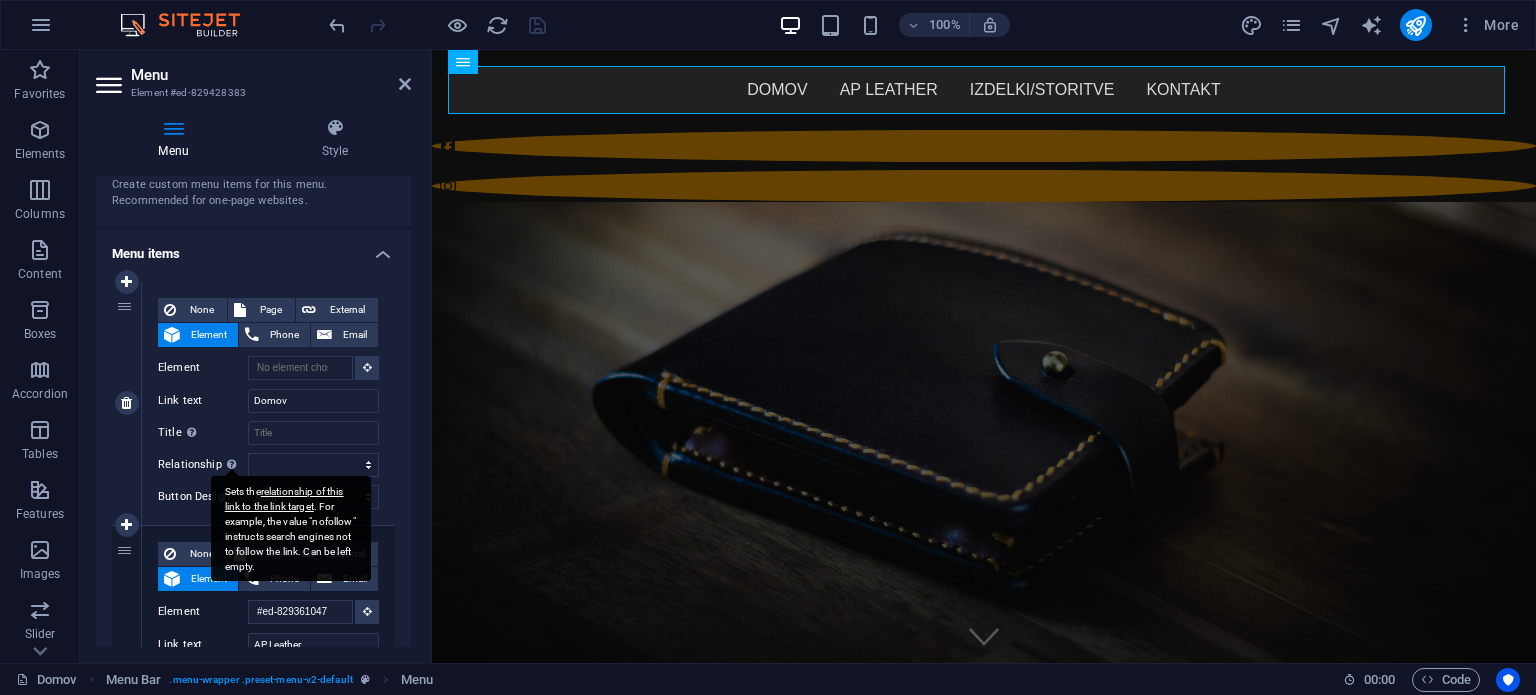 scroll, scrollTop: 100, scrollLeft: 0, axis: vertical 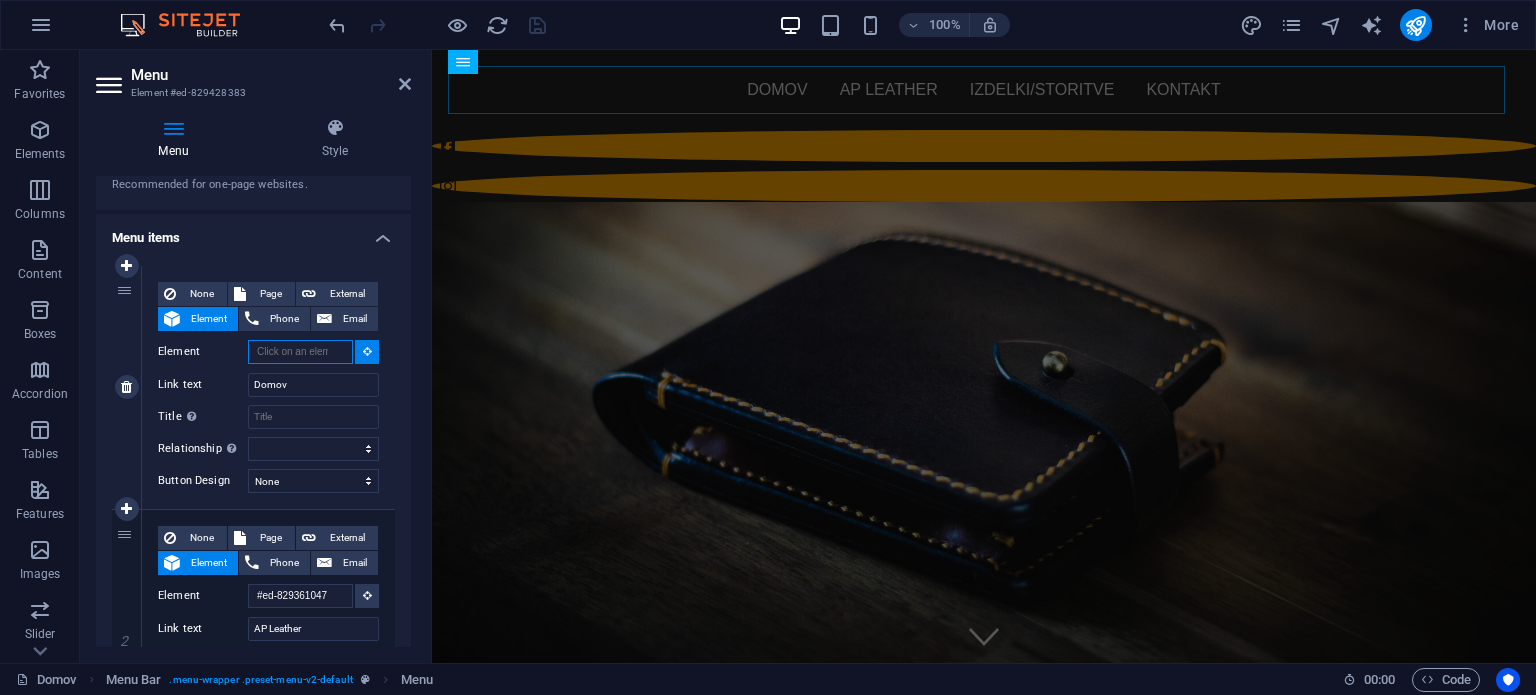 click on "Element" at bounding box center (300, 352) 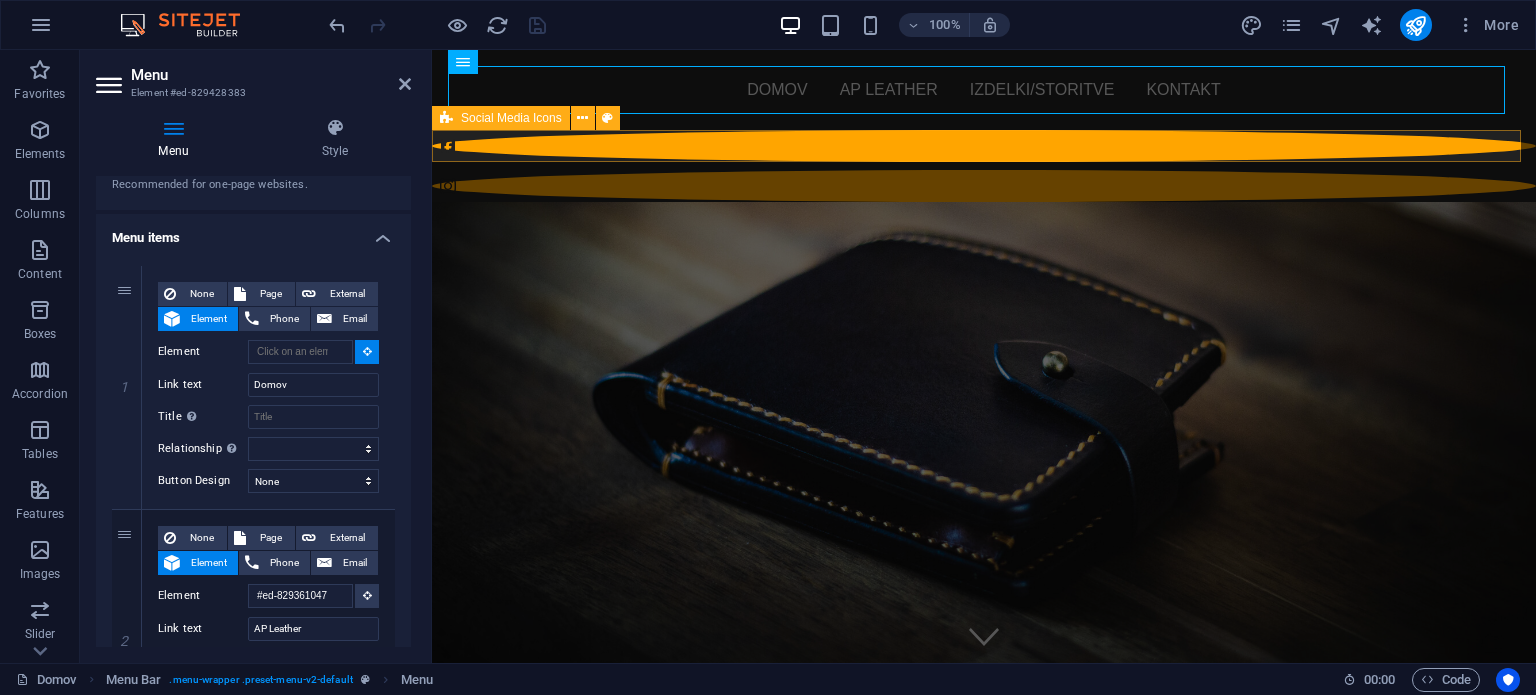click at bounding box center (984, 166) 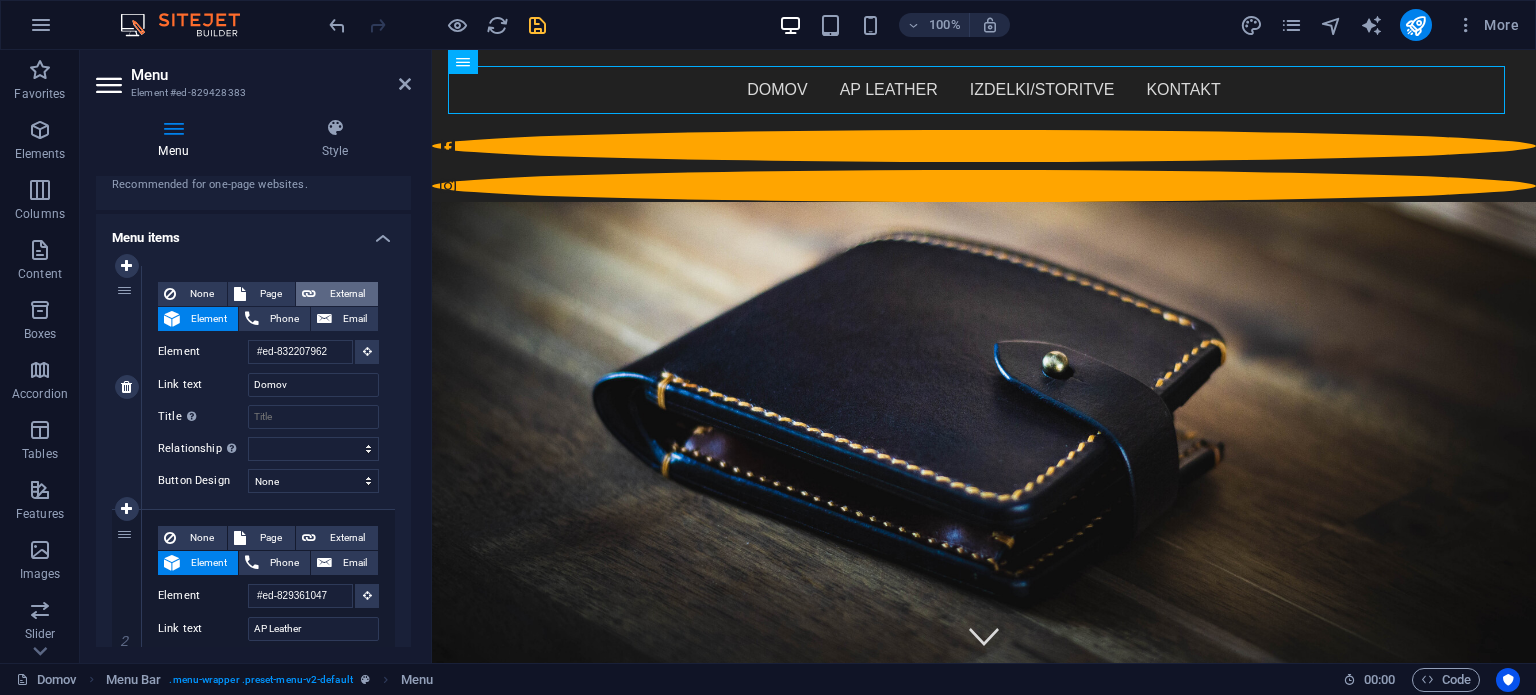 click on "External" at bounding box center (347, 294) 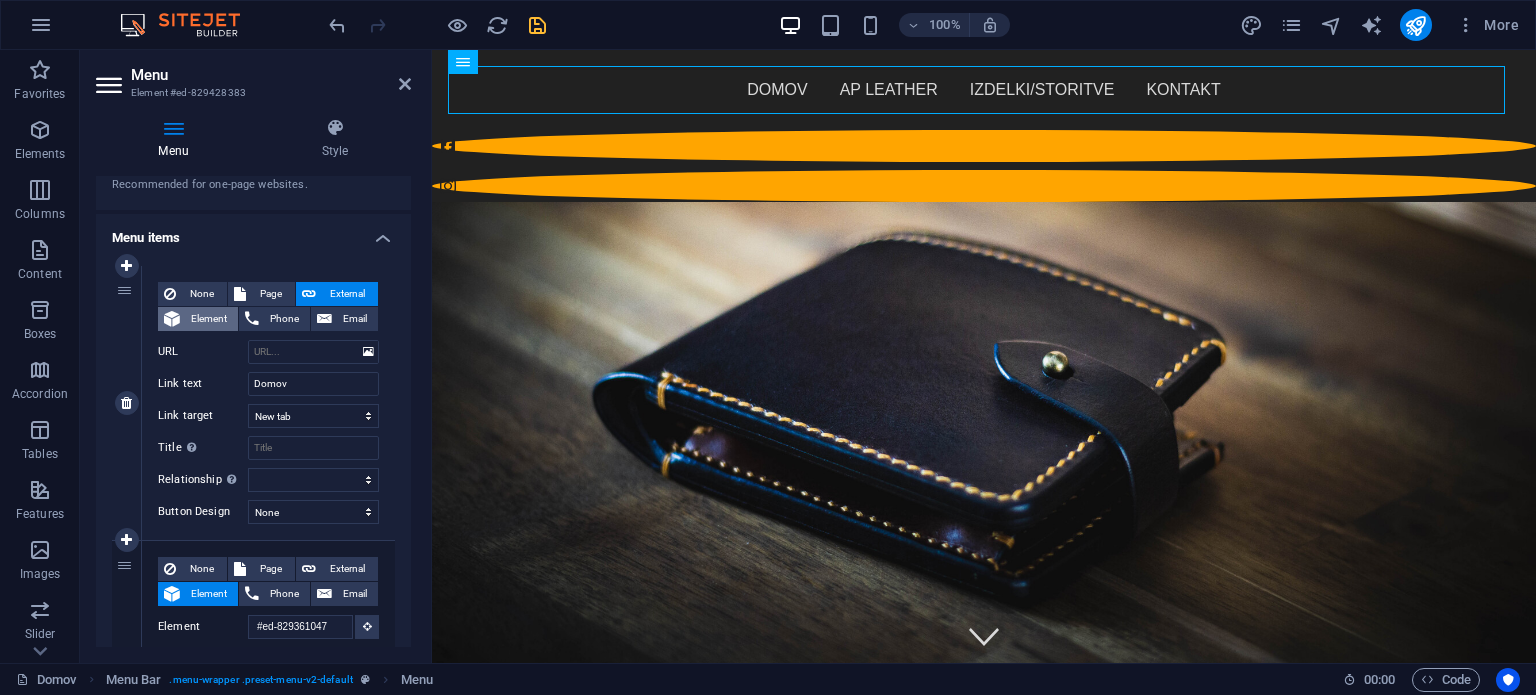 click on "Element" at bounding box center [209, 319] 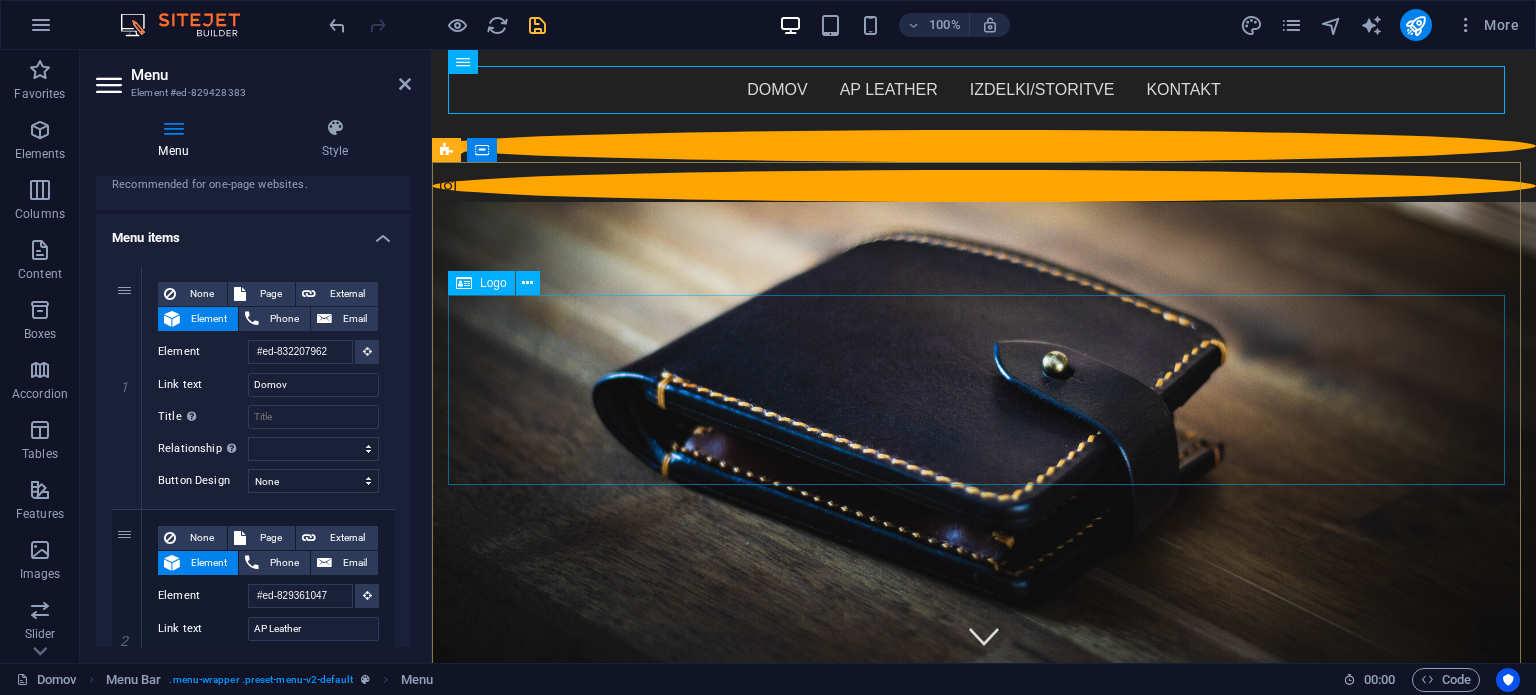 scroll, scrollTop: 0, scrollLeft: 0, axis: both 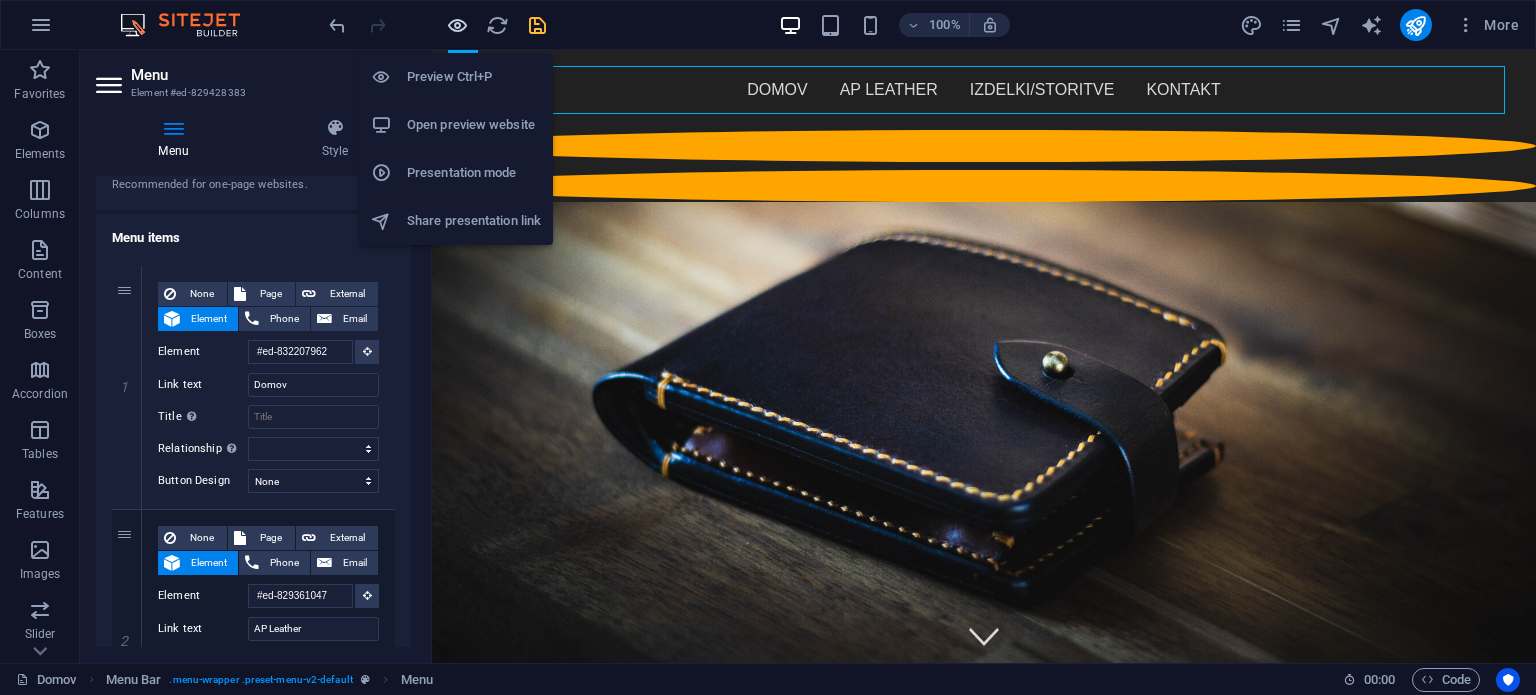 click at bounding box center [457, 25] 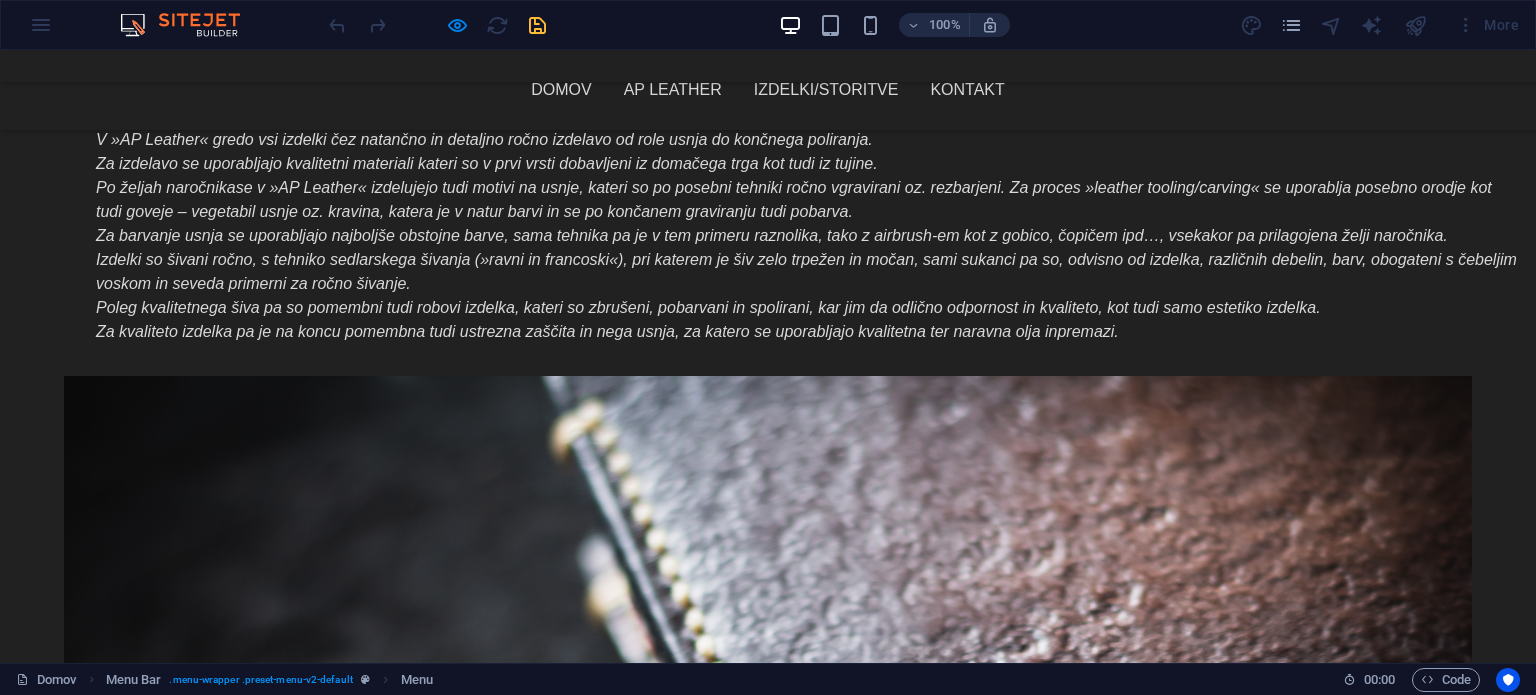 scroll, scrollTop: 1597, scrollLeft: 0, axis: vertical 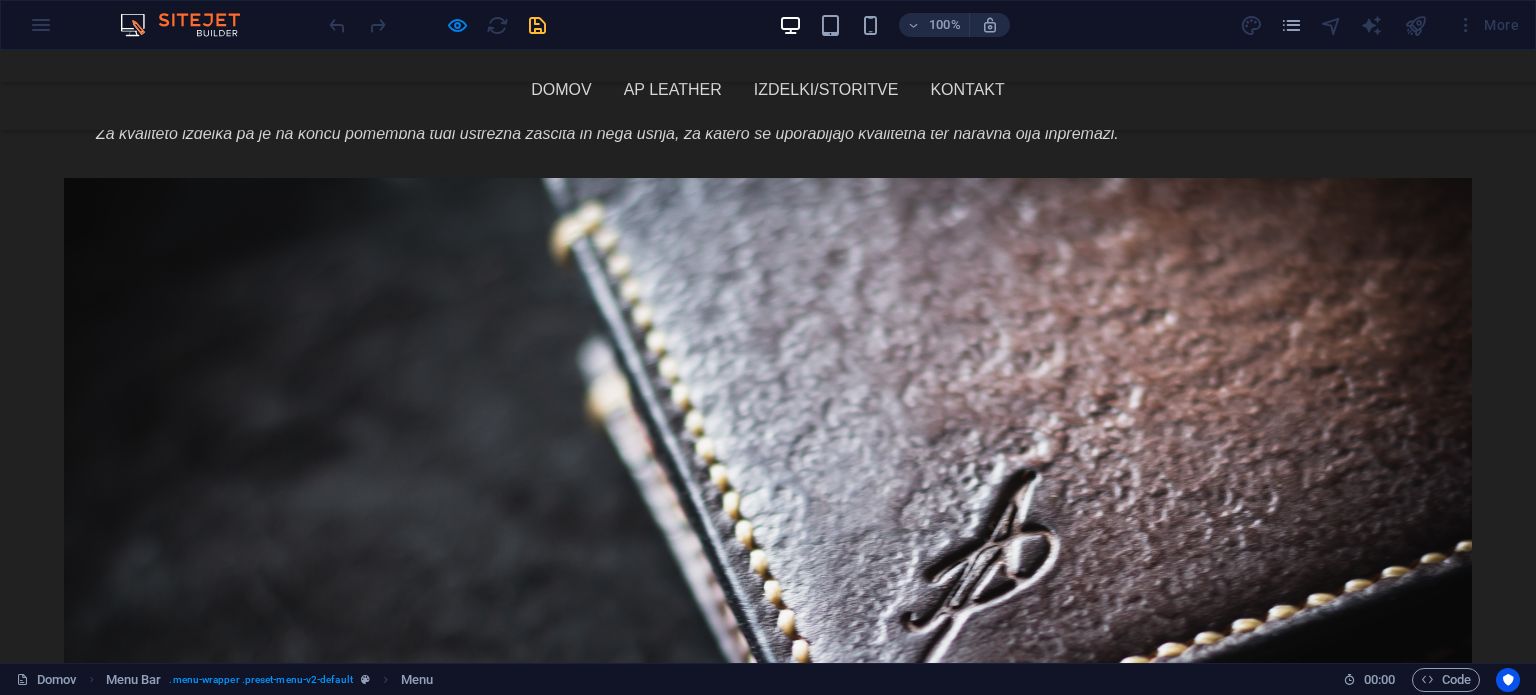 click on "Domov" at bounding box center [561, 90] 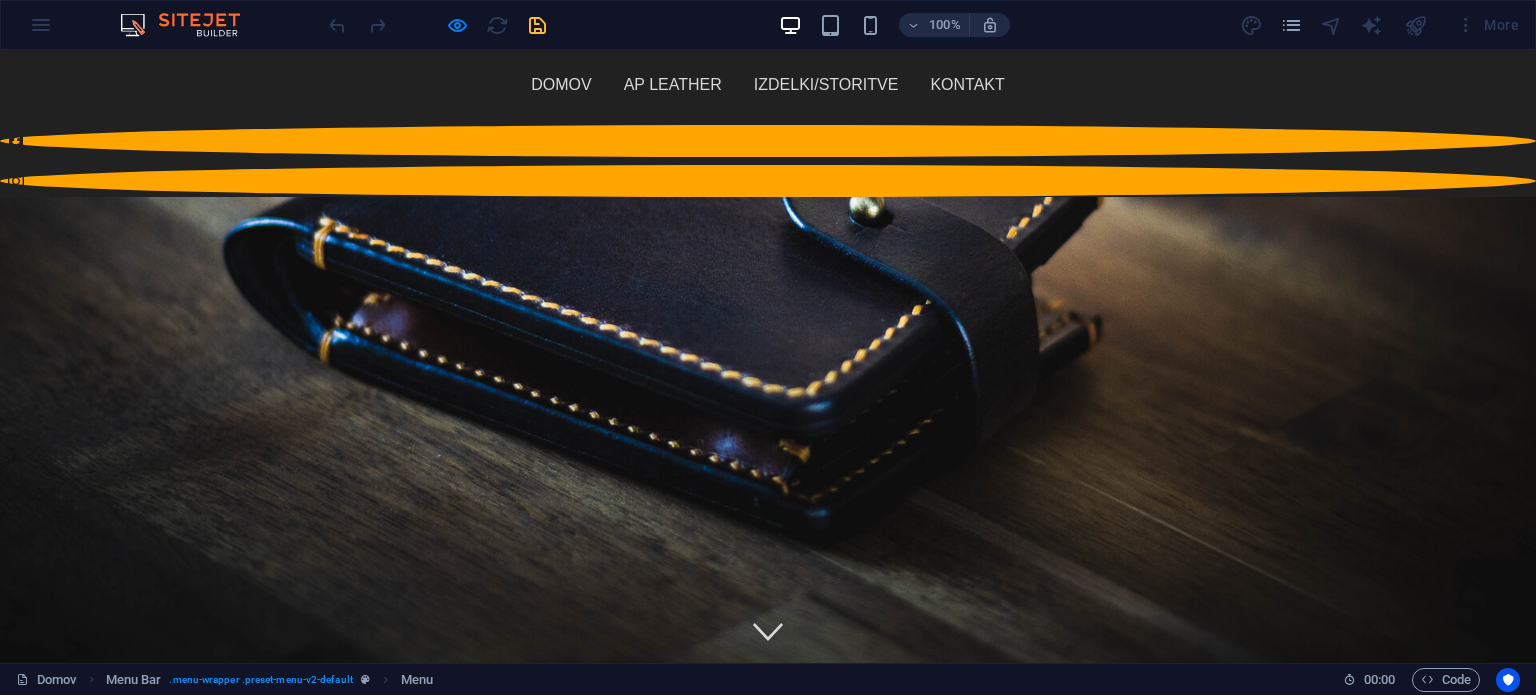 scroll, scrollTop: 0, scrollLeft: 0, axis: both 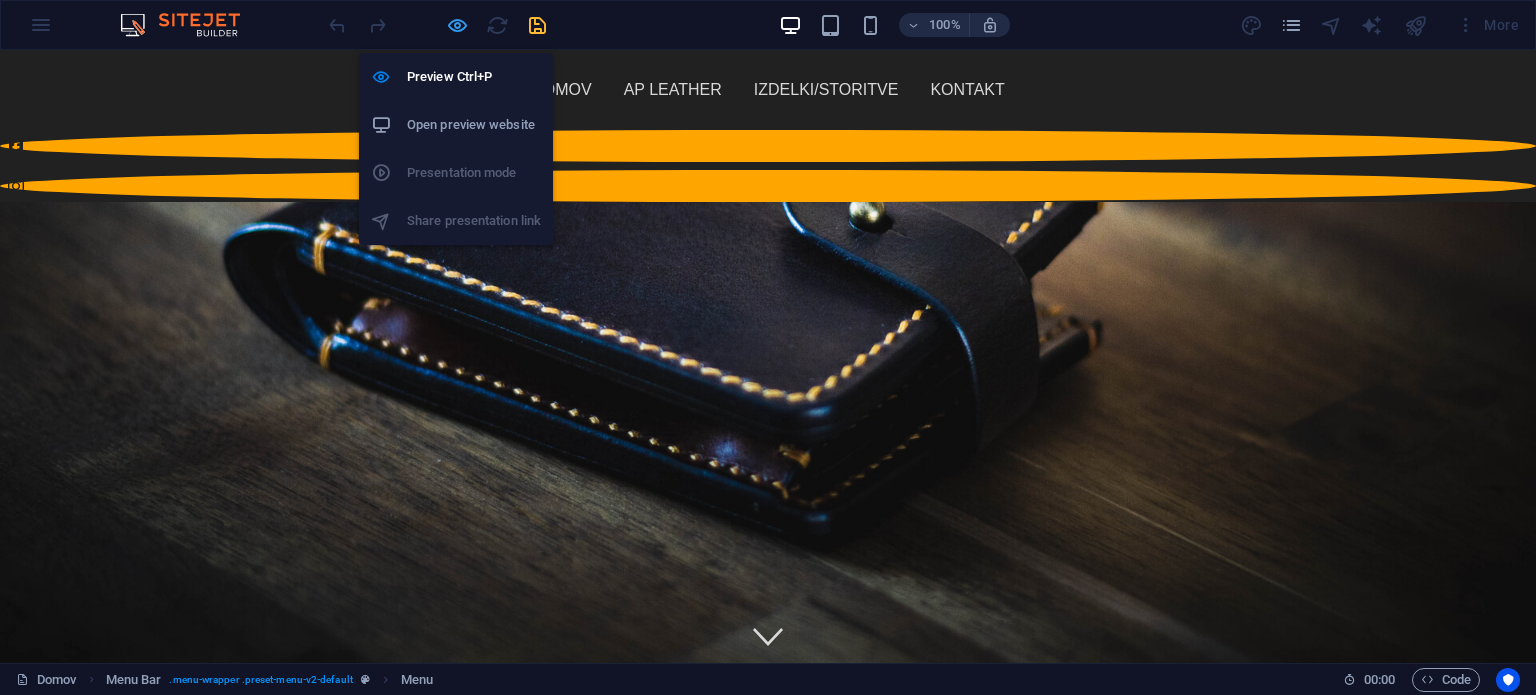 click at bounding box center [457, 25] 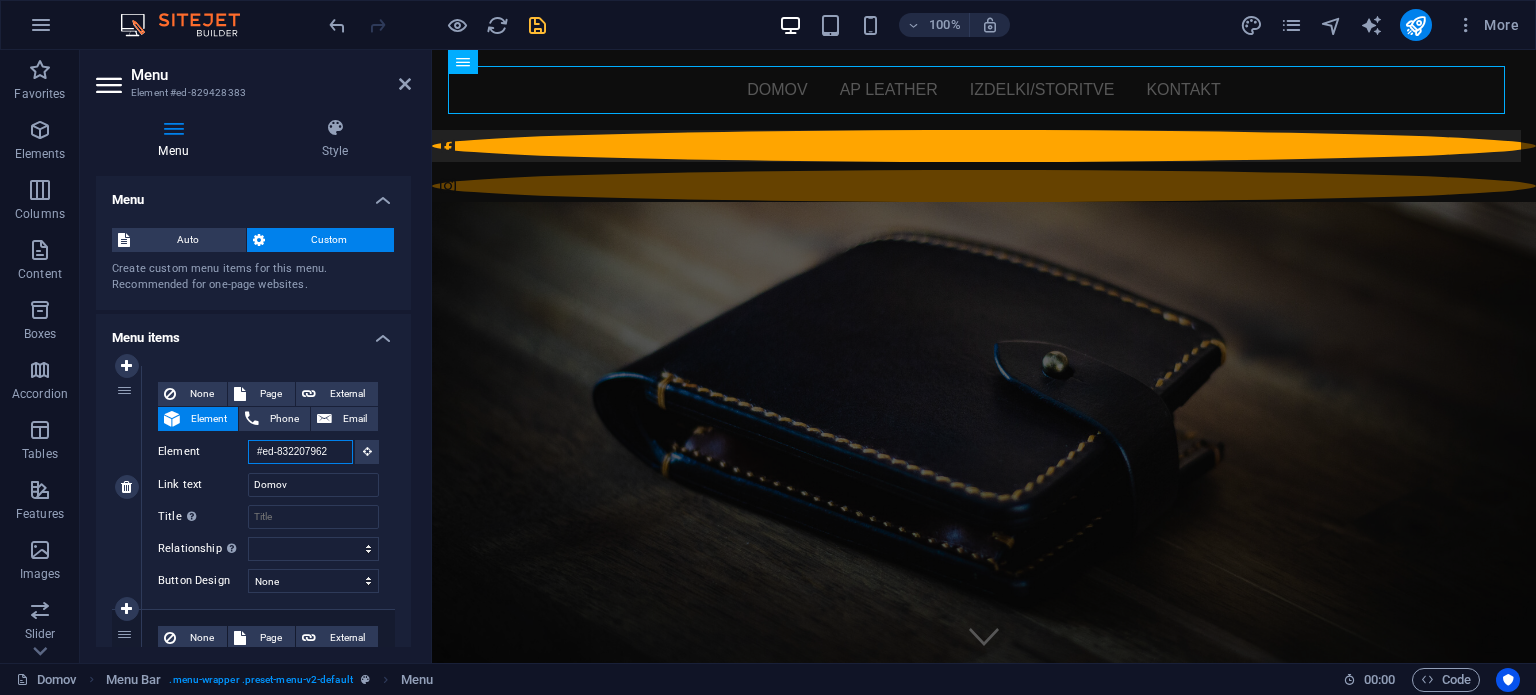 scroll, scrollTop: 0, scrollLeft: 0, axis: both 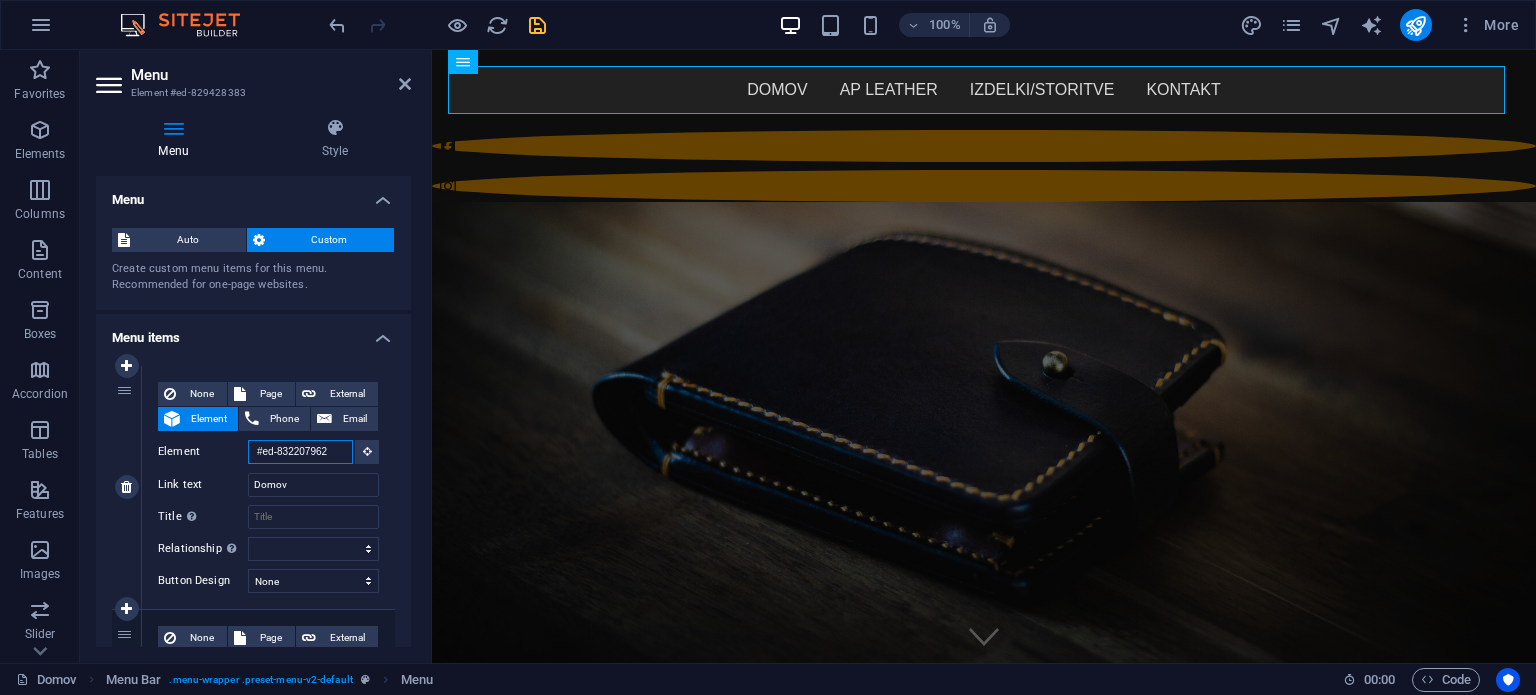 drag, startPoint x: 340, startPoint y: 453, endPoint x: 160, endPoint y: 457, distance: 180.04443 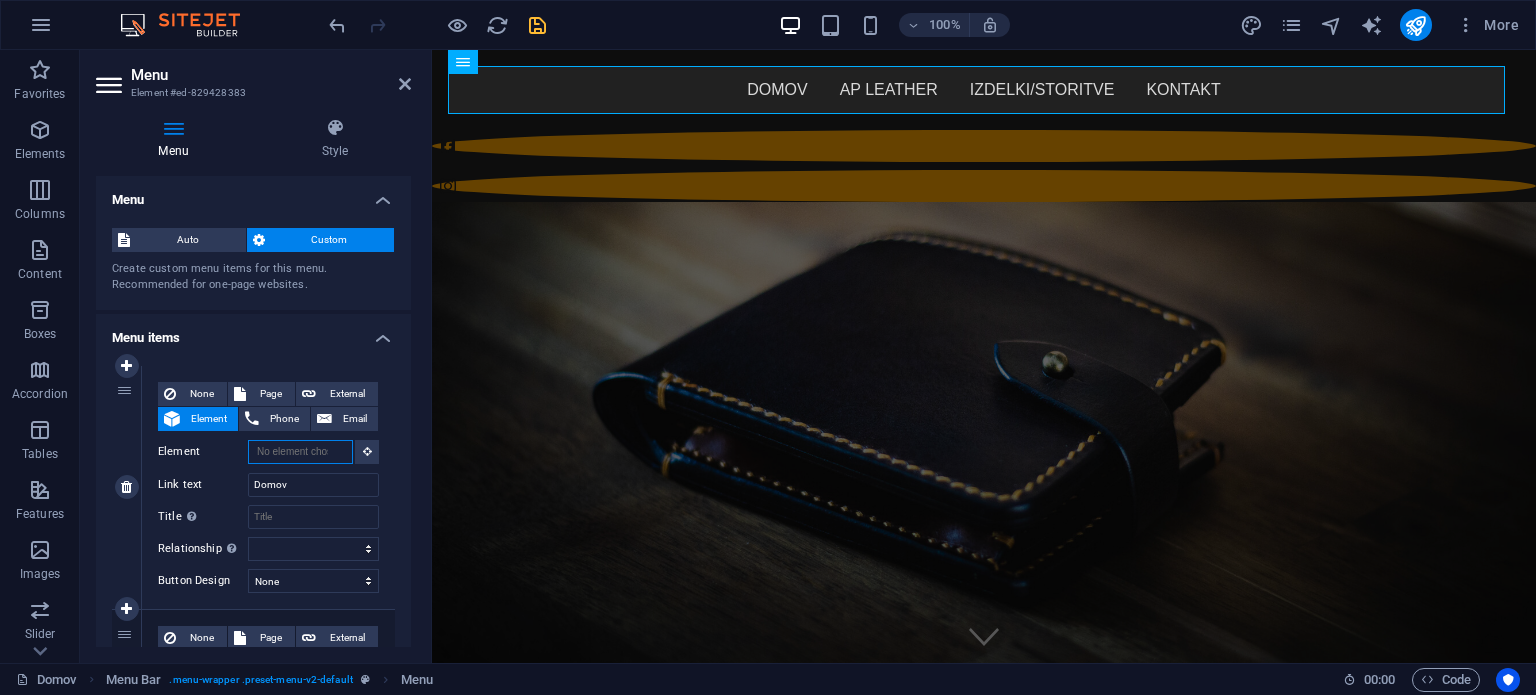 type 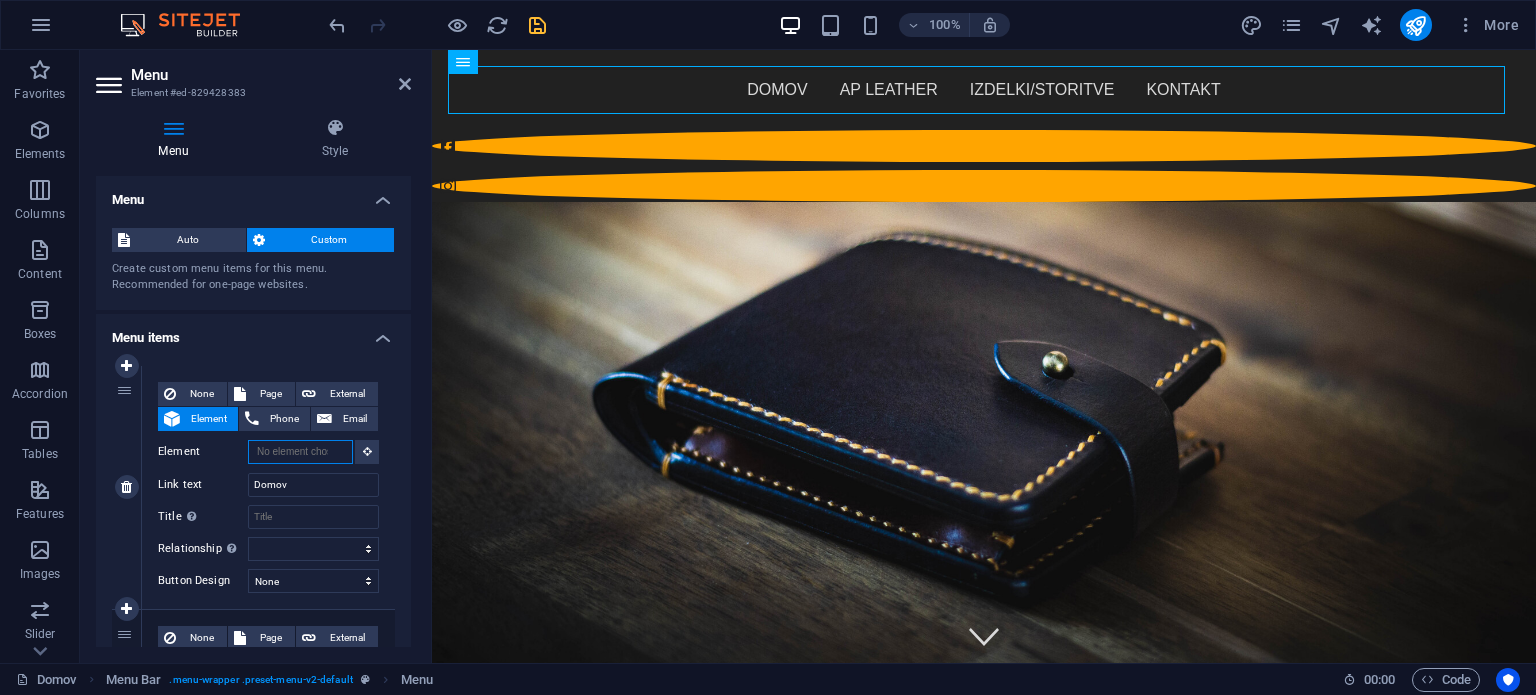 click on "Element" at bounding box center (300, 452) 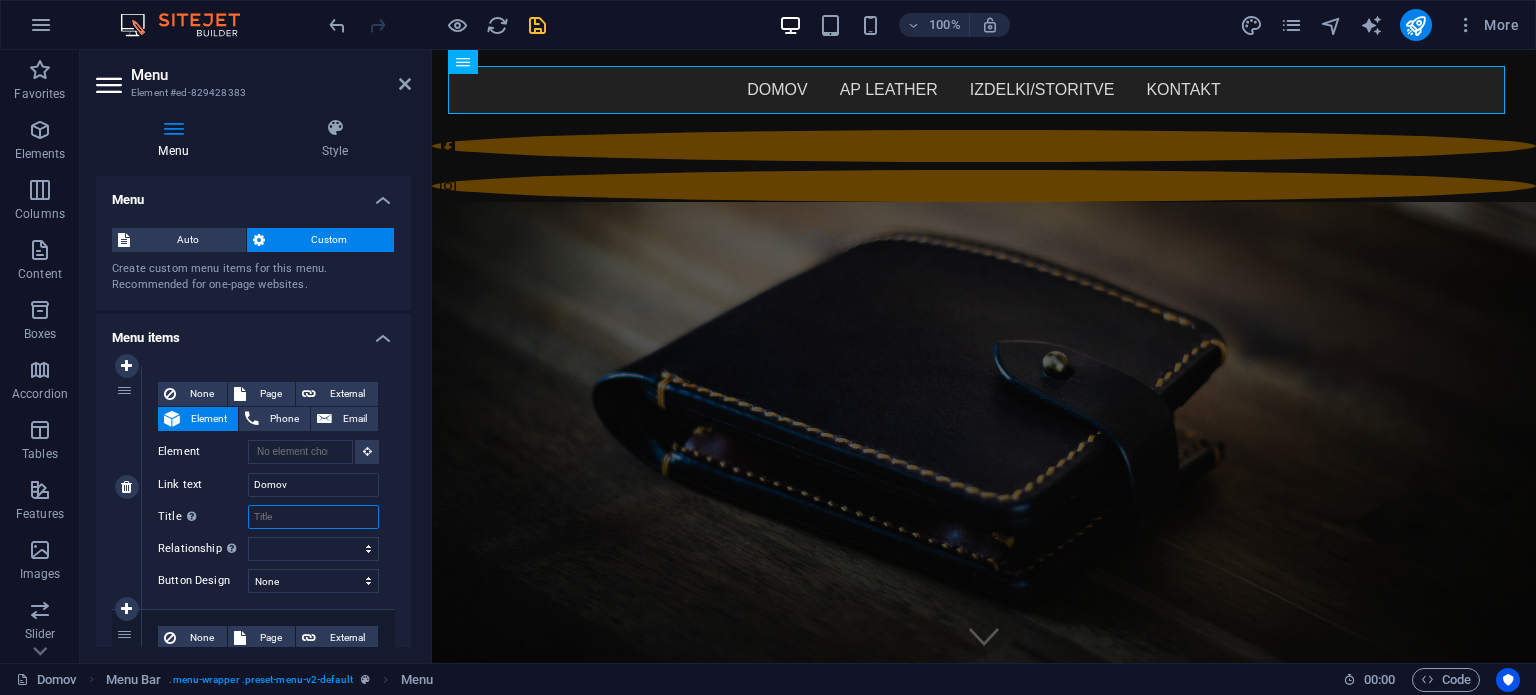 click on "Title Additional link description, should not be the same as the link text. The title is most often shown as a tooltip text when the mouse moves over the element. Leave empty if uncertain." at bounding box center [313, 517] 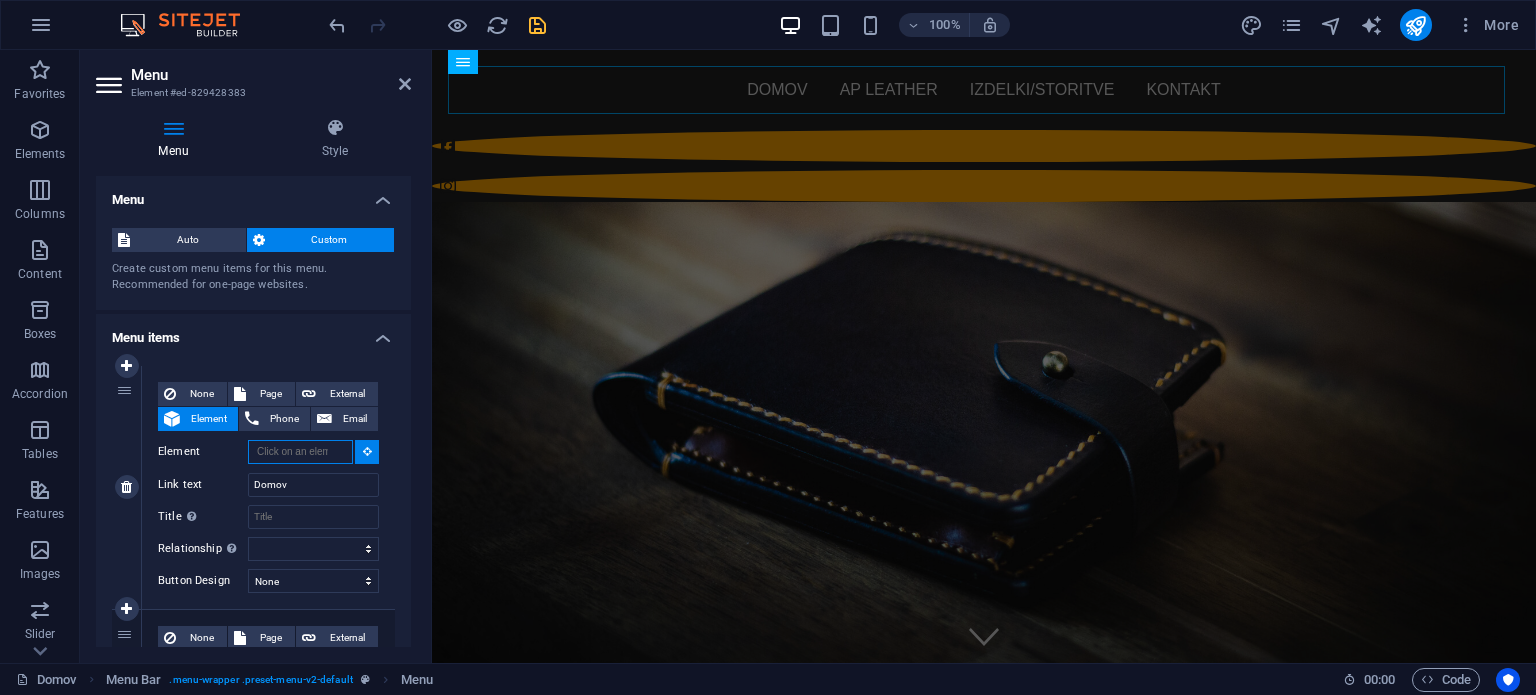 click on "Element" at bounding box center [300, 452] 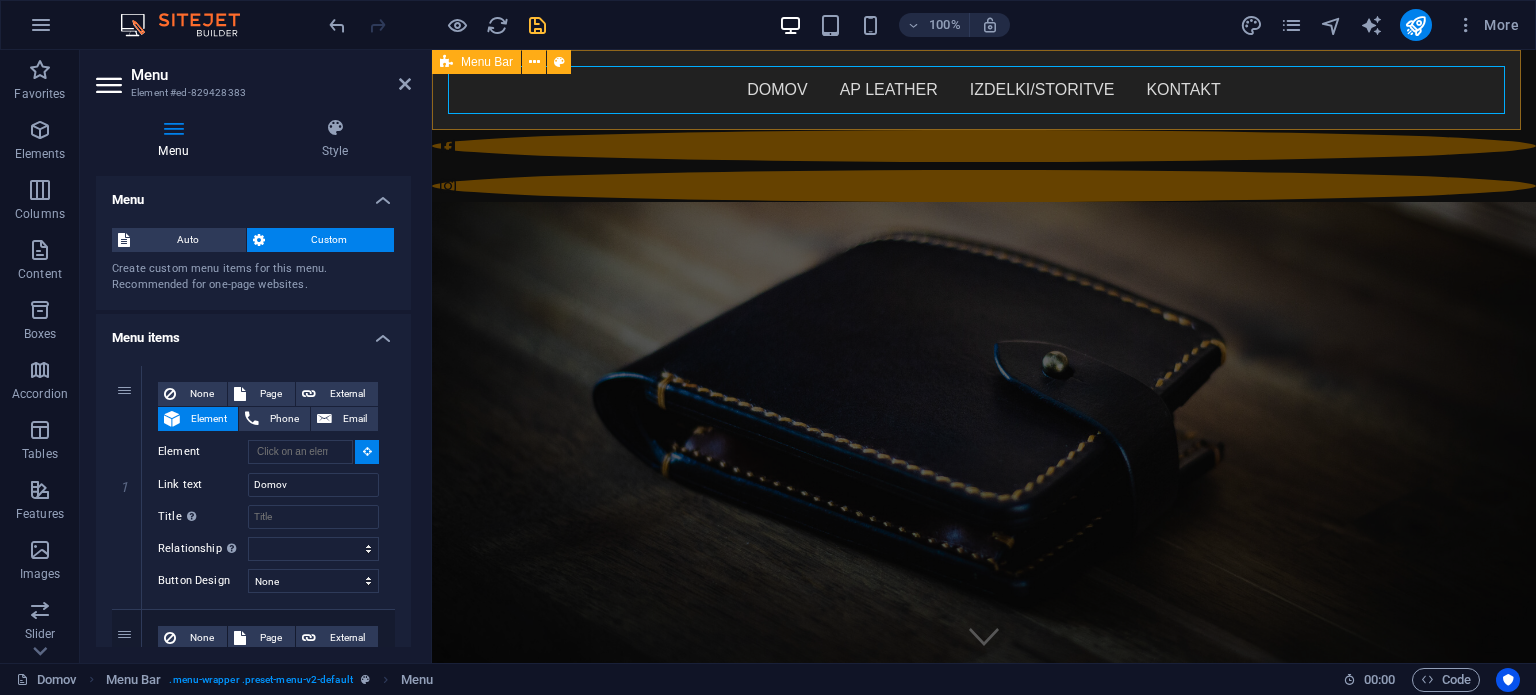 click on "Menu Domov AP Leather Izdelki/Storitve Kontakt" at bounding box center [984, 90] 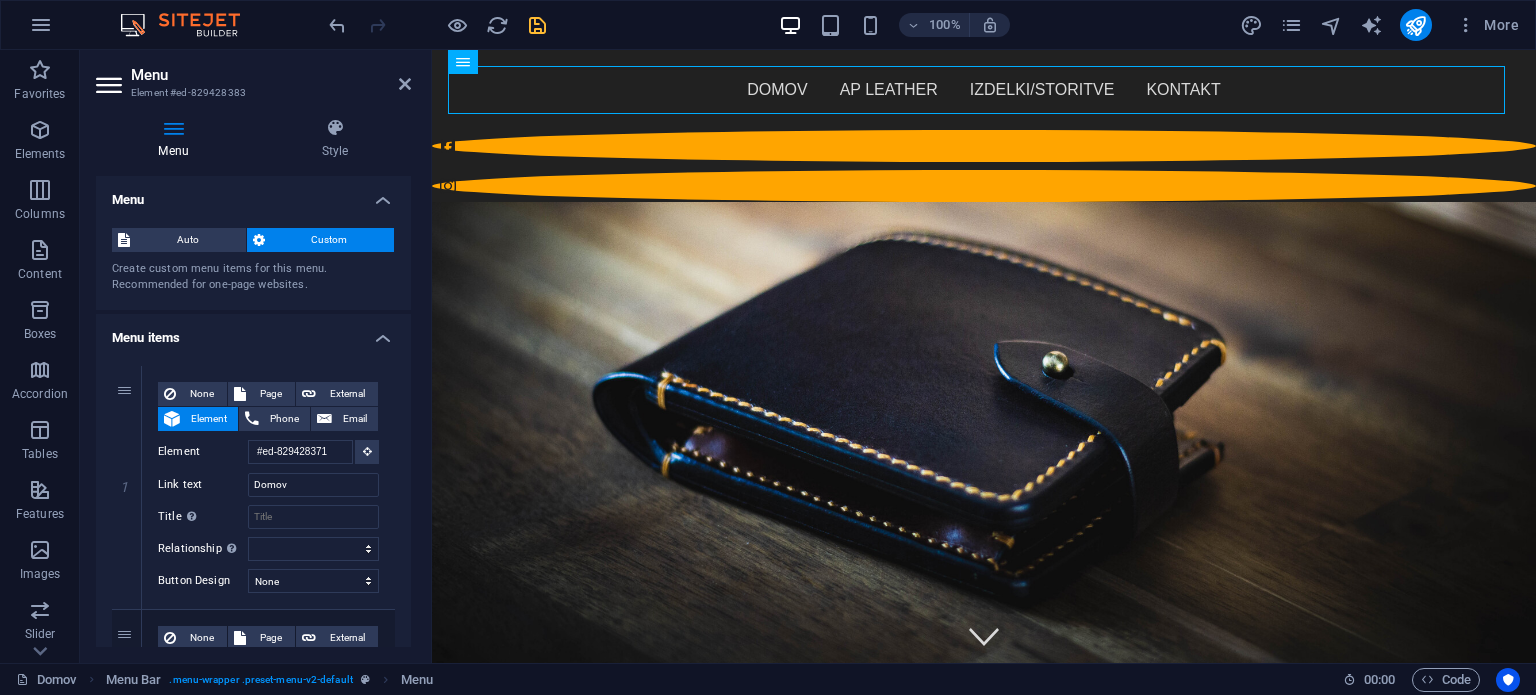 click on "1 None Page External Element Phone Email Page Domov AP Leather Izdelki Kontakt Element #ed-829428371
URL Phone Email Link text Domov Link target New tab Same tab Overlay Title Additional link description, should not be the same as the link text. The title is most often shown as a tooltip text when the mouse moves over the element. Leave empty if uncertain. Relationship Sets the  relationship of this link to the link target . For example, the value "nofollow" instructs search engines not to follow the link. Can be left empty. alternate author bookmark external help license next nofollow noreferrer noopener prev search tag Button Design None Default Primary Secondary 2 None Page External Element Phone Email Page Domov AP Leather Izdelki Kontakt Element #ed-829361047
URL Phone Email Link text AP Leather Link target New tab Same tab Overlay Title Relationship Sets the  relationship of this link to the link target alternate author bookmark external help license next" at bounding box center [253, 884] 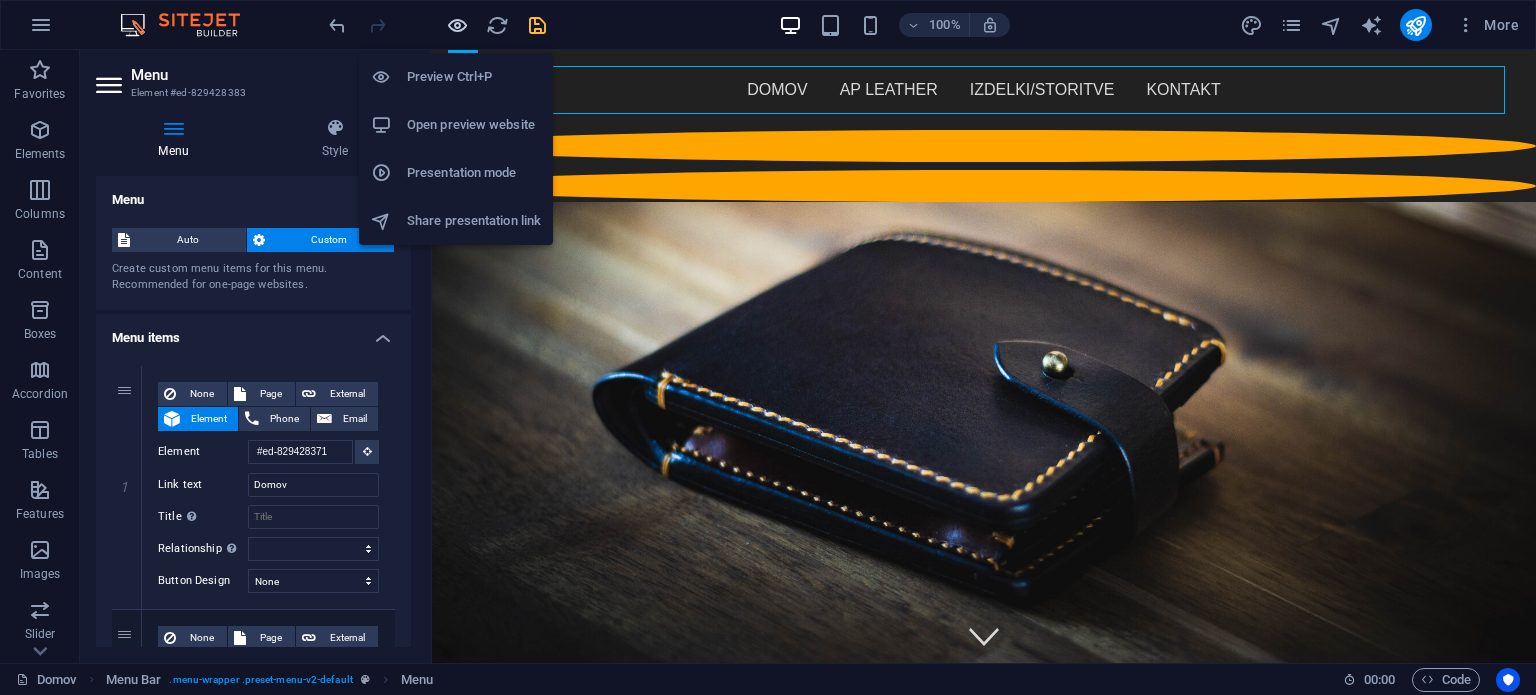 click at bounding box center (457, 25) 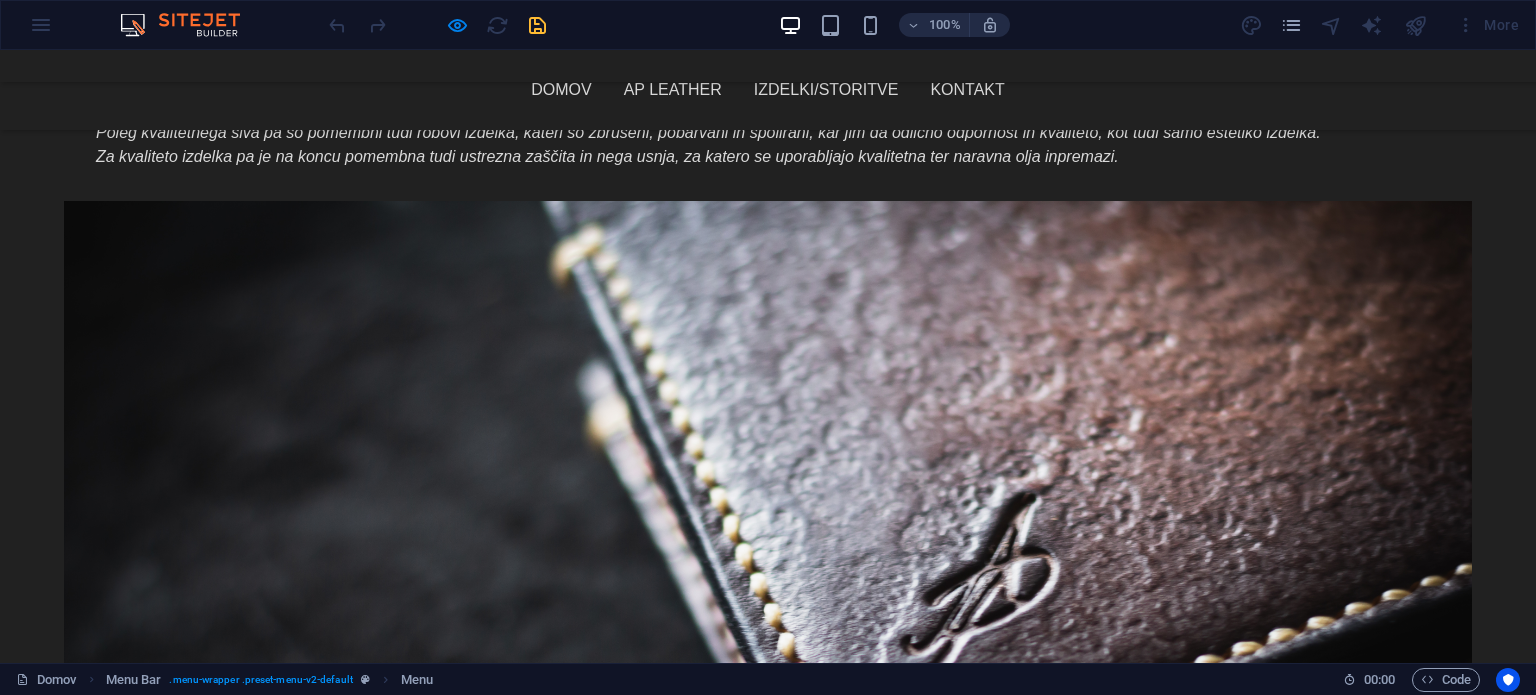 scroll, scrollTop: 1597, scrollLeft: 0, axis: vertical 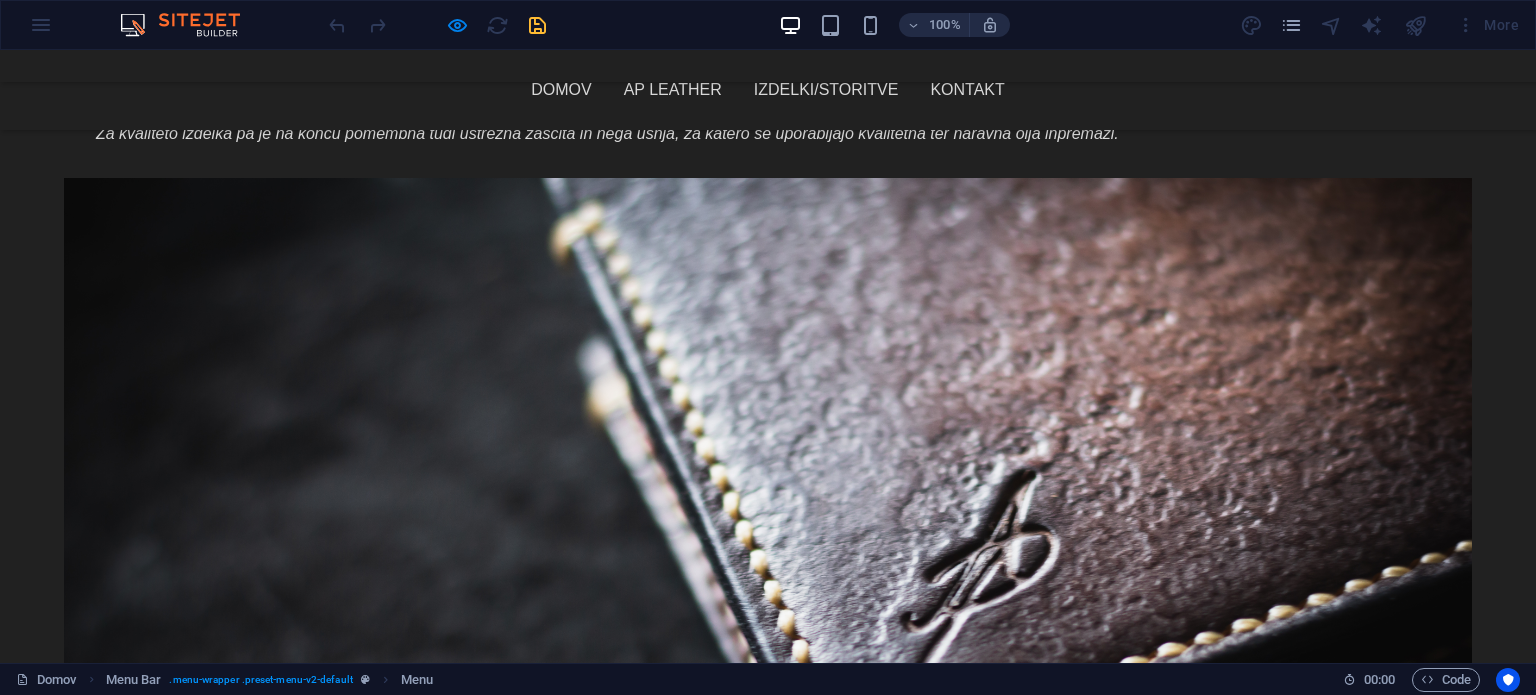 click on "Domov" at bounding box center [561, 90] 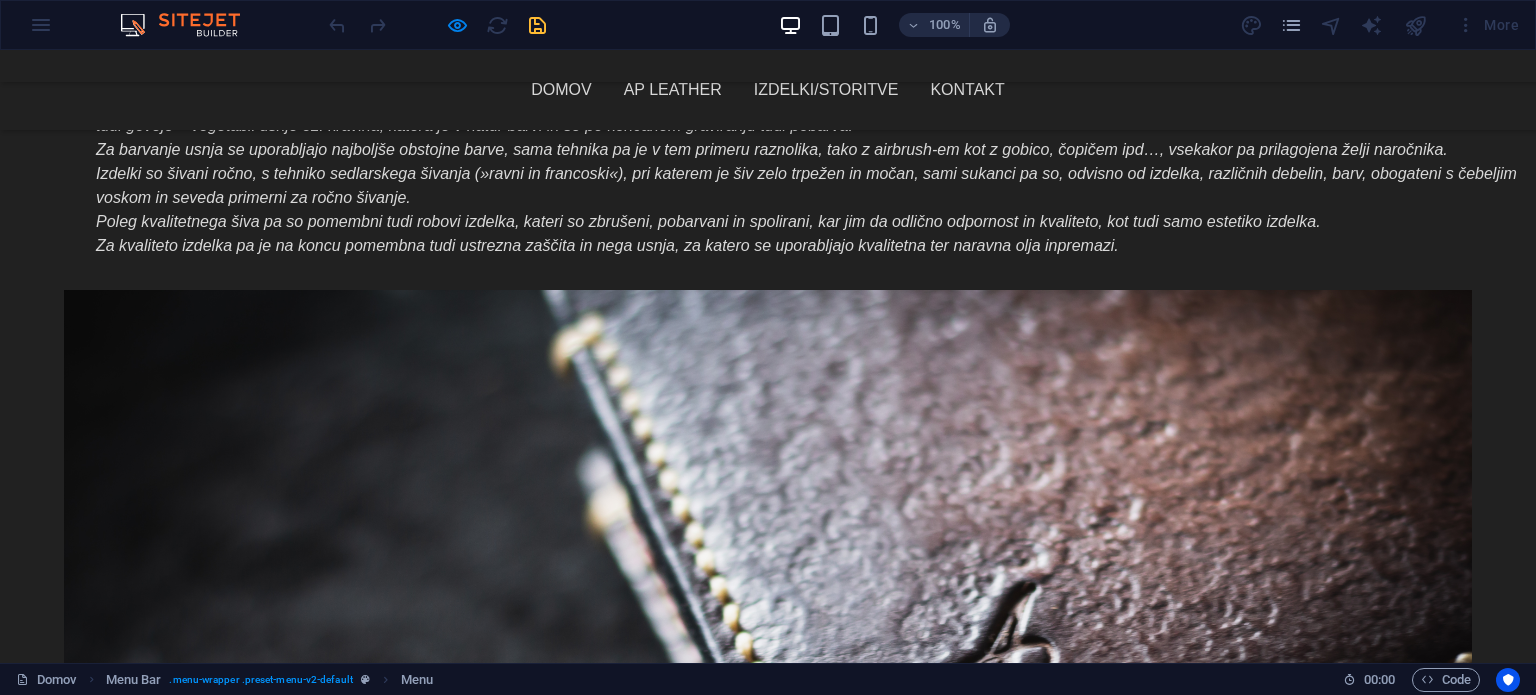 scroll, scrollTop: 1373, scrollLeft: 0, axis: vertical 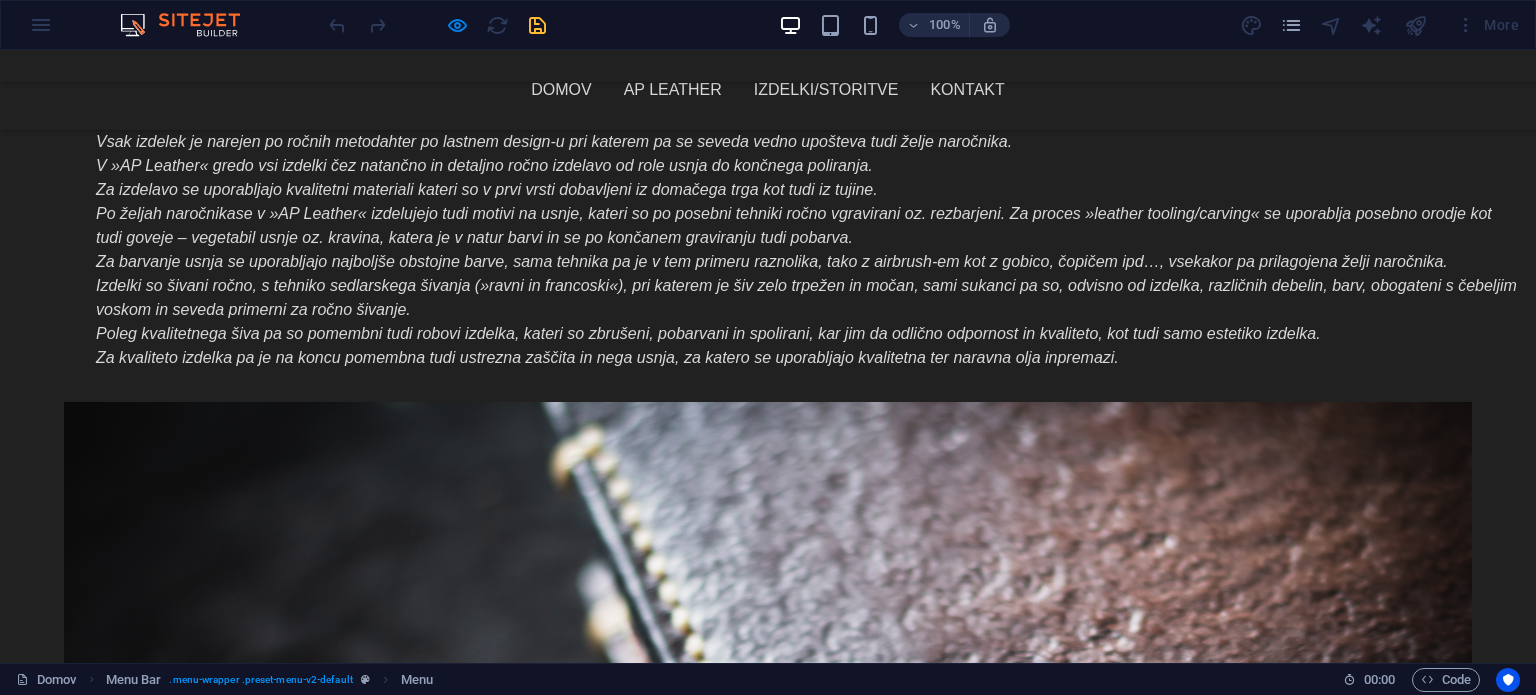 click on "Domov" at bounding box center [561, 90] 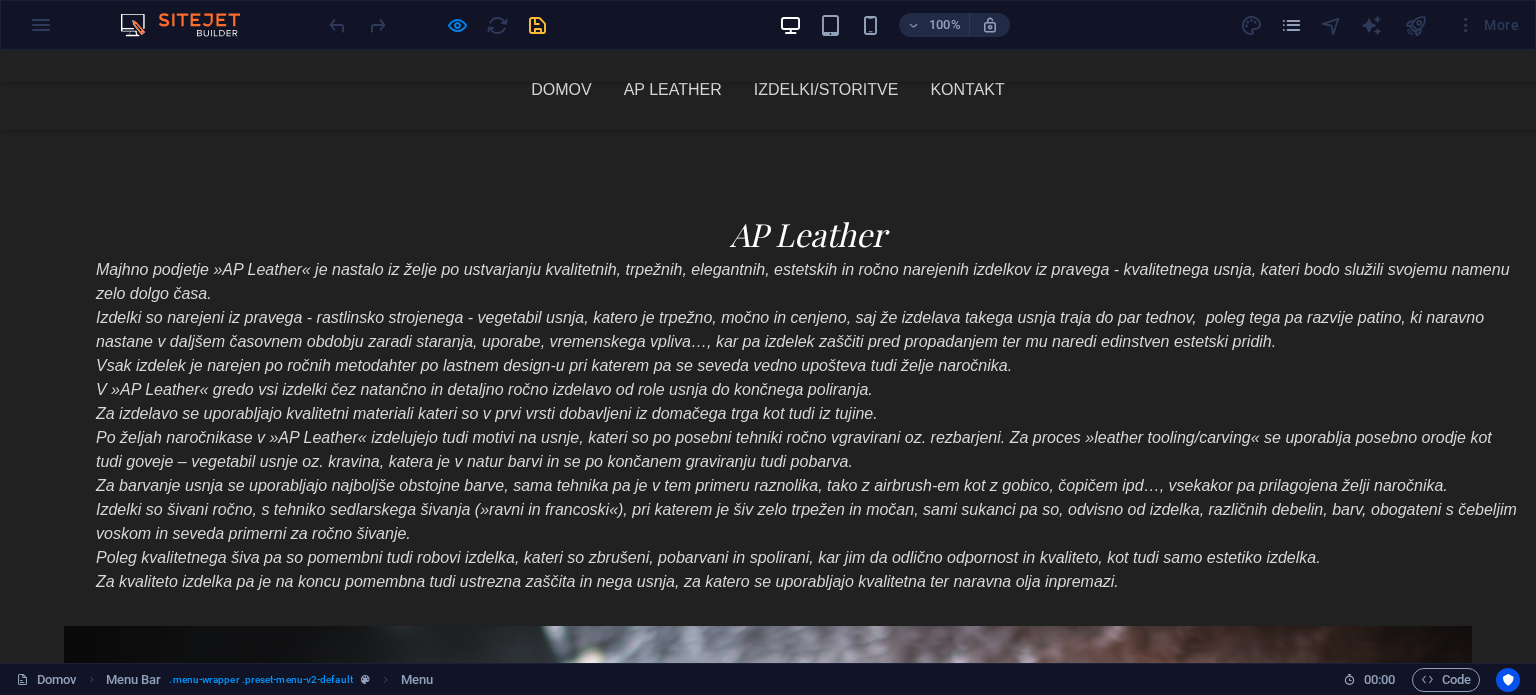 click on "Domov" at bounding box center (561, 90) 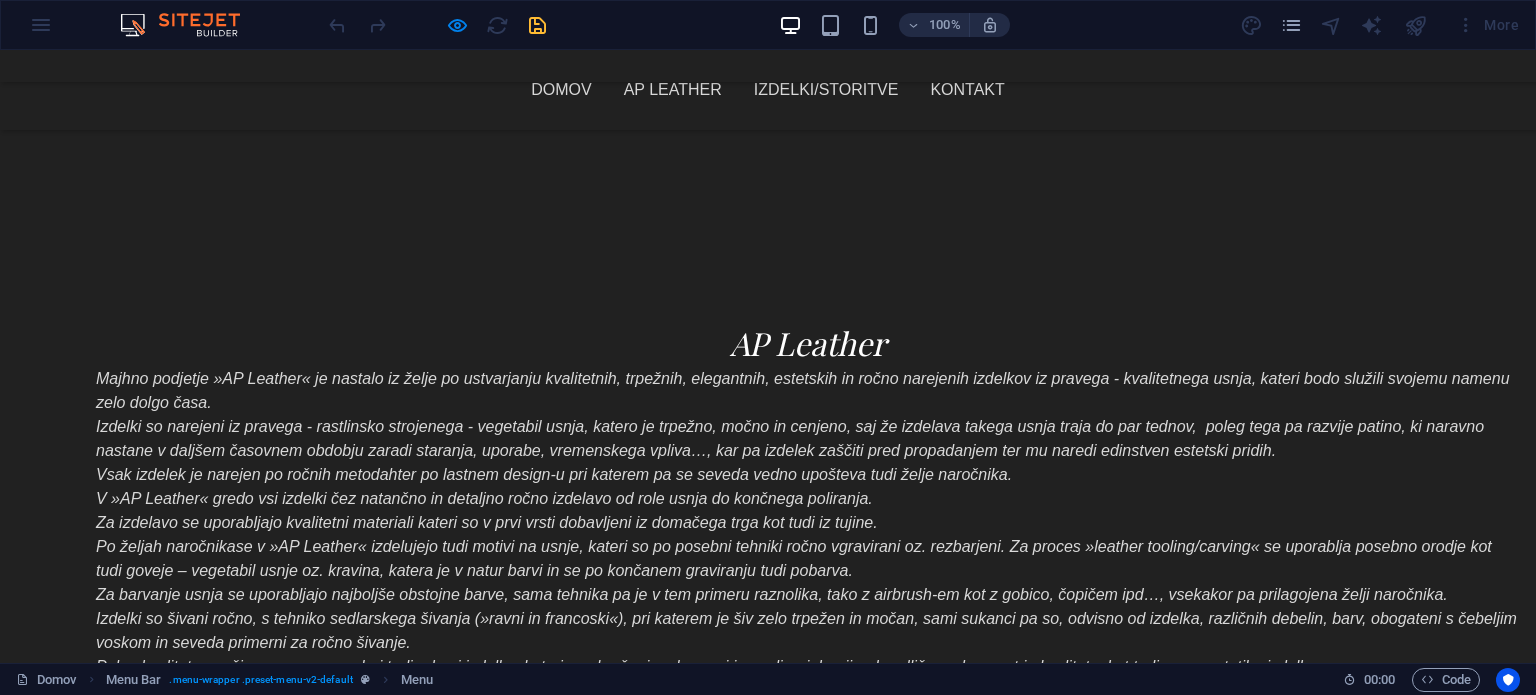 scroll, scrollTop: 925, scrollLeft: 0, axis: vertical 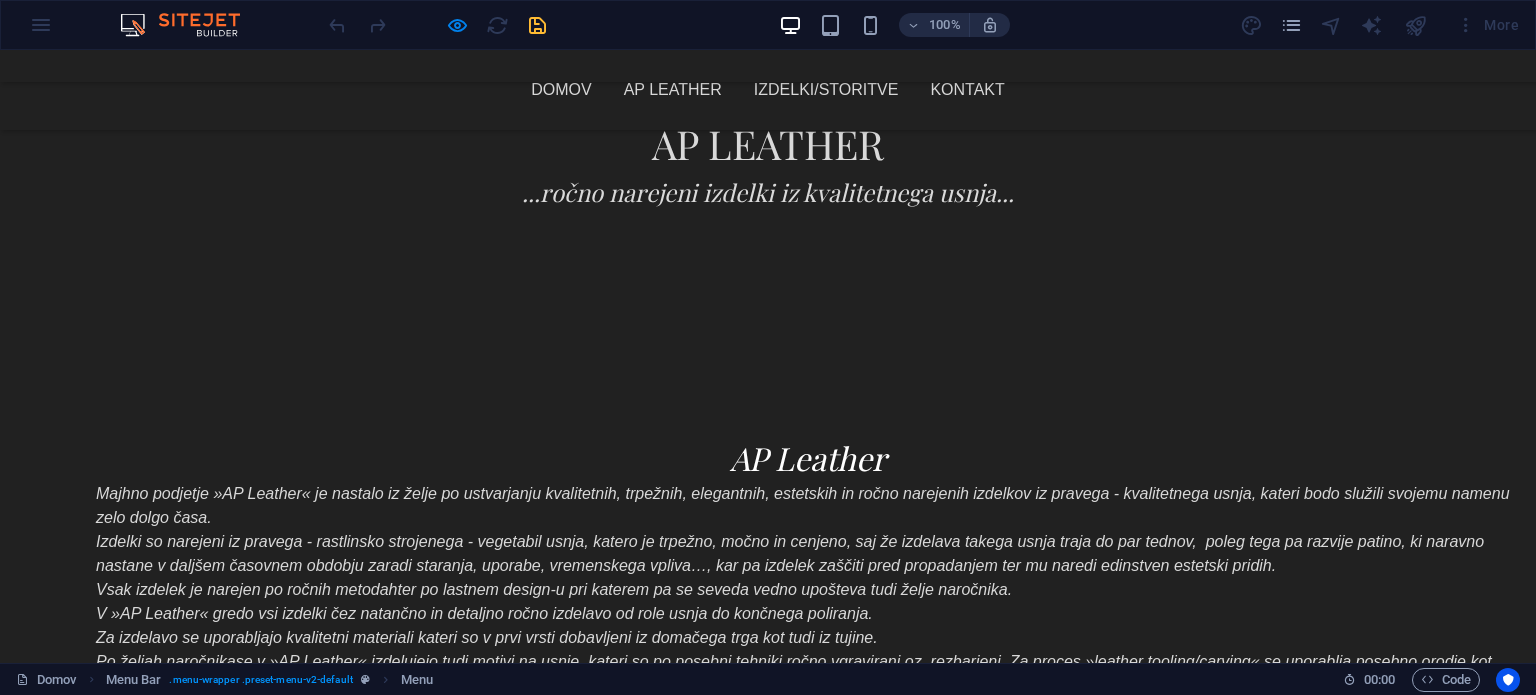 click on "AP Leather" at bounding box center (673, 90) 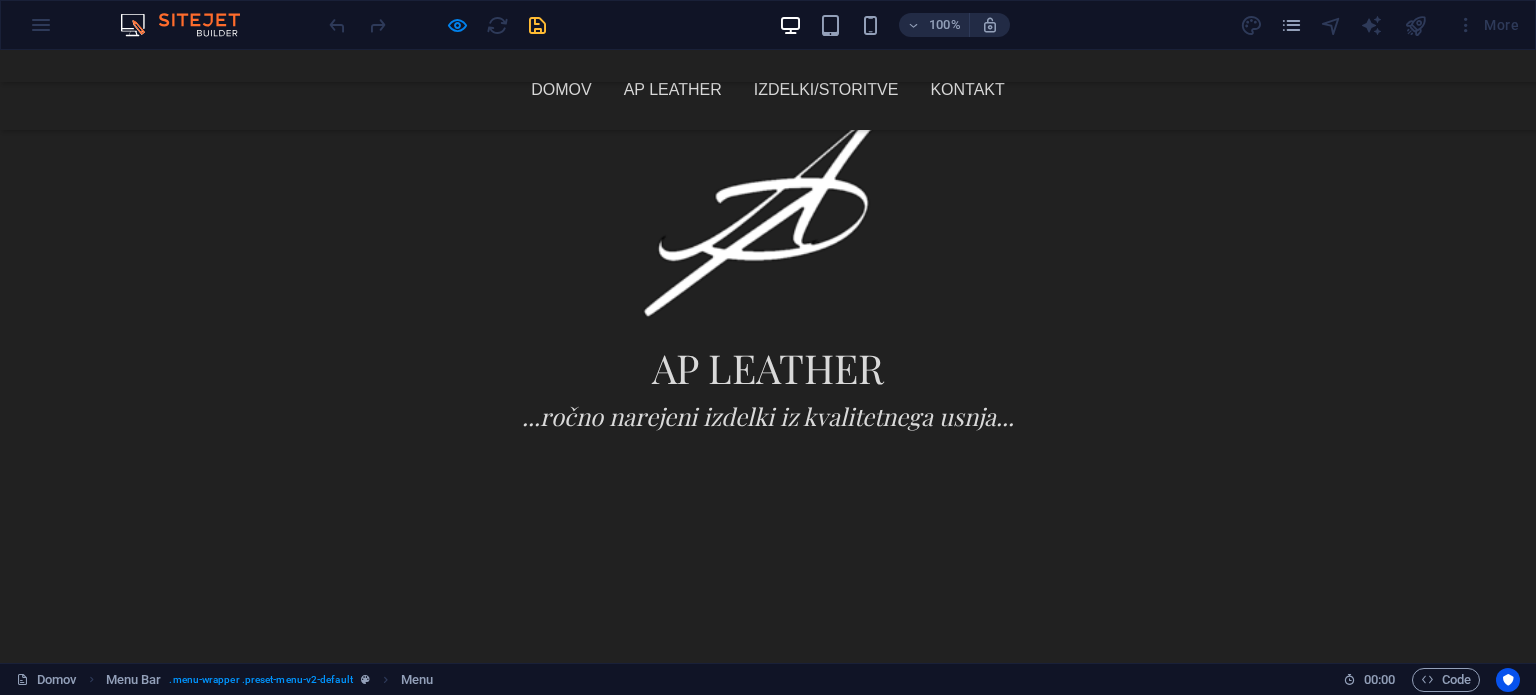scroll, scrollTop: 696, scrollLeft: 0, axis: vertical 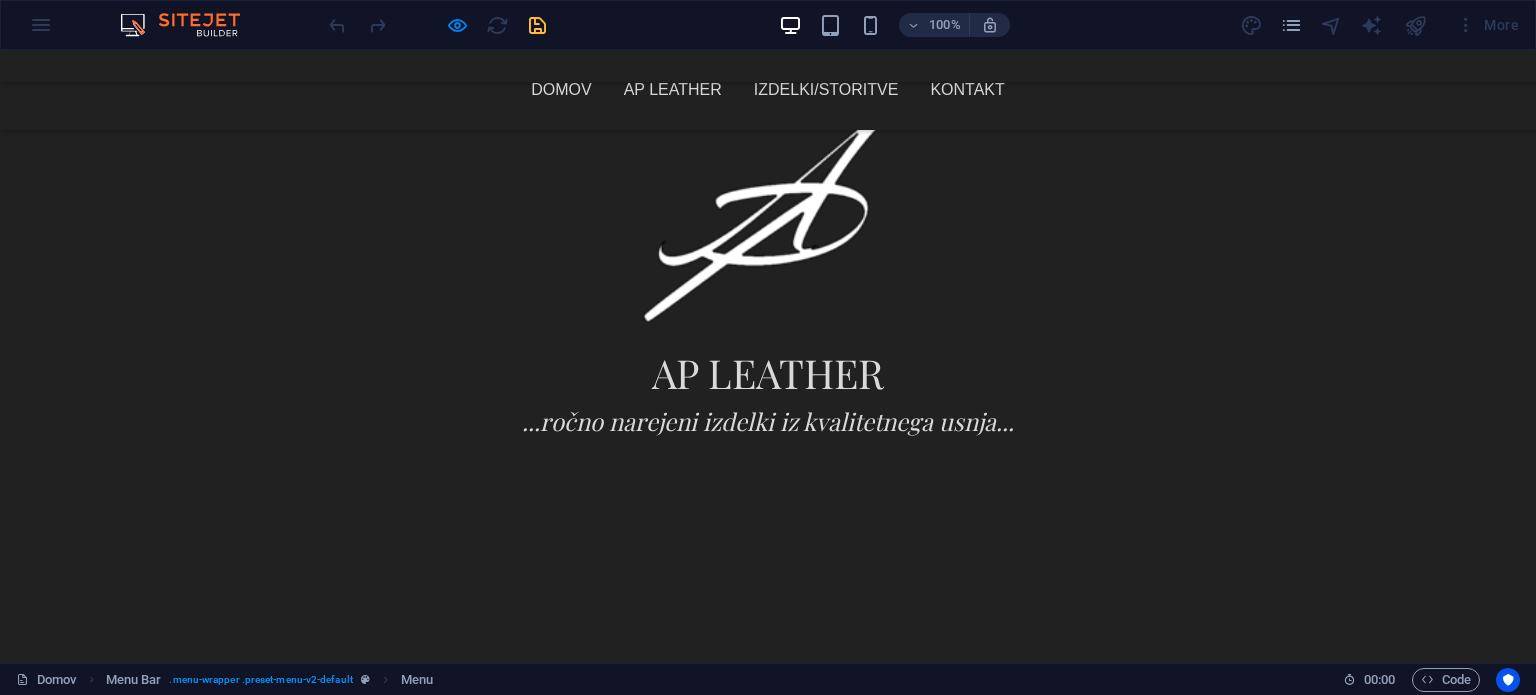 click on "Domov" at bounding box center (561, 90) 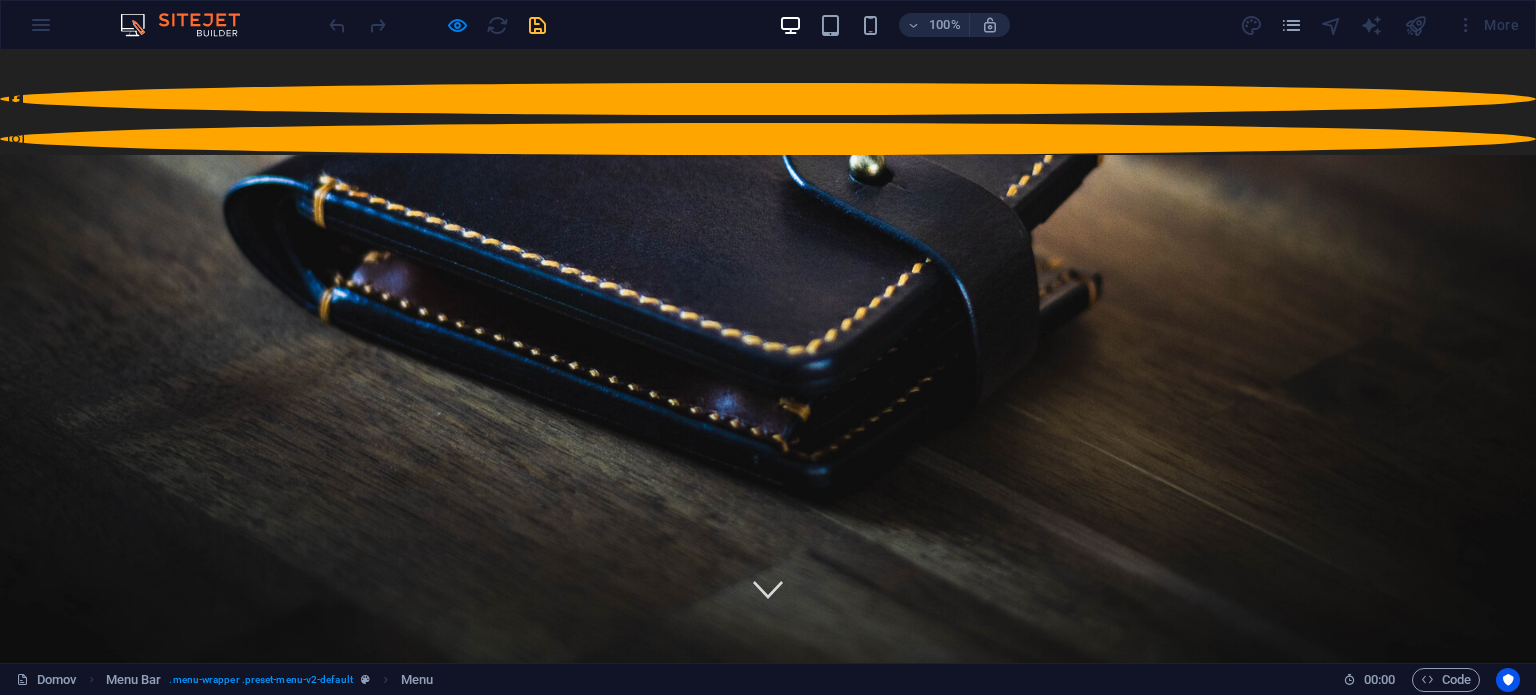 scroll, scrollTop: 0, scrollLeft: 0, axis: both 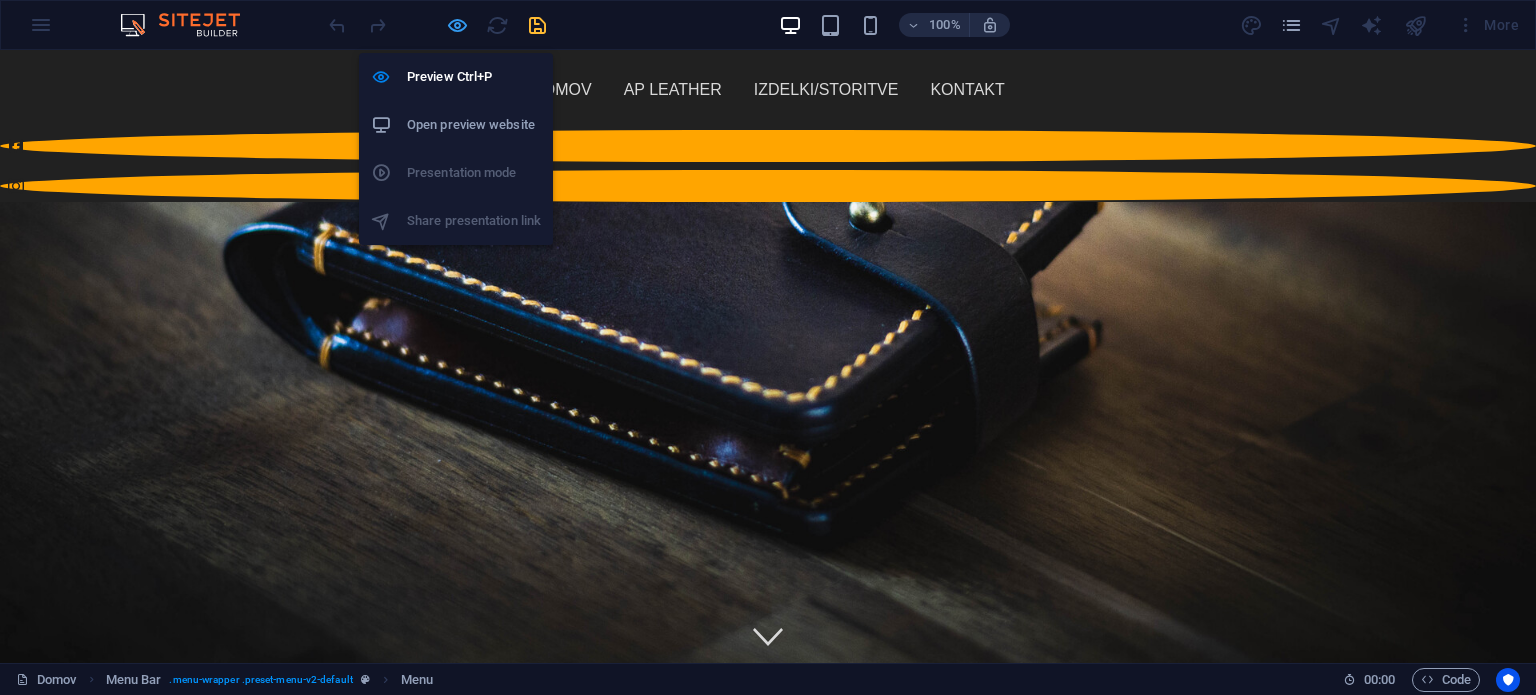 click at bounding box center (457, 25) 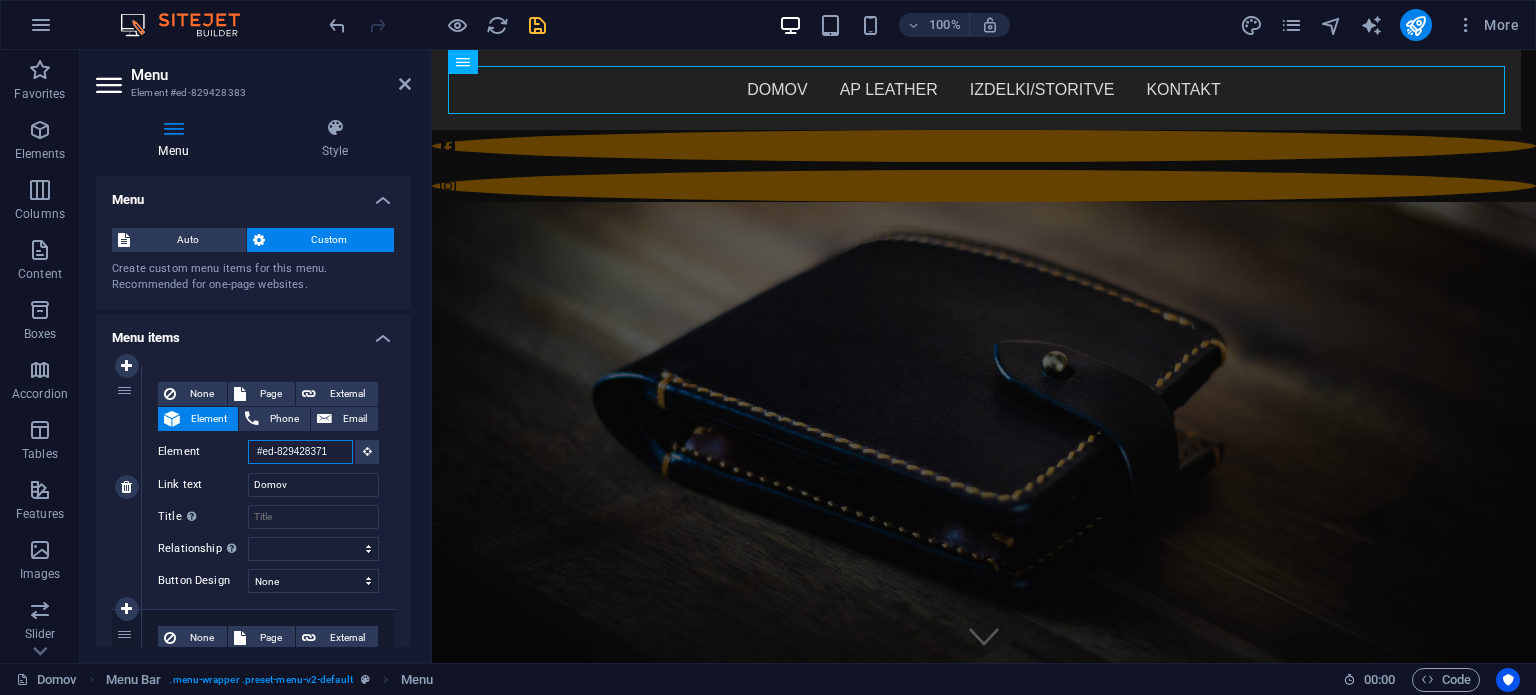 click on "#ed-829428371" at bounding box center [300, 452] 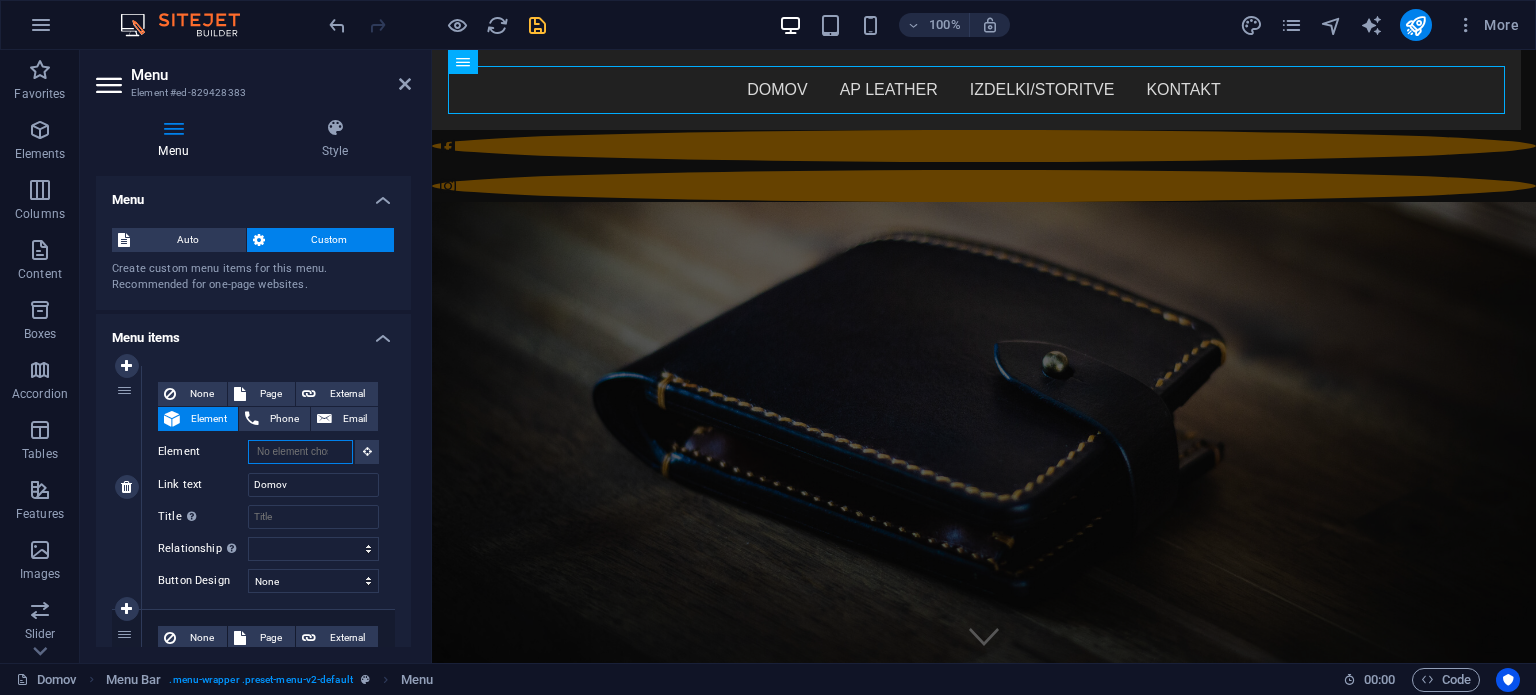type 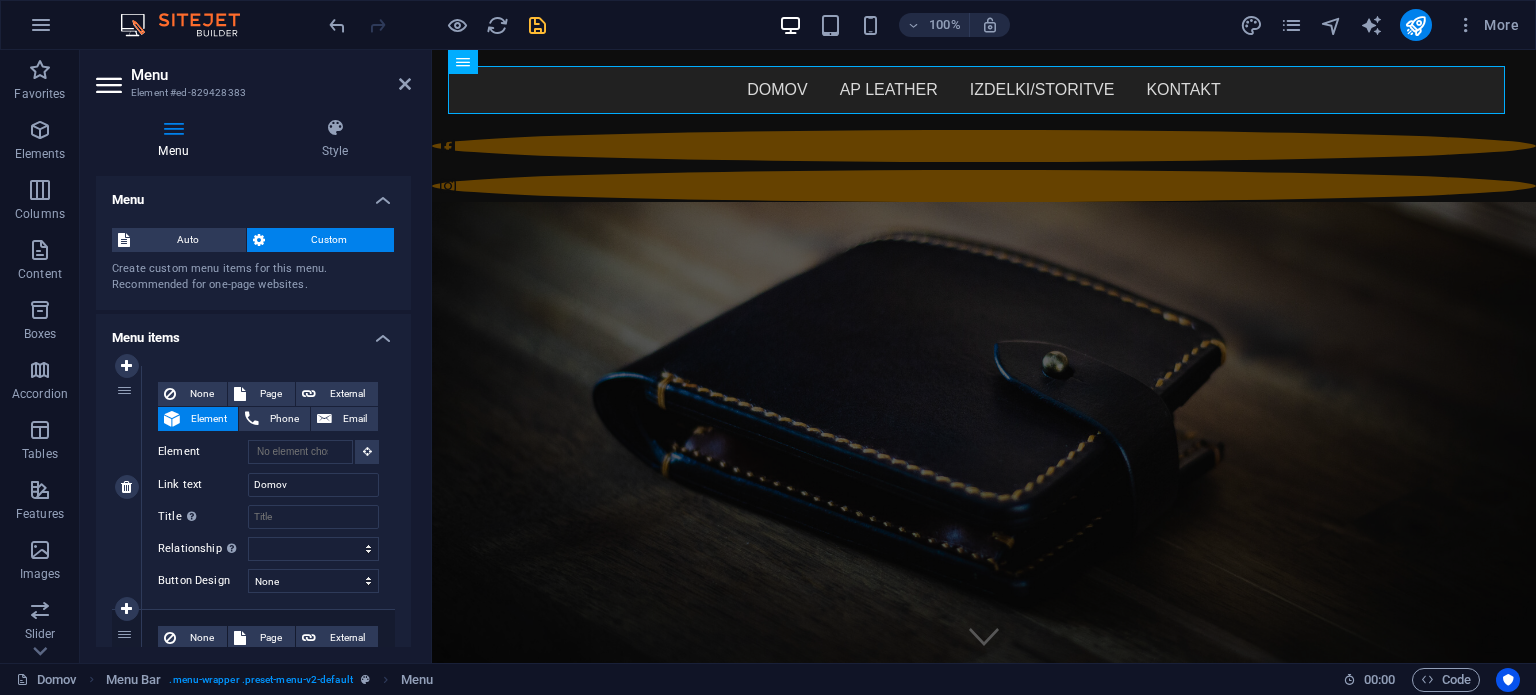 click on "None Page External Element Phone Email Page Domov AP Leather Izdelki Kontakt Element
URL Phone Email Link text Domov Link target New tab Same tab Overlay Title Additional link description, should not be the same as the link text. The title is most often shown as a tooltip text when the mouse moves over the element. Leave empty if uncertain. Relationship Sets the  relationship of this link to the link target . For example, the value "nofollow" instructs search engines not to follow the link. Can be left empty. alternate author bookmark external help license next nofollow noreferrer noopener prev search tag Button Design None Default Primary Secondary" at bounding box center (268, 487) 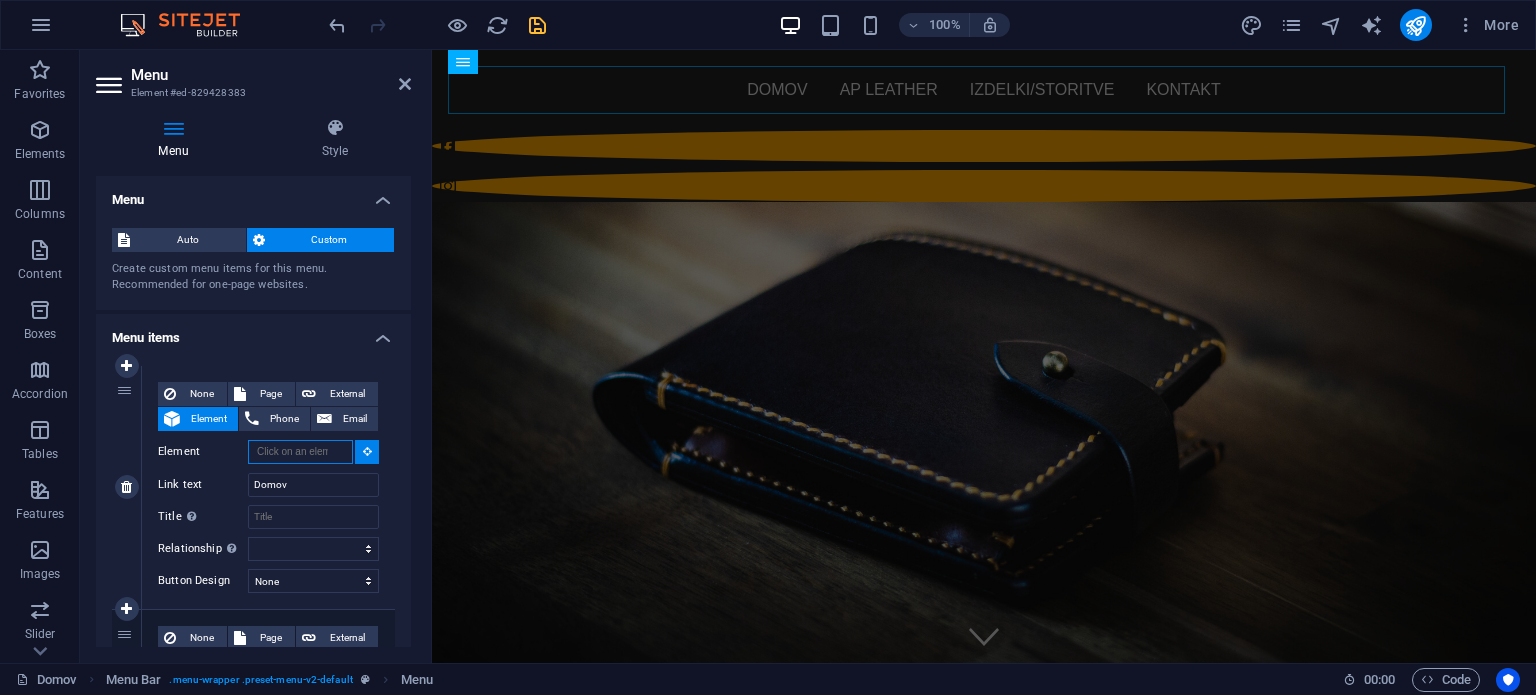 click on "Element" at bounding box center (300, 452) 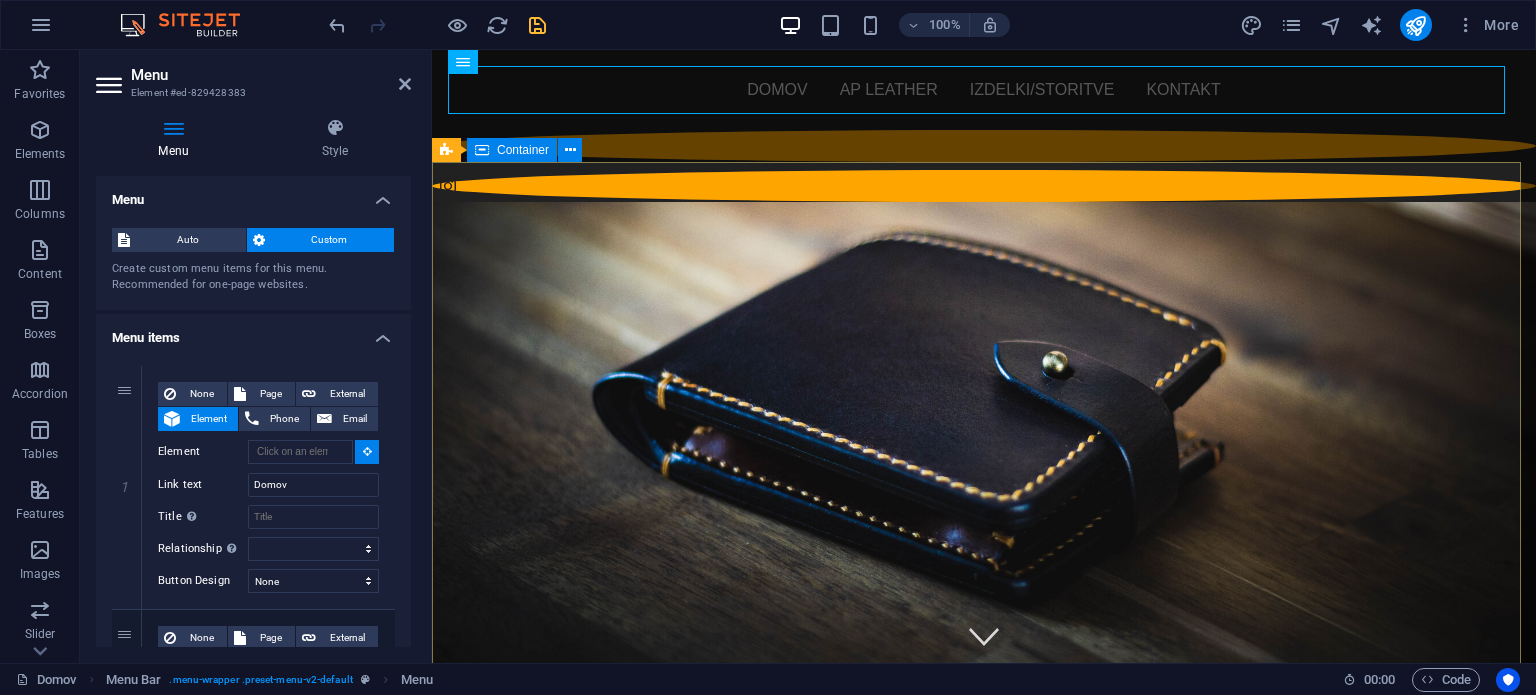 click on "AP LEATHER ...ročno narejeni izdelki iz kvalitetnega usnja..." at bounding box center [984, 978] 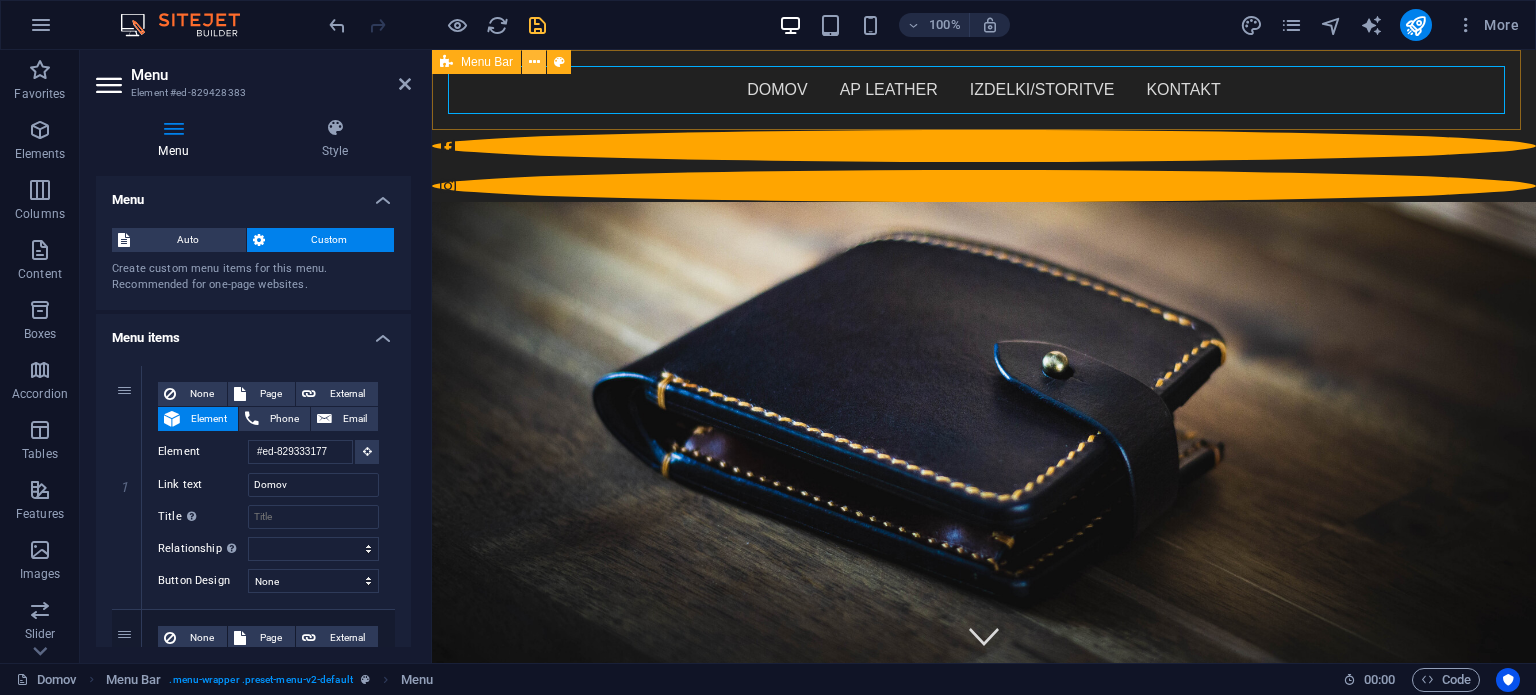 click at bounding box center [534, 62] 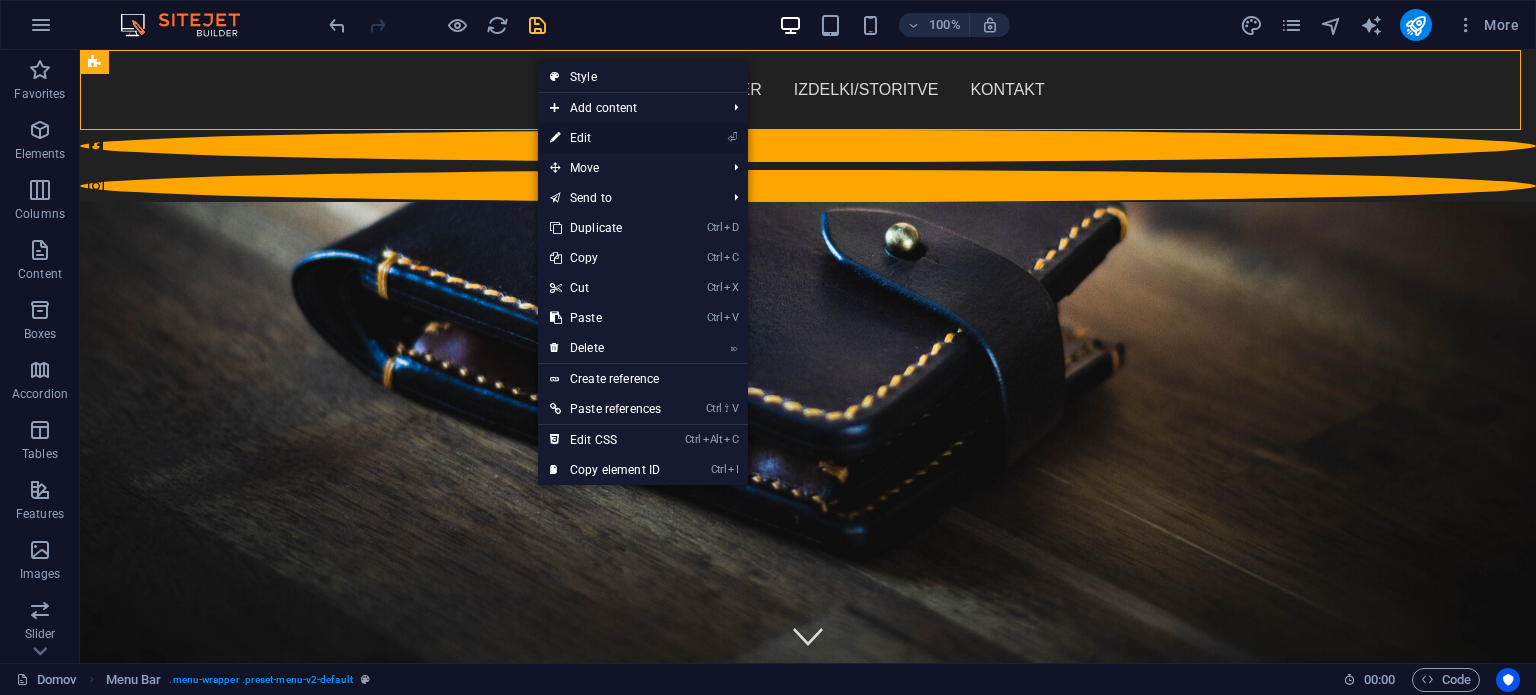 drag, startPoint x: 584, startPoint y: 136, endPoint x: 36, endPoint y: 181, distance: 549.84454 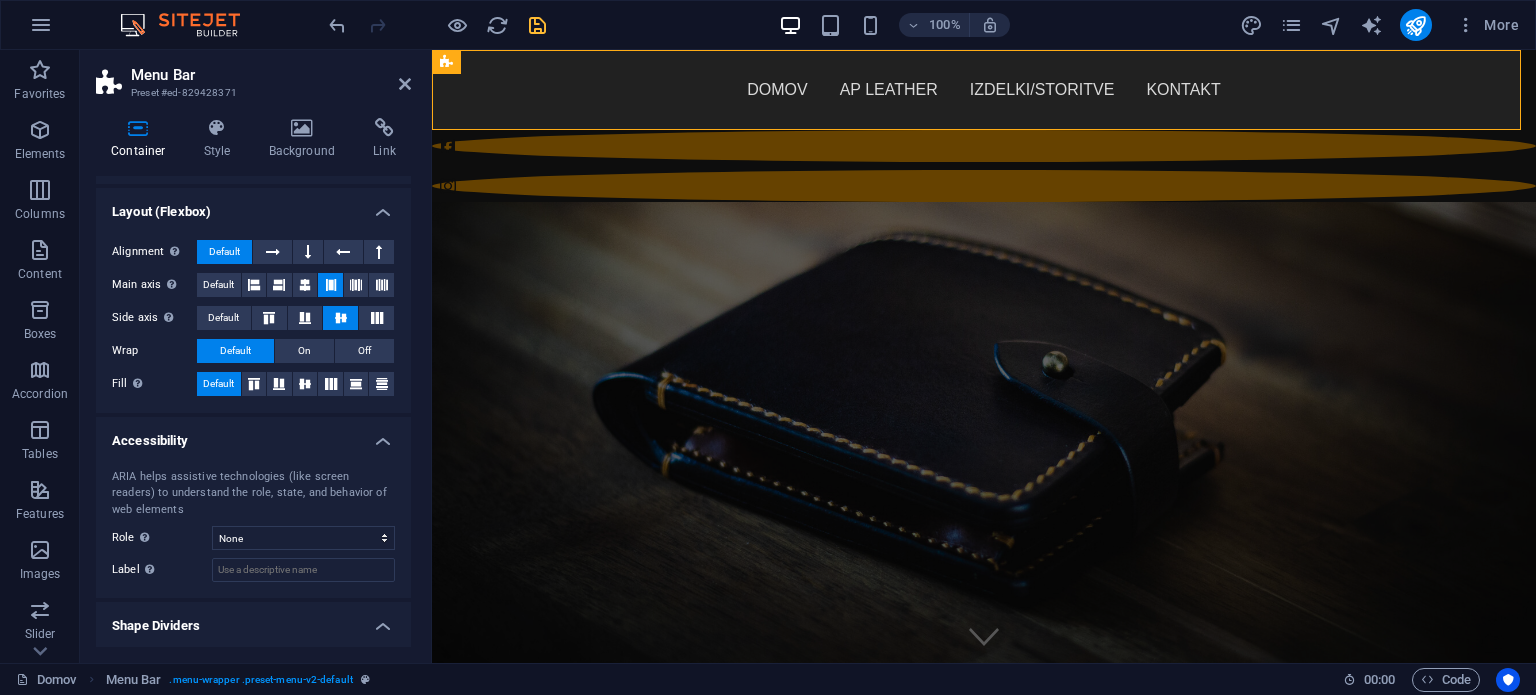 scroll, scrollTop: 300, scrollLeft: 0, axis: vertical 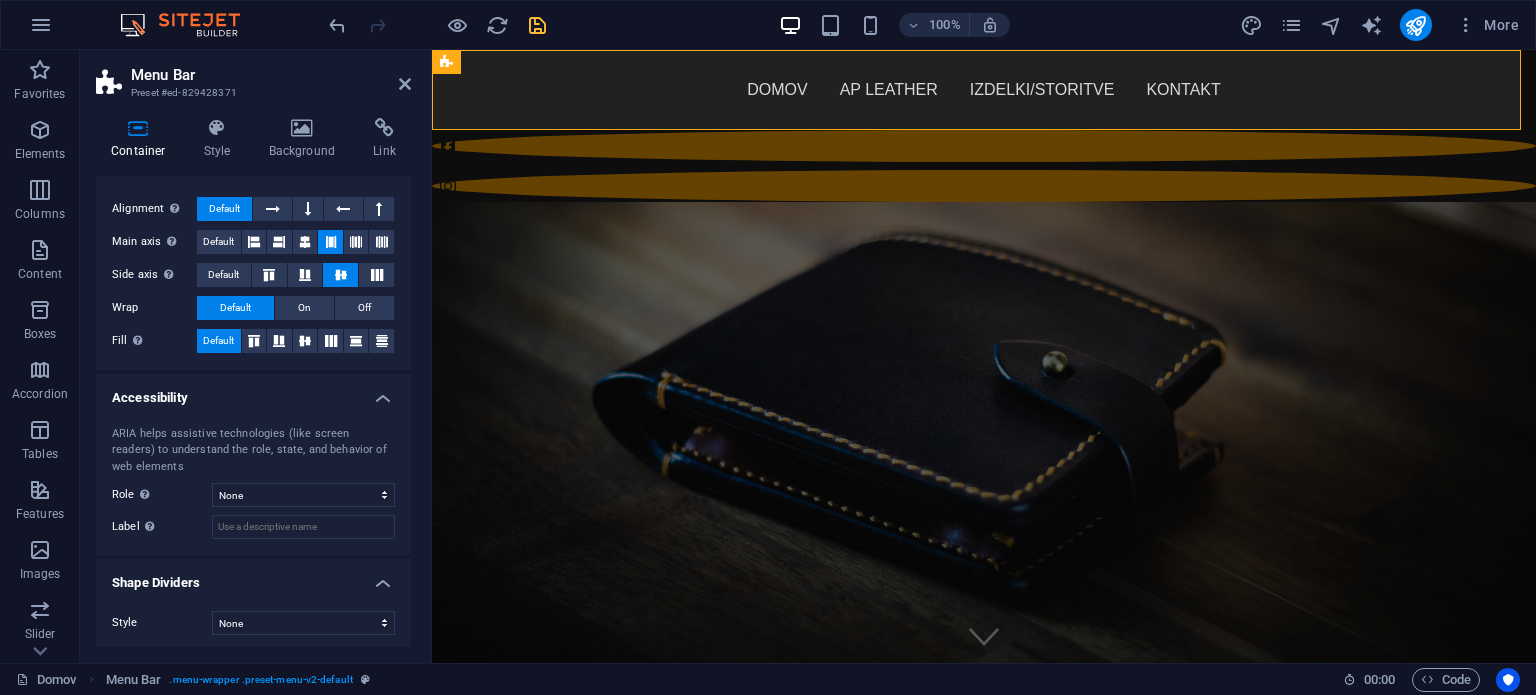 select 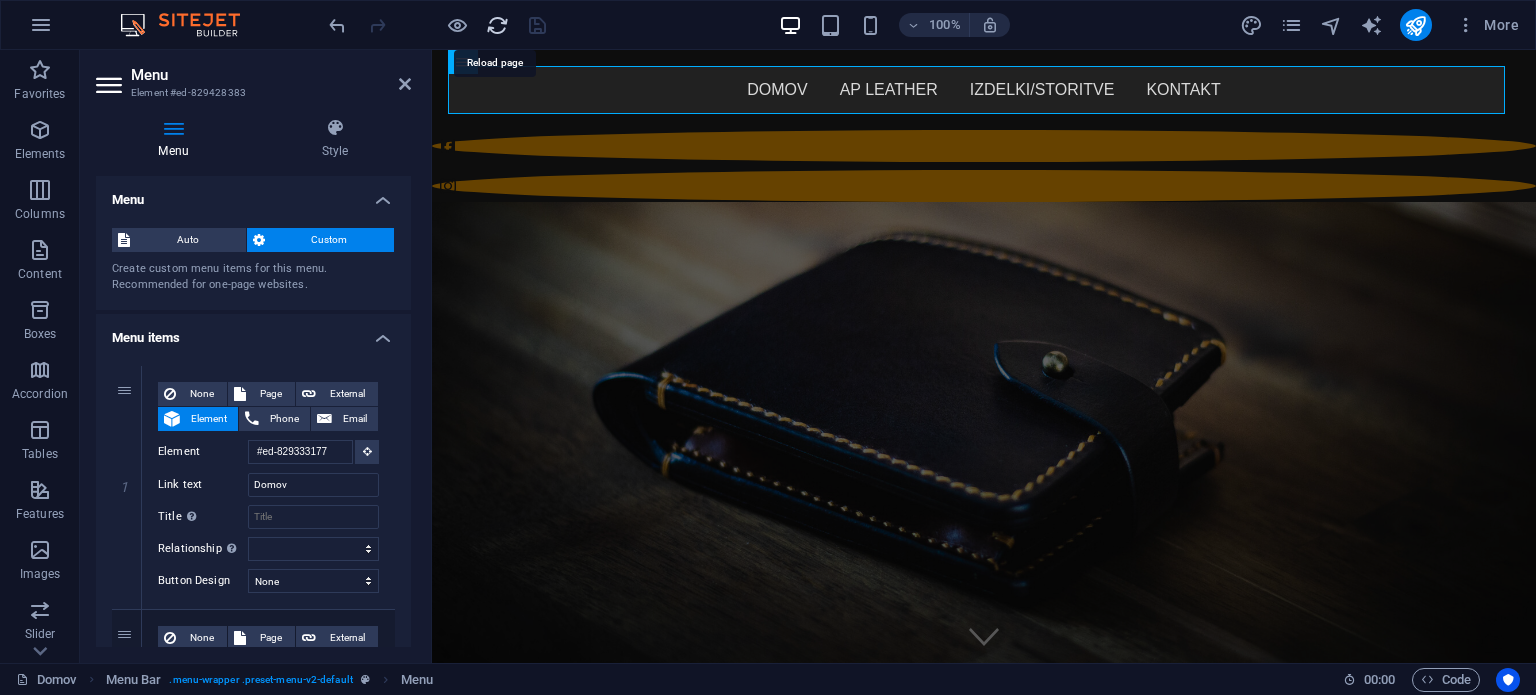 click at bounding box center [497, 25] 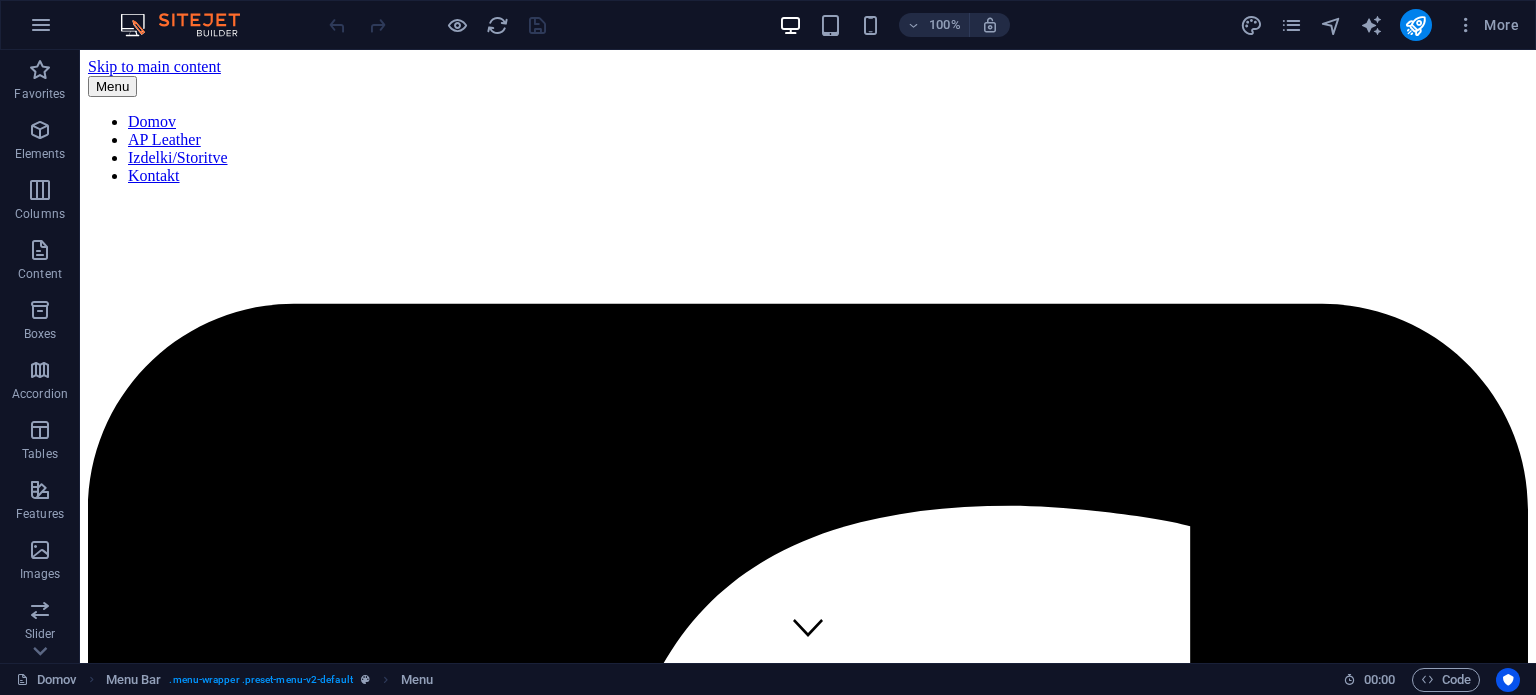 scroll, scrollTop: 0, scrollLeft: 0, axis: both 